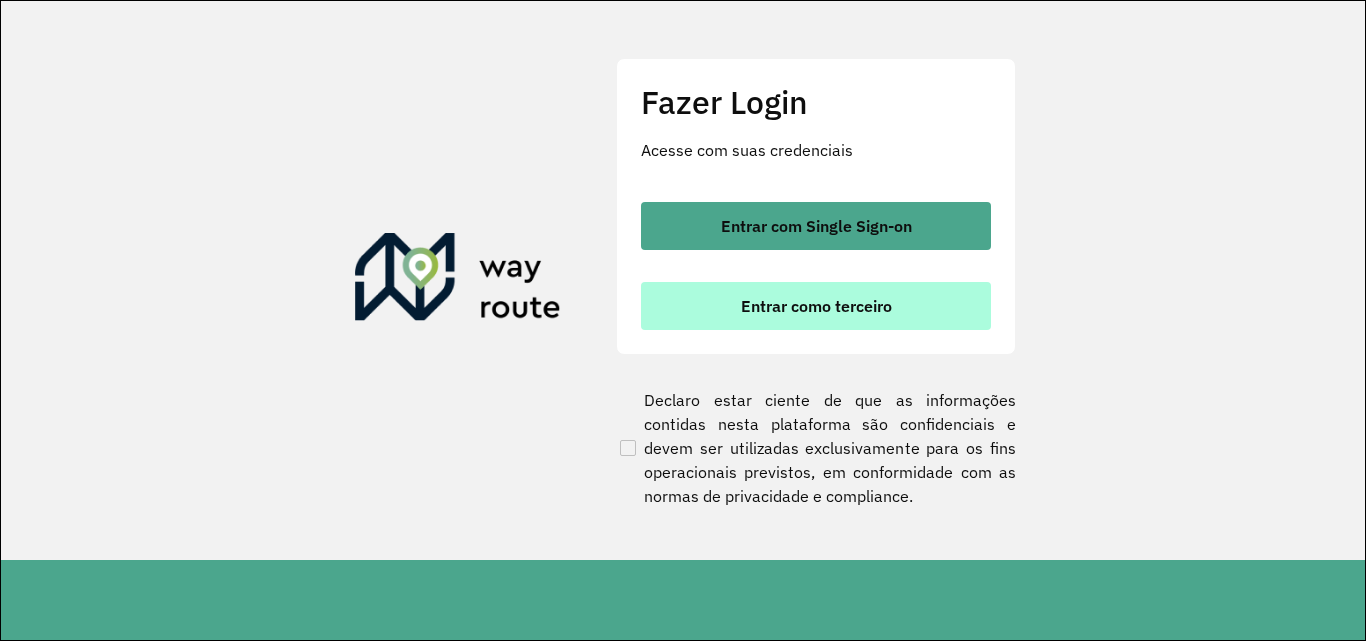 scroll, scrollTop: 0, scrollLeft: 0, axis: both 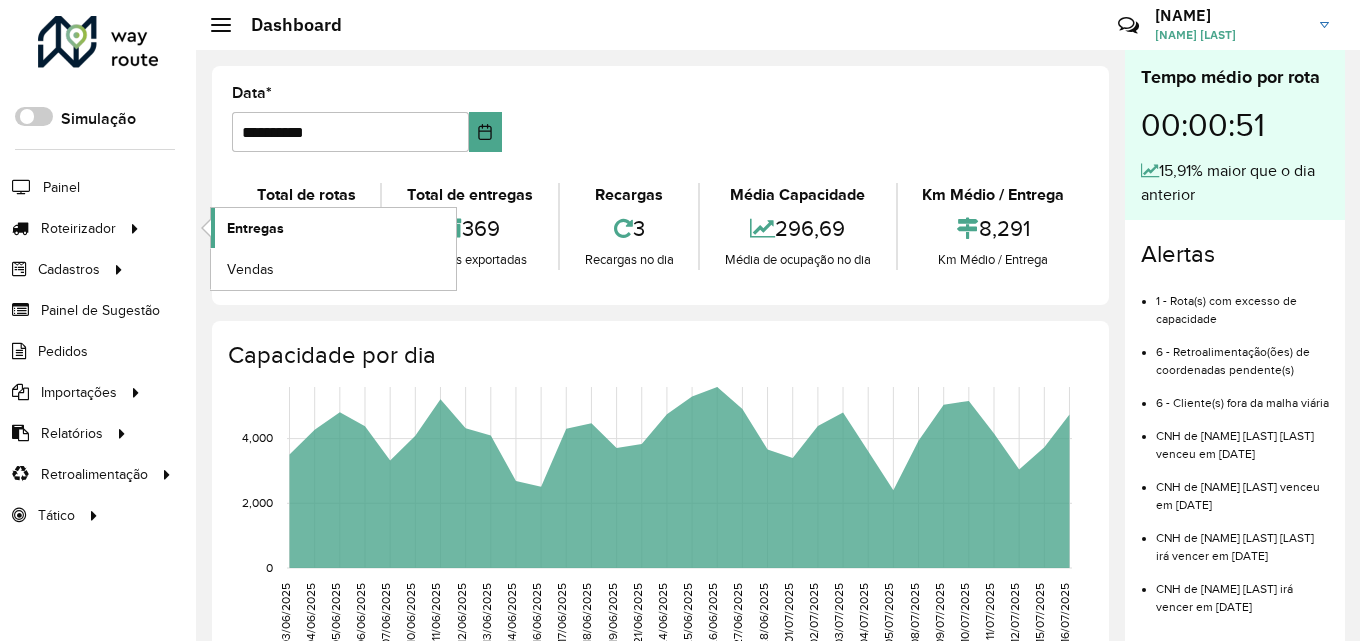 click on "Entregas" 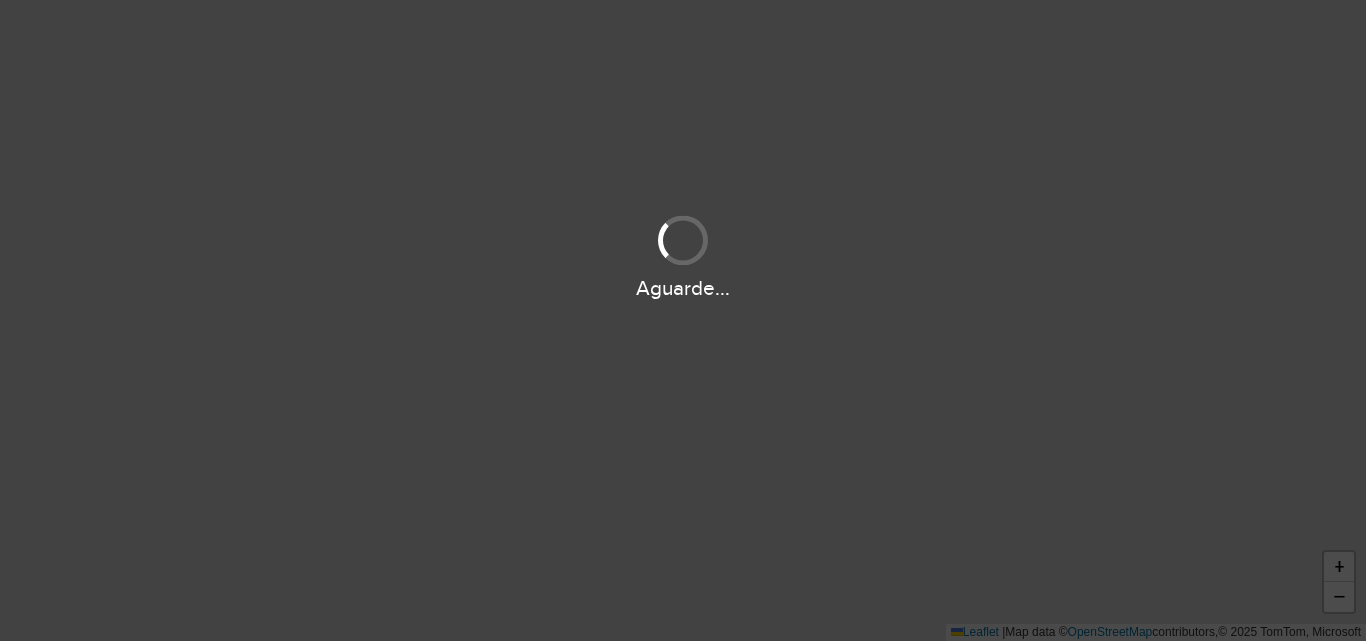 scroll, scrollTop: 0, scrollLeft: 0, axis: both 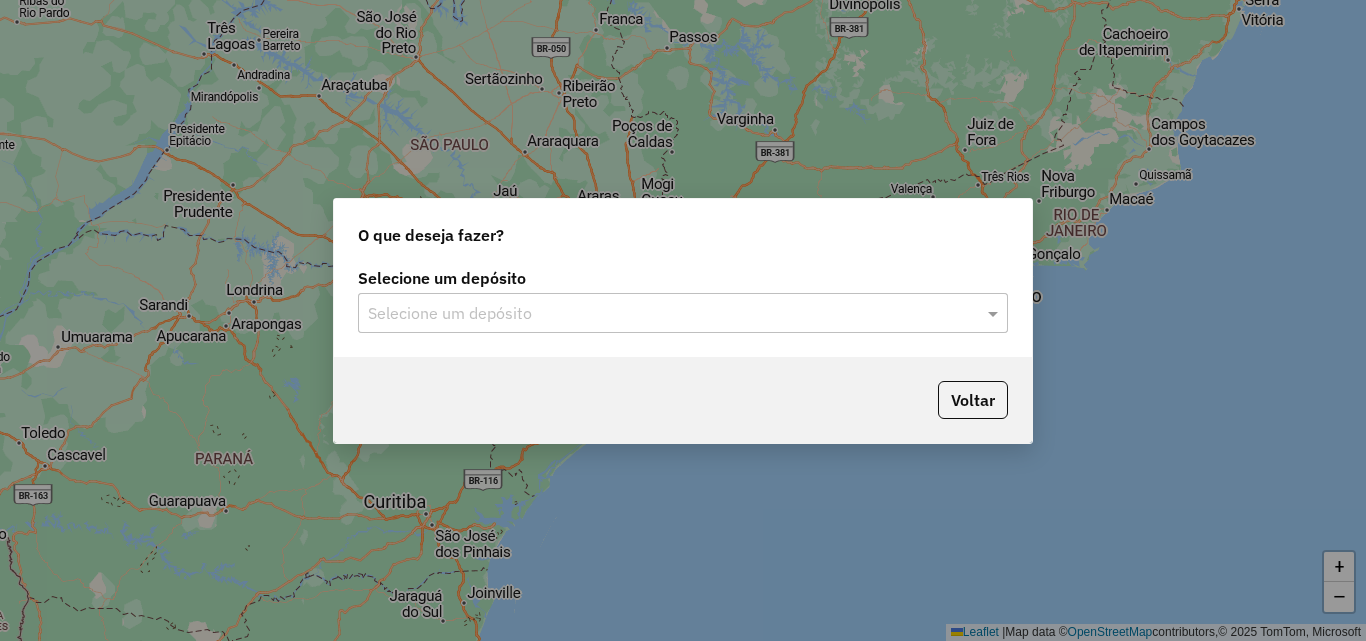 click 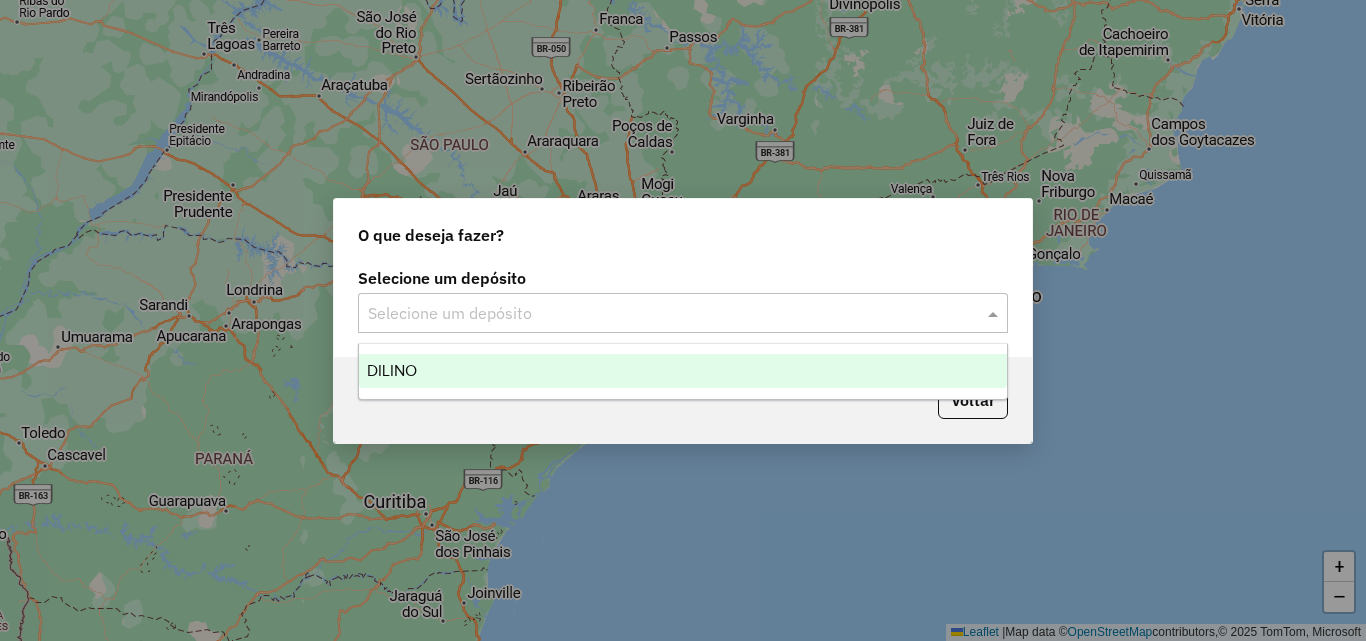 click on "DILINO" at bounding box center [683, 371] 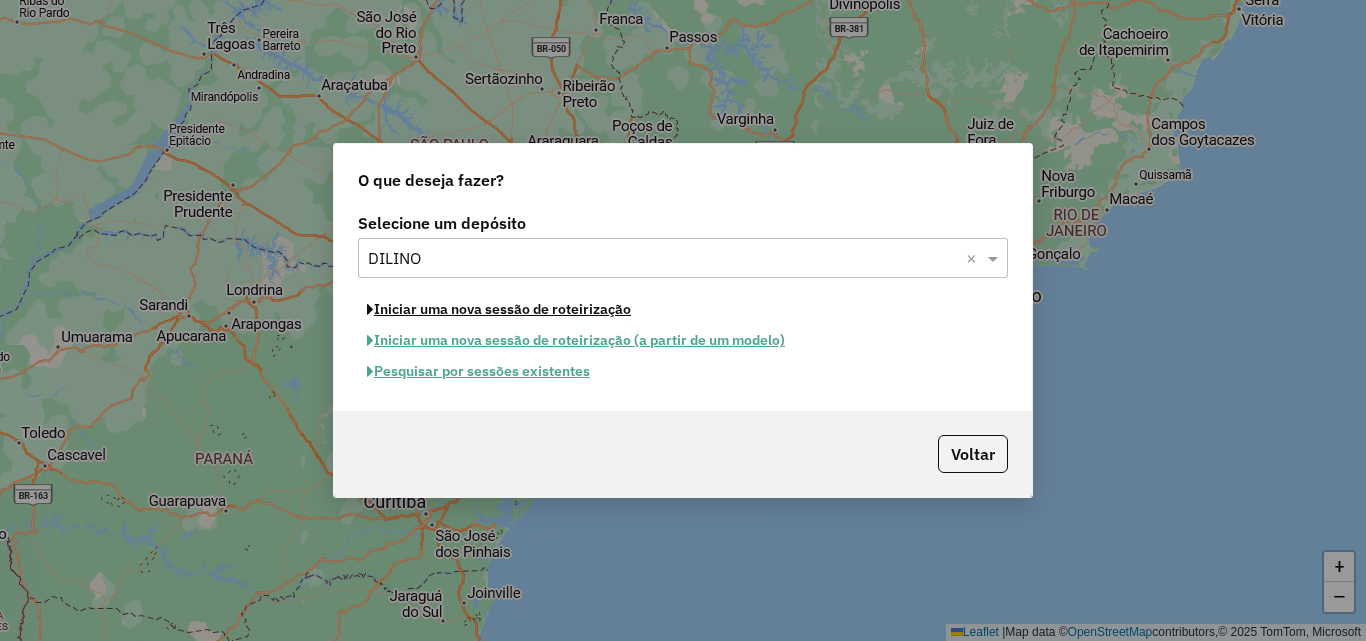 click on "Iniciar uma nova sessão de roteirização" 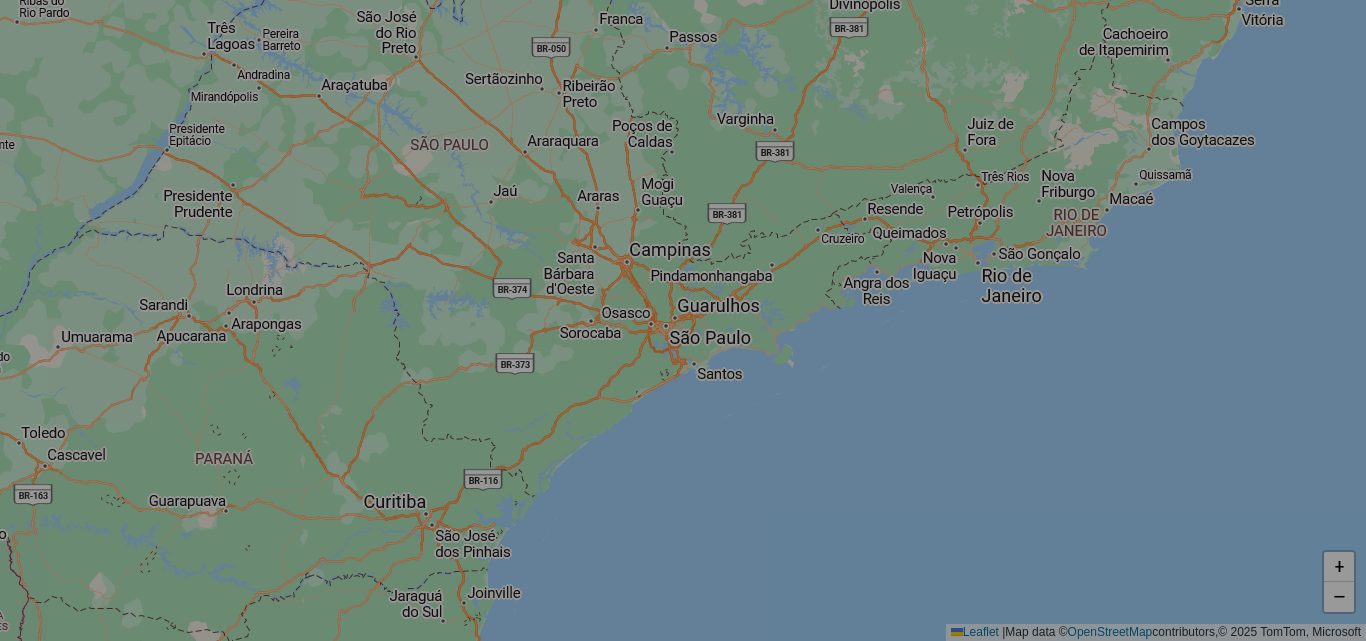select on "*" 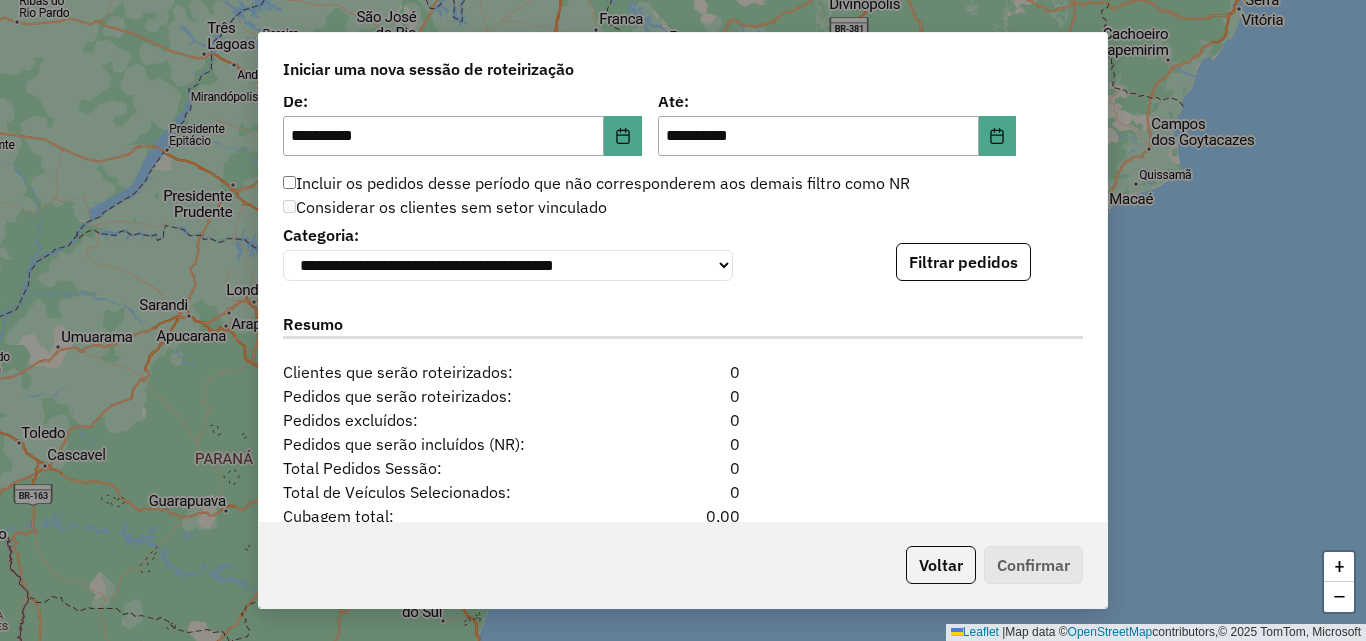 scroll, scrollTop: 1992, scrollLeft: 0, axis: vertical 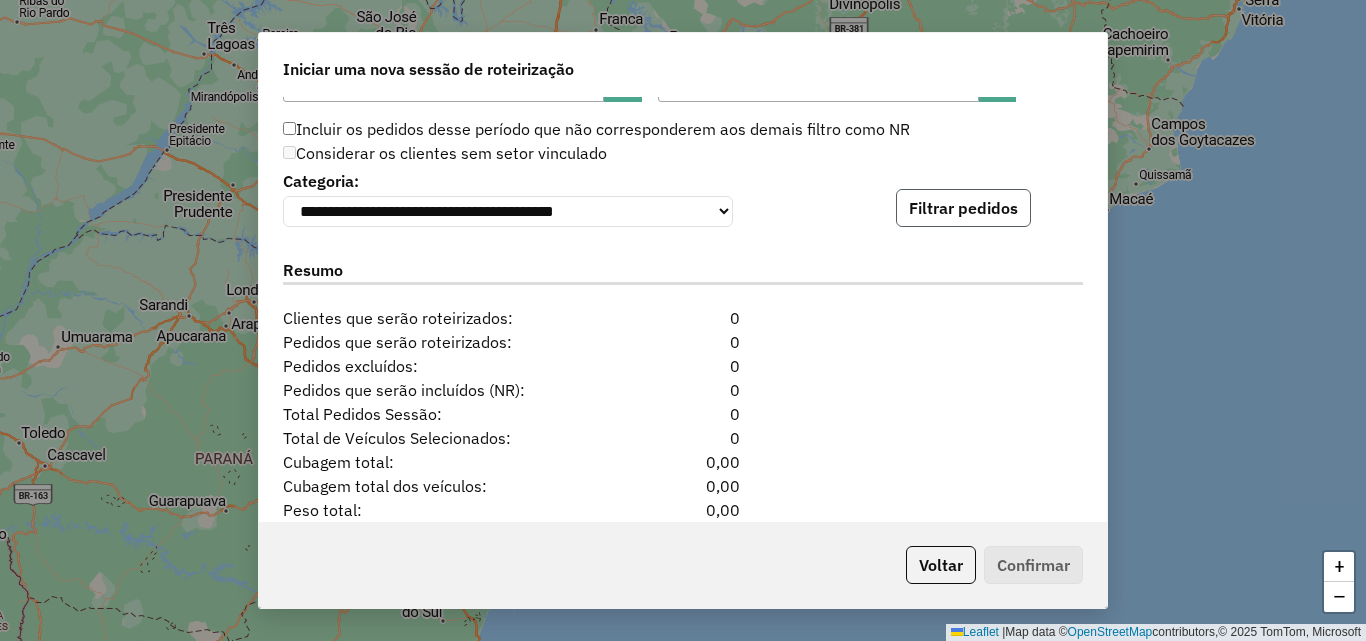 click on "Filtrar pedidos" 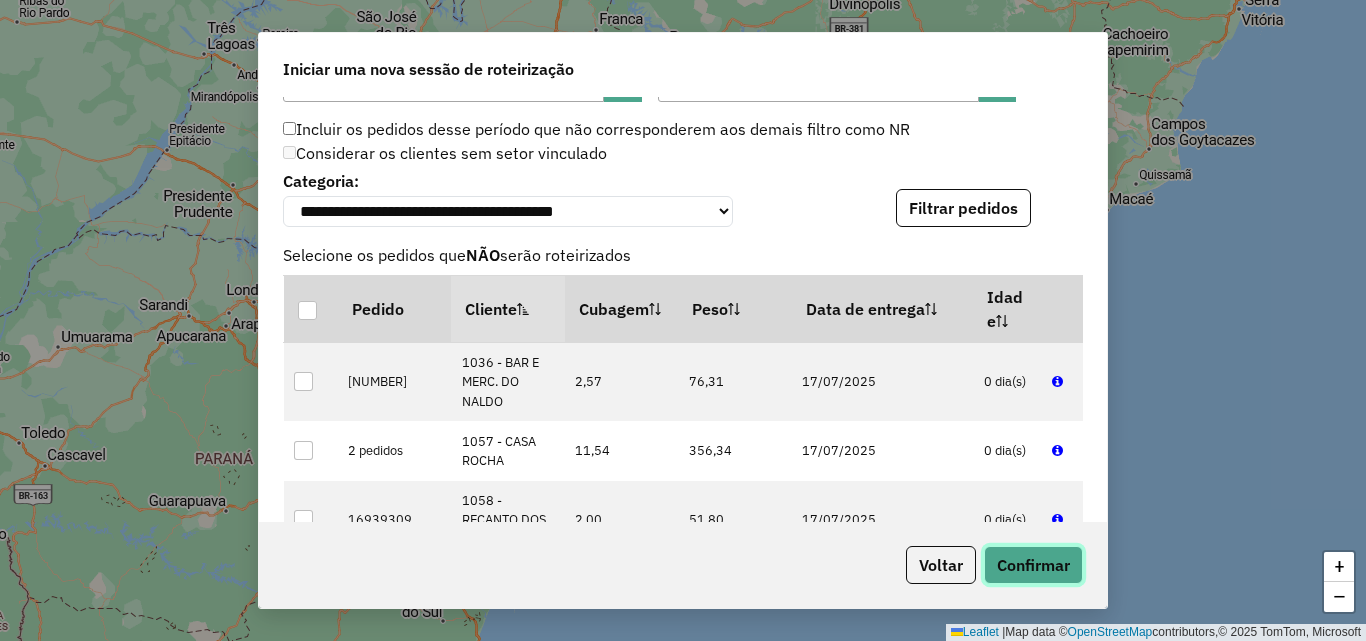 click on "Confirmar" 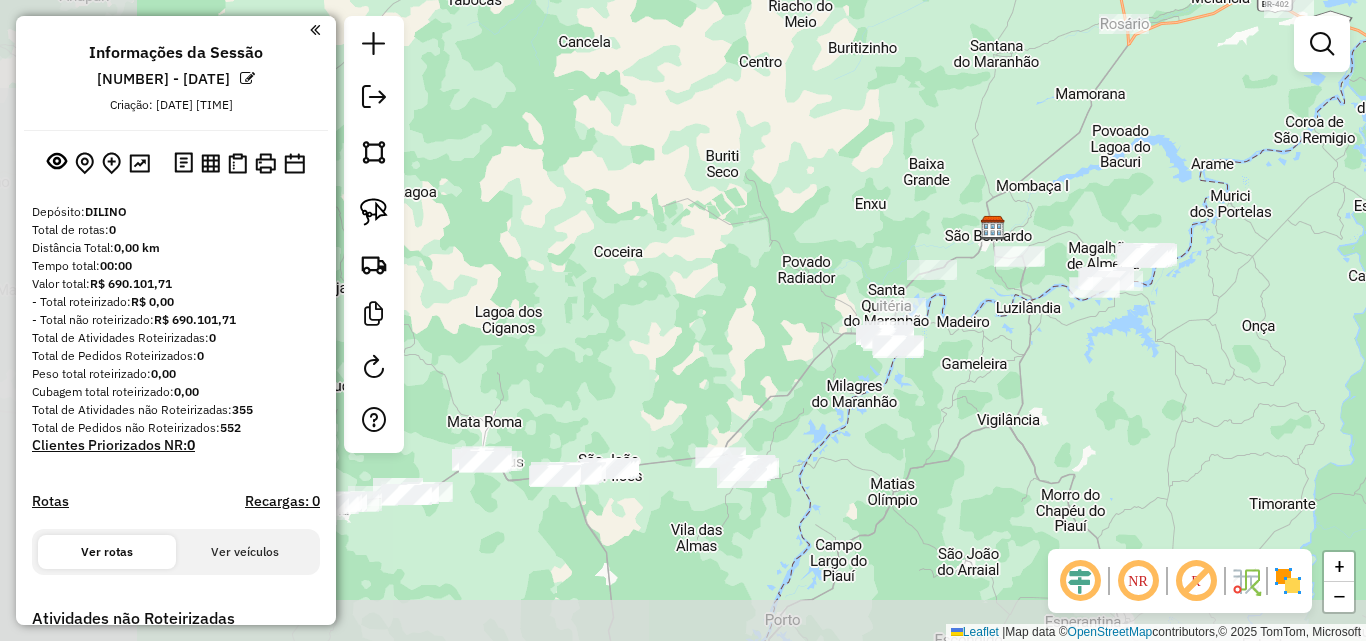 drag, startPoint x: 558, startPoint y: 296, endPoint x: 868, endPoint y: 204, distance: 323.3636 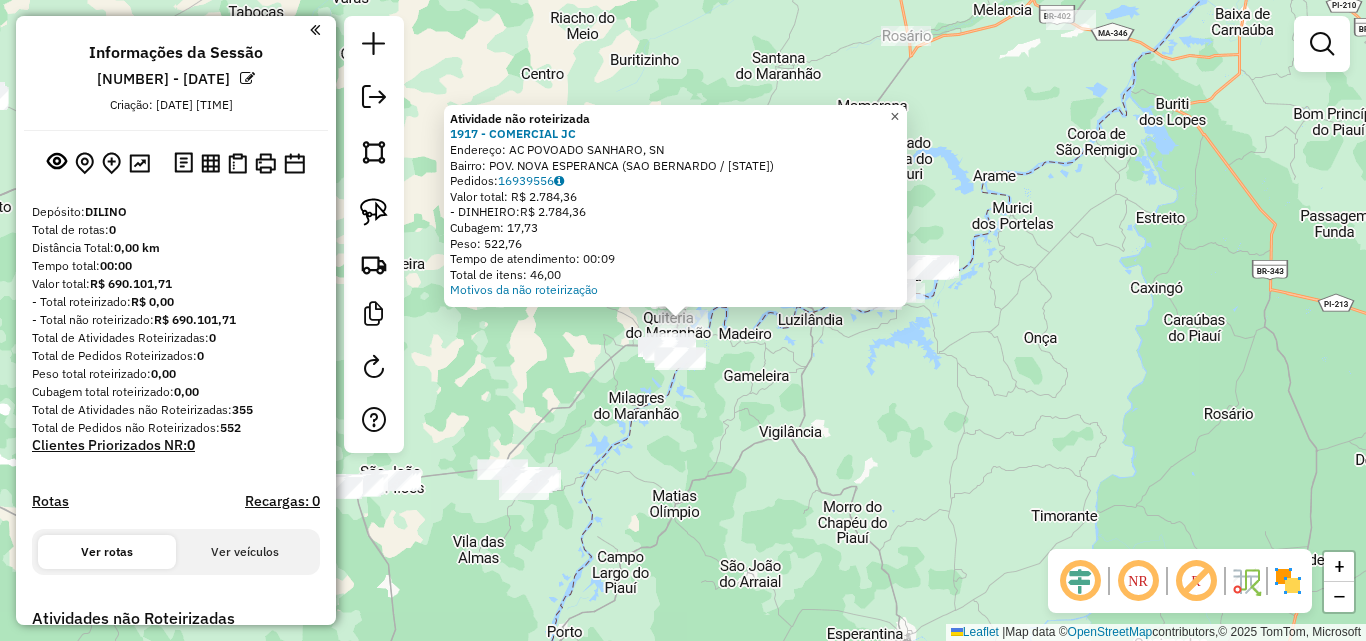 click on "×" 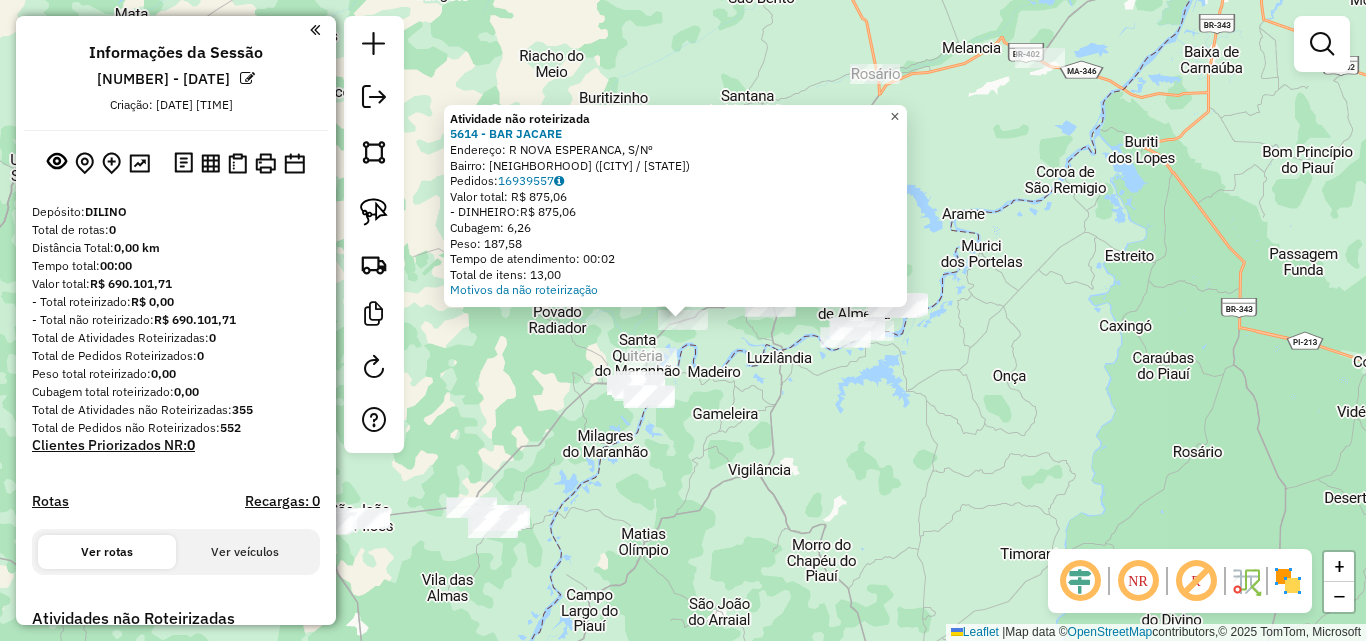click on "×" 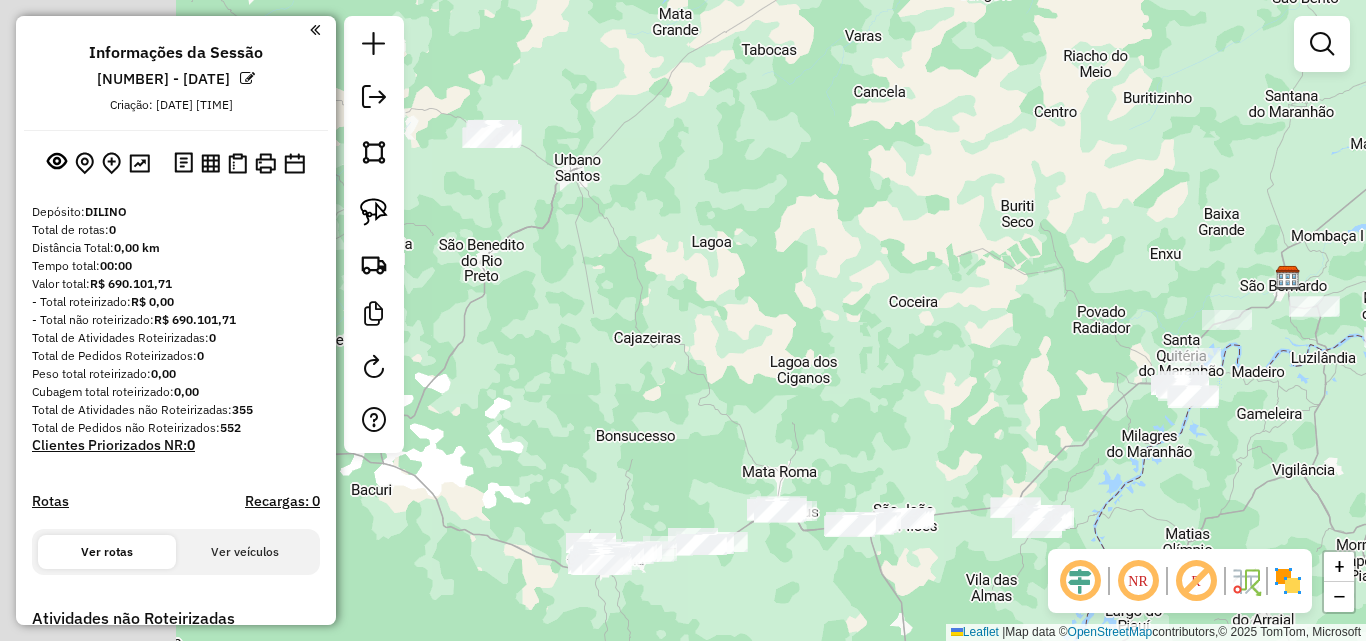 drag, startPoint x: 527, startPoint y: 327, endPoint x: 972, endPoint y: 367, distance: 446.79413 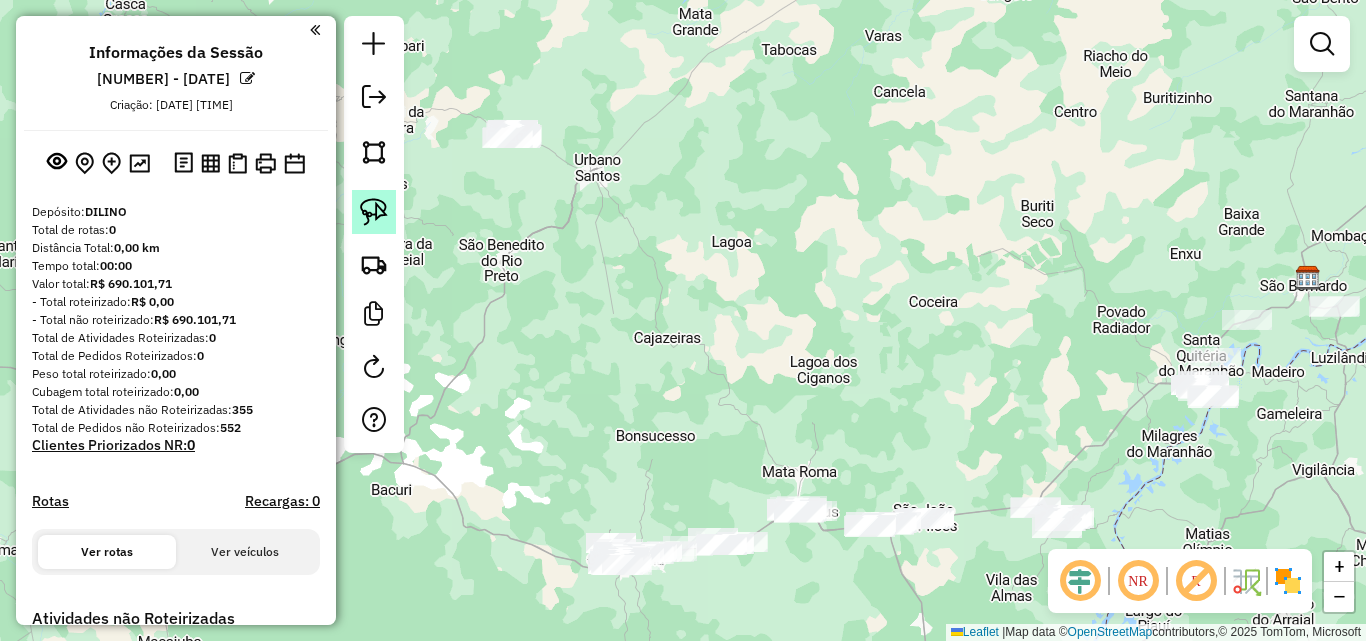 click 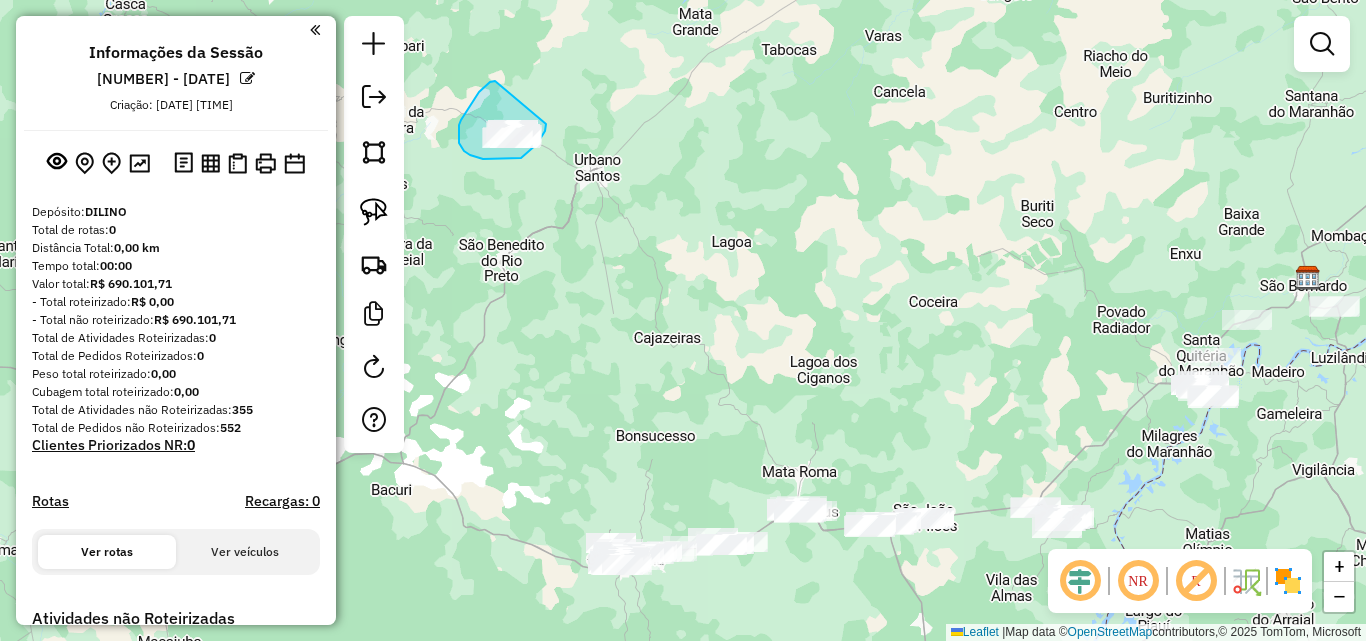 drag, startPoint x: 495, startPoint y: 81, endPoint x: 546, endPoint y: 124, distance: 66.70832 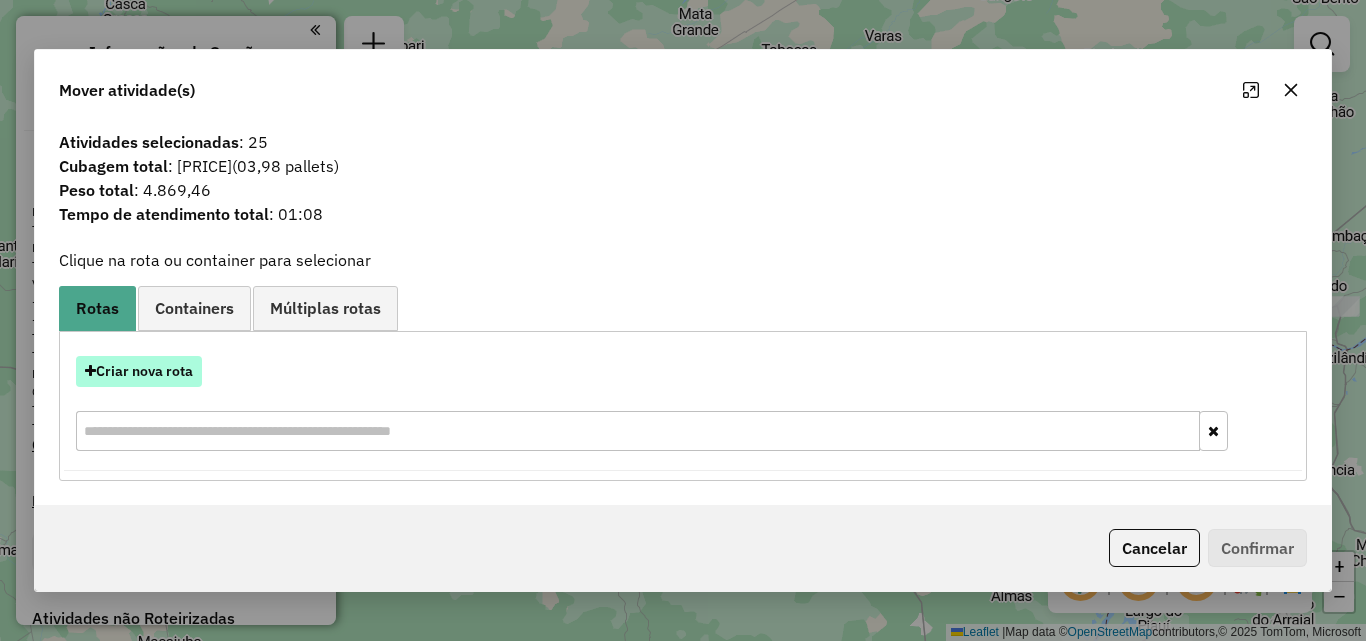 click on "Criar nova rota" at bounding box center [139, 371] 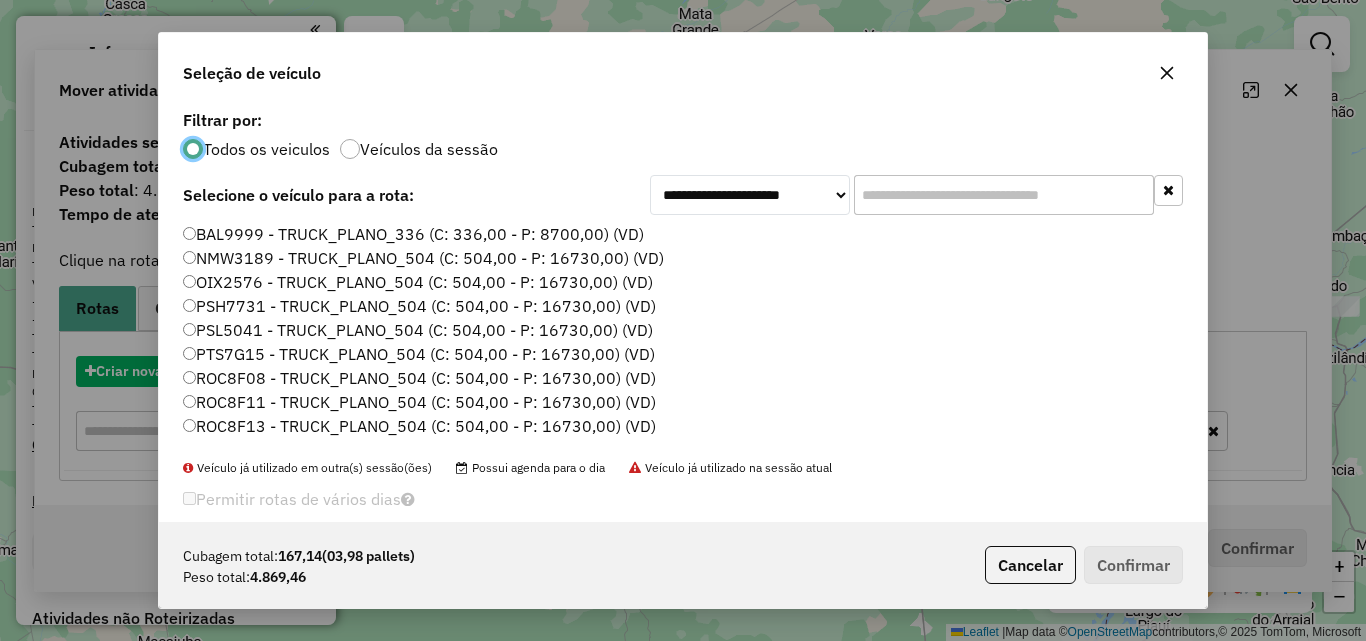 scroll, scrollTop: 11, scrollLeft: 6, axis: both 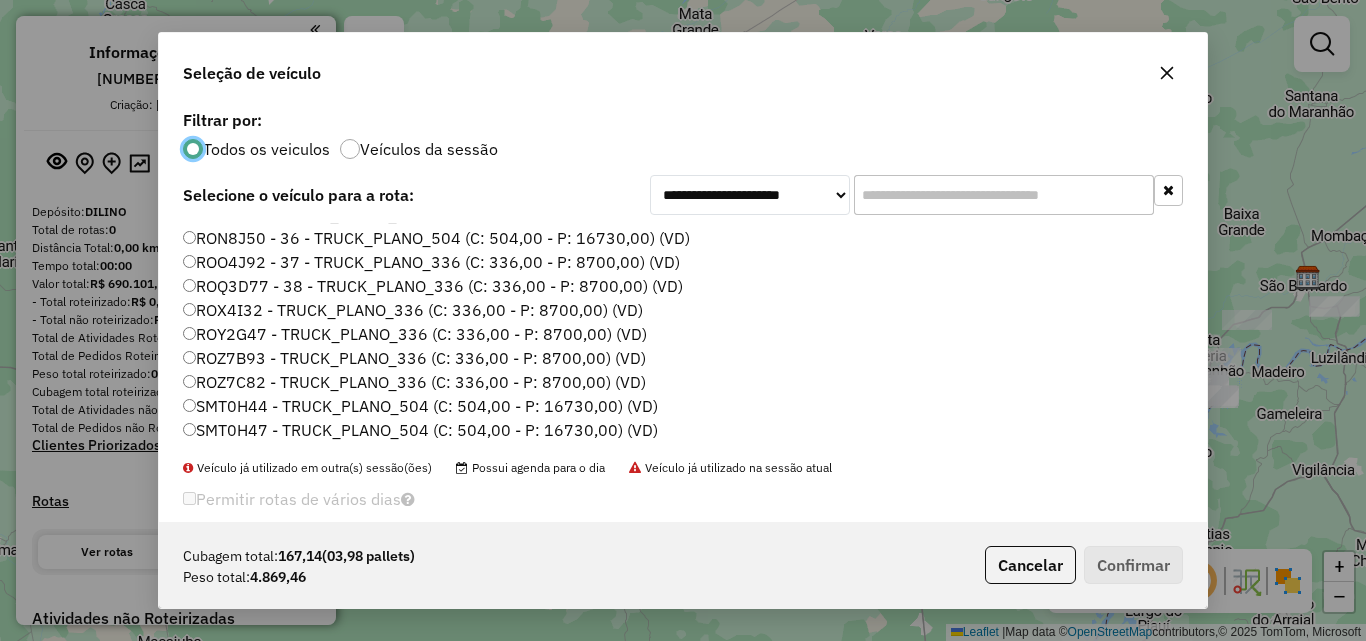 click on "ROO4J92 - 37 - TRUCK_PLANO_336 (C: 336,00 - P: 8700,00) (VD)" 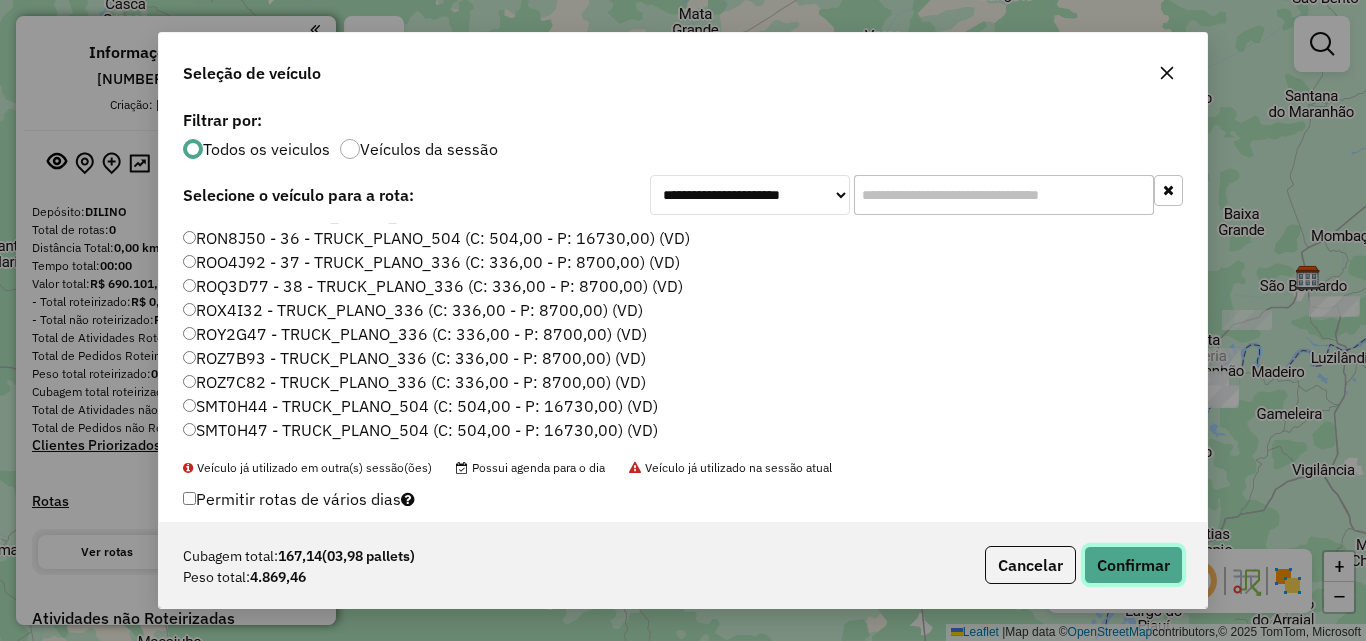 click on "Confirmar" 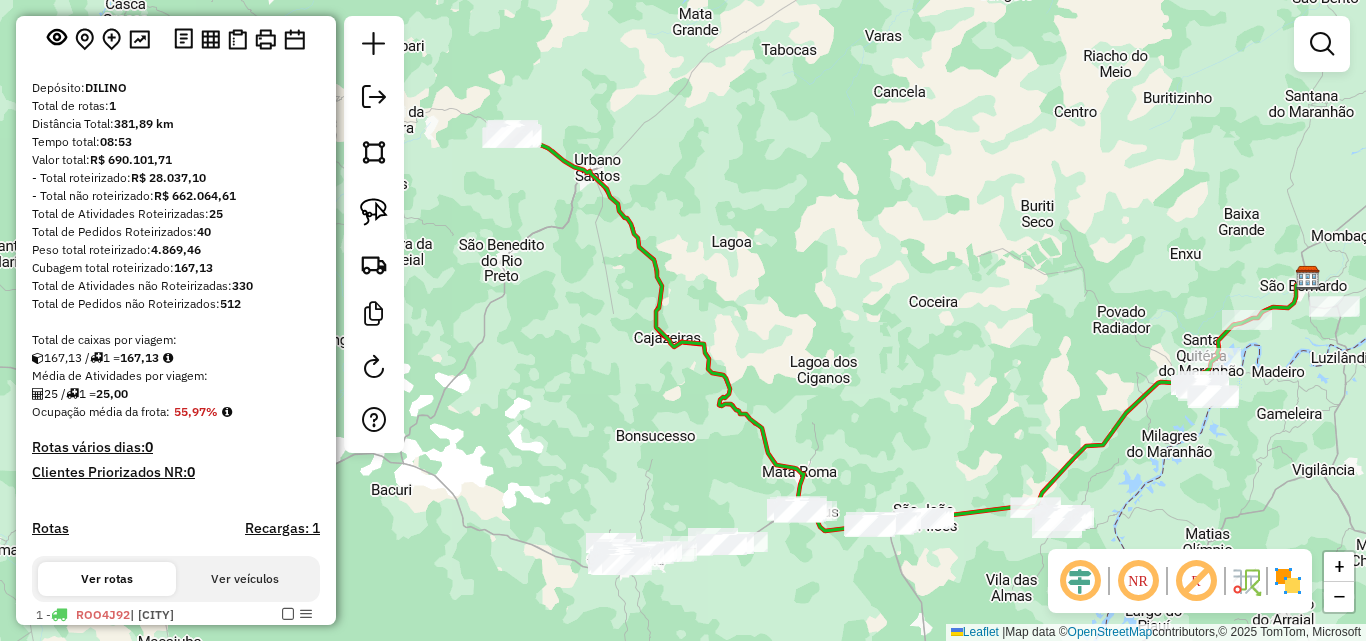 scroll, scrollTop: 300, scrollLeft: 0, axis: vertical 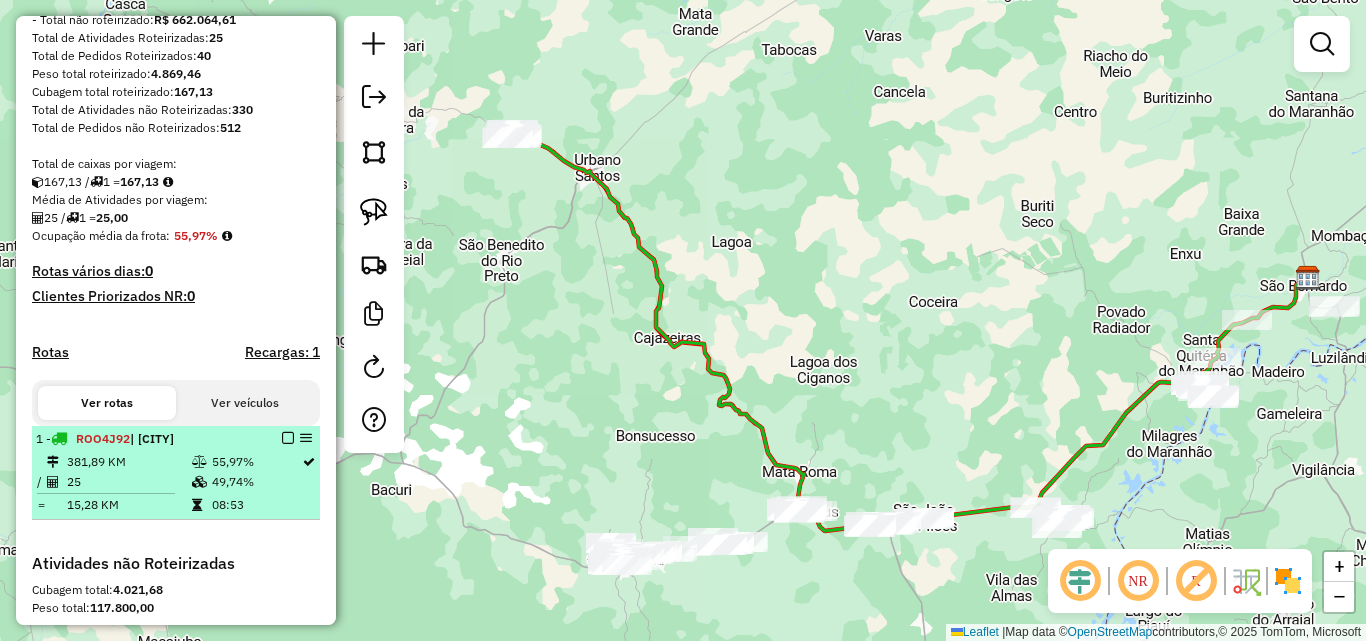 click at bounding box center [288, 438] 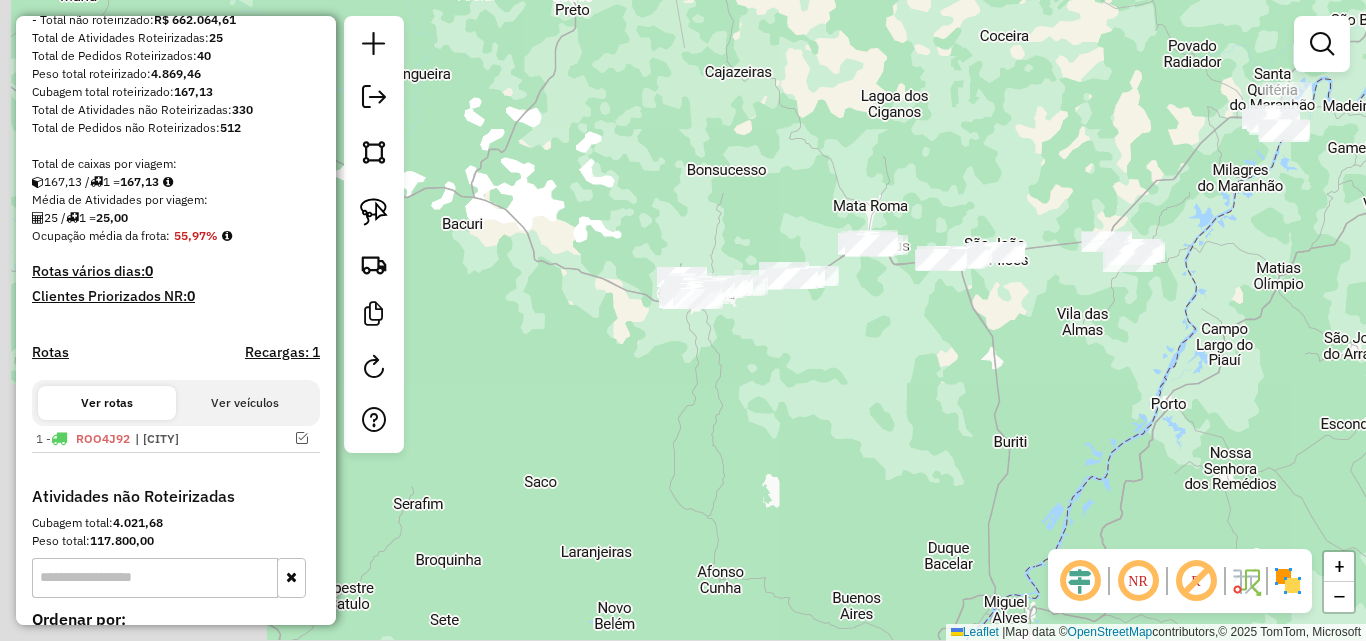 drag, startPoint x: 633, startPoint y: 423, endPoint x: 704, endPoint y: 157, distance: 275.31256 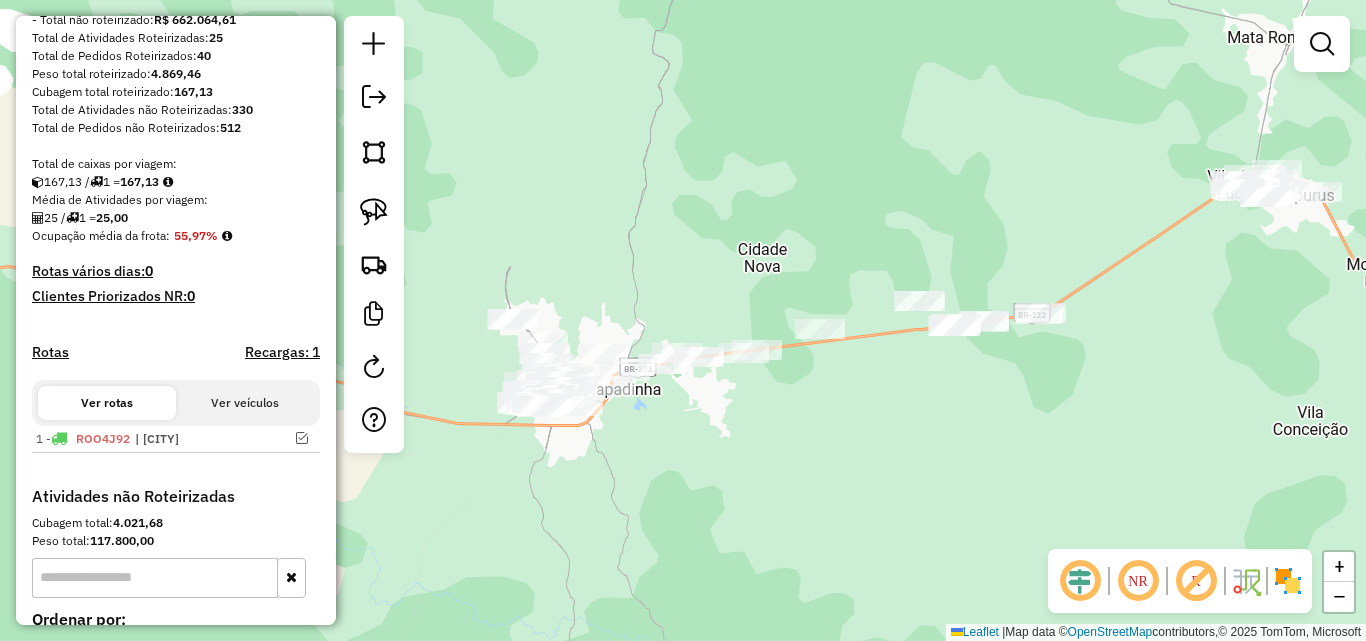drag, startPoint x: 783, startPoint y: 421, endPoint x: 857, endPoint y: 400, distance: 76.922035 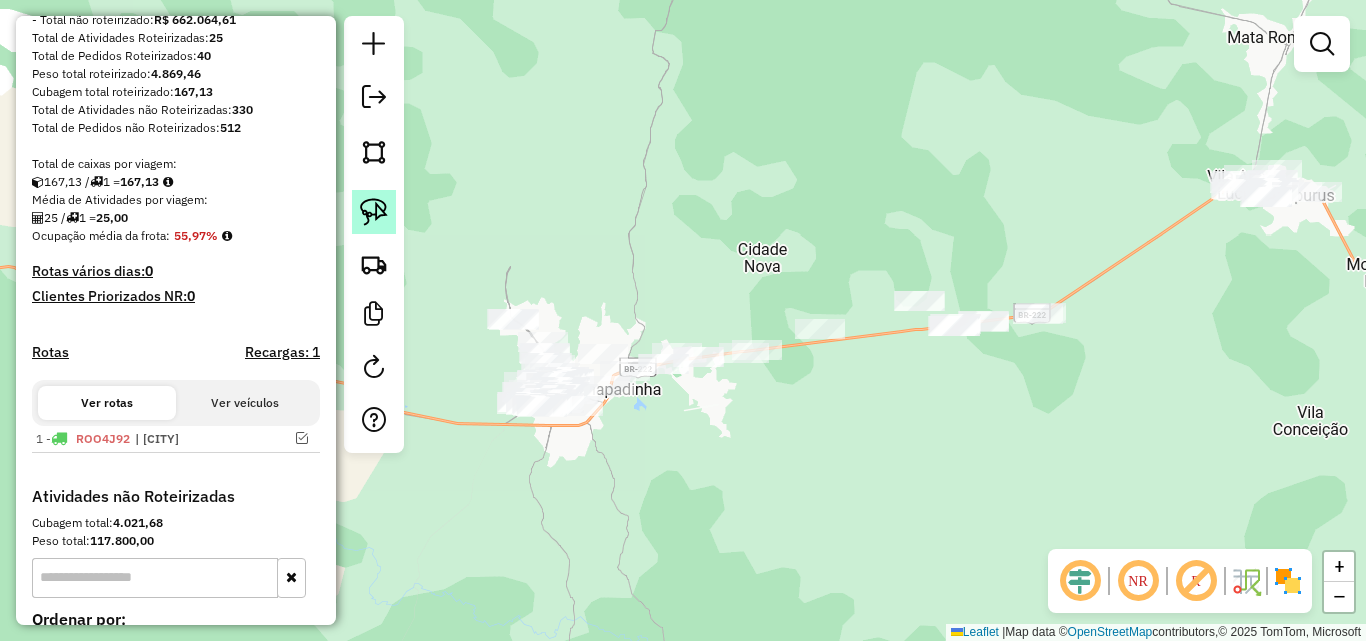 click 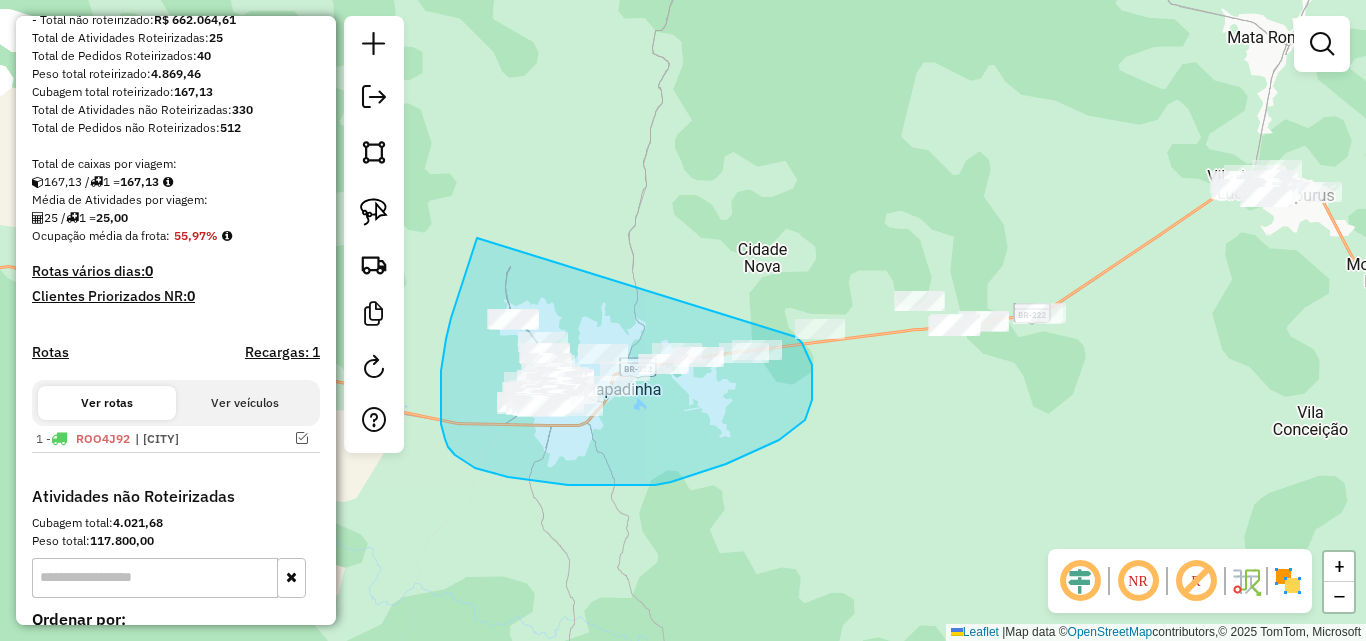 click on "Janela de atendimento Grade de atendimento Capacidade Transportadoras Veículos Cliente Pedidos  Rotas Selecione os dias de semana para filtrar as janelas de atendimento  Seg   Ter   Qua   Qui   Sex   Sáb   Dom  Informe o período da janela de atendimento: De: Até:  Filtrar exatamente a janela do cliente  Considerar janela de atendimento padrão  Selecione os dias de semana para filtrar as grades de atendimento  Seg   Ter   Qua   Qui   Sex   Sáb   Dom   Considerar clientes sem dia de atendimento cadastrado  Clientes fora do dia de atendimento selecionado Filtrar as atividades entre os valores definidos abaixo:  Peso mínimo:   Peso máximo:   Cubagem mínima:   Cubagem máxima:   De:   Até:  Filtrar as atividades entre o tempo de atendimento definido abaixo:  De:   Até:   Considerar capacidade total dos clientes não roteirizados Transportadora: Selecione um ou mais itens Tipo de veículo: Selecione um ou mais itens Veículo: Selecione um ou mais itens Motorista: Selecione um ou mais itens Nome: Rótulo:" 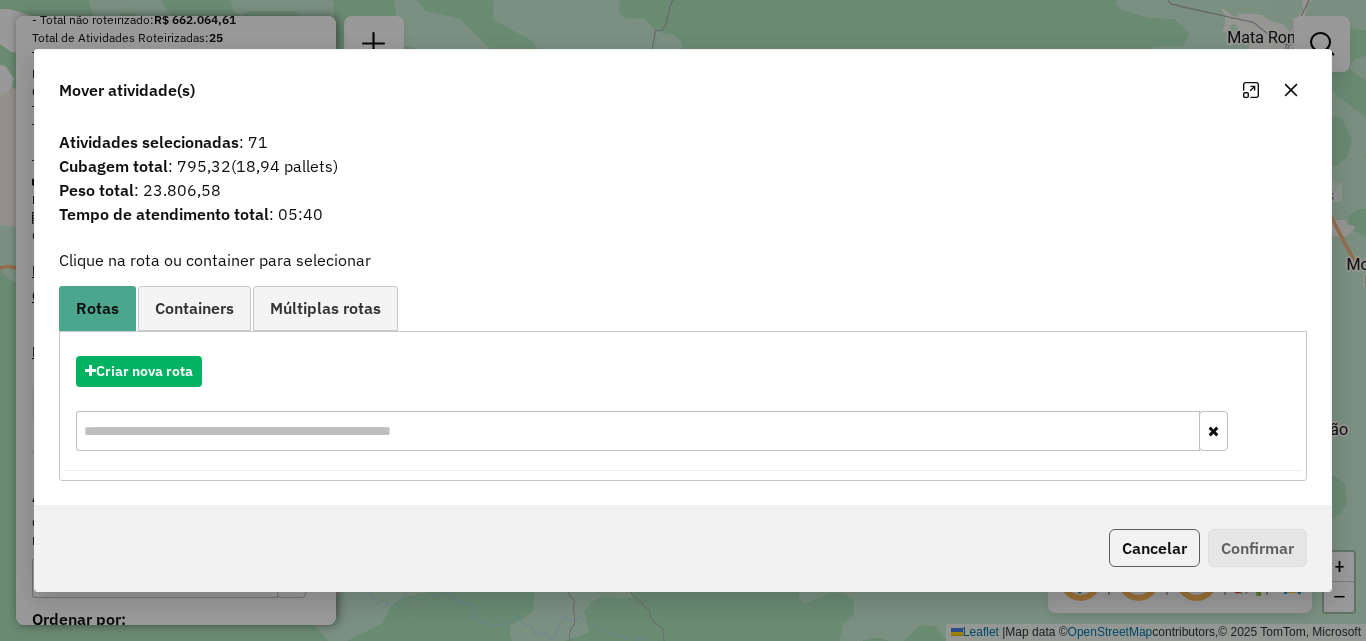 click on "Cancelar" 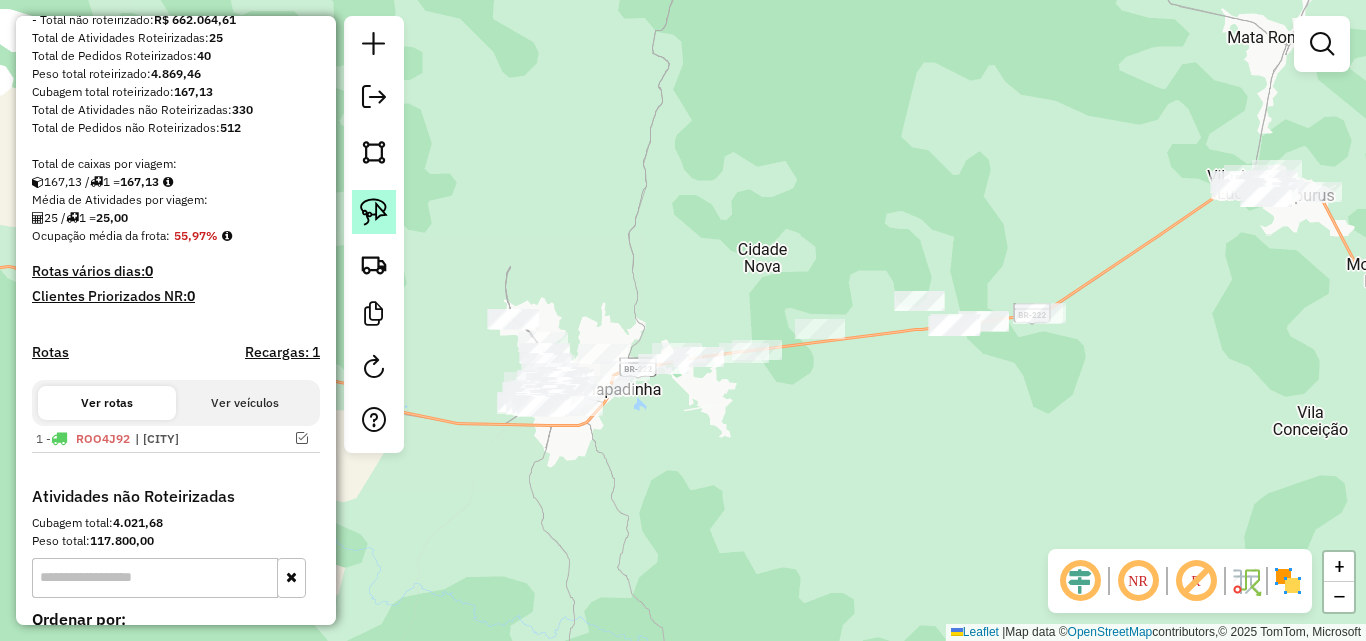 click 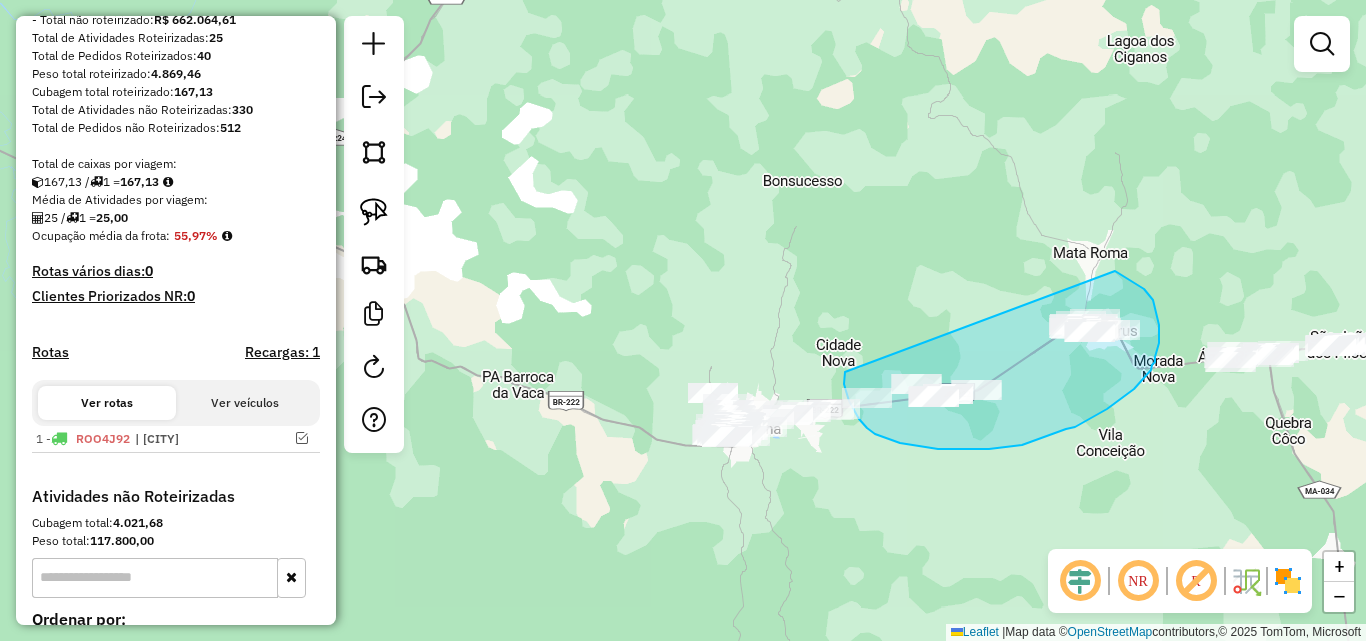 drag, startPoint x: 845, startPoint y: 372, endPoint x: 1074, endPoint y: 260, distance: 254.92155 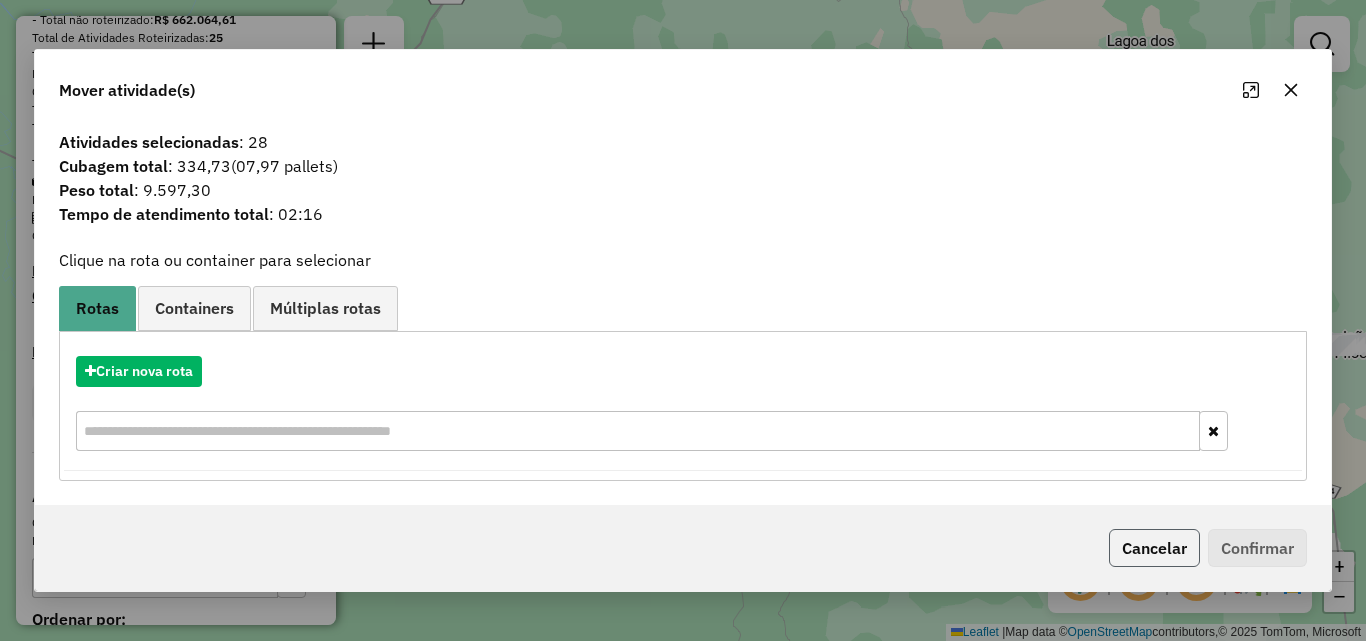 click on "Cancelar" 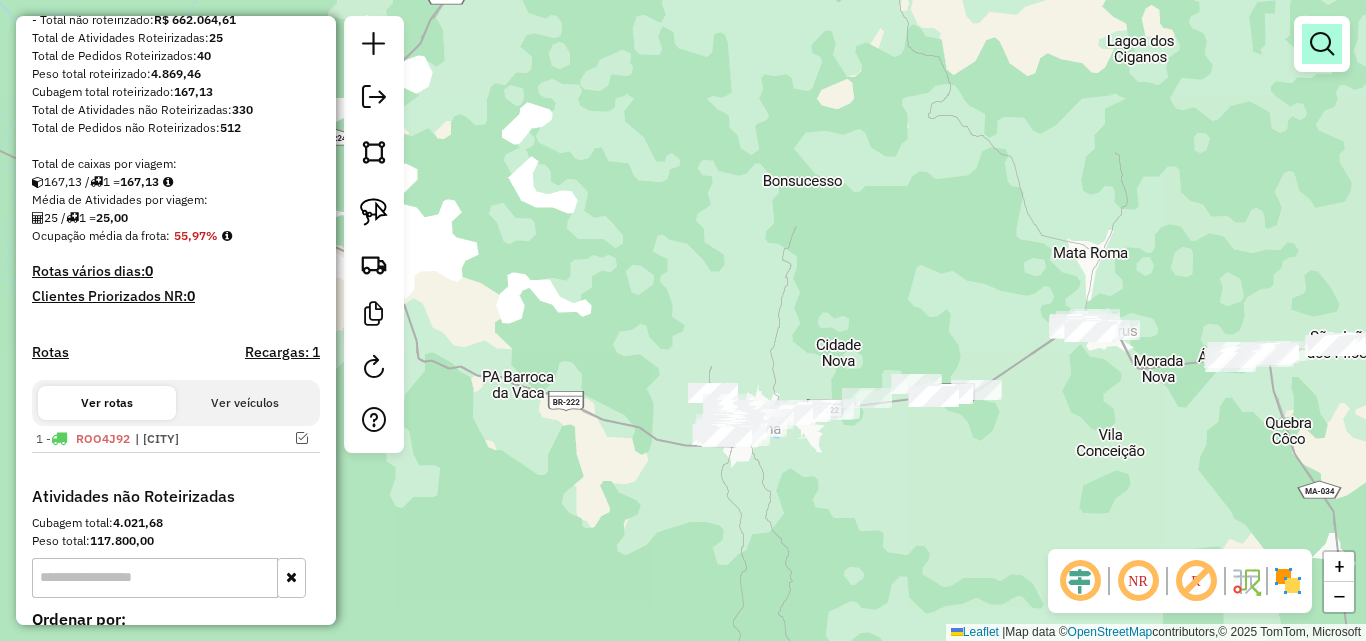 click at bounding box center (1322, 44) 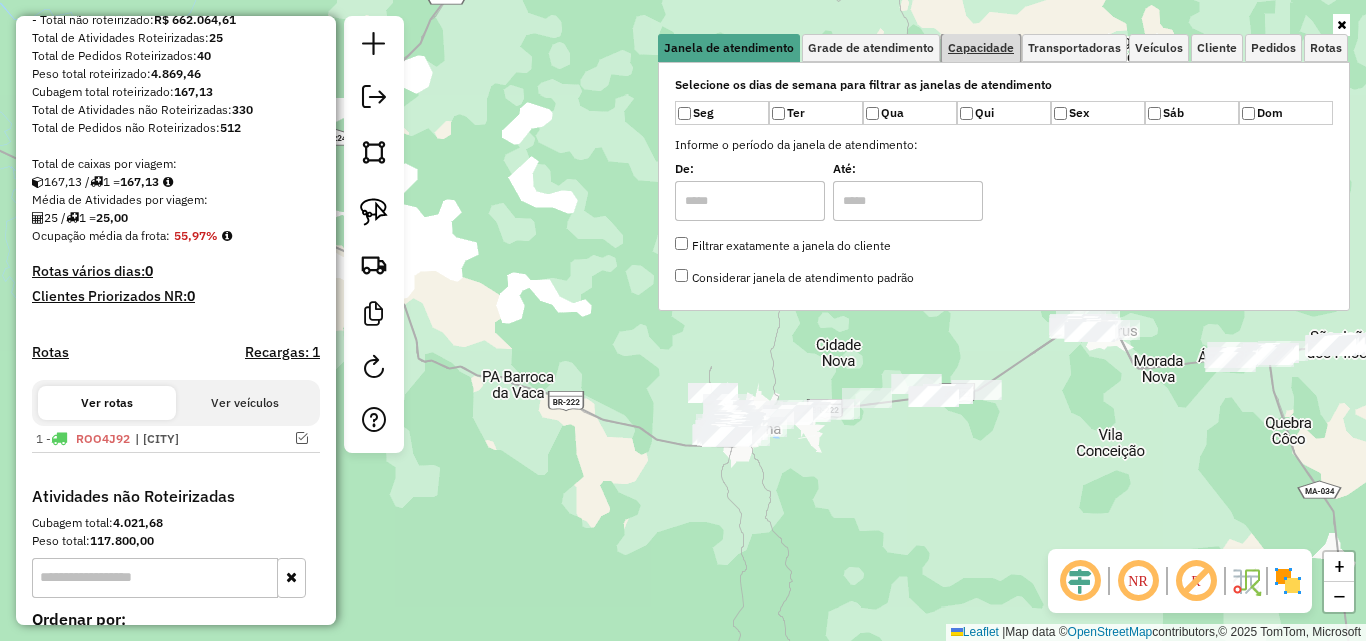 drag, startPoint x: 995, startPoint y: 40, endPoint x: 940, endPoint y: 113, distance: 91.400215 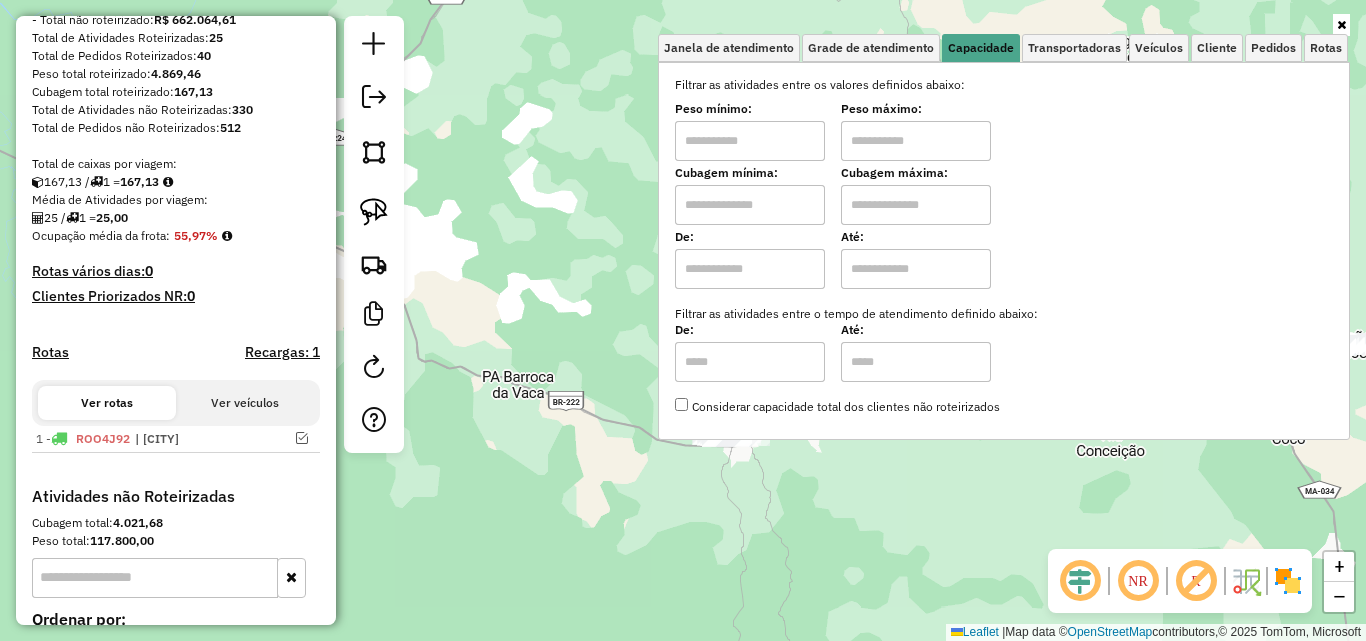 click at bounding box center [750, 205] 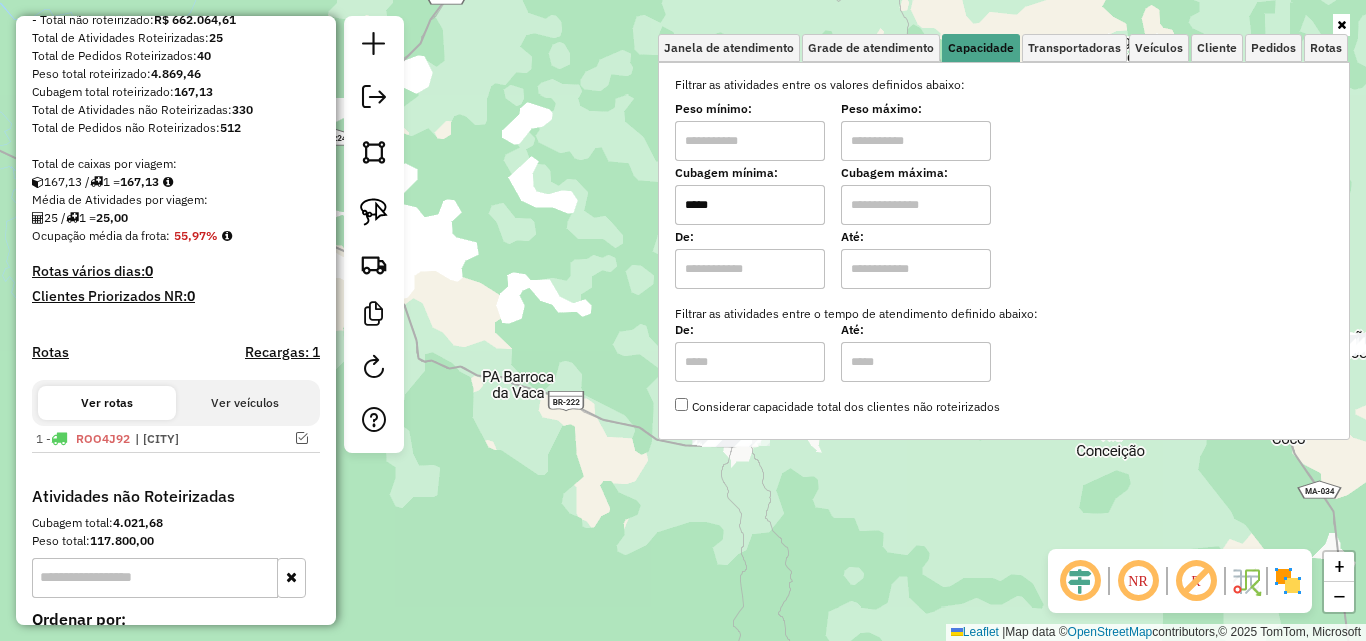 type on "*****" 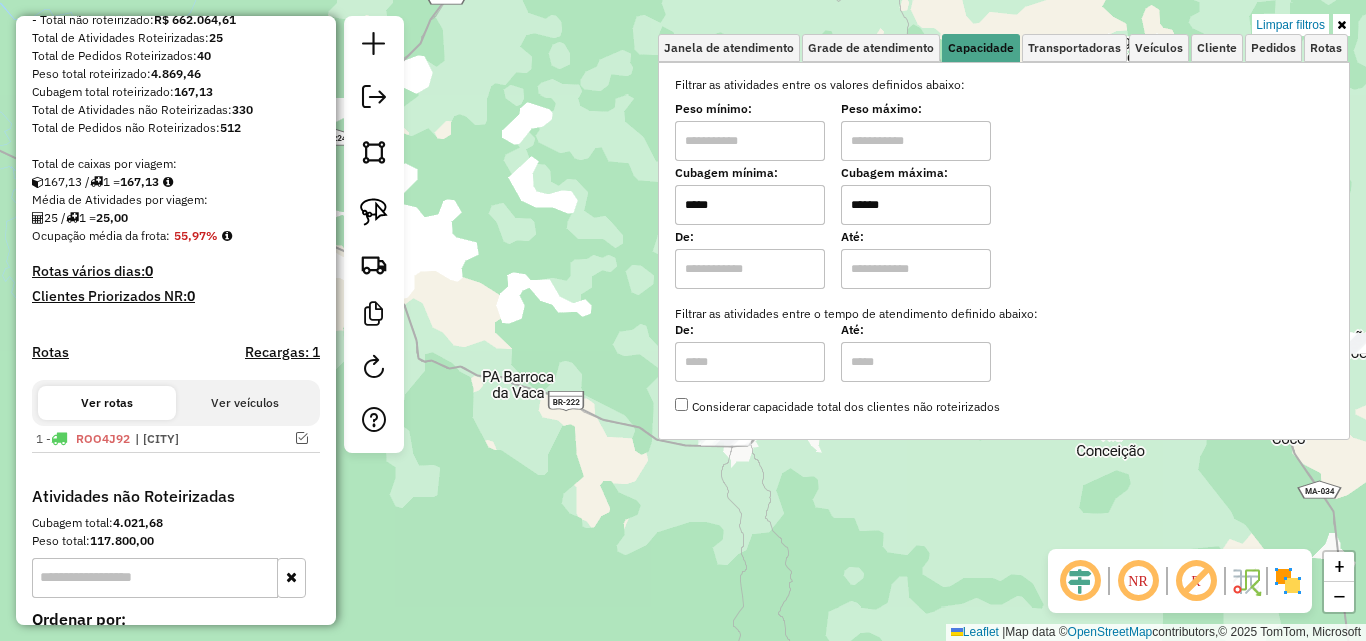 type on "******" 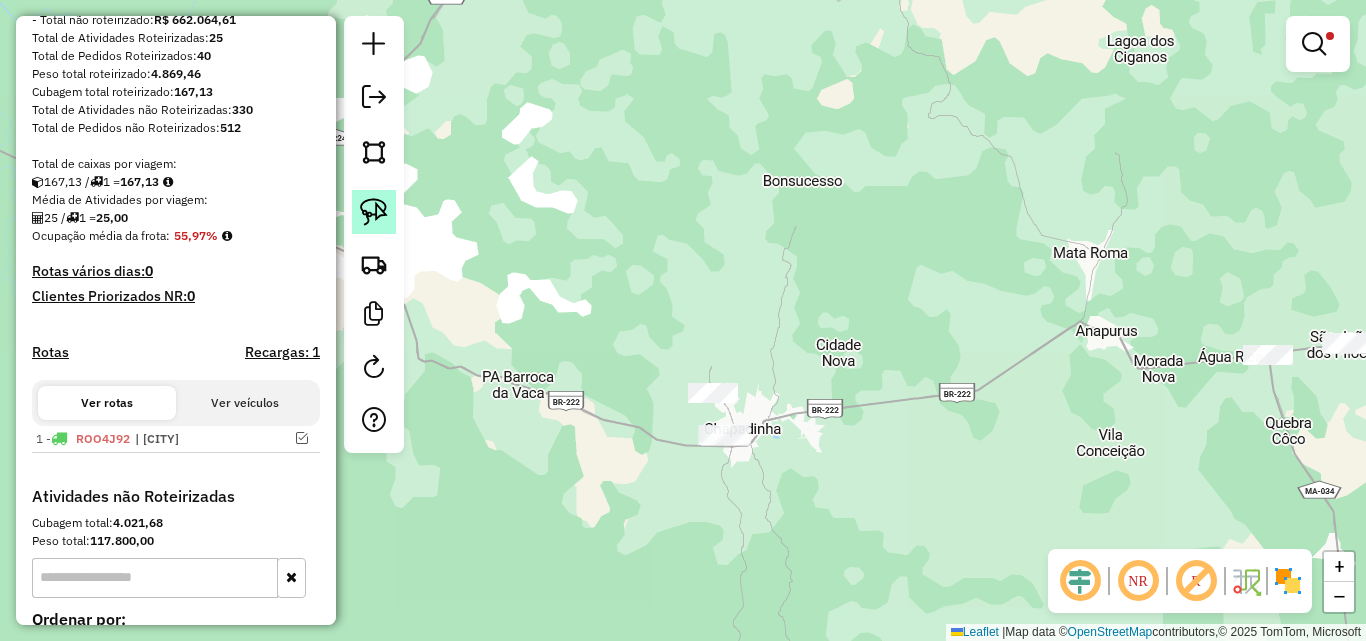 click 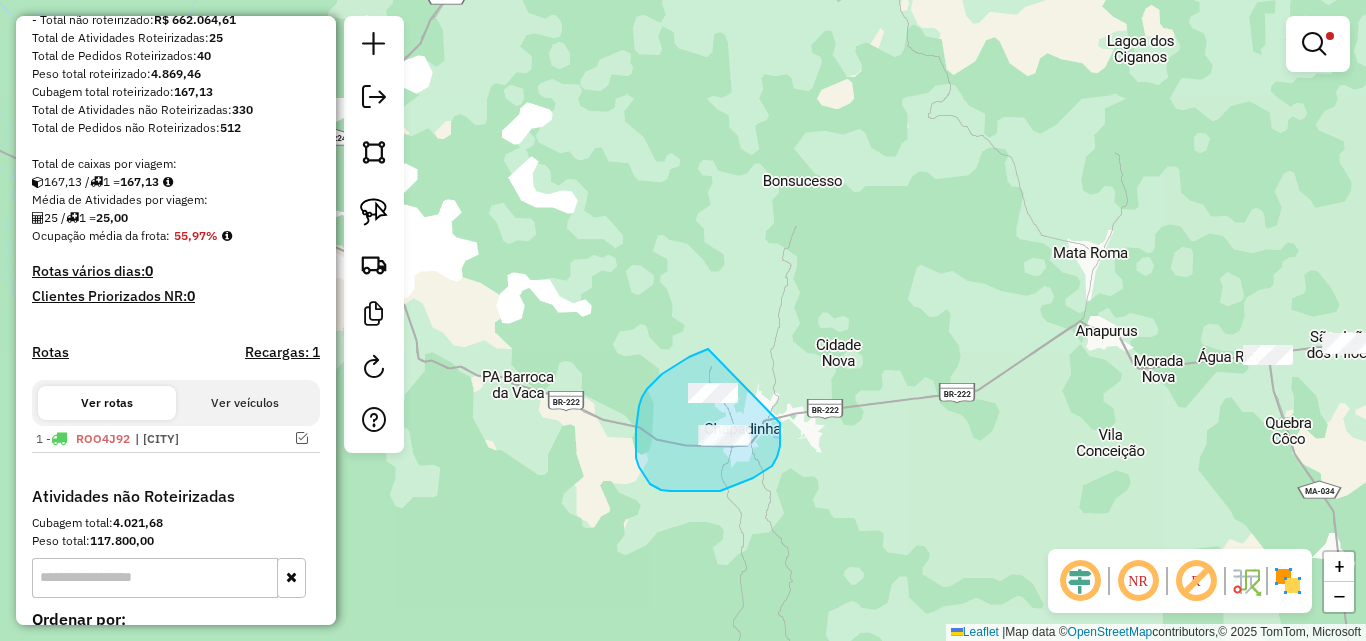 drag, startPoint x: 708, startPoint y: 349, endPoint x: 780, endPoint y: 423, distance: 103.24728 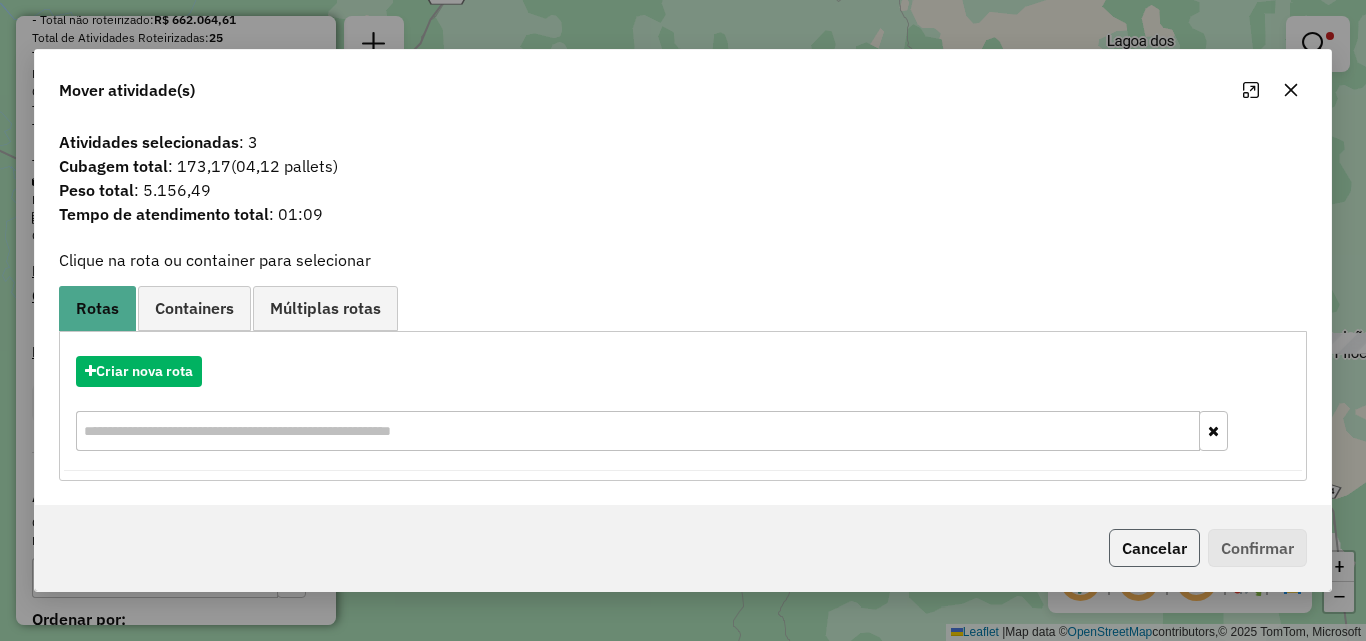 click on "Cancelar" 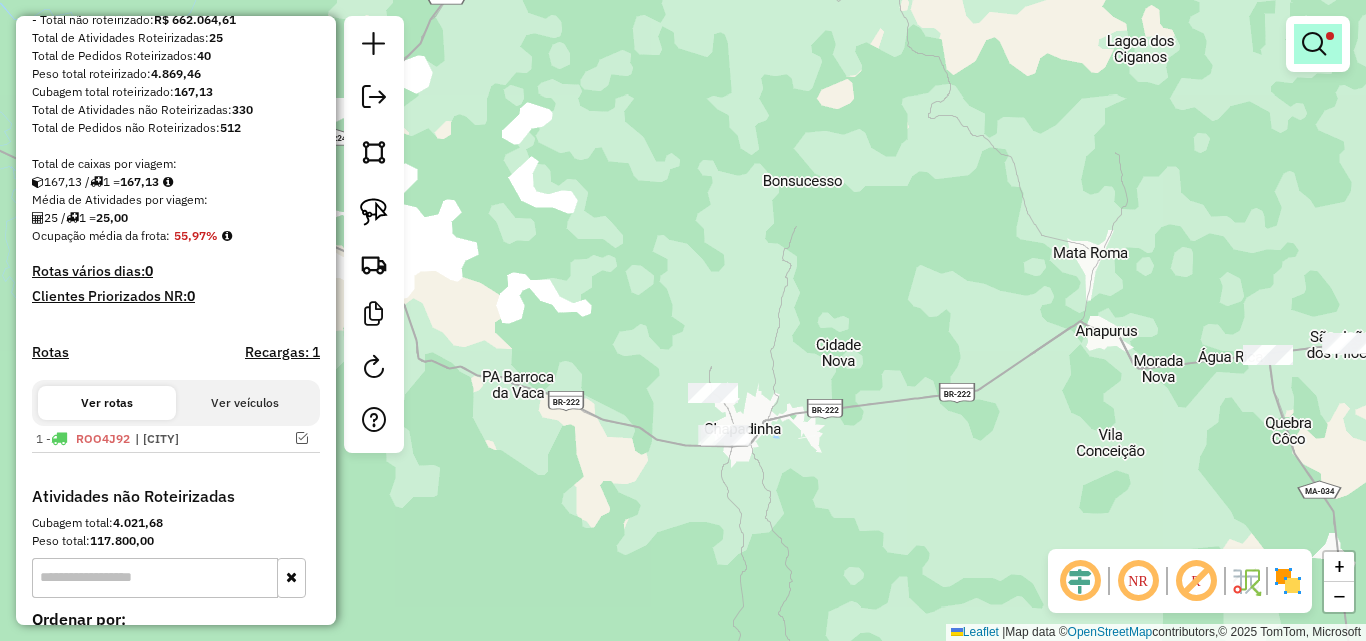click at bounding box center [1314, 44] 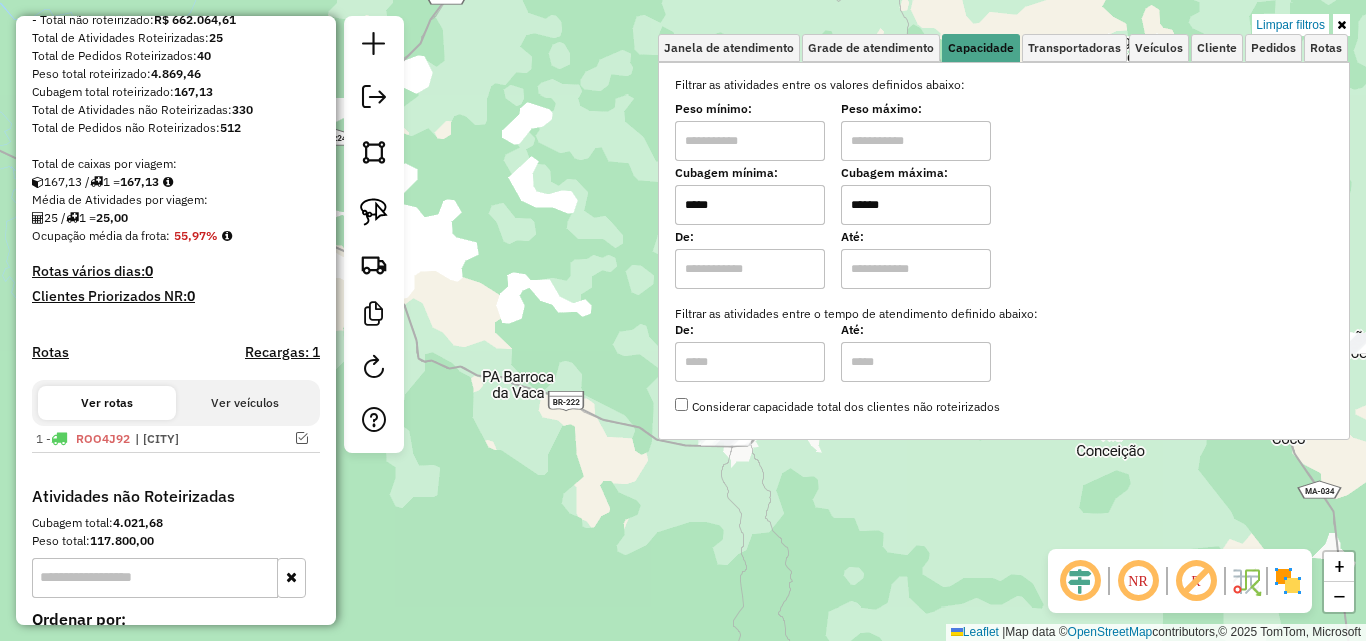 click on "*****" at bounding box center (750, 205) 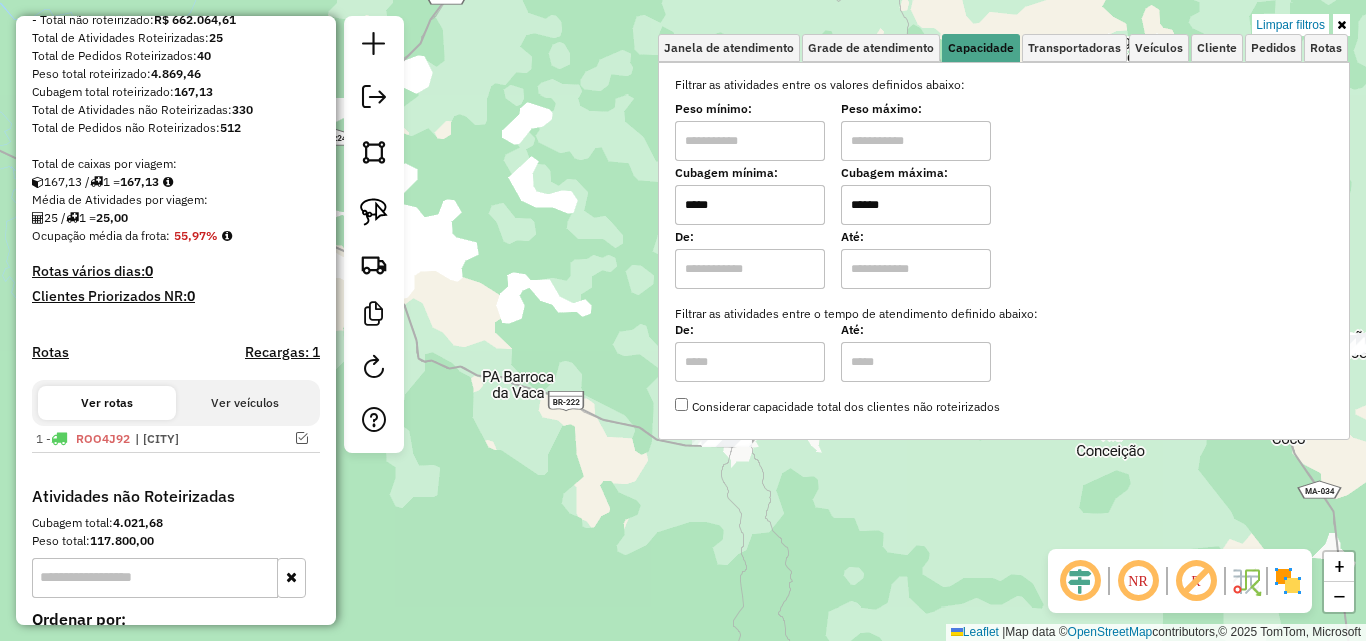 type on "*****" 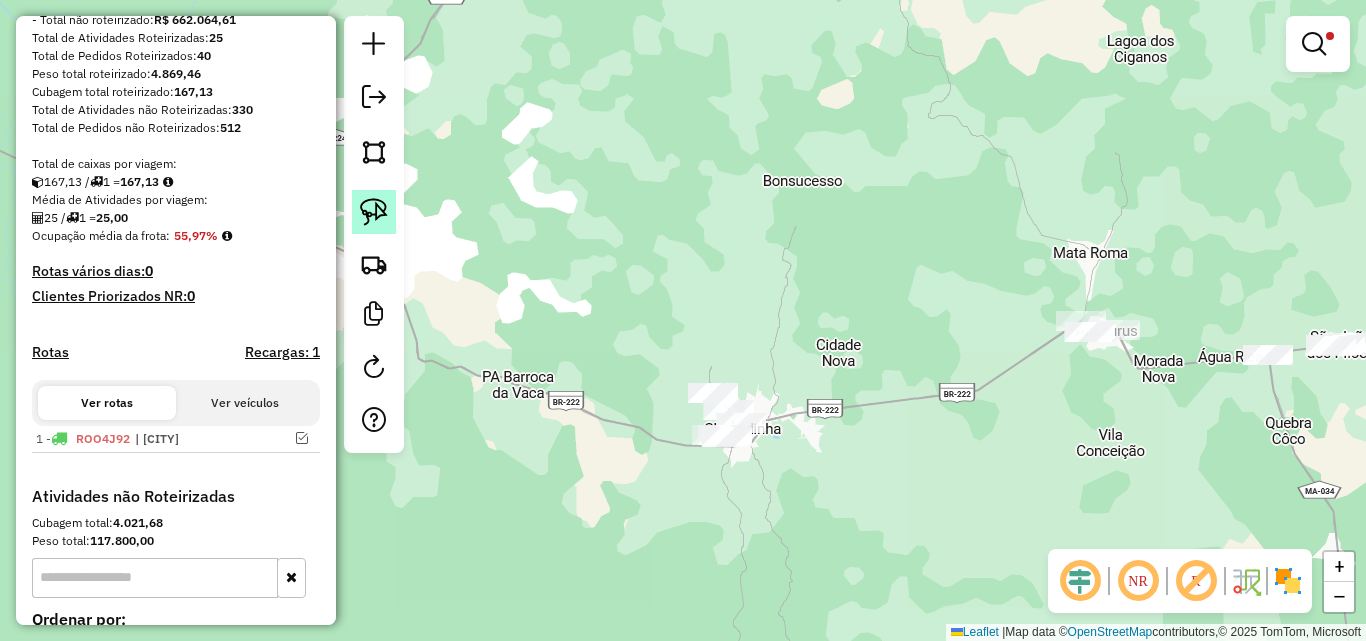 click 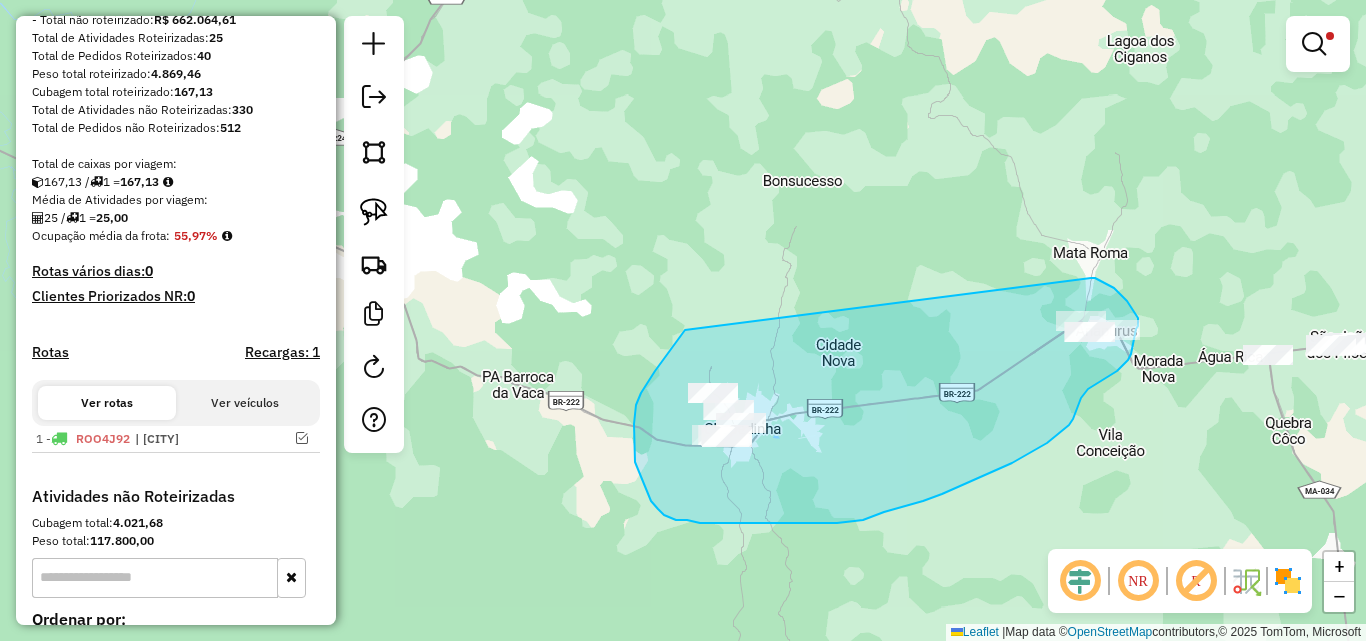 drag, startPoint x: 674, startPoint y: 344, endPoint x: 1091, endPoint y: 278, distance: 422.1907 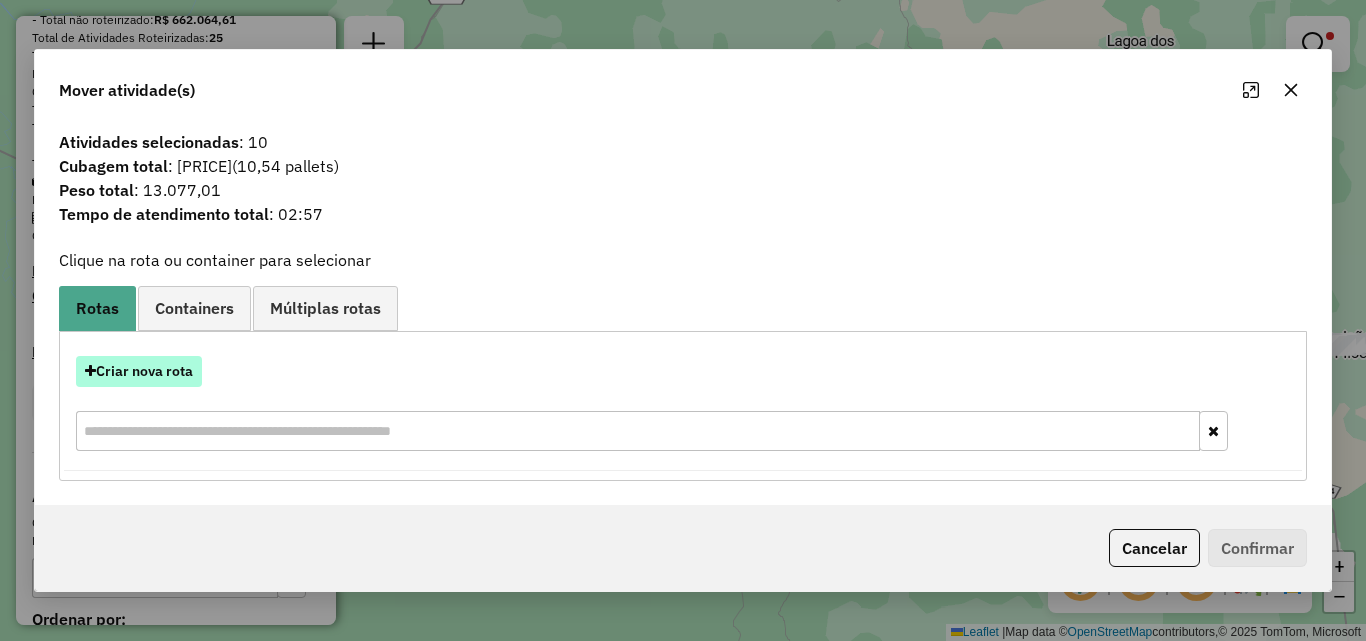 click on "Criar nova rota" at bounding box center [139, 371] 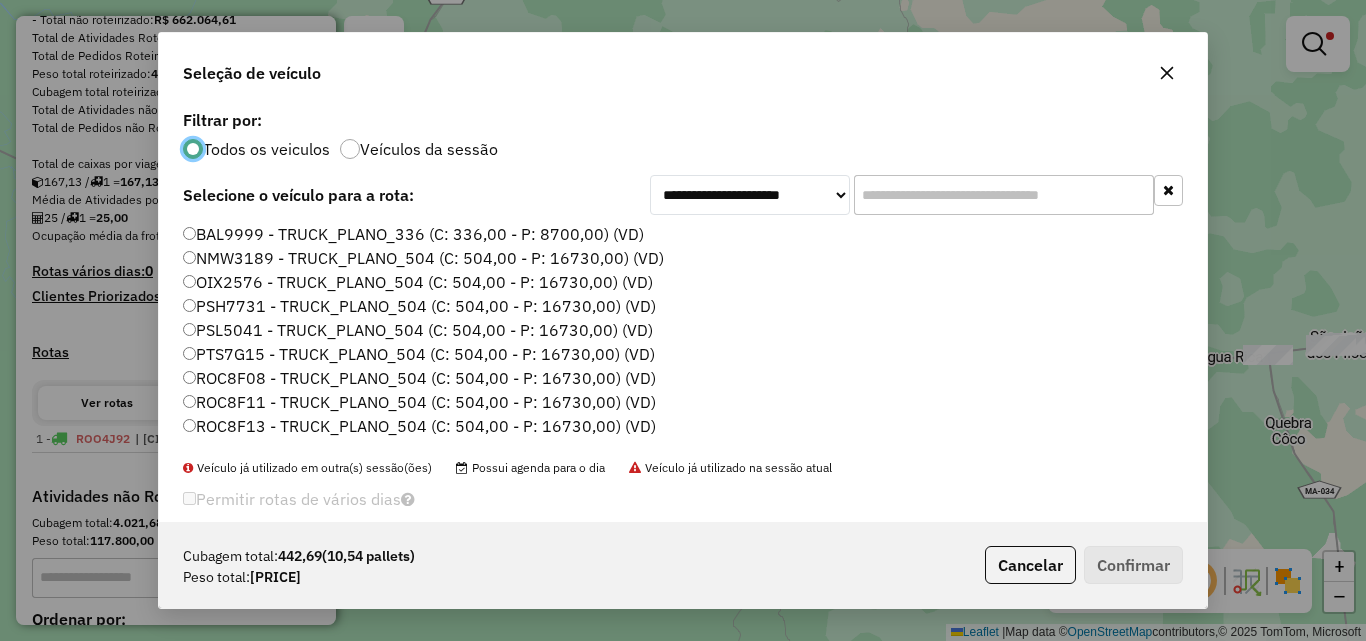 scroll, scrollTop: 11, scrollLeft: 6, axis: both 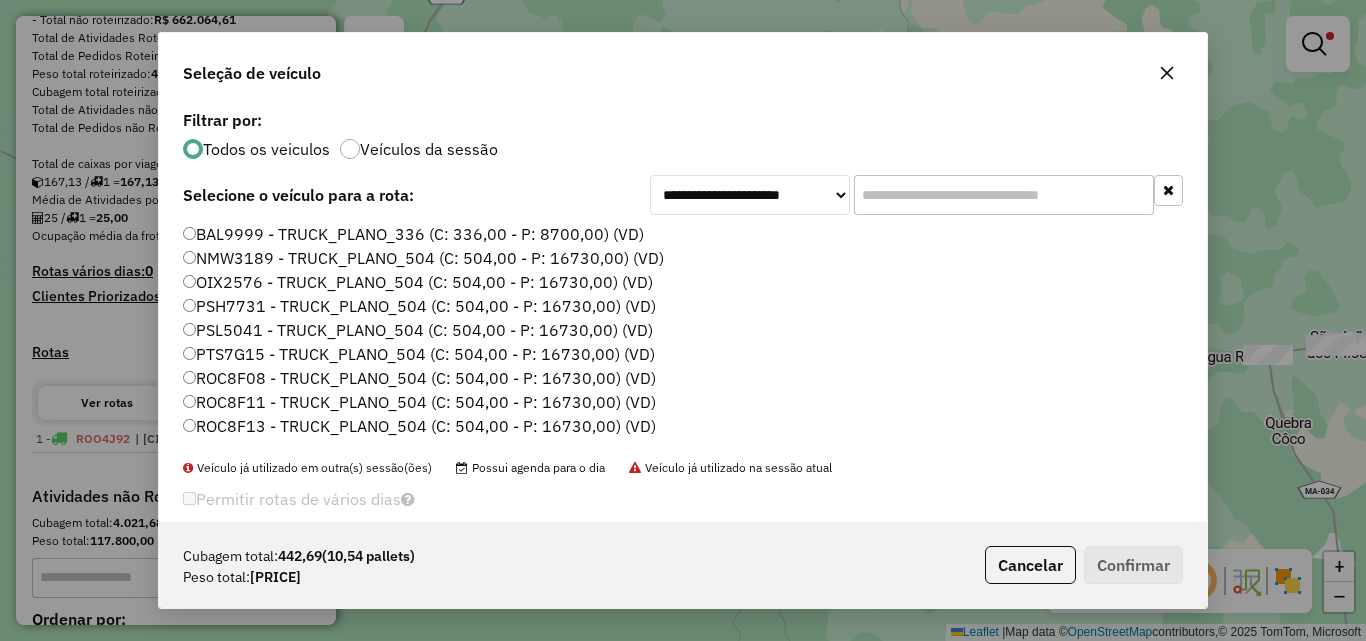 click on "NMW3189 - TRUCK_PLANO_504 (C: 504,00 - P: 16730,00) (VD)" 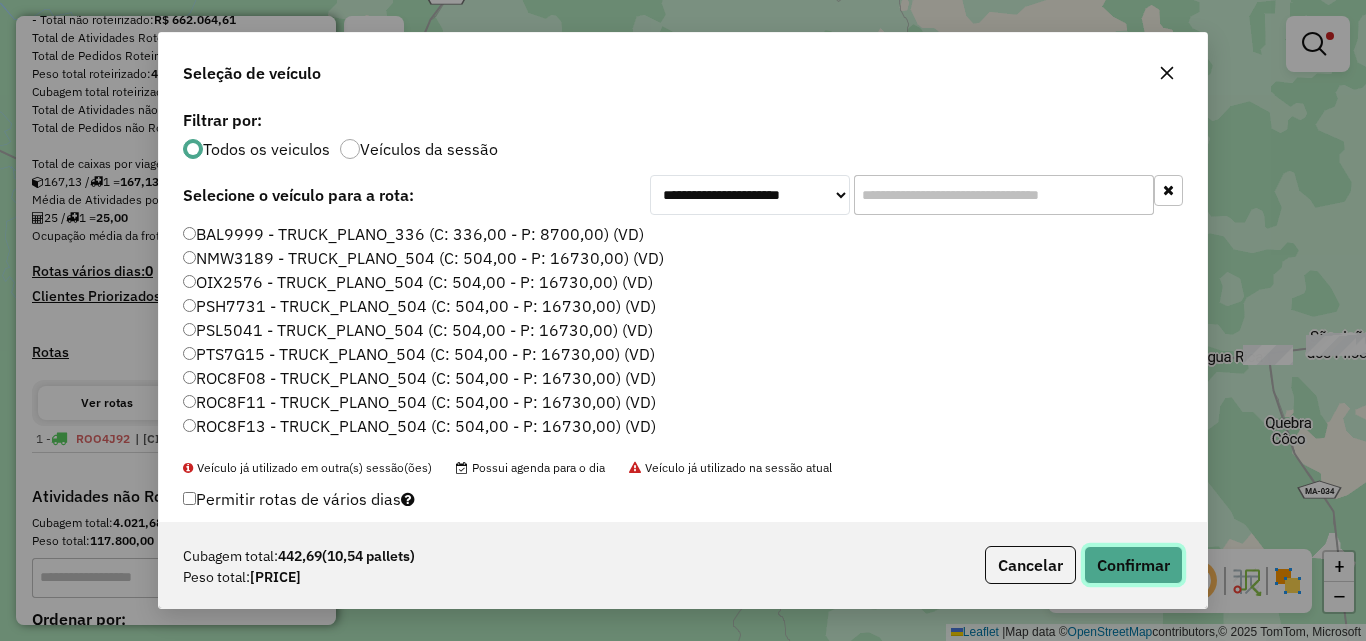click on "Confirmar" 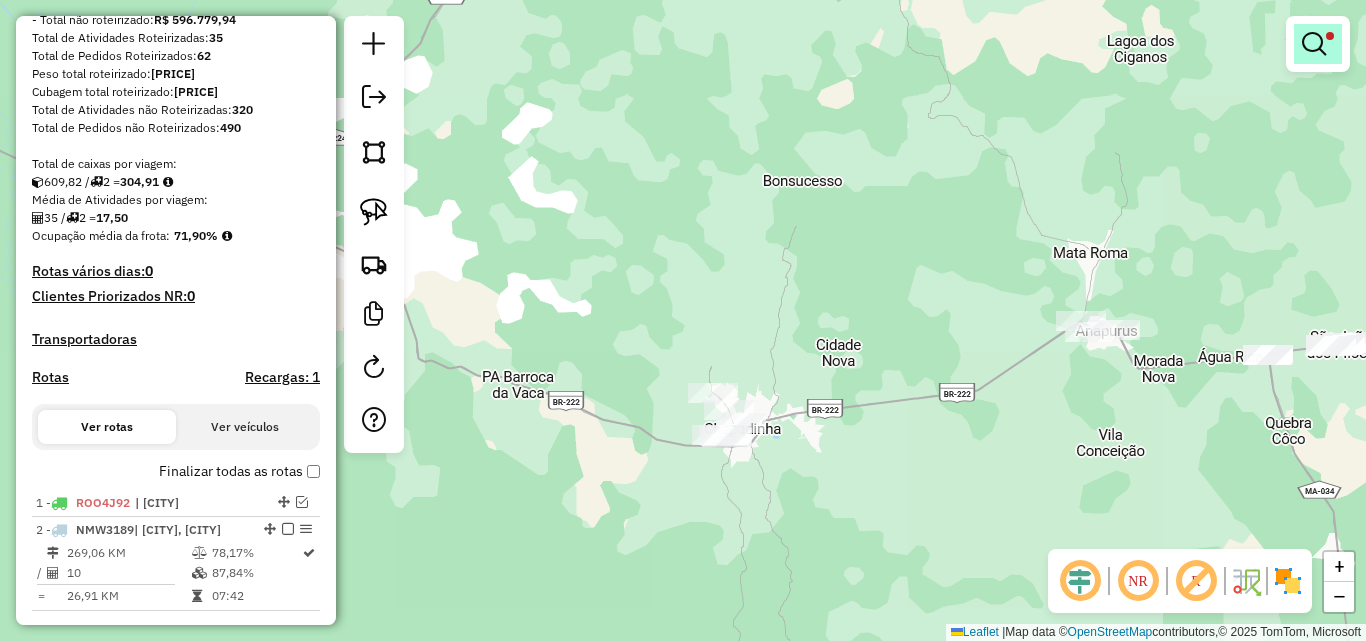 click at bounding box center (1314, 44) 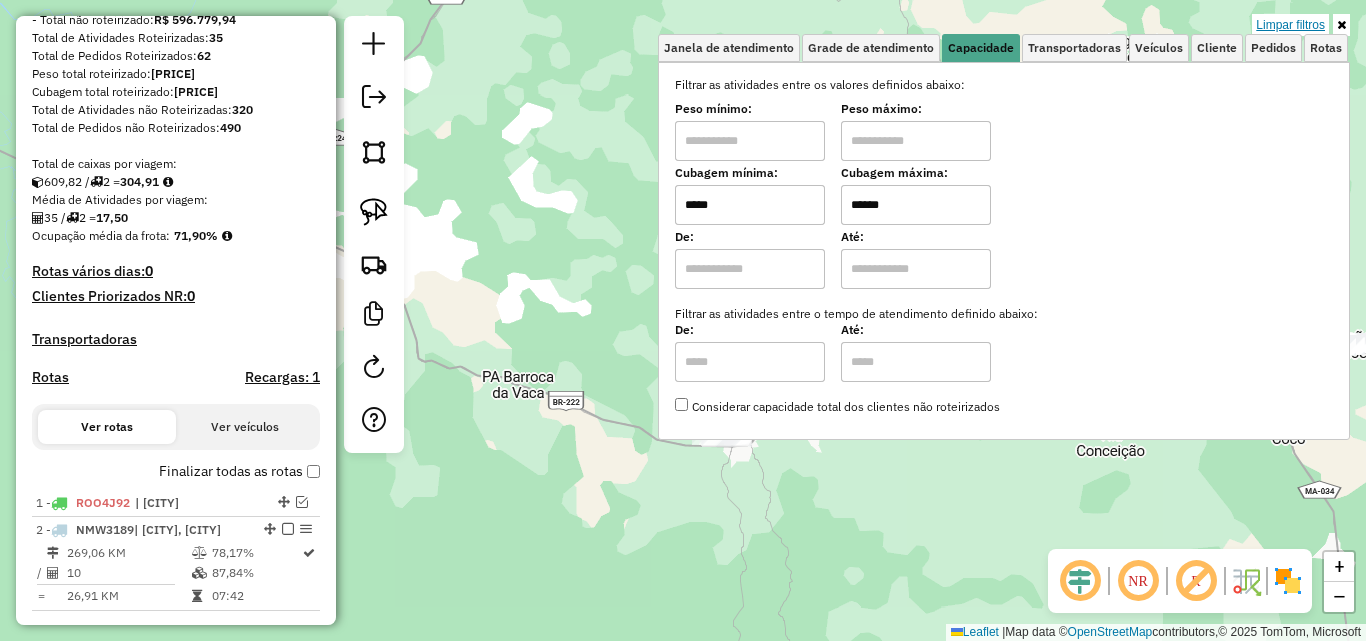 click on "Limpar filtros" at bounding box center (1290, 25) 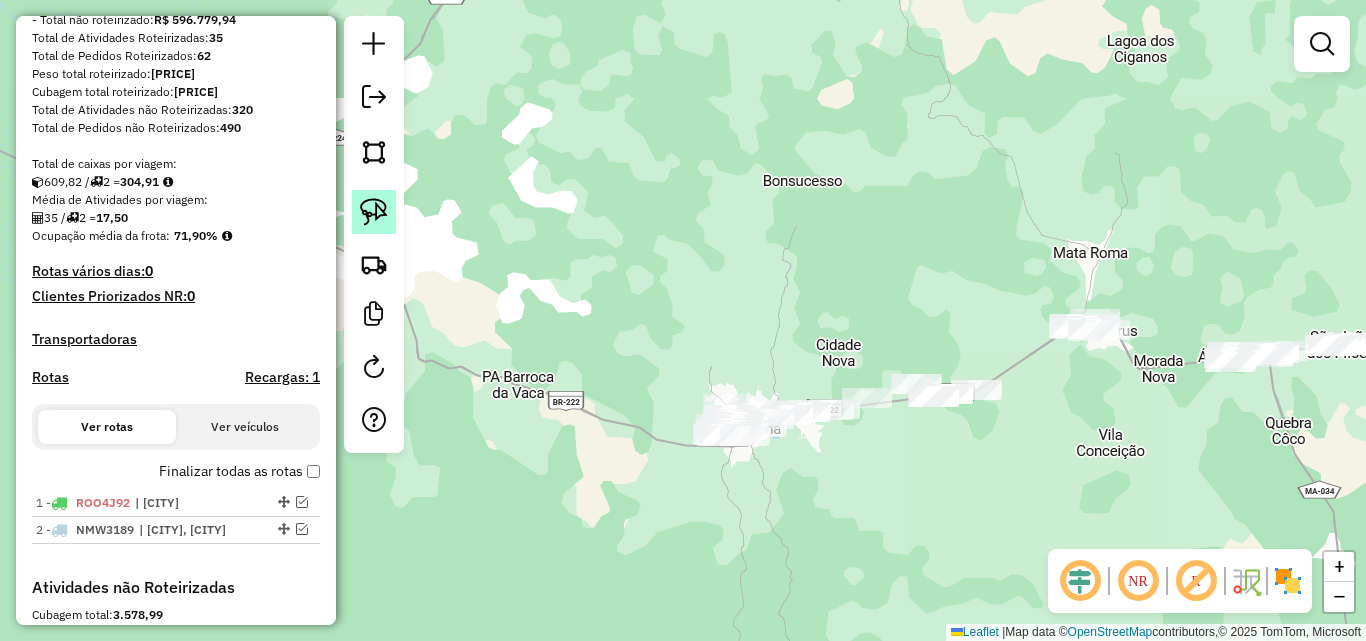 click 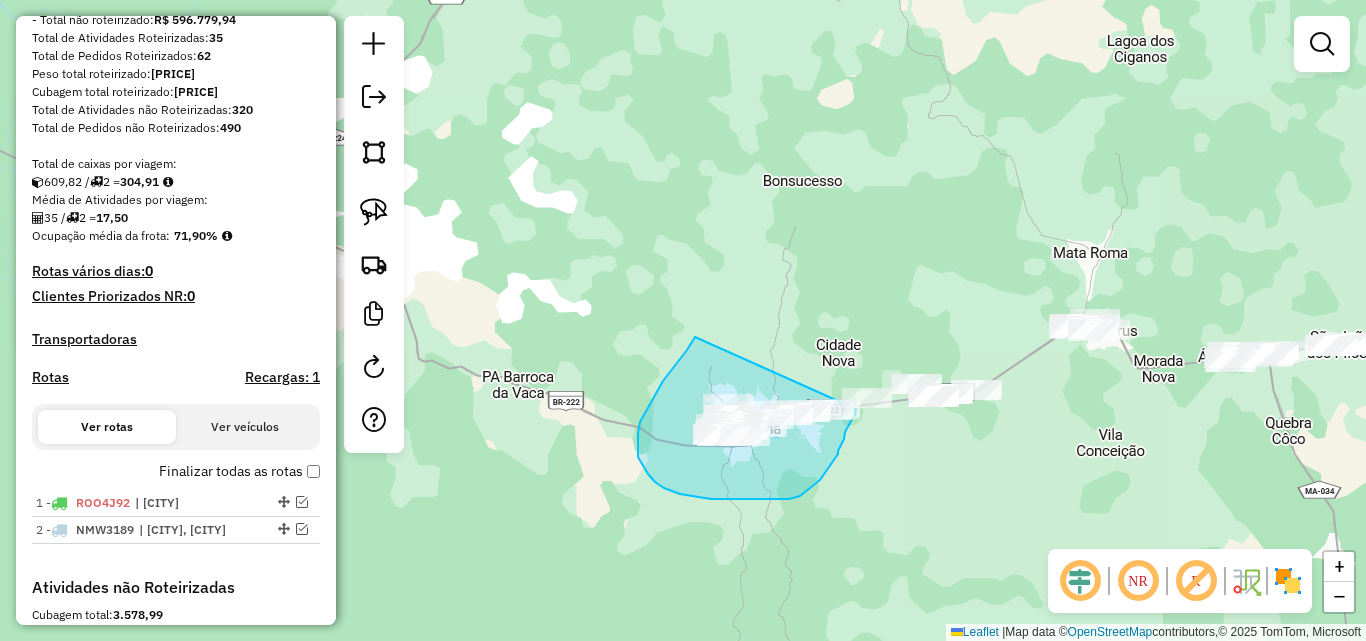 click on "Janela de atendimento Grade de atendimento Capacidade Transportadoras Veículos Cliente Pedidos  Rotas Selecione os dias de semana para filtrar as janelas de atendimento  Seg   Ter   Qua   Qui   Sex   Sáb   Dom  Informe o período da janela de atendimento: De: Até:  Filtrar exatamente a janela do cliente  Considerar janela de atendimento padrão  Selecione os dias de semana para filtrar as grades de atendimento  Seg   Ter   Qua   Qui   Sex   Sáb   Dom   Considerar clientes sem dia de atendimento cadastrado  Clientes fora do dia de atendimento selecionado Filtrar as atividades entre os valores definidos abaixo:  Peso mínimo:   Peso máximo:   Cubagem mínima:   Cubagem máxima:   De:   Até:  Filtrar as atividades entre o tempo de atendimento definido abaixo:  De:   Até:   Considerar capacidade total dos clientes não roteirizados Transportadora: Selecione um ou mais itens Tipo de veículo: Selecione um ou mais itens Veículo: Selecione um ou mais itens Motorista: Selecione um ou mais itens Nome: Rótulo:" 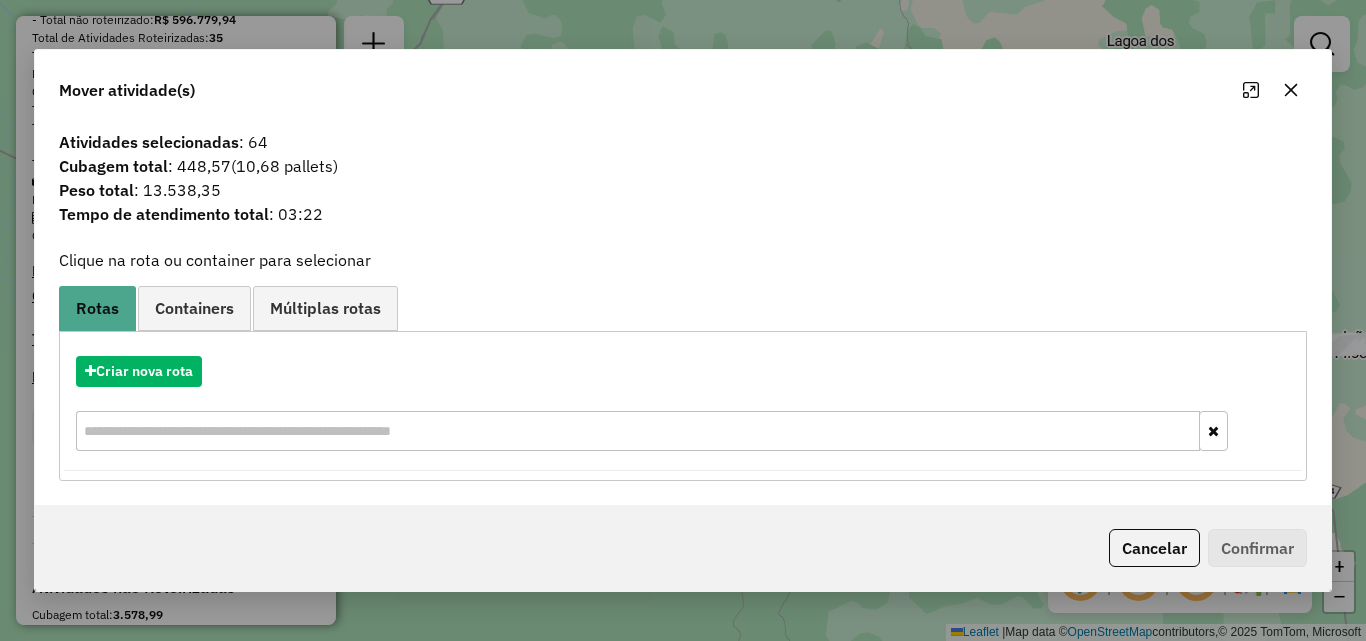 drag, startPoint x: 1163, startPoint y: 551, endPoint x: 978, endPoint y: 442, distance: 214.72308 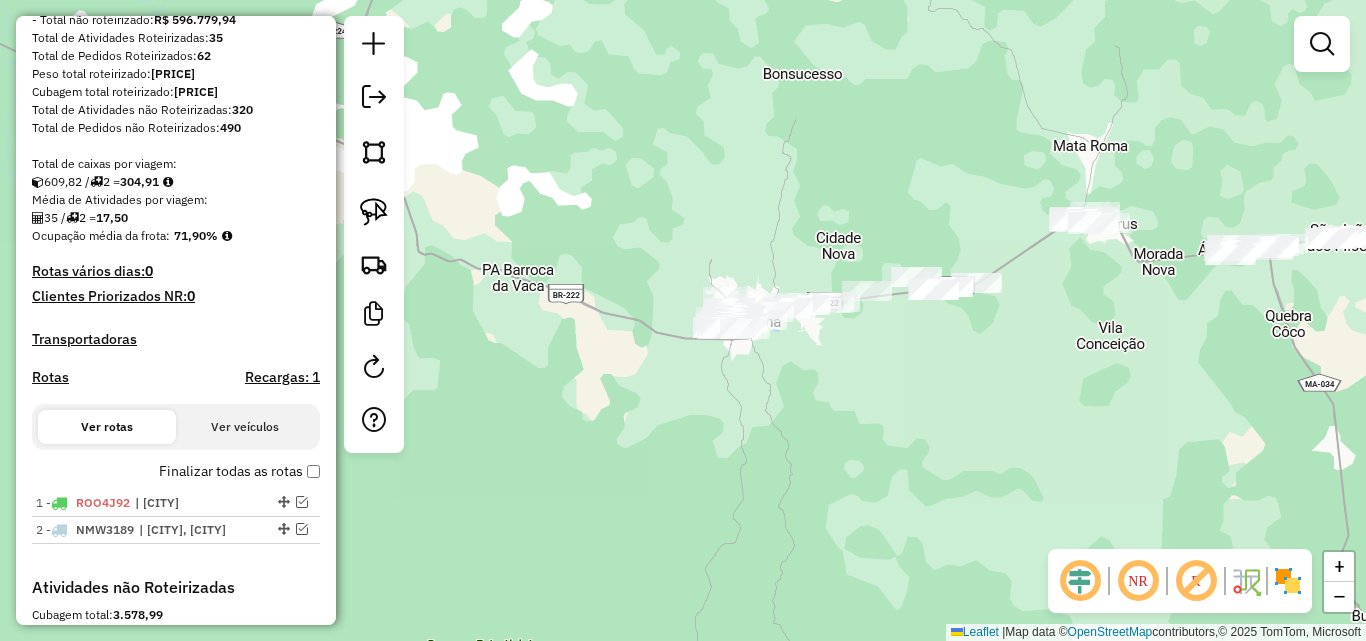 drag, startPoint x: 860, startPoint y: 439, endPoint x: 860, endPoint y: 332, distance: 107 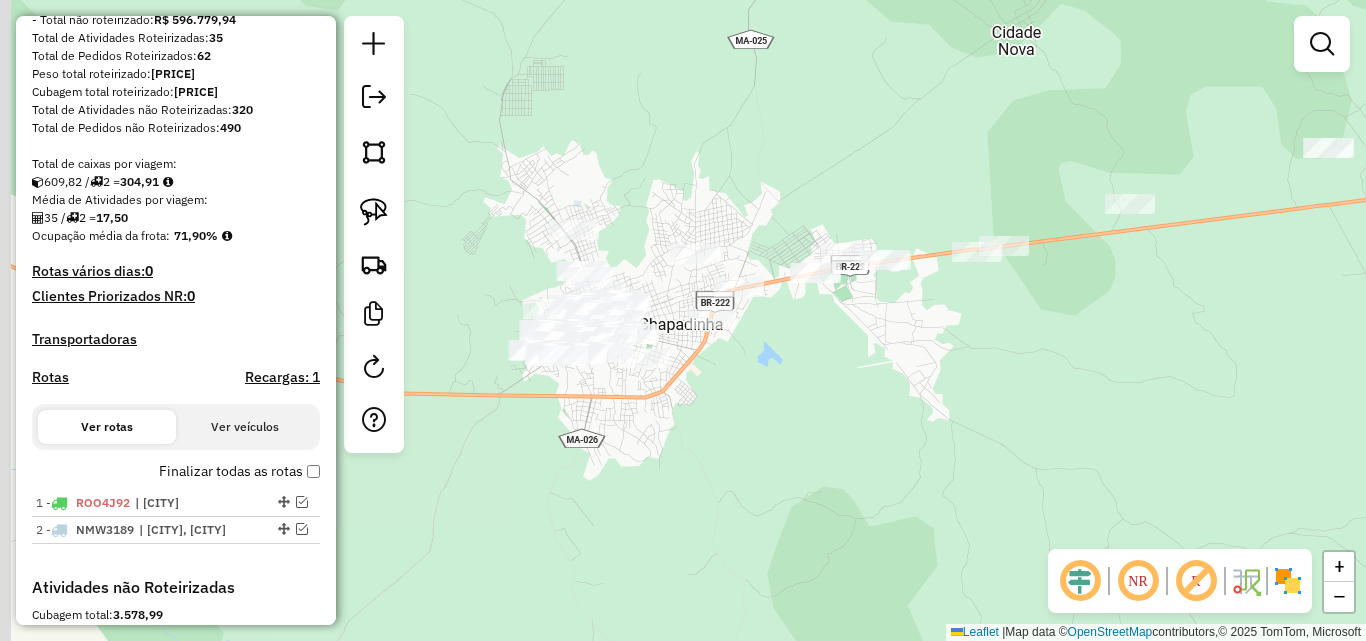 drag, startPoint x: 698, startPoint y: 406, endPoint x: 864, endPoint y: 277, distance: 210.23082 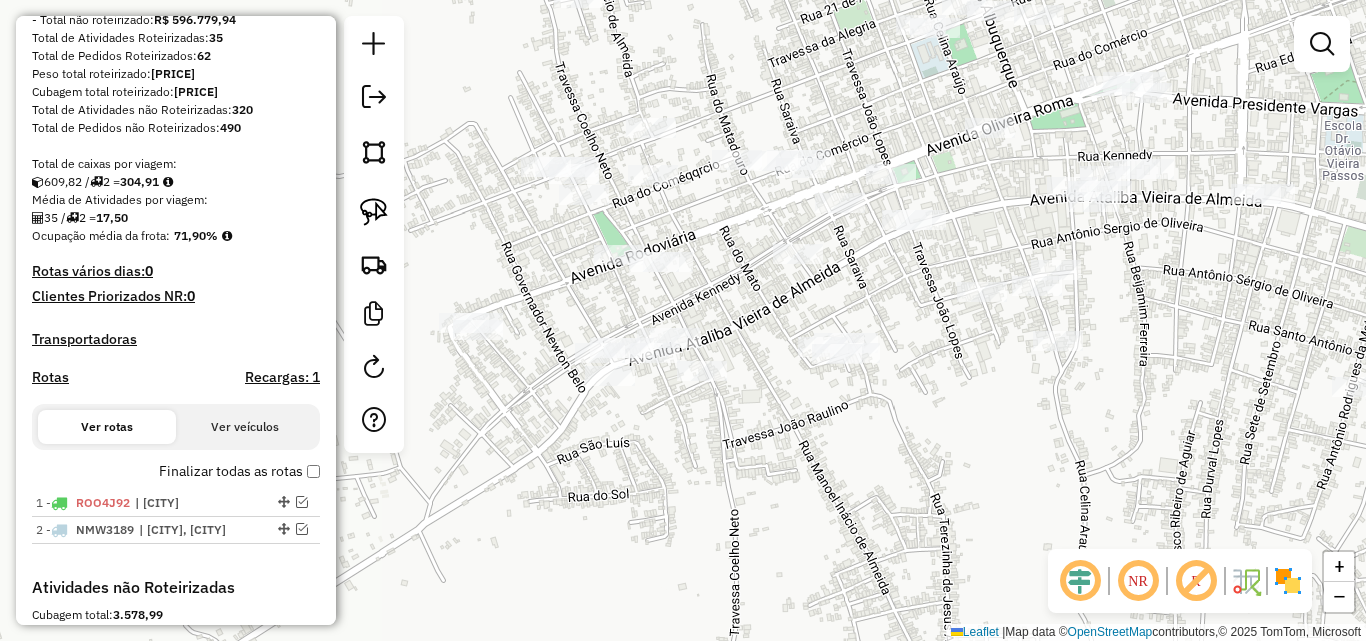 drag, startPoint x: 1047, startPoint y: 486, endPoint x: 1015, endPoint y: 433, distance: 61.91123 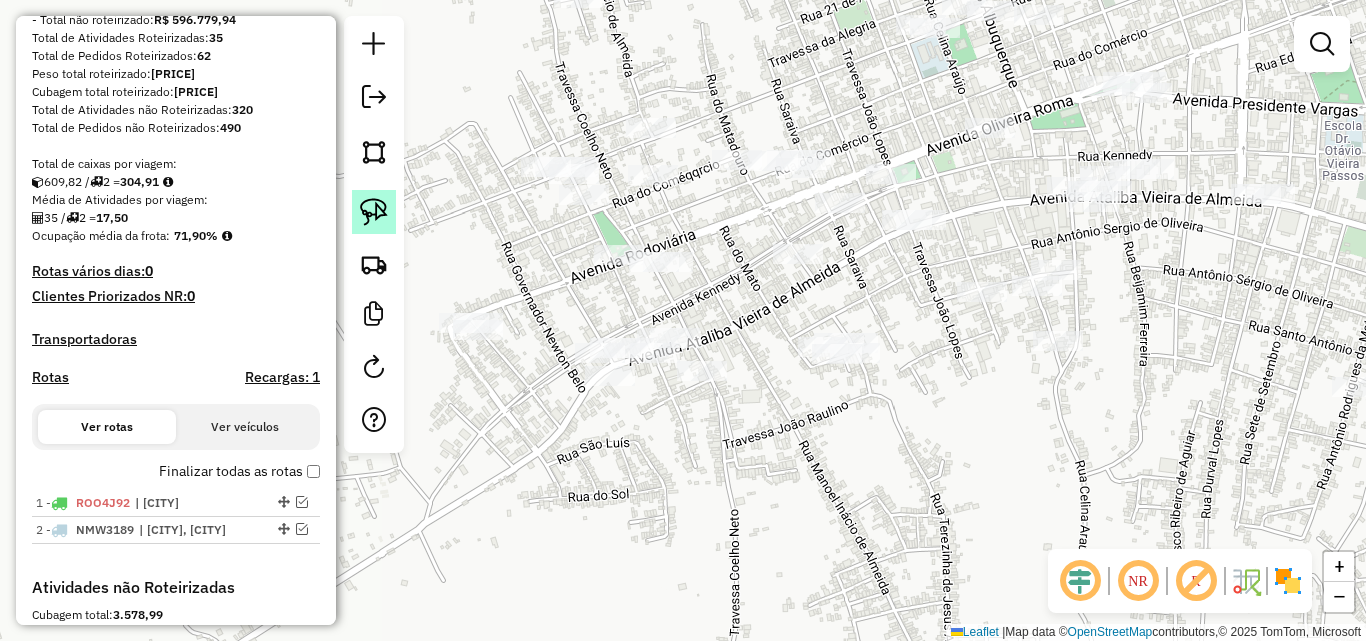 click 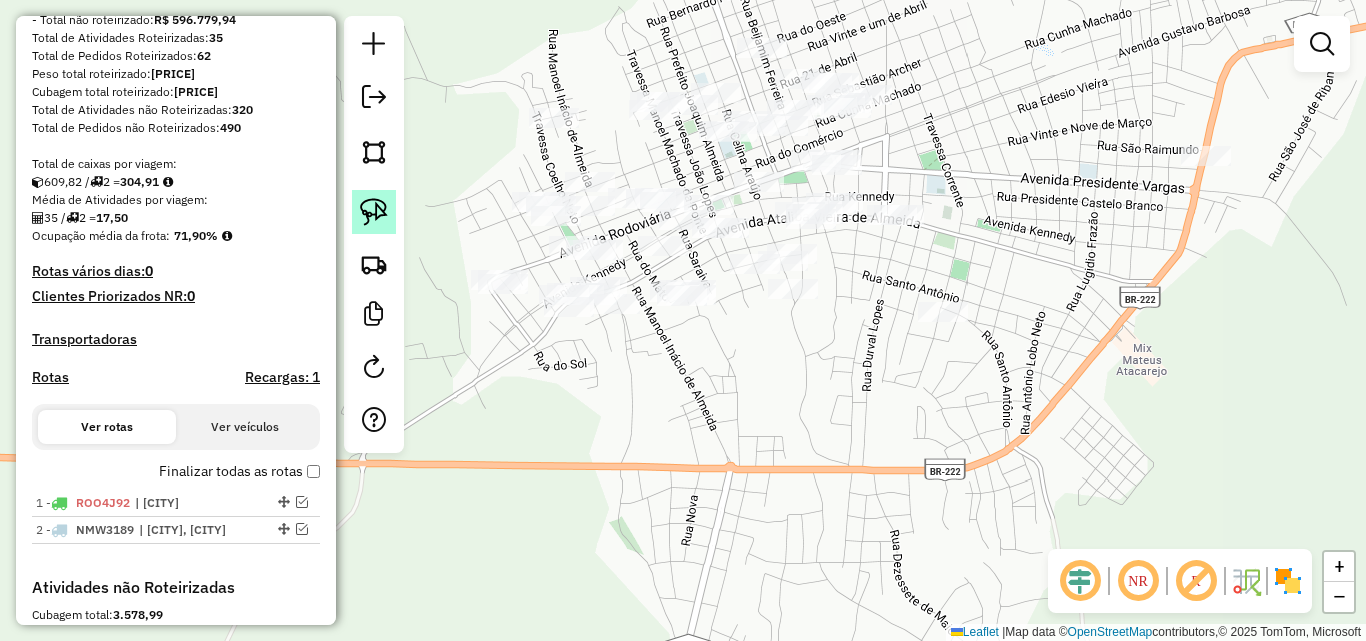 click 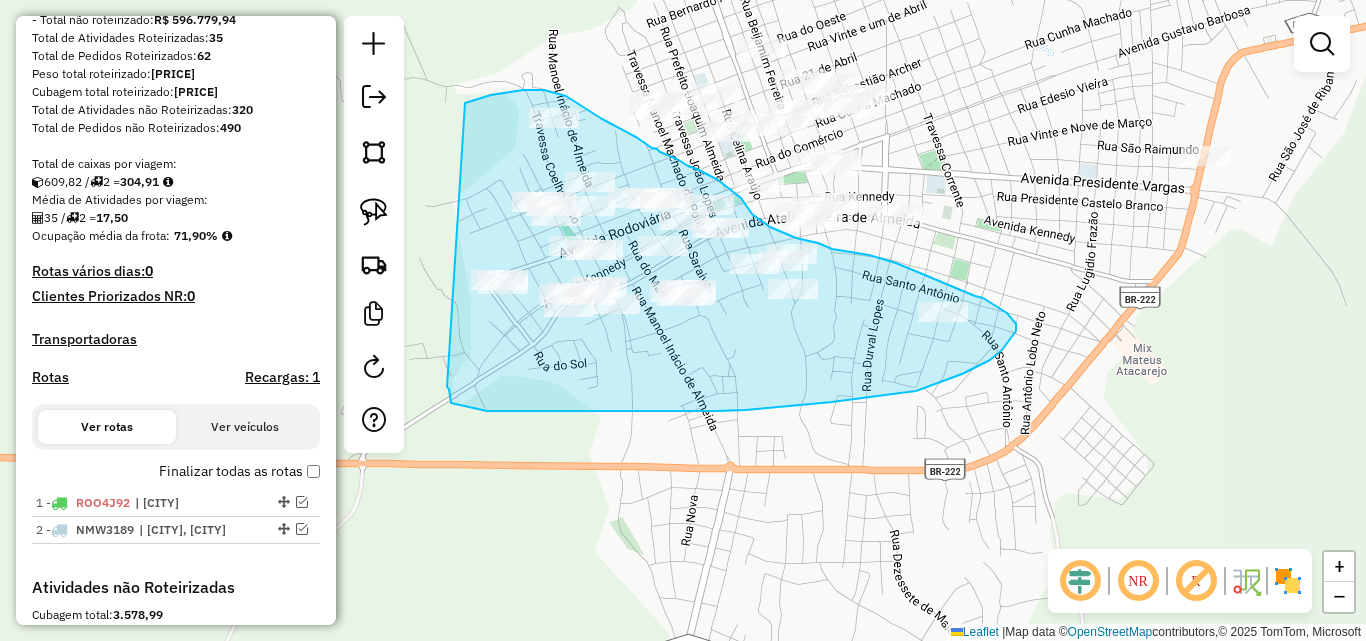 drag, startPoint x: 465, startPoint y: 103, endPoint x: 447, endPoint y: 387, distance: 284.56985 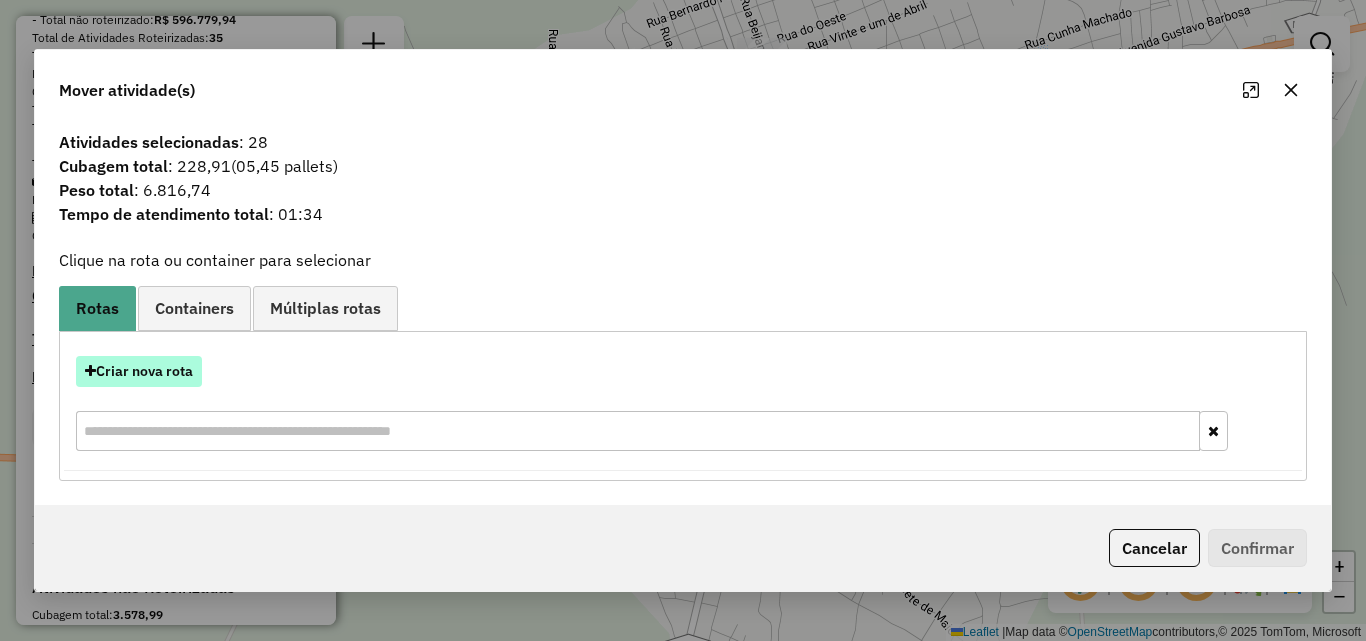 click on "Criar nova rota" at bounding box center (139, 371) 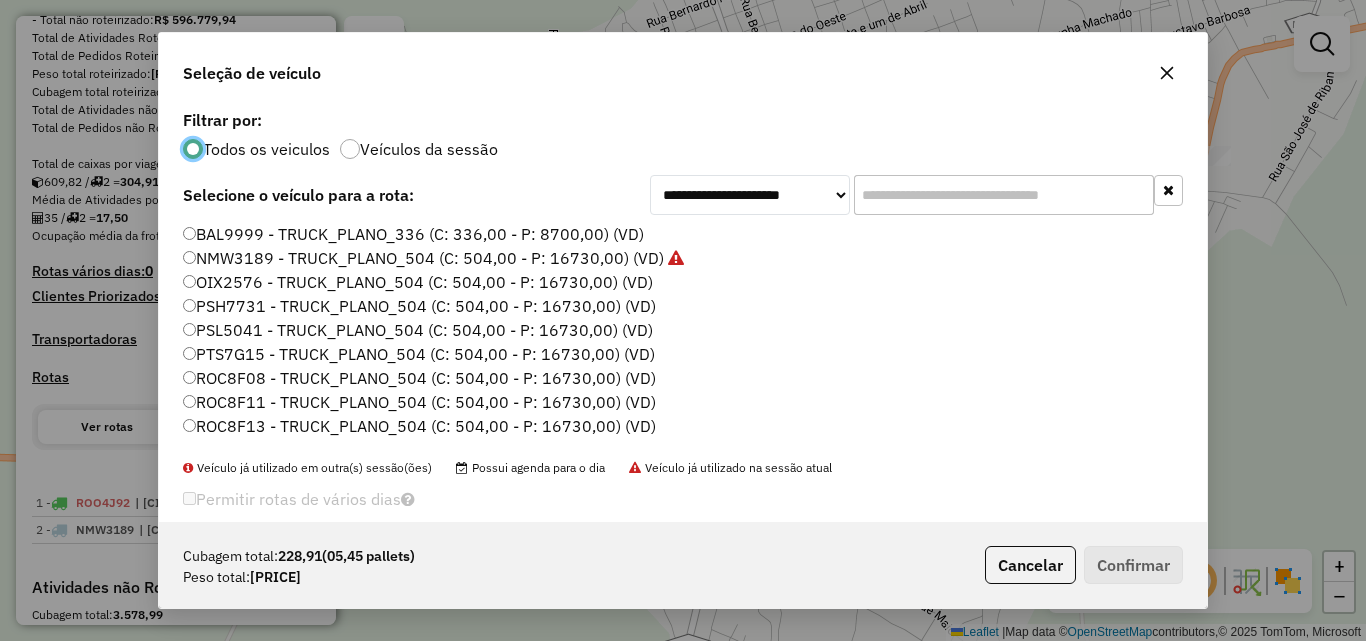 scroll, scrollTop: 11, scrollLeft: 6, axis: both 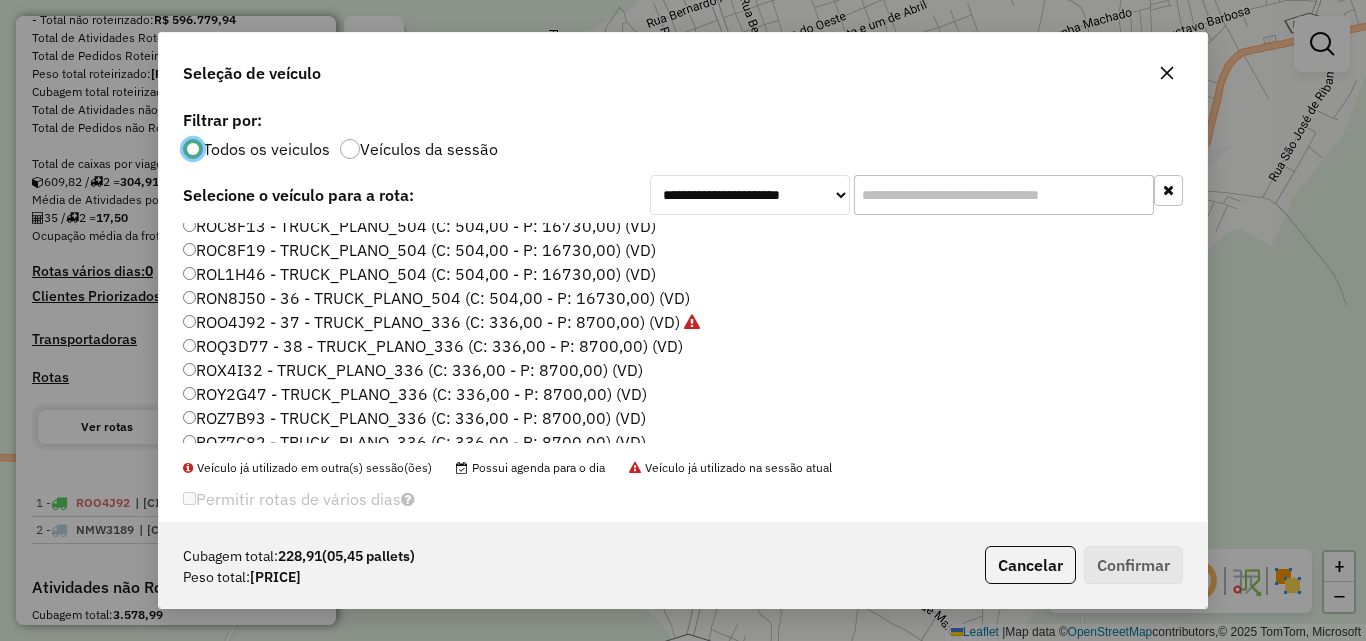 click on "ROQ3D77 - 38 - TRUCK_PLANO_336 (C: 336,00 - P: 8700,00) (VD)" 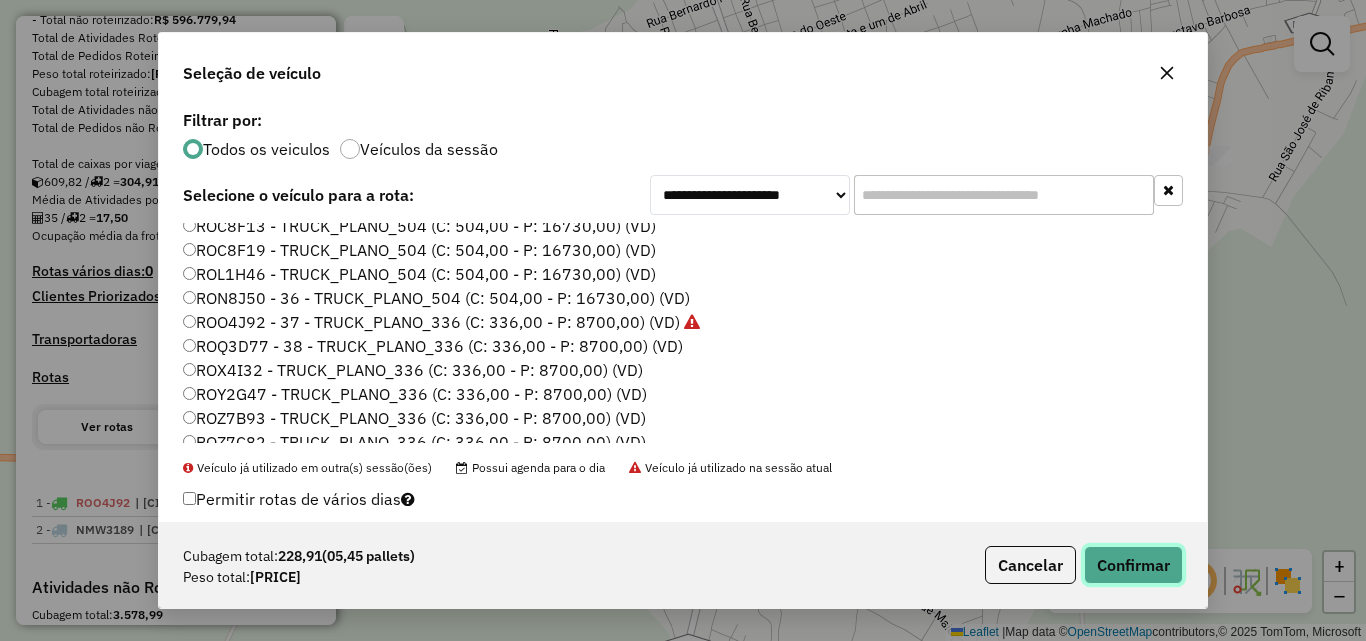 click on "Confirmar" 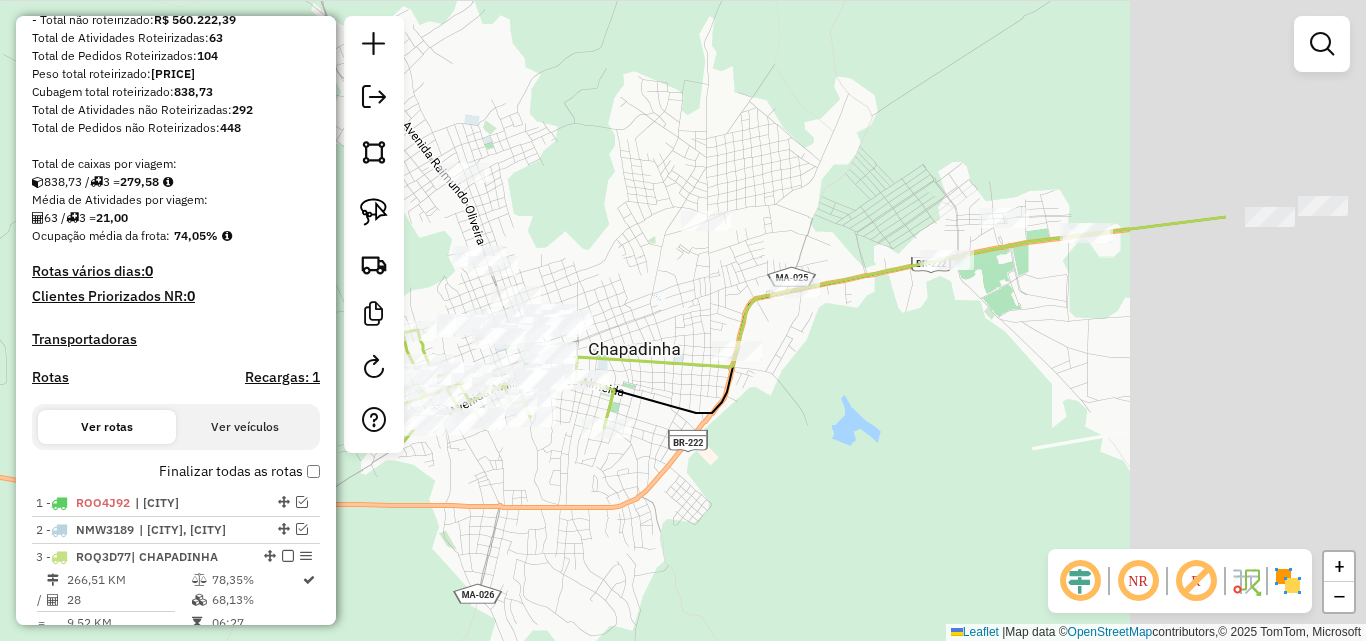 drag, startPoint x: 1115, startPoint y: 382, endPoint x: 839, endPoint y: 476, distance: 291.56818 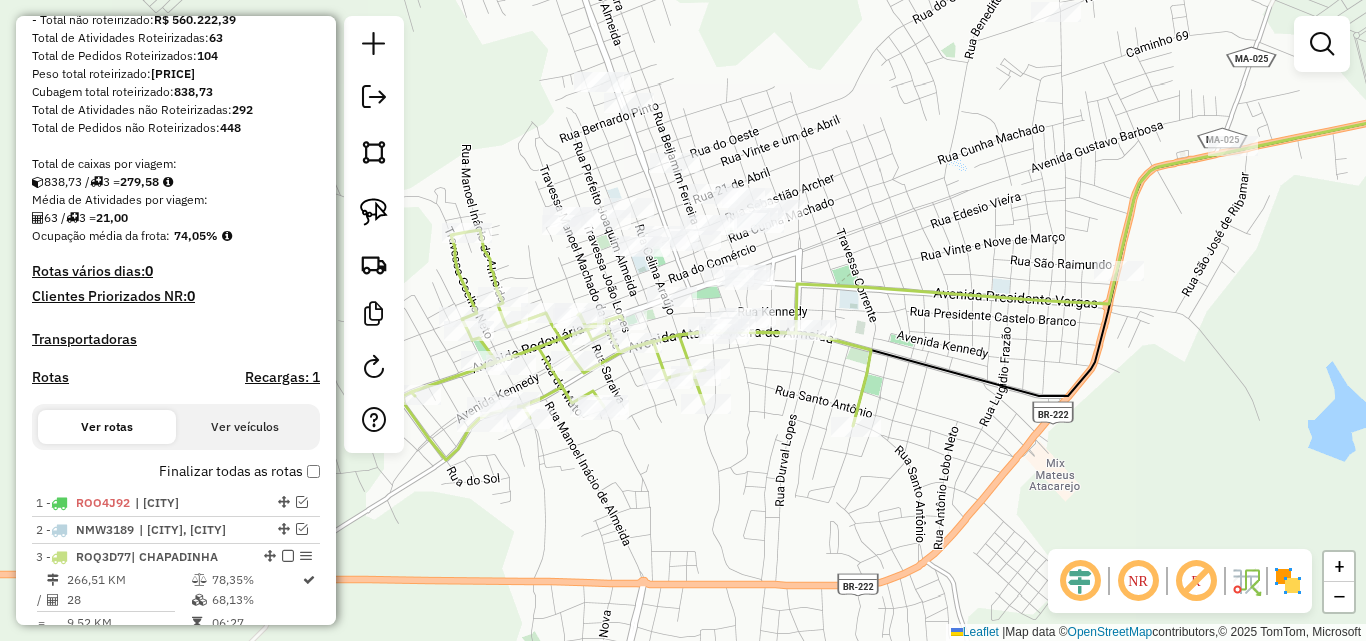 drag, startPoint x: 571, startPoint y: 401, endPoint x: 985, endPoint y: 424, distance: 414.6384 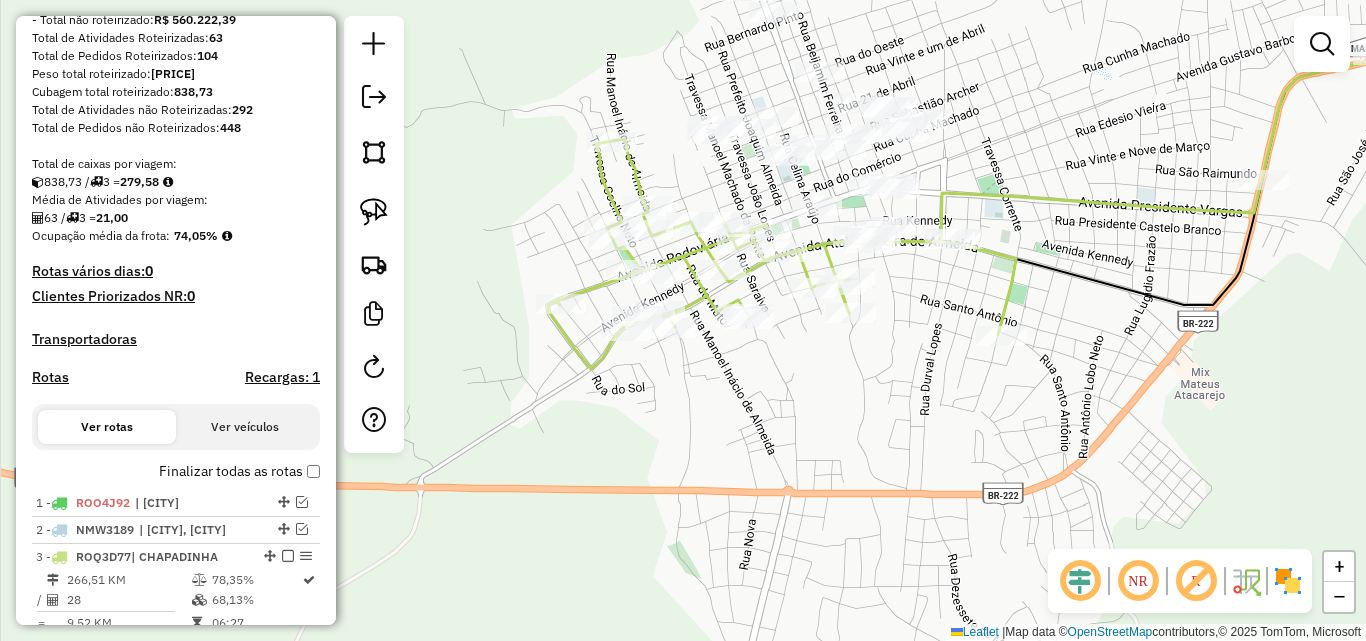 drag, startPoint x: 651, startPoint y: 261, endPoint x: 736, endPoint y: 160, distance: 132.00757 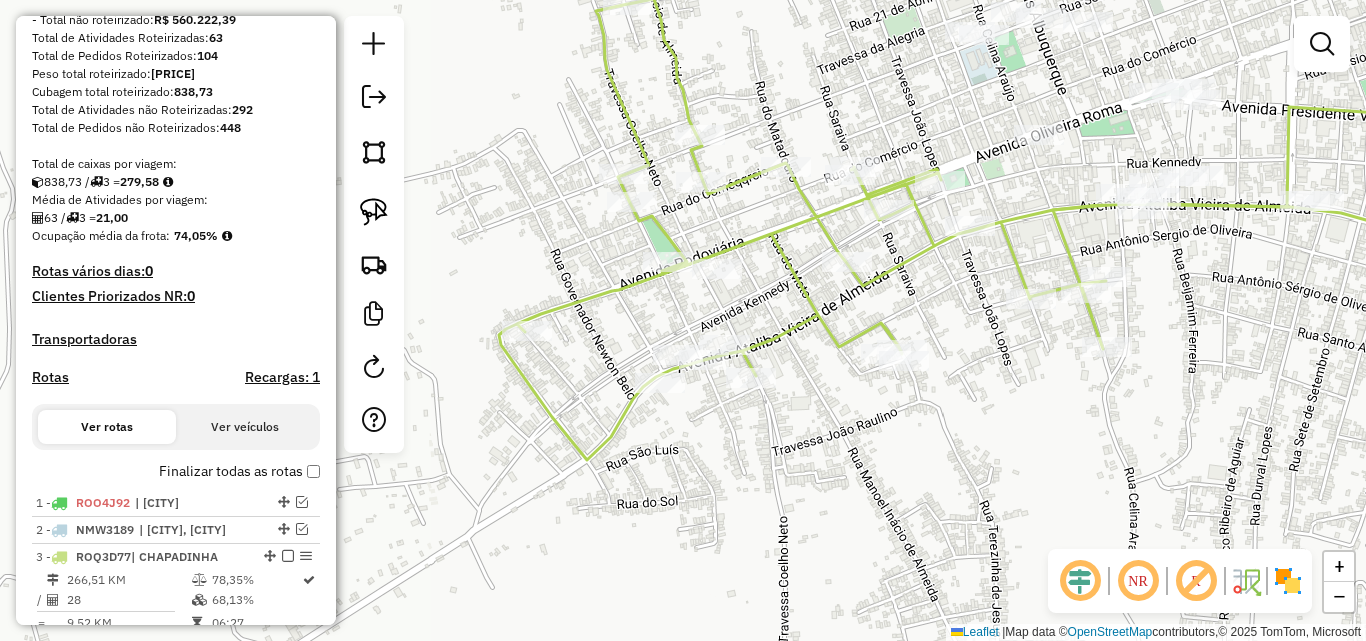 drag, startPoint x: 810, startPoint y: 531, endPoint x: 931, endPoint y: 477, distance: 132.50282 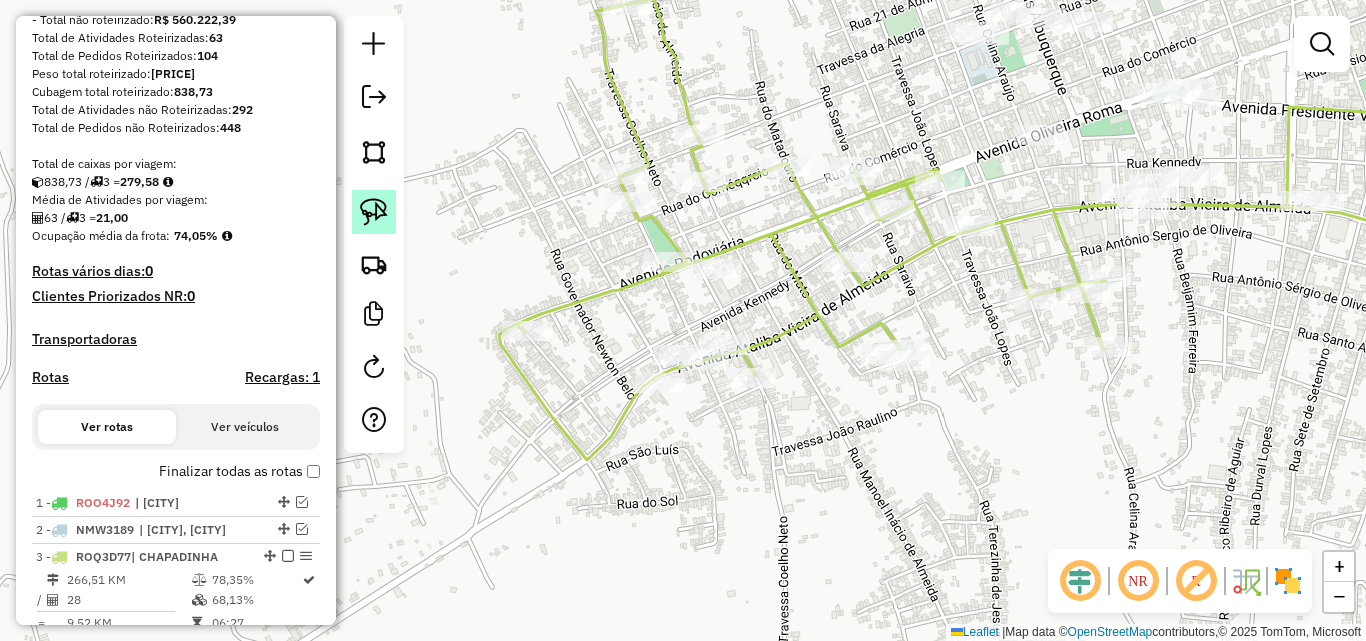 click 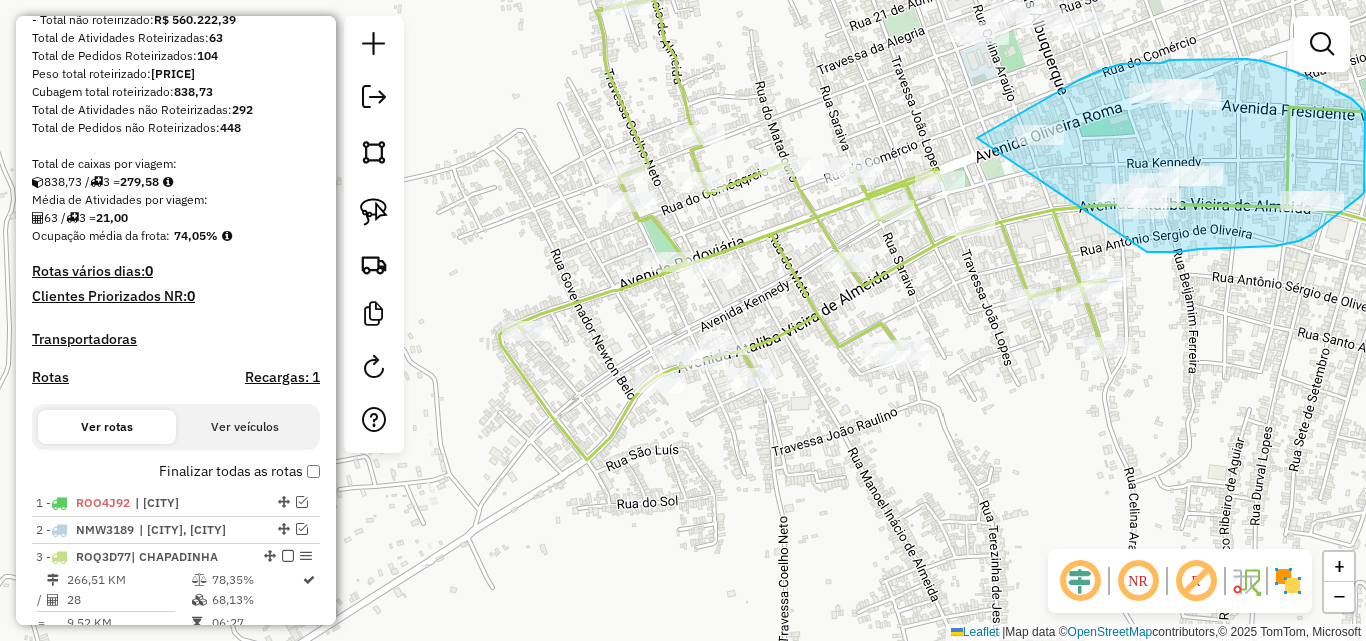 drag, startPoint x: 977, startPoint y: 138, endPoint x: 1147, endPoint y: 252, distance: 204.68512 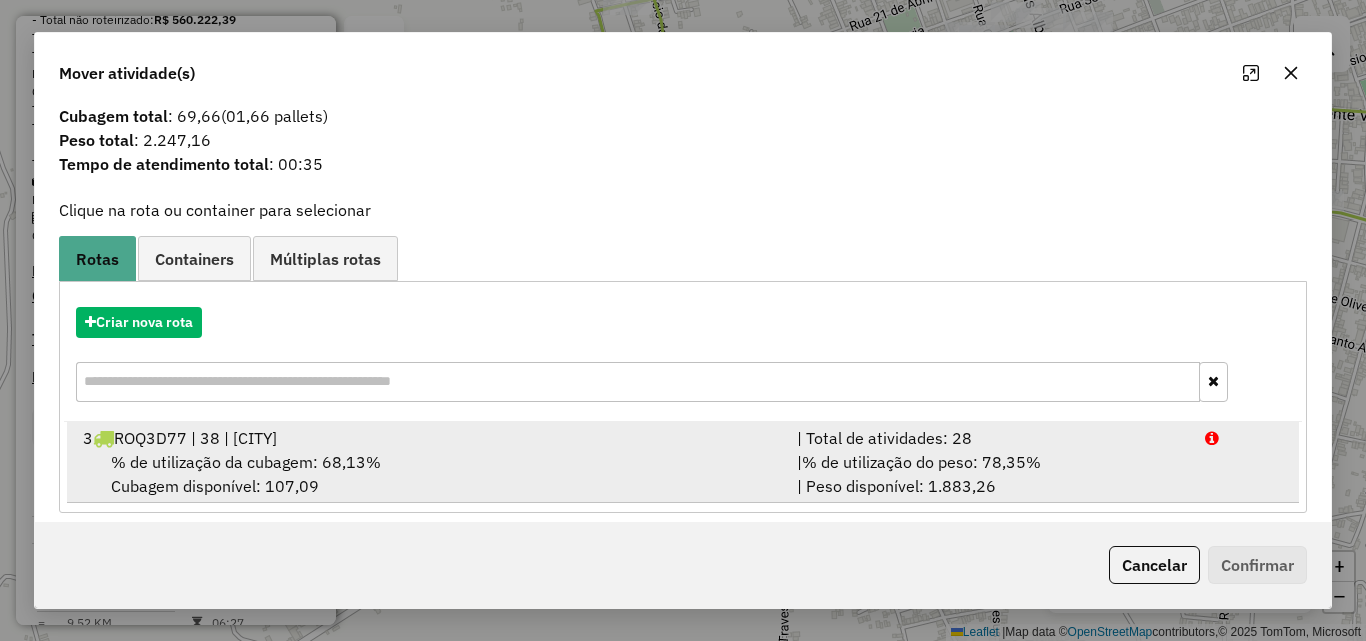 scroll, scrollTop: 48, scrollLeft: 0, axis: vertical 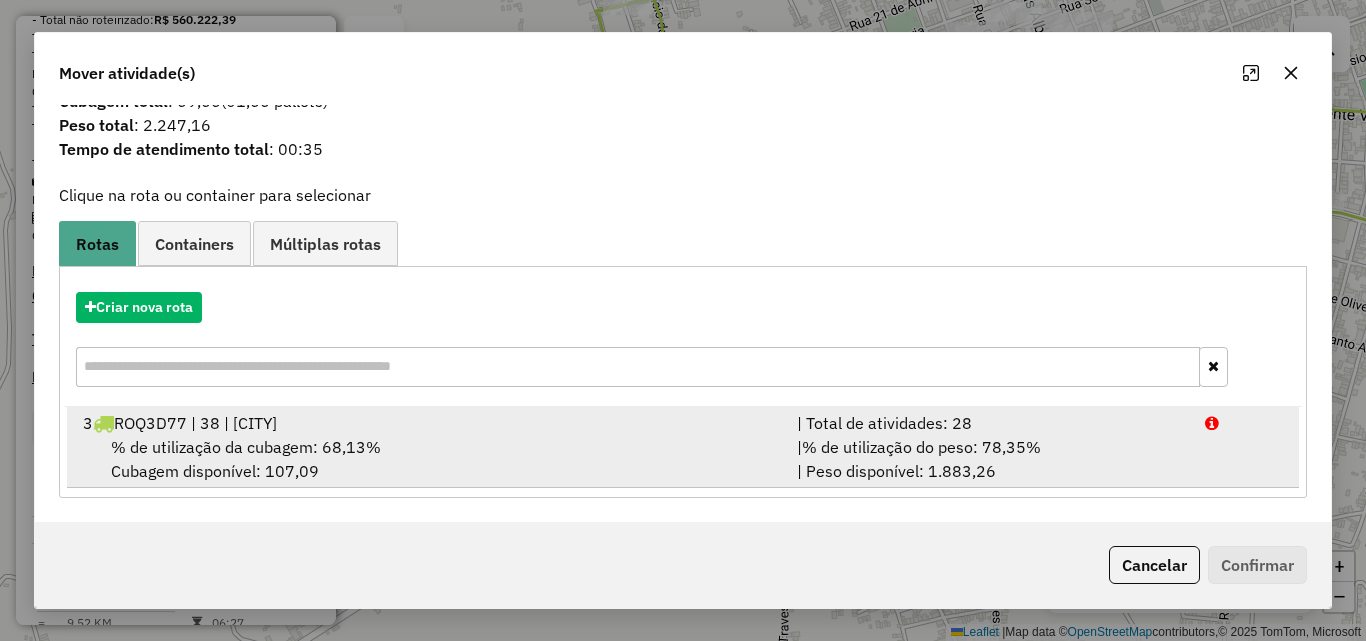drag, startPoint x: 556, startPoint y: 433, endPoint x: 1083, endPoint y: 503, distance: 531.6286 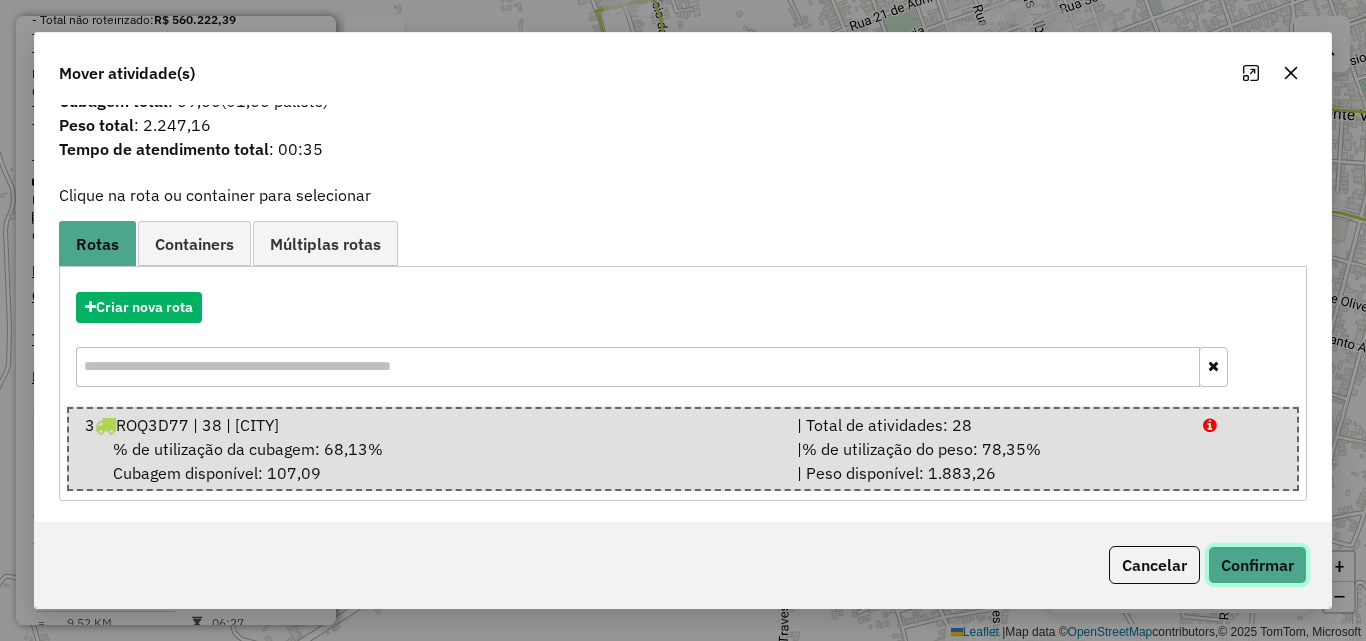 click on "Confirmar" 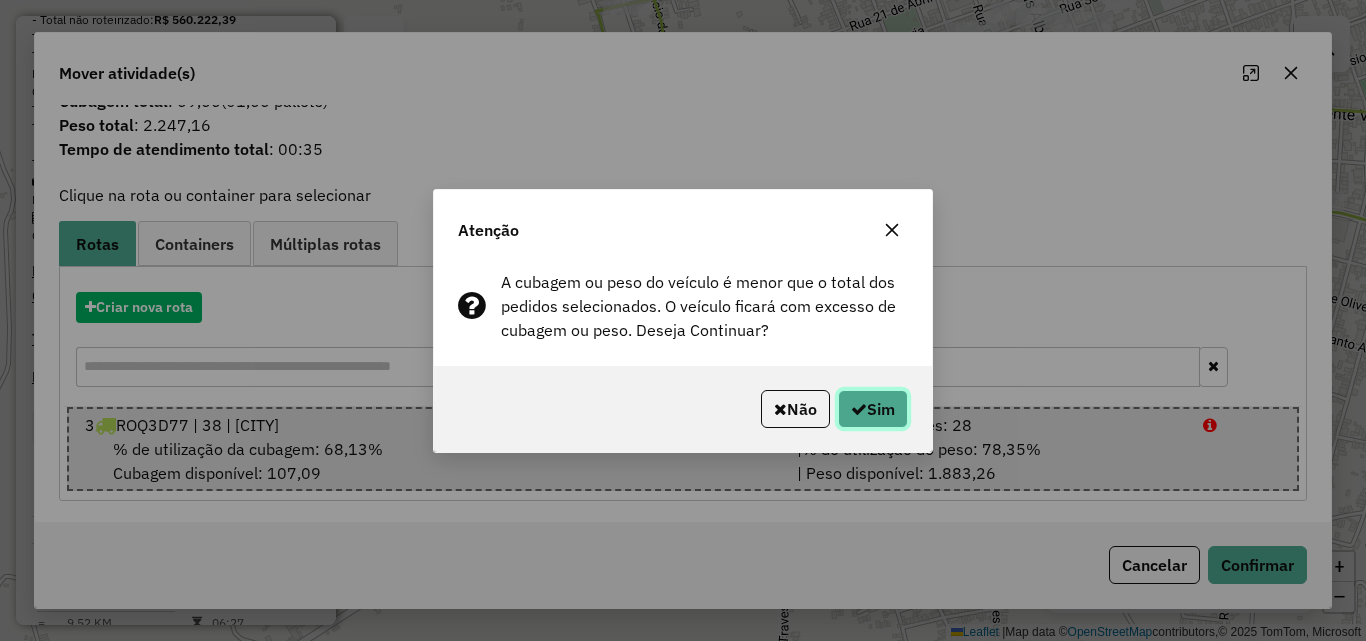 click on "Sim" 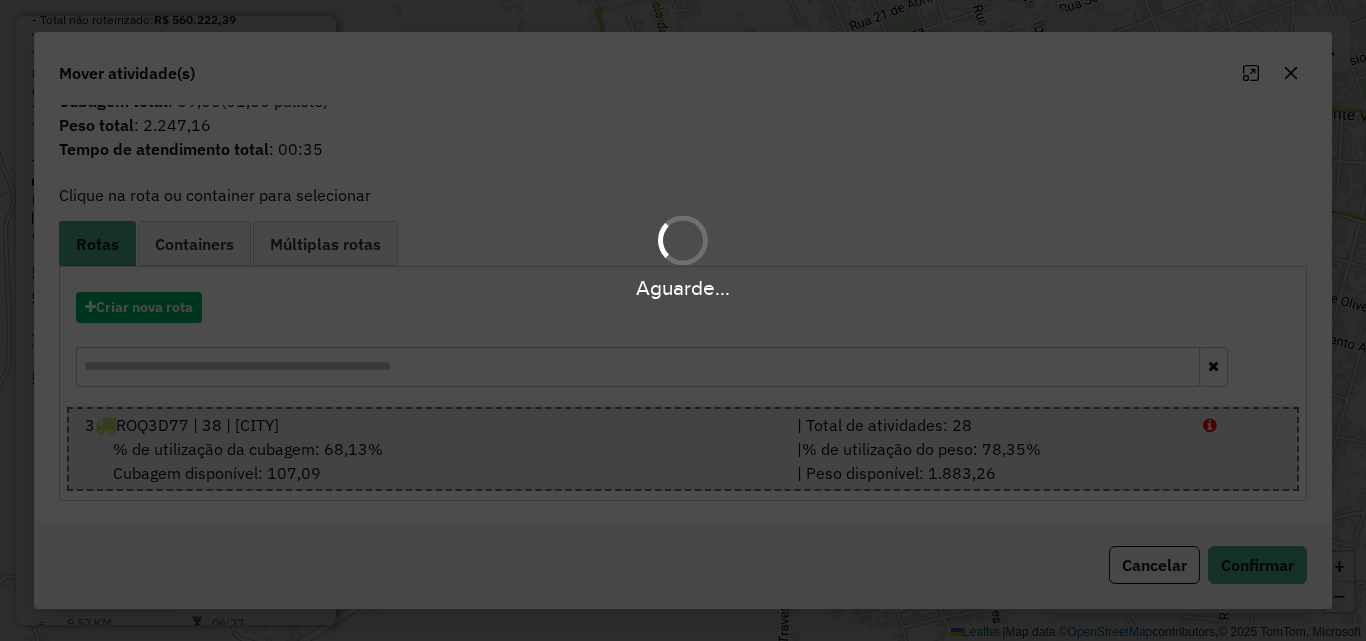 scroll, scrollTop: 0, scrollLeft: 0, axis: both 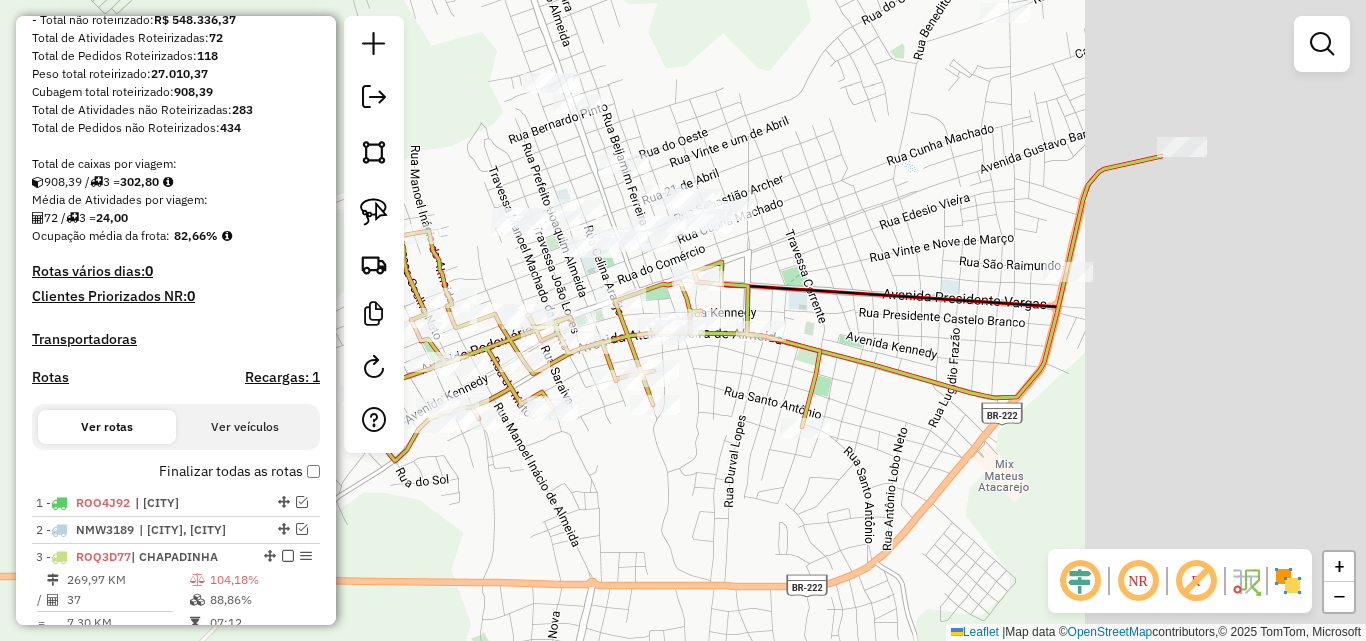 drag, startPoint x: 1050, startPoint y: 427, endPoint x: 618, endPoint y: 455, distance: 432.90646 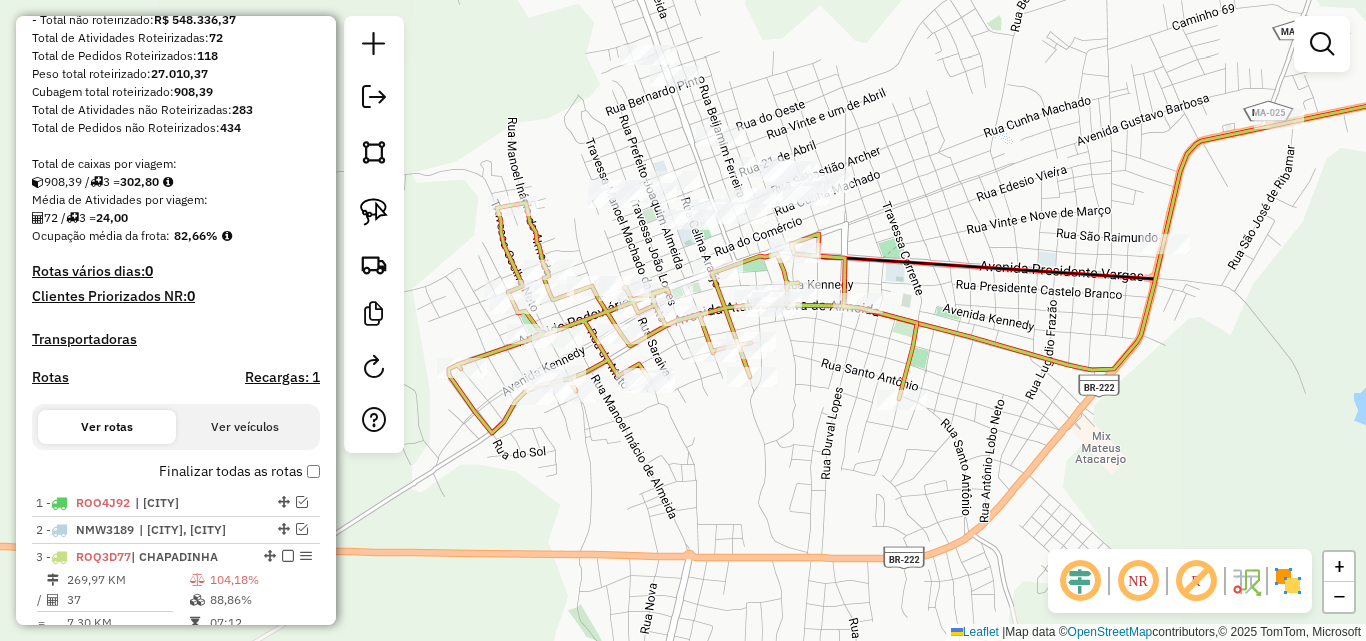 drag, startPoint x: 971, startPoint y: 453, endPoint x: 1152, endPoint y: 430, distance: 182.45547 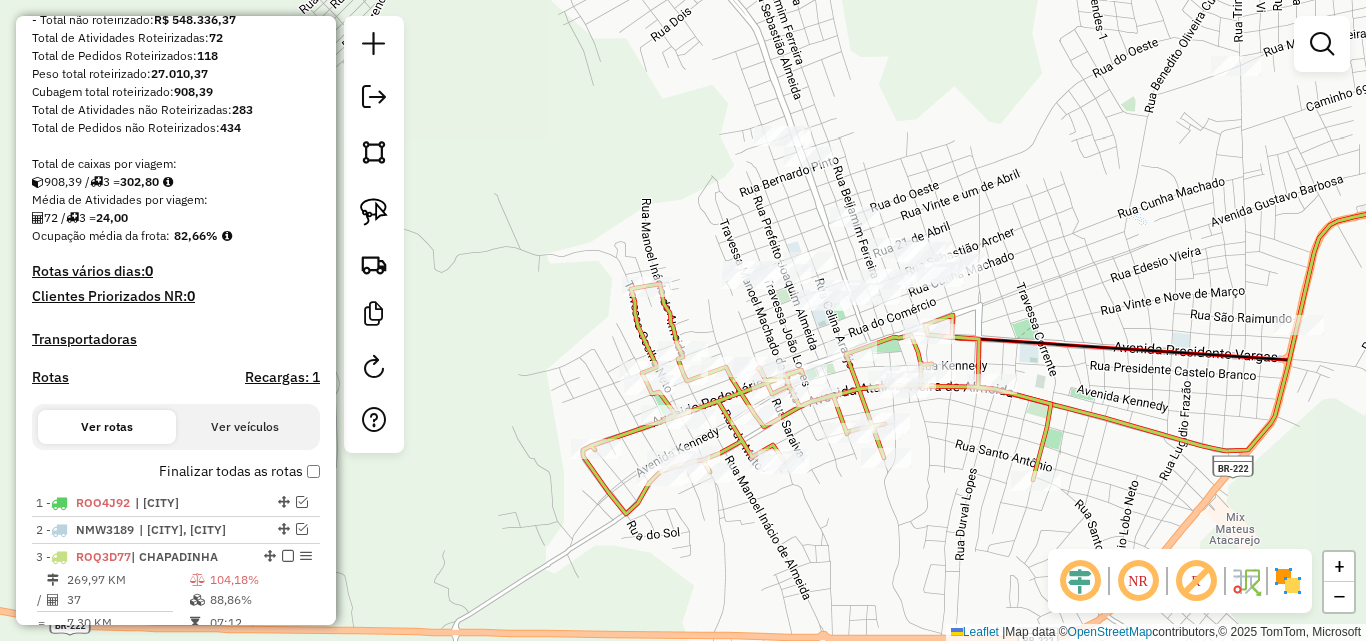 drag, startPoint x: 806, startPoint y: 401, endPoint x: 850, endPoint y: 492, distance: 101.07918 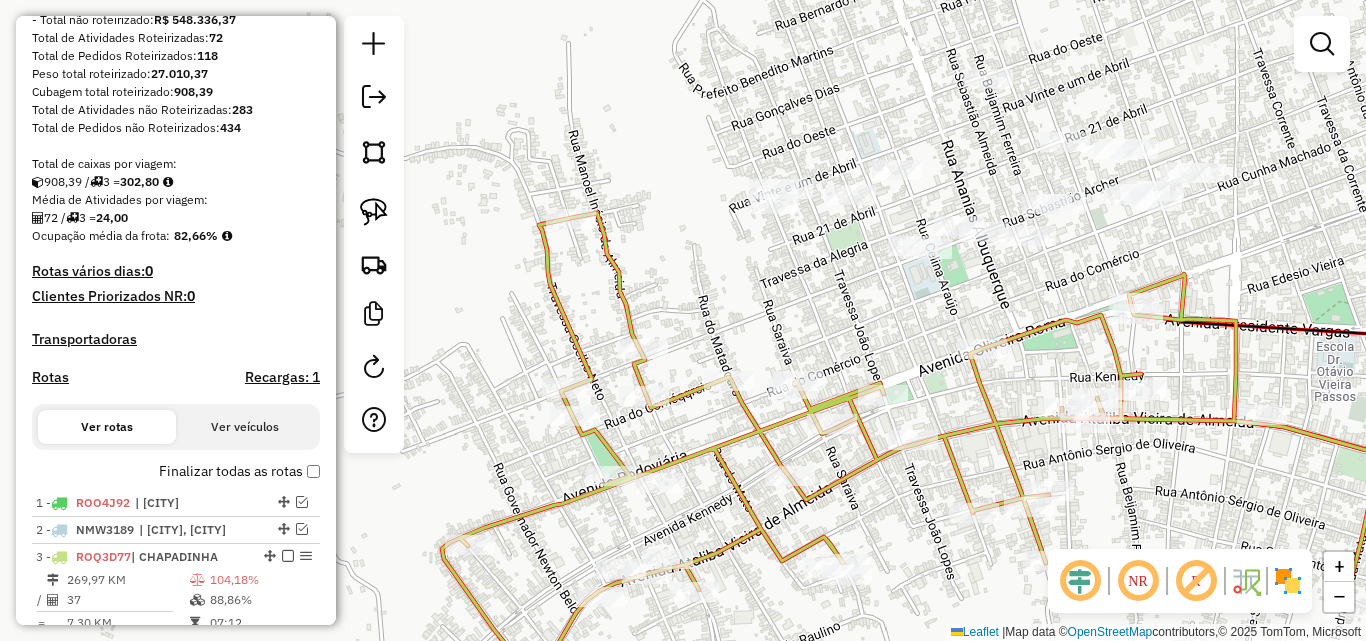 drag, startPoint x: 1177, startPoint y: 442, endPoint x: 1202, endPoint y: 472, distance: 39.051247 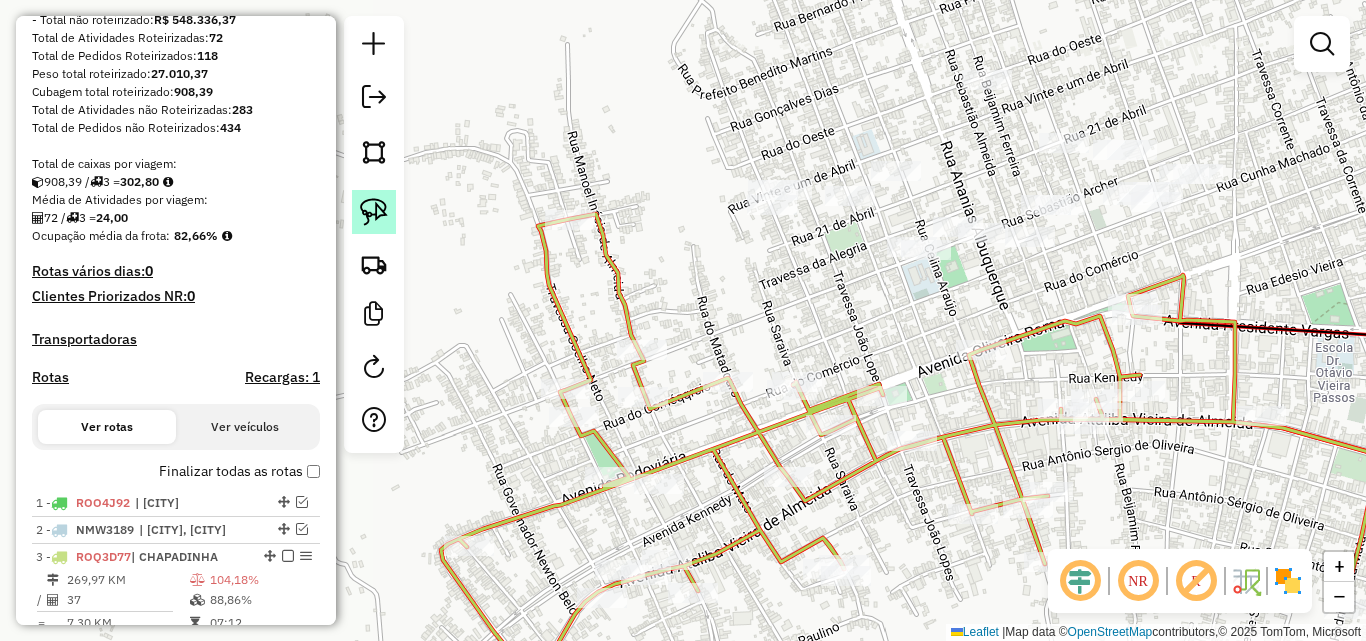 click 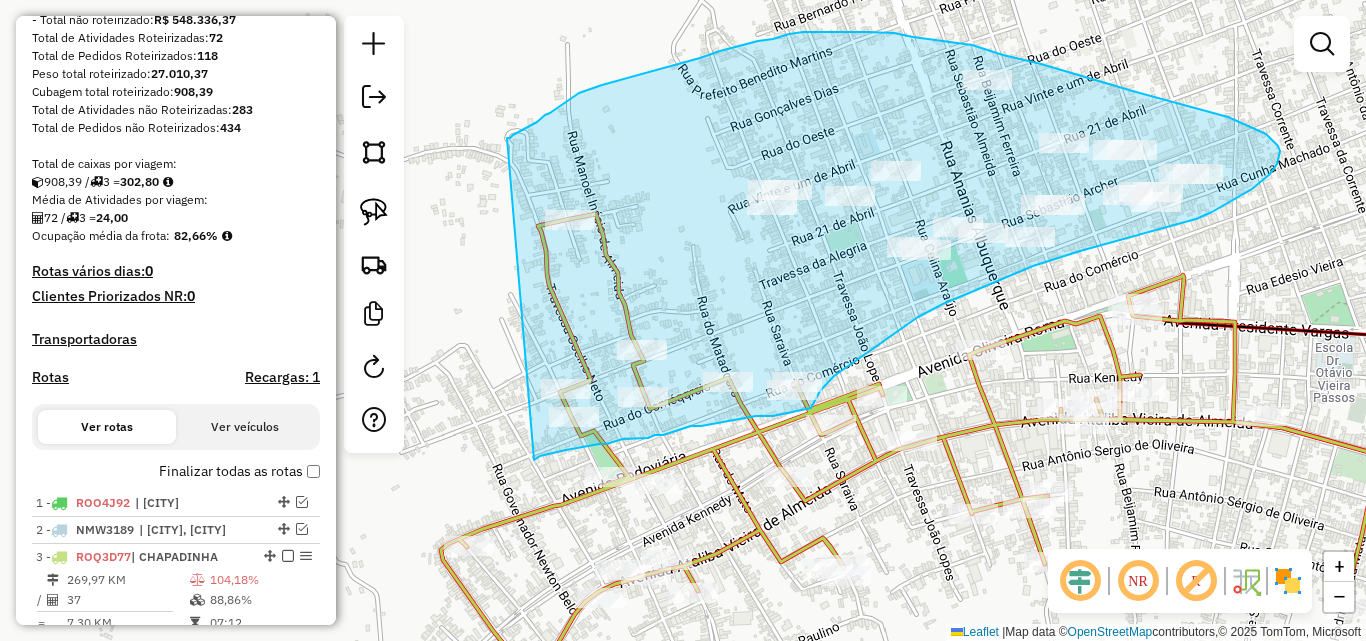 drag, startPoint x: 534, startPoint y: 460, endPoint x: 507, endPoint y: 138, distance: 323.13 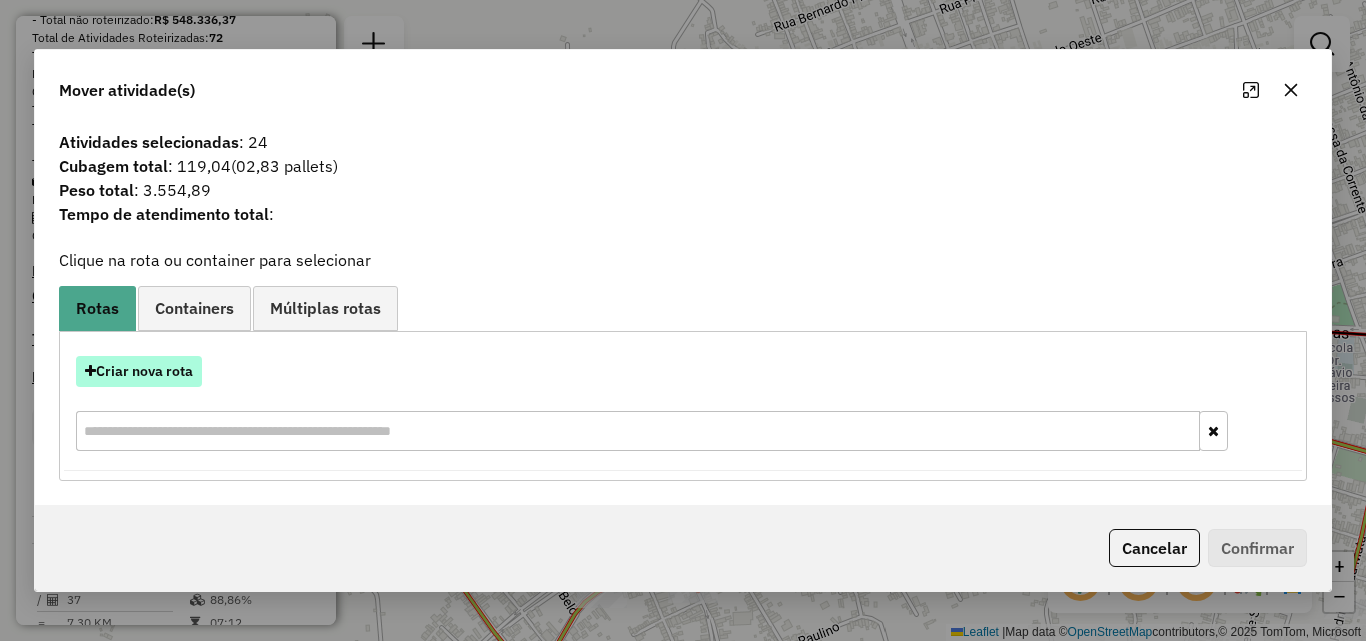 click on "Criar nova rota" at bounding box center [139, 371] 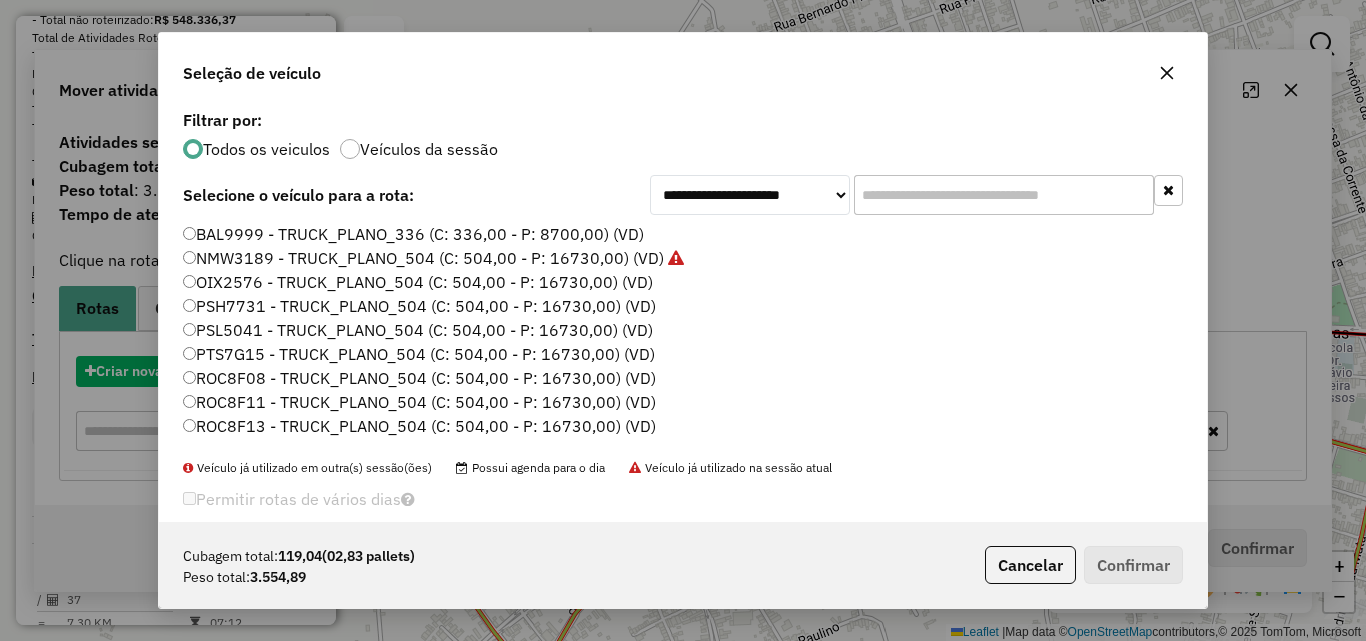 scroll, scrollTop: 11, scrollLeft: 6, axis: both 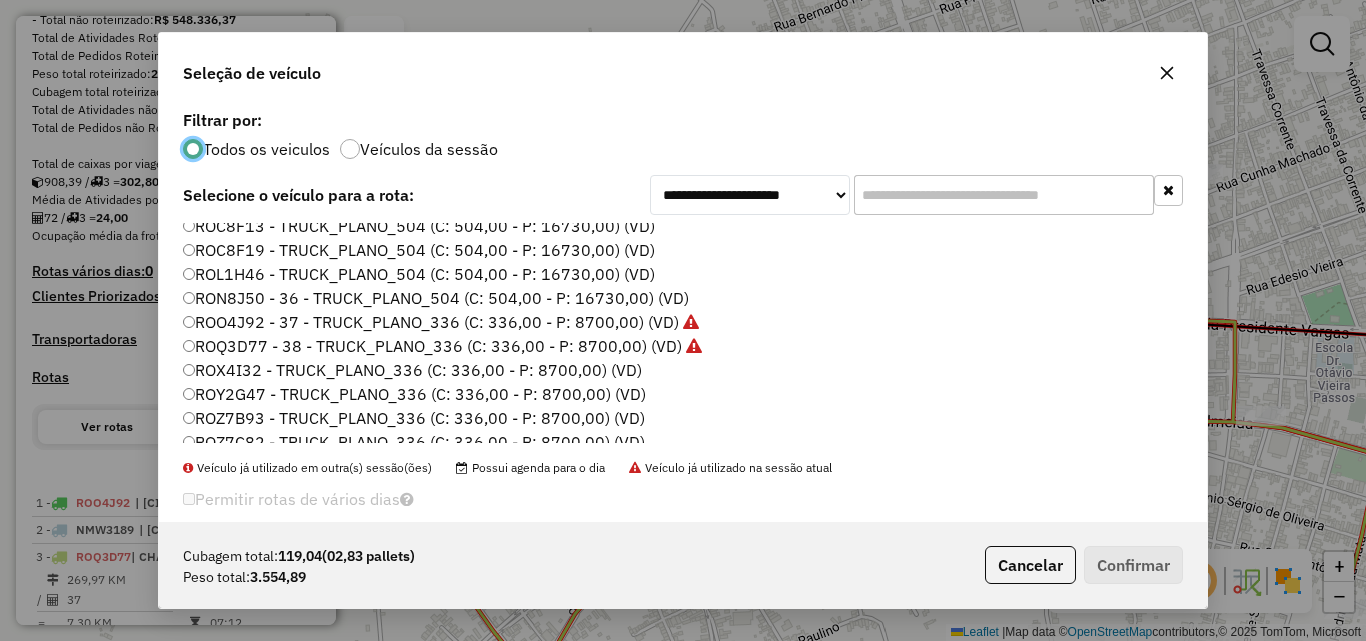 click on "ROX4I32 - TRUCK_PLANO_336 (C: 336,00 - P: 8700,00) (VD)" 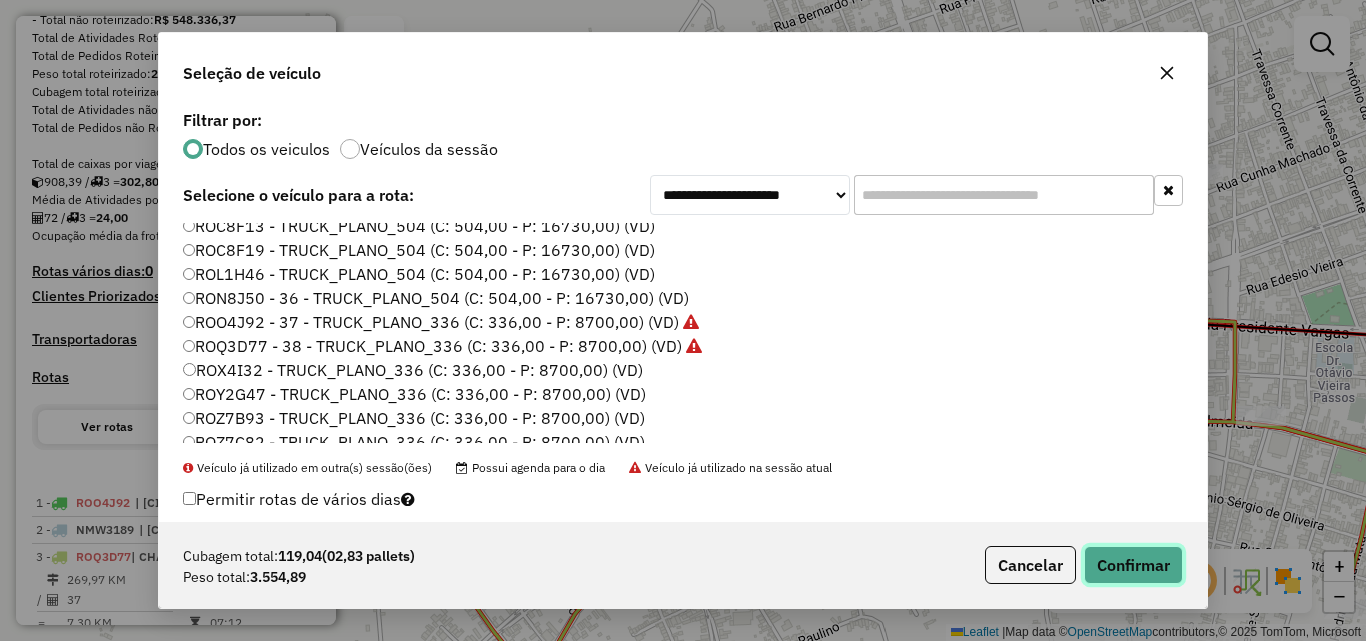 click on "Confirmar" 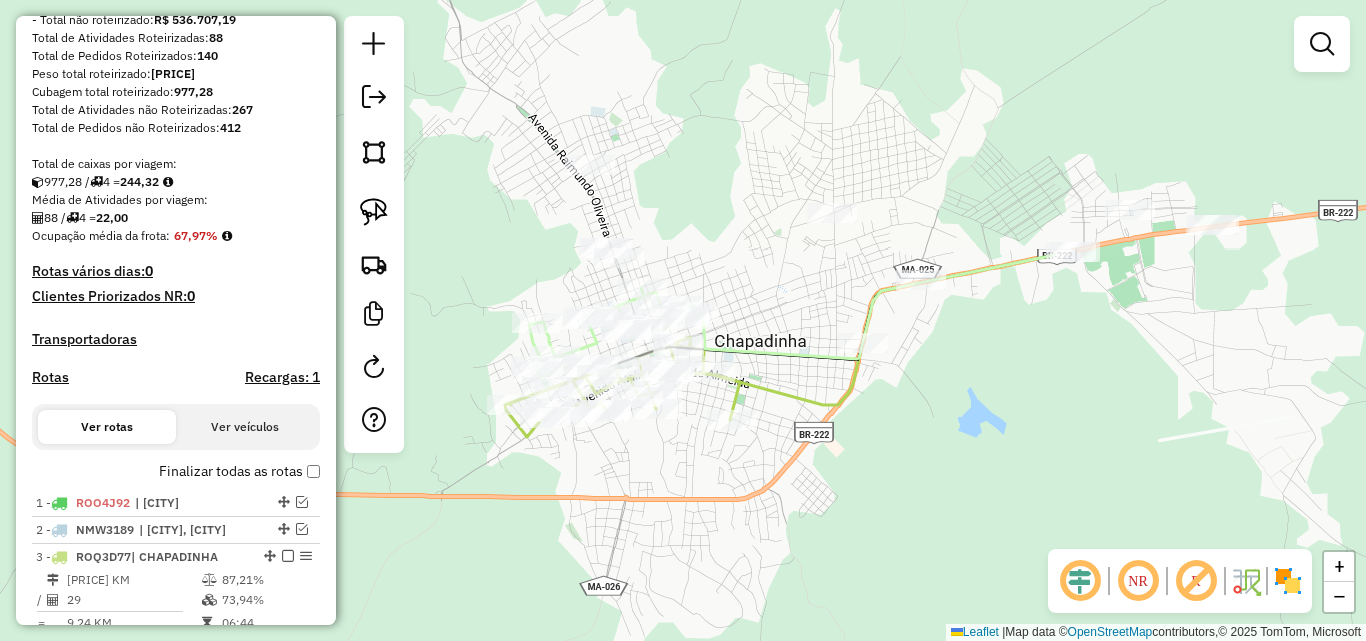 drag, startPoint x: 1279, startPoint y: 379, endPoint x: 832, endPoint y: 427, distance: 449.5698 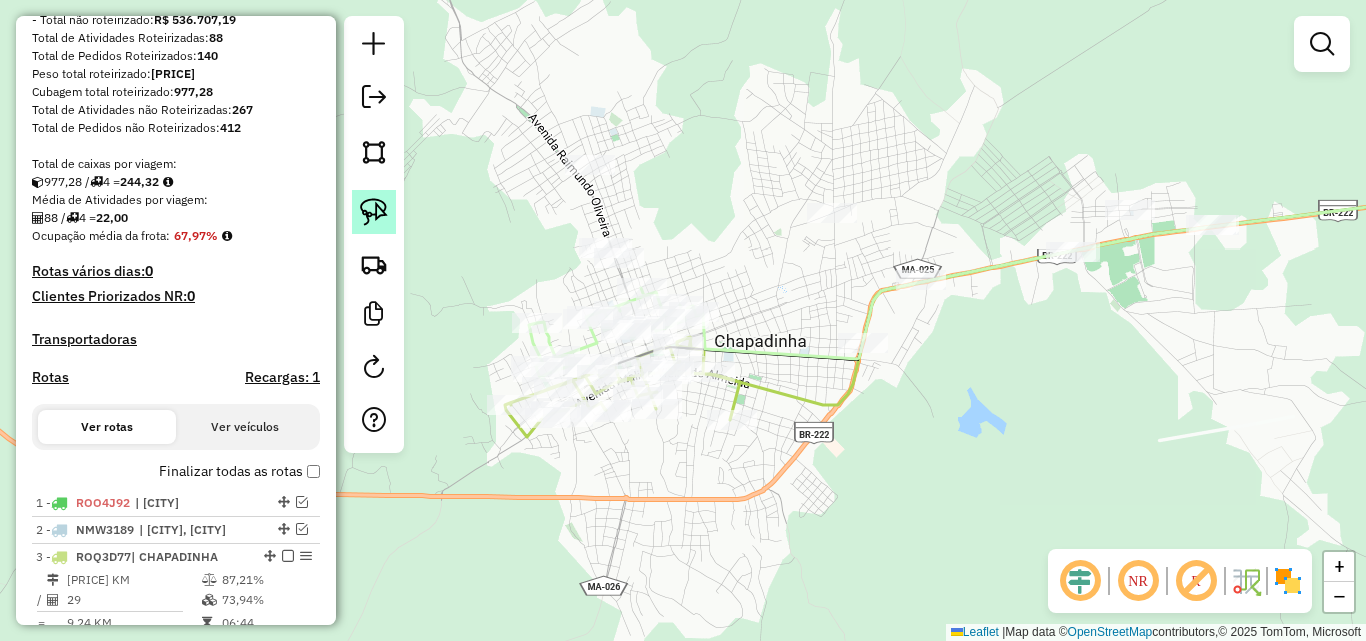 click 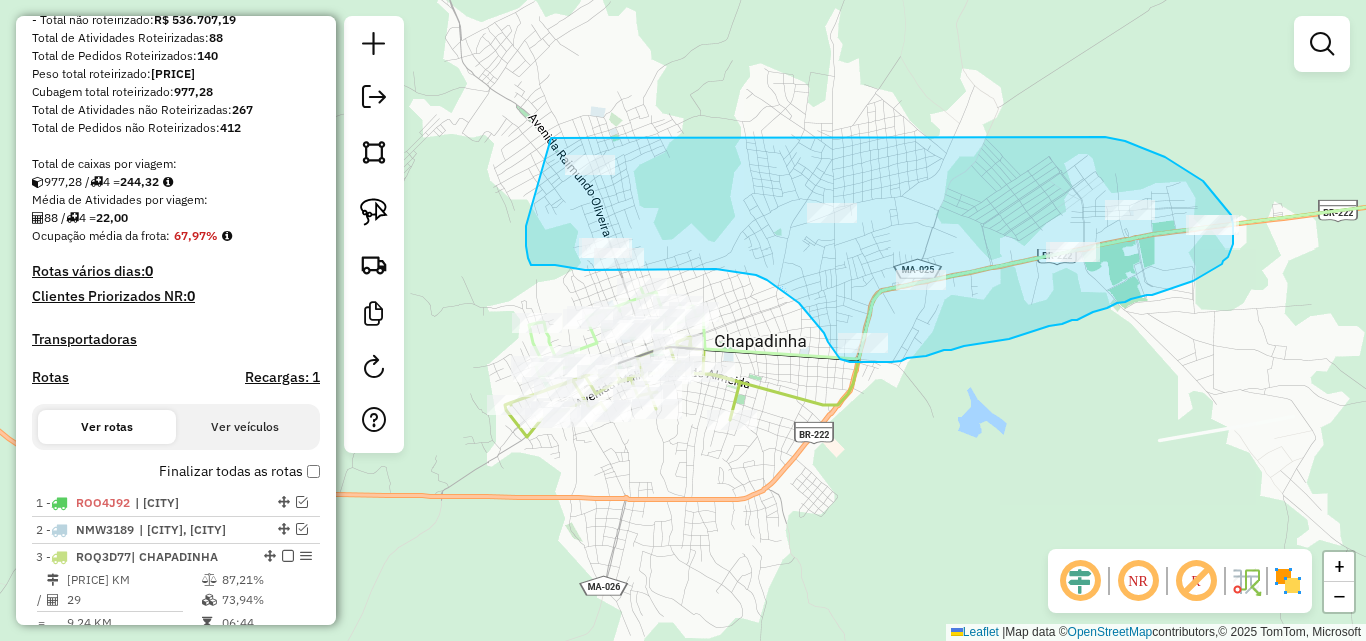 drag, startPoint x: 551, startPoint y: 138, endPoint x: 1105, endPoint y: 137, distance: 554.0009 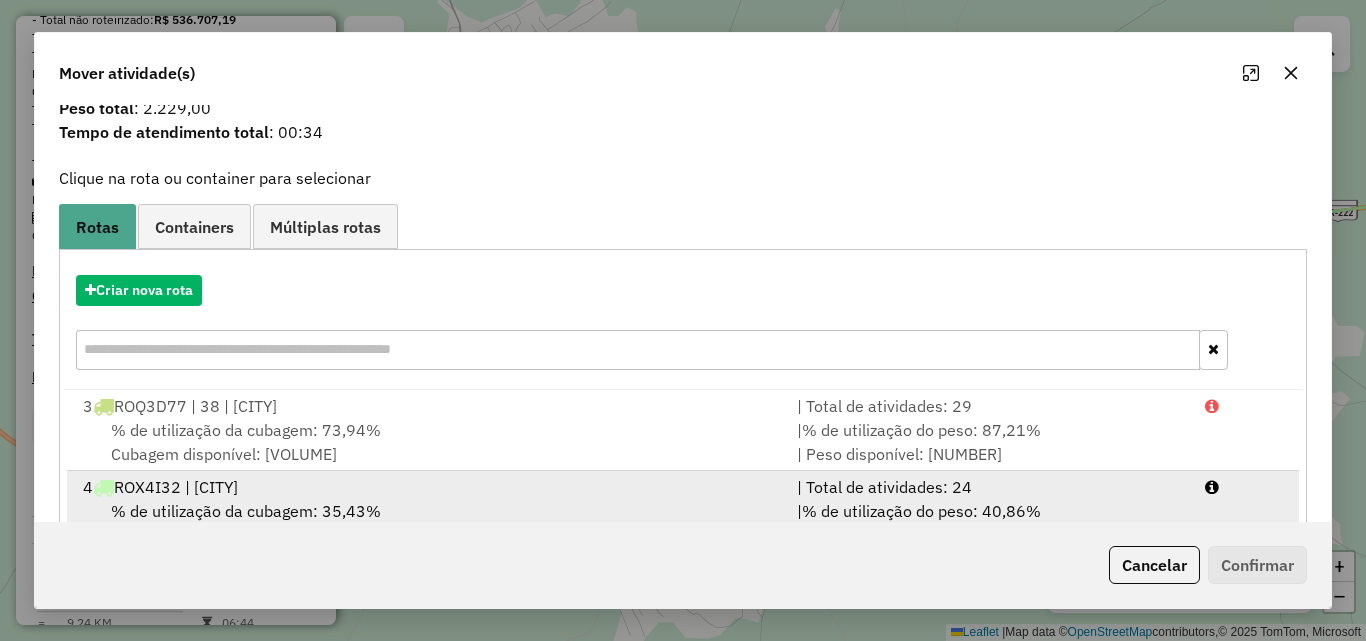 scroll, scrollTop: 129, scrollLeft: 0, axis: vertical 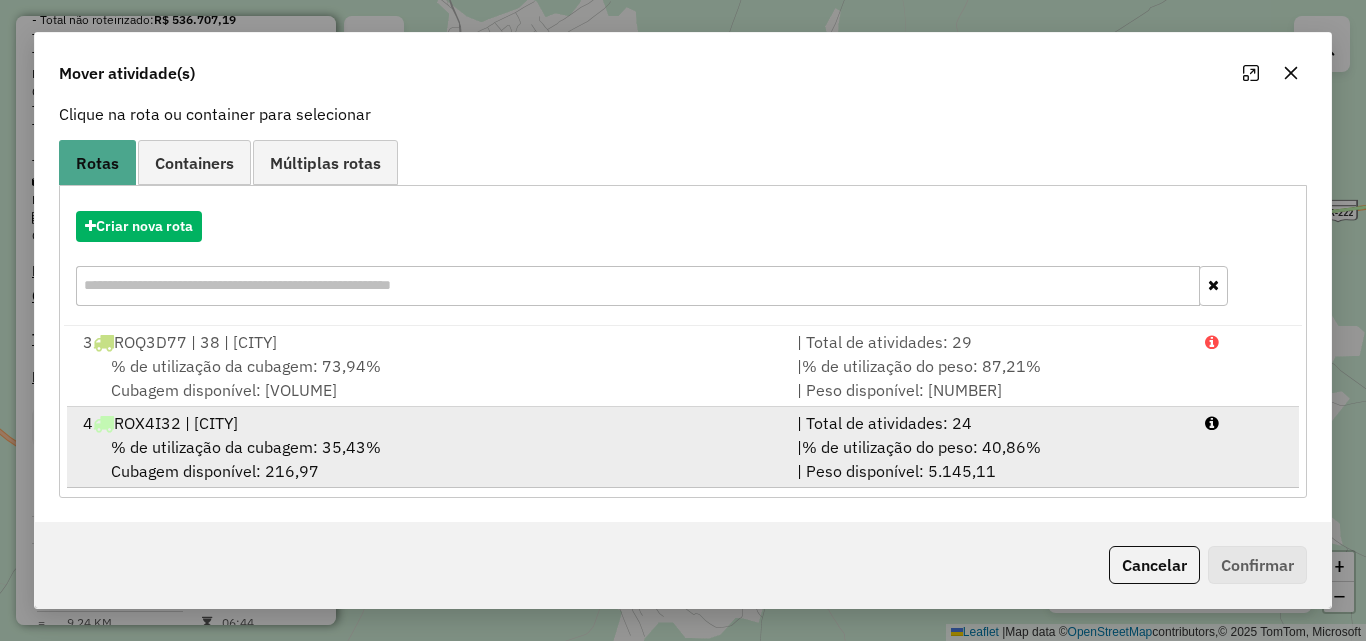 click on "4 [NAME] | [CITY]" at bounding box center (428, 423) 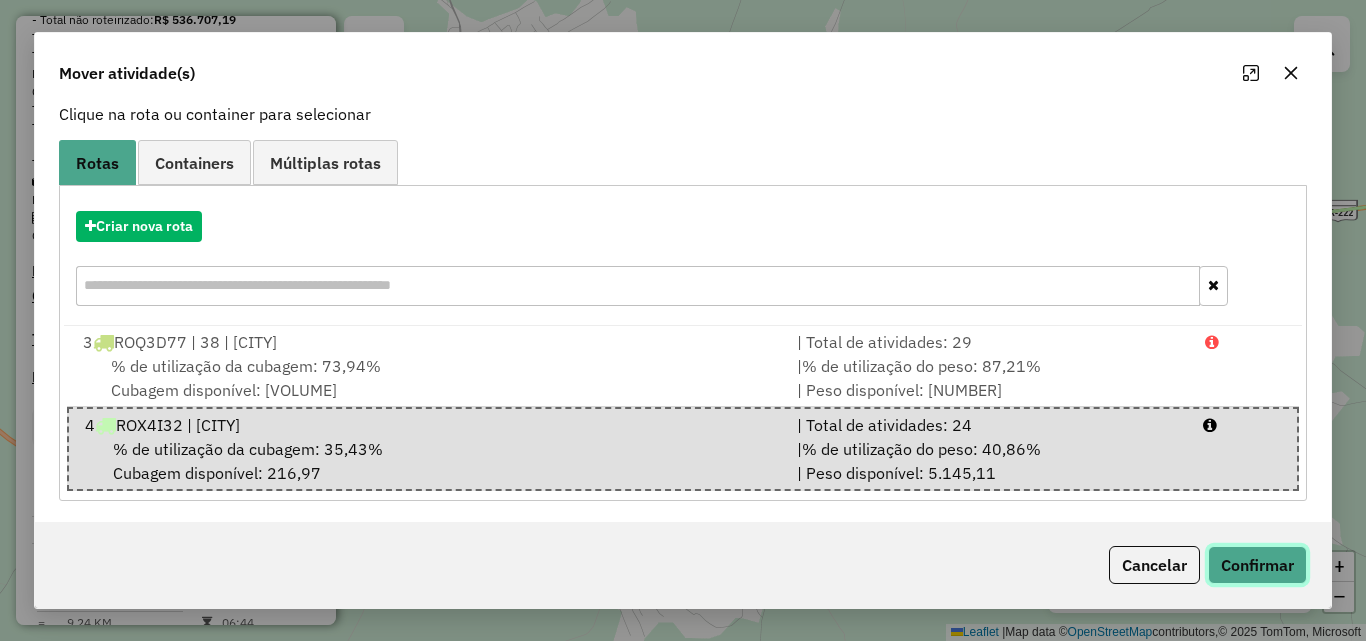 click on "Confirmar" 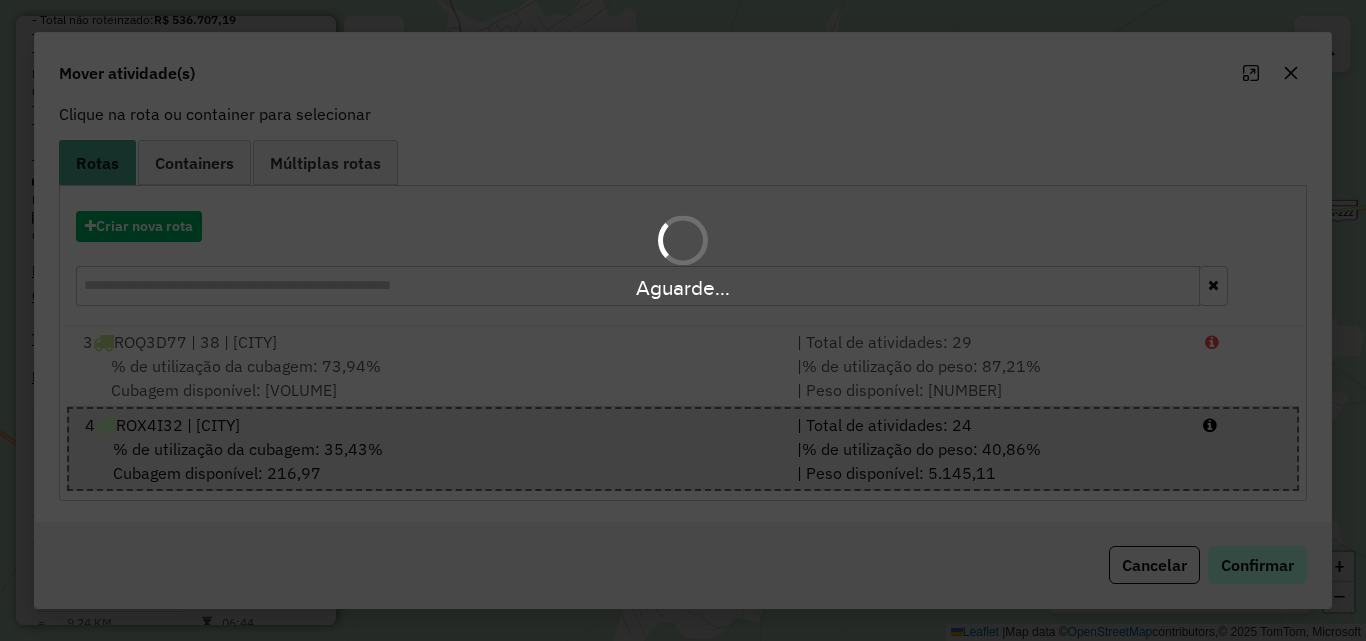 scroll, scrollTop: 0, scrollLeft: 0, axis: both 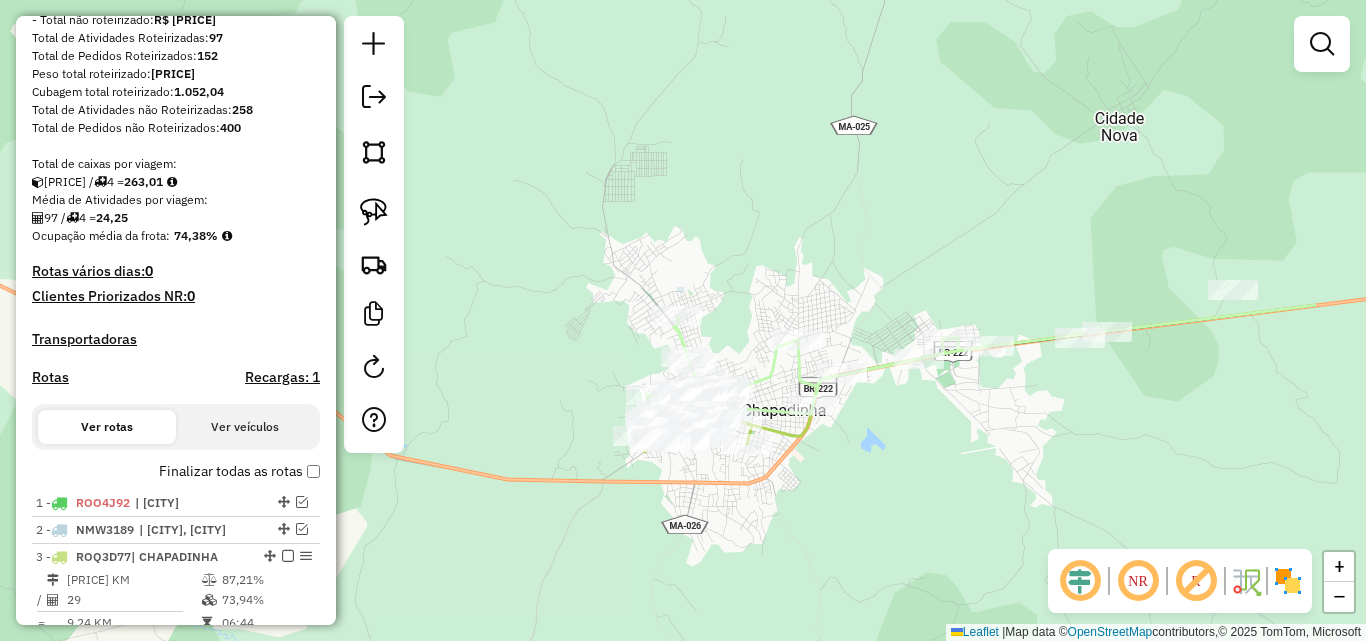 drag, startPoint x: 1225, startPoint y: 483, endPoint x: 1039, endPoint y: 468, distance: 186.60385 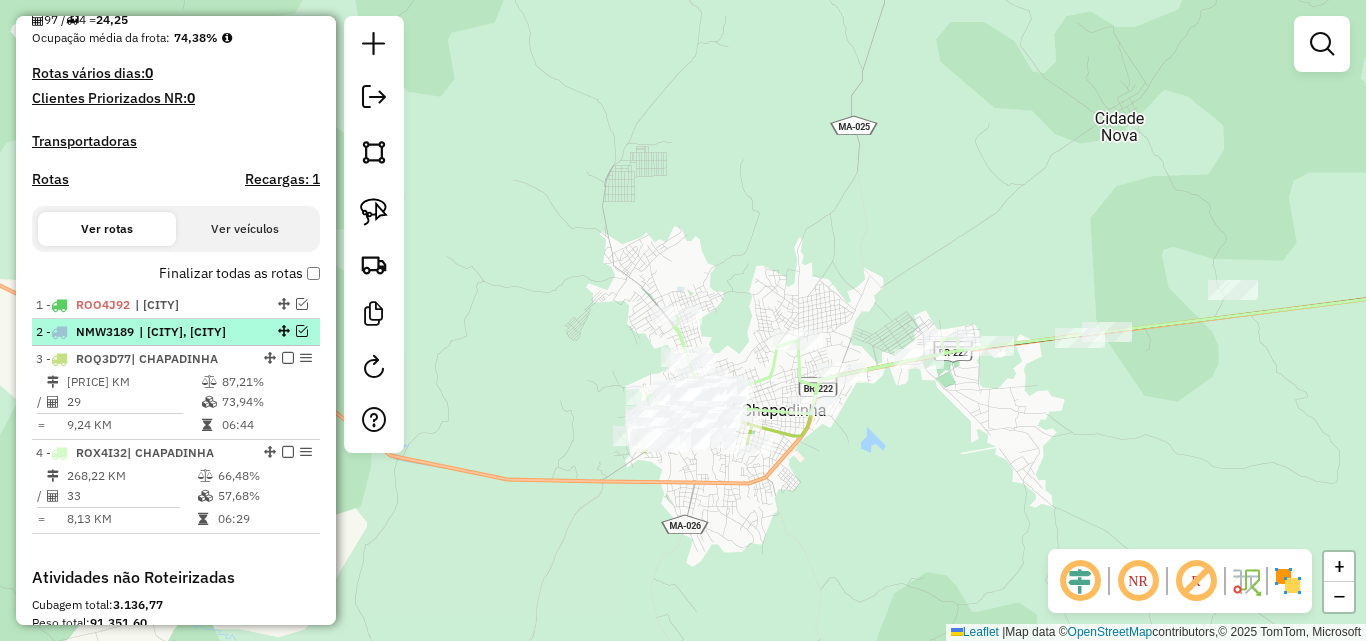 scroll, scrollTop: 500, scrollLeft: 0, axis: vertical 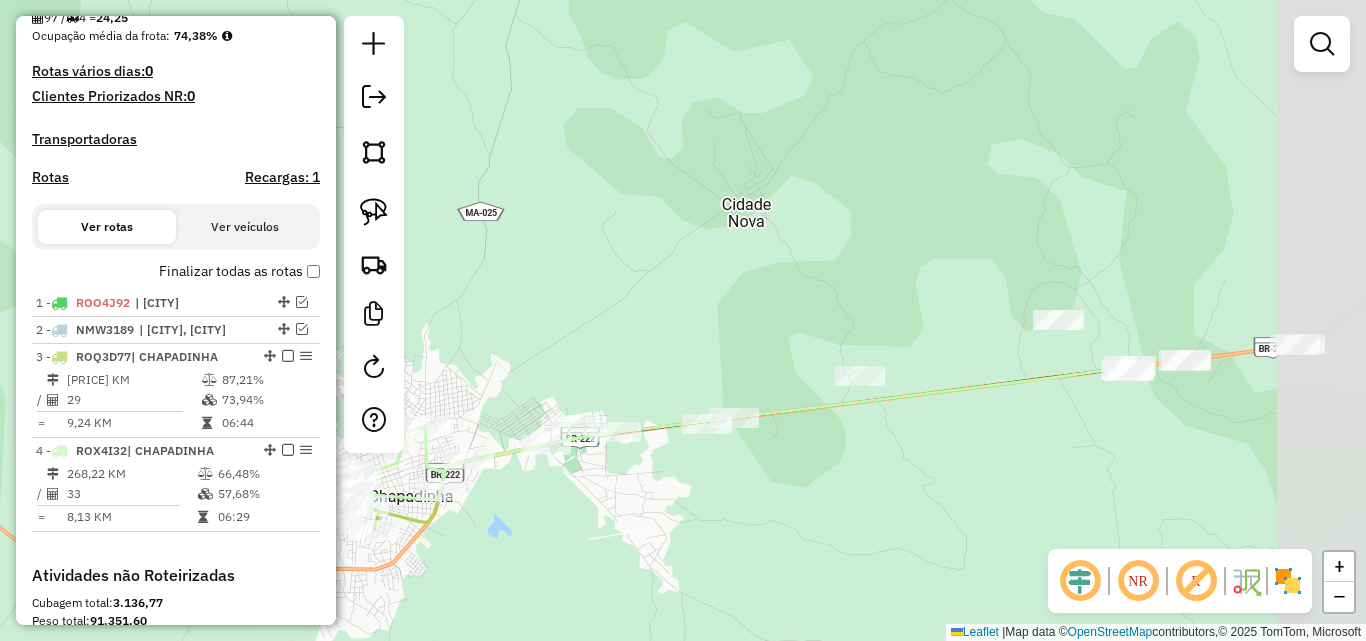 drag, startPoint x: 1026, startPoint y: 391, endPoint x: 653, endPoint y: 477, distance: 382.78583 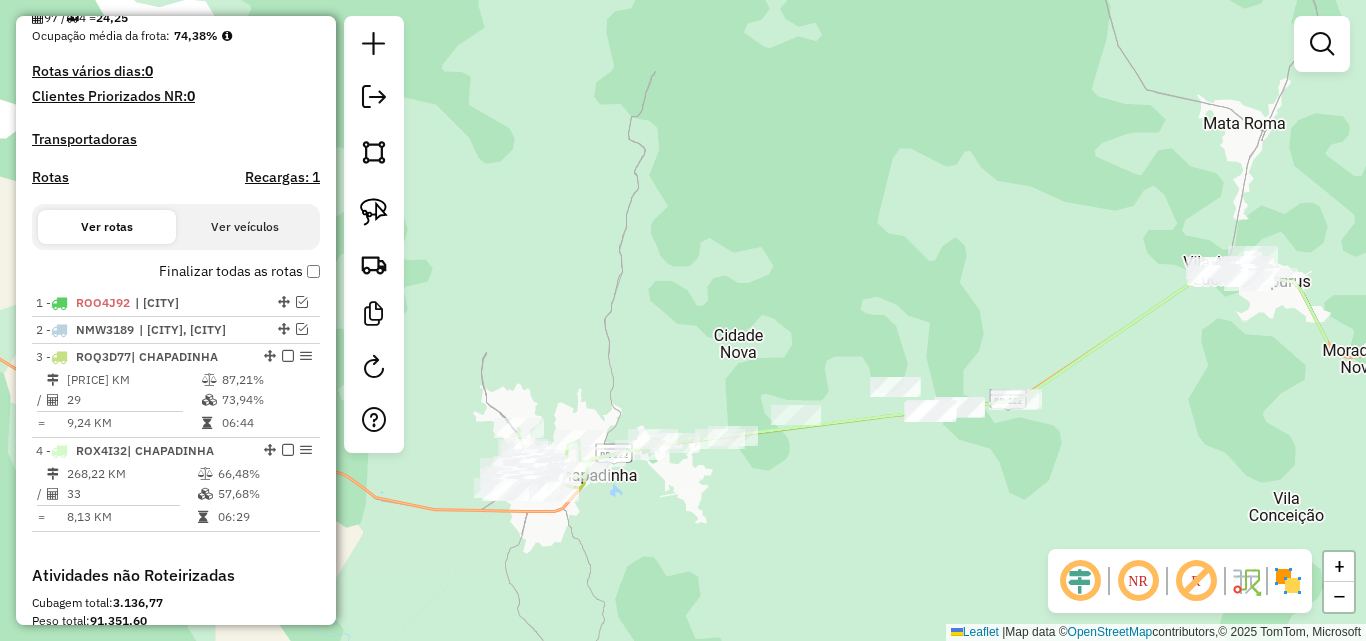 drag, startPoint x: 1125, startPoint y: 462, endPoint x: 951, endPoint y: 480, distance: 174.92856 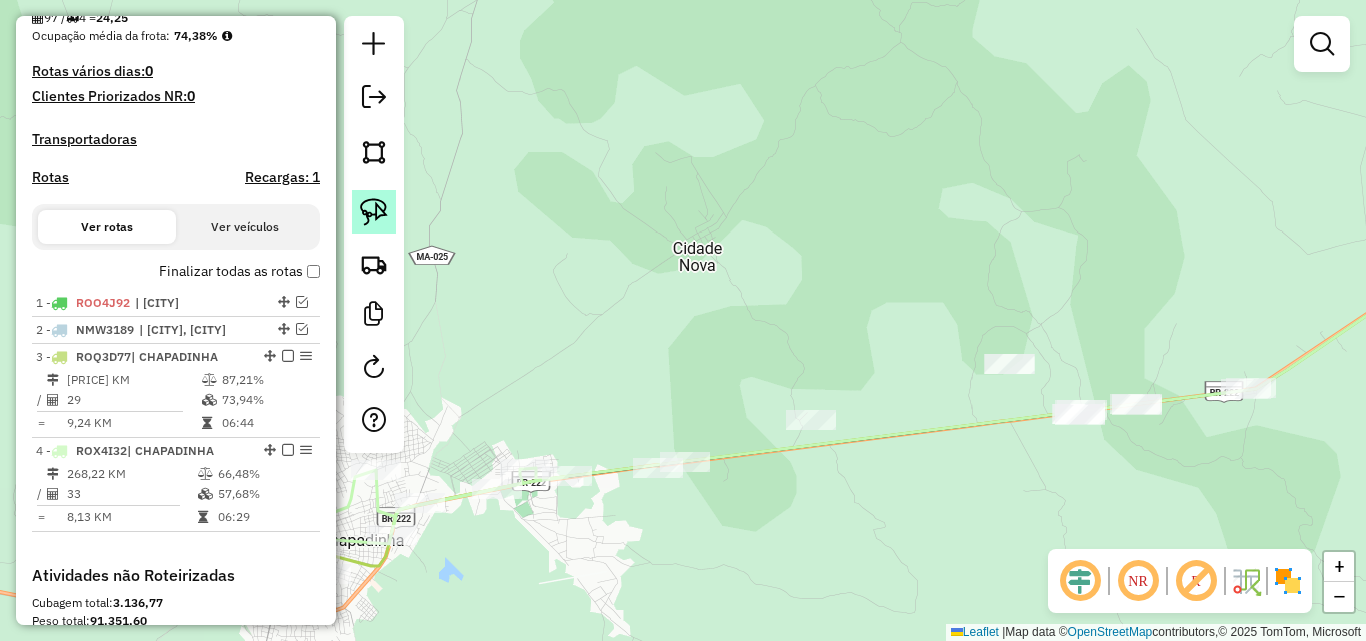 click 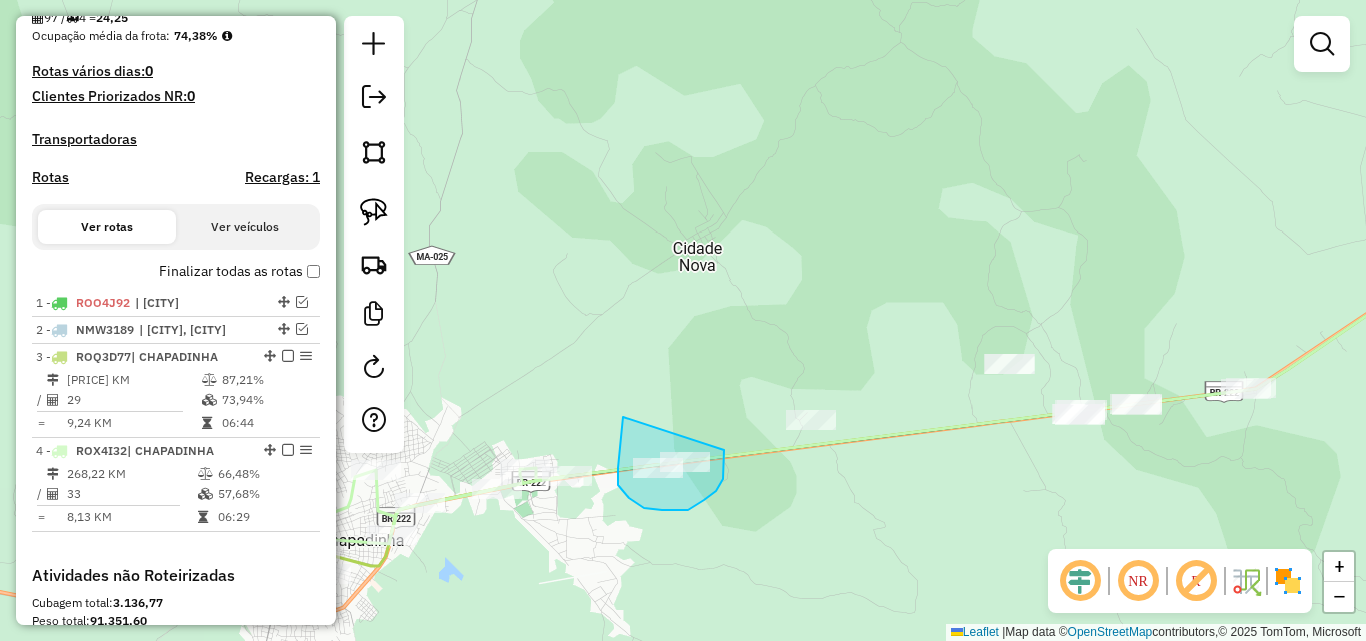 drag, startPoint x: 623, startPoint y: 417, endPoint x: 724, endPoint y: 450, distance: 106.25441 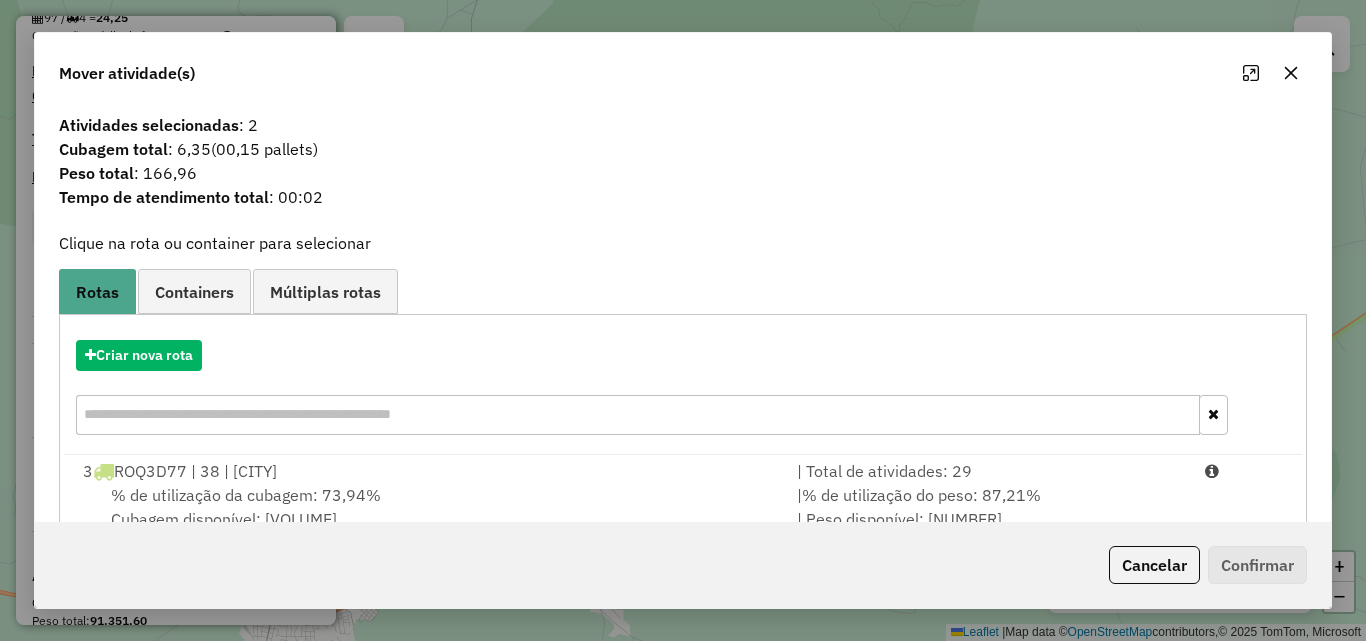 scroll, scrollTop: 129, scrollLeft: 0, axis: vertical 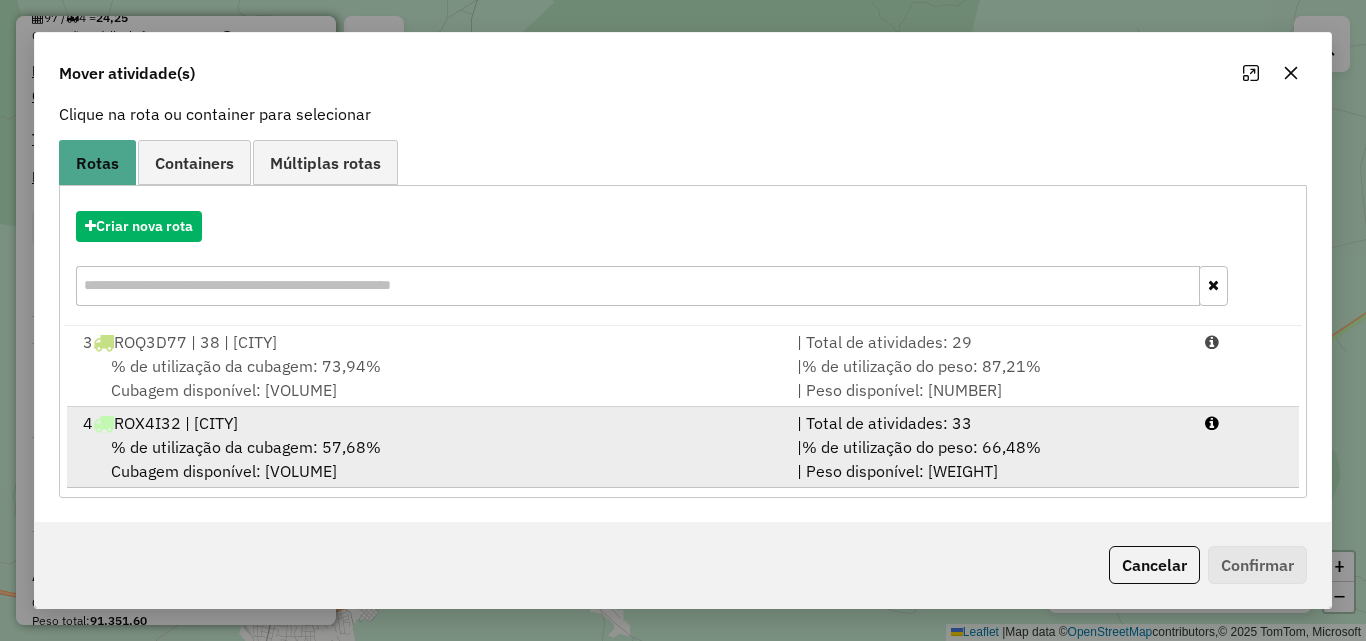 click on "4 [NAME] | [CITY]" at bounding box center [428, 423] 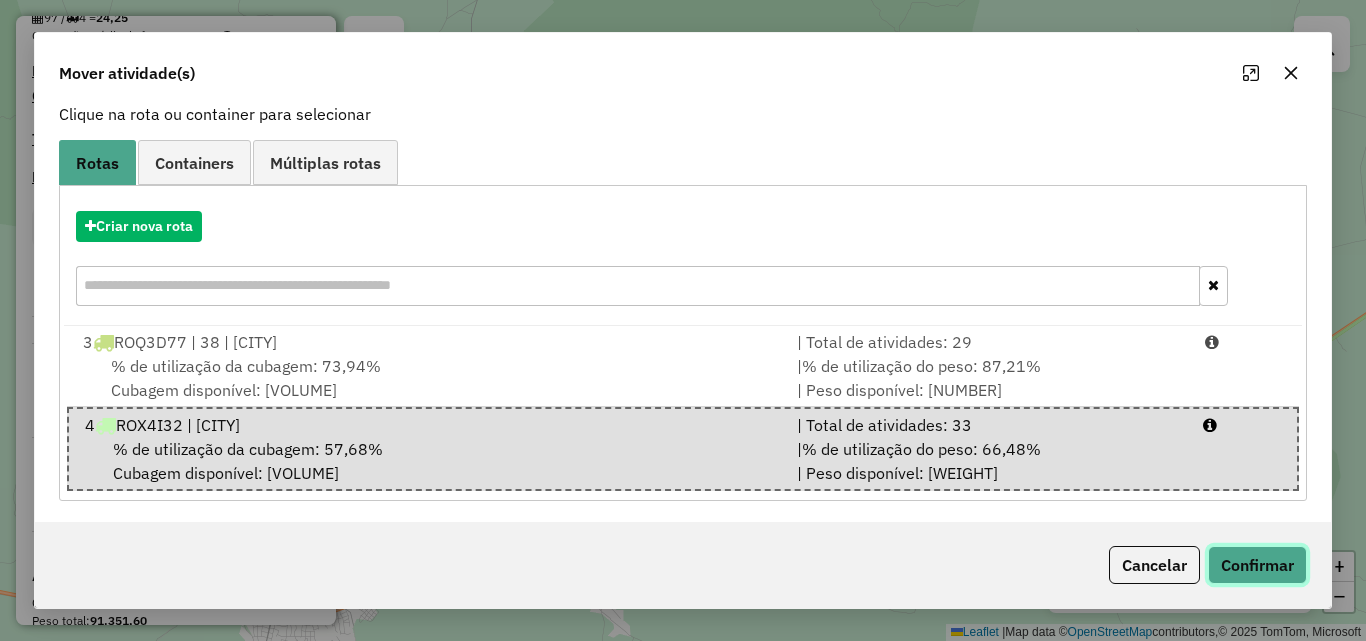 click on "Confirmar" 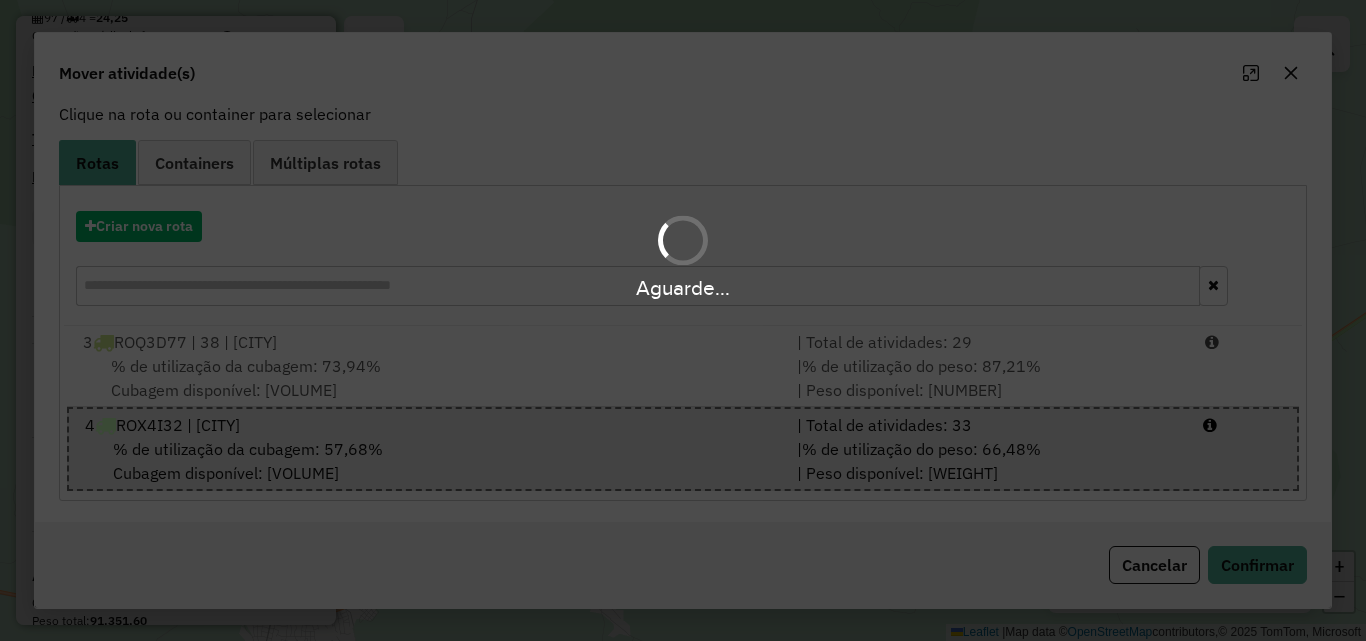scroll, scrollTop: 0, scrollLeft: 0, axis: both 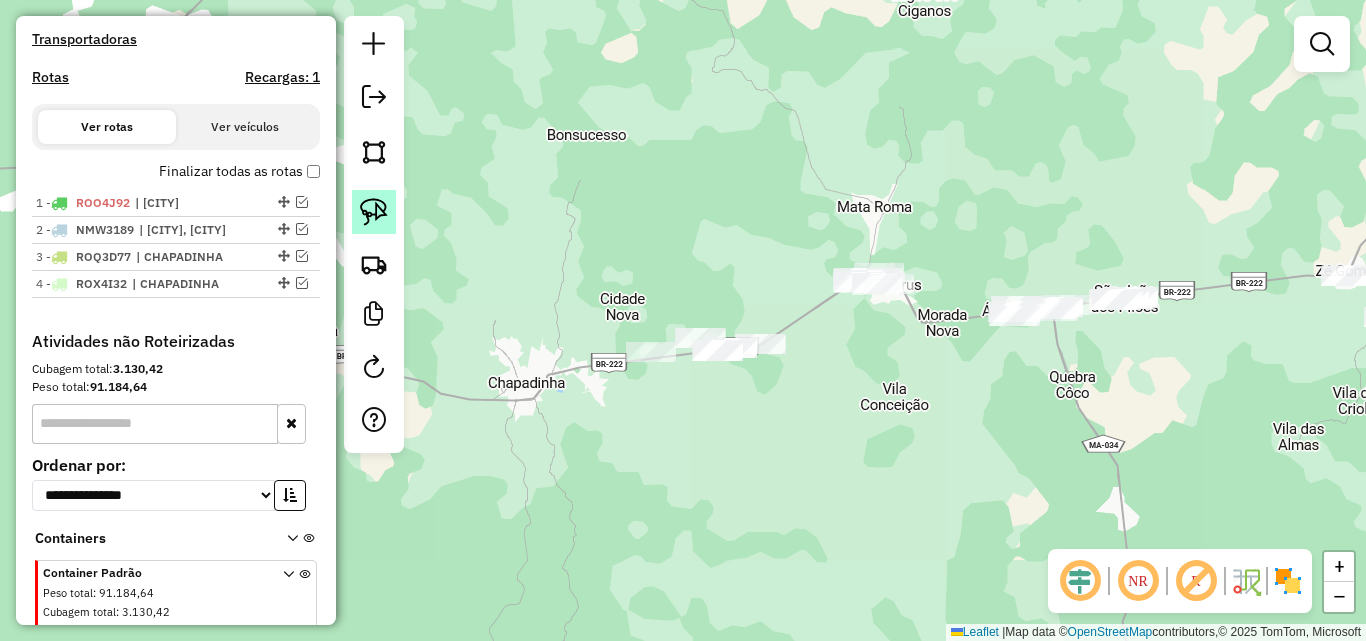 drag, startPoint x: 382, startPoint y: 208, endPoint x: 629, endPoint y: 286, distance: 259.02316 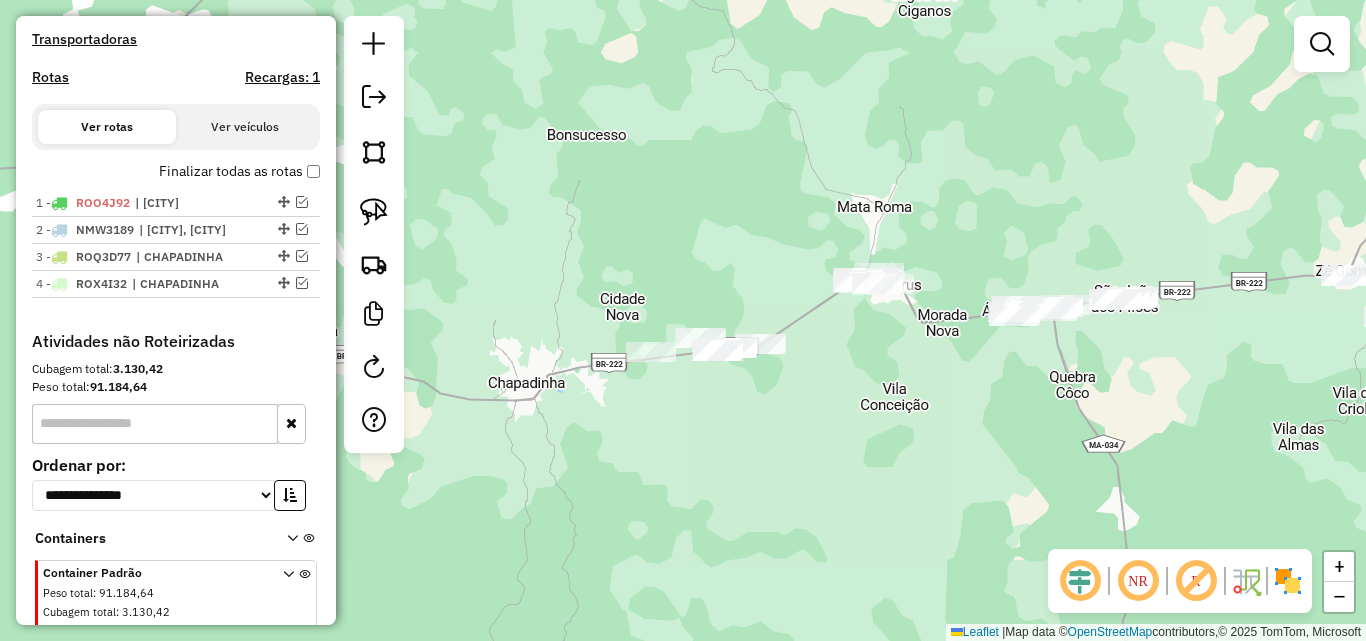 click 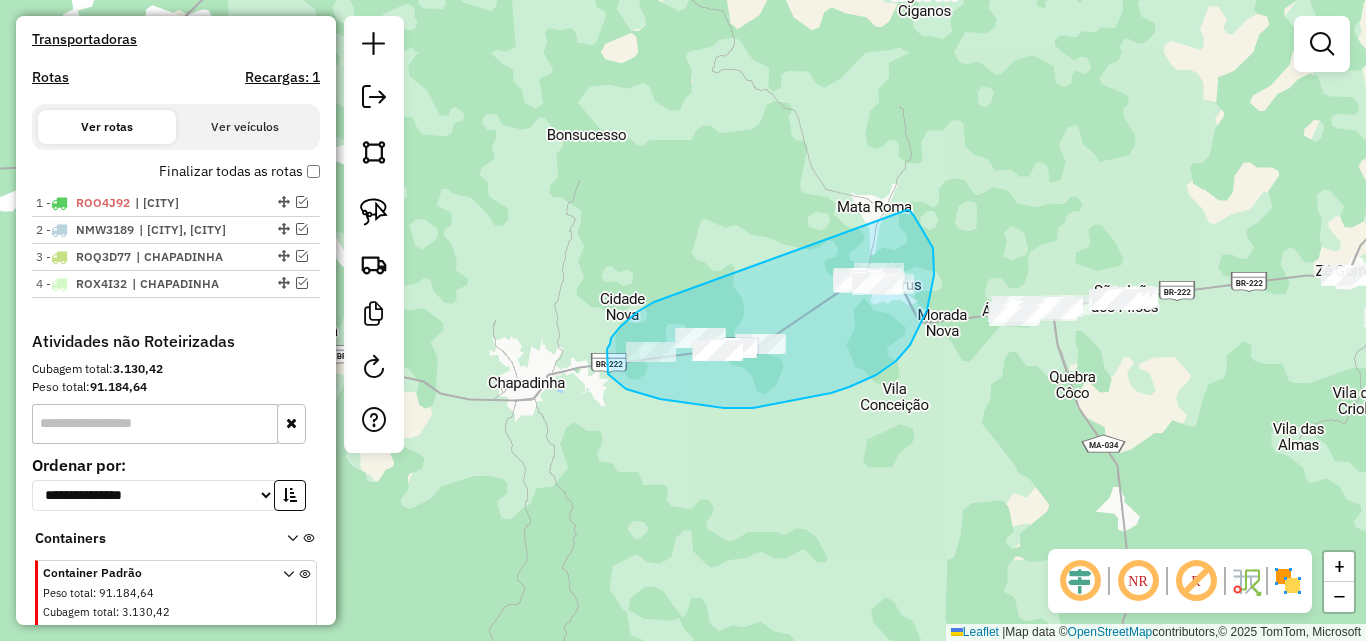 drag, startPoint x: 654, startPoint y: 302, endPoint x: 907, endPoint y: 210, distance: 269.2081 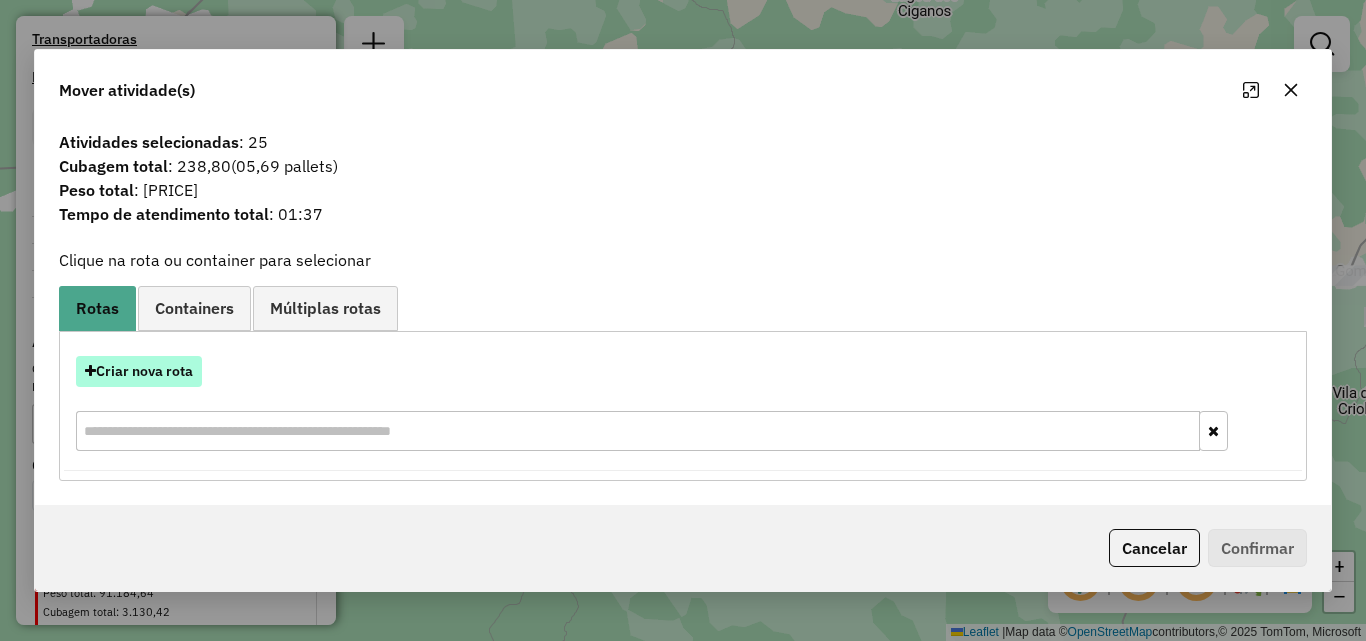 click on "Criar nova rota" at bounding box center [139, 371] 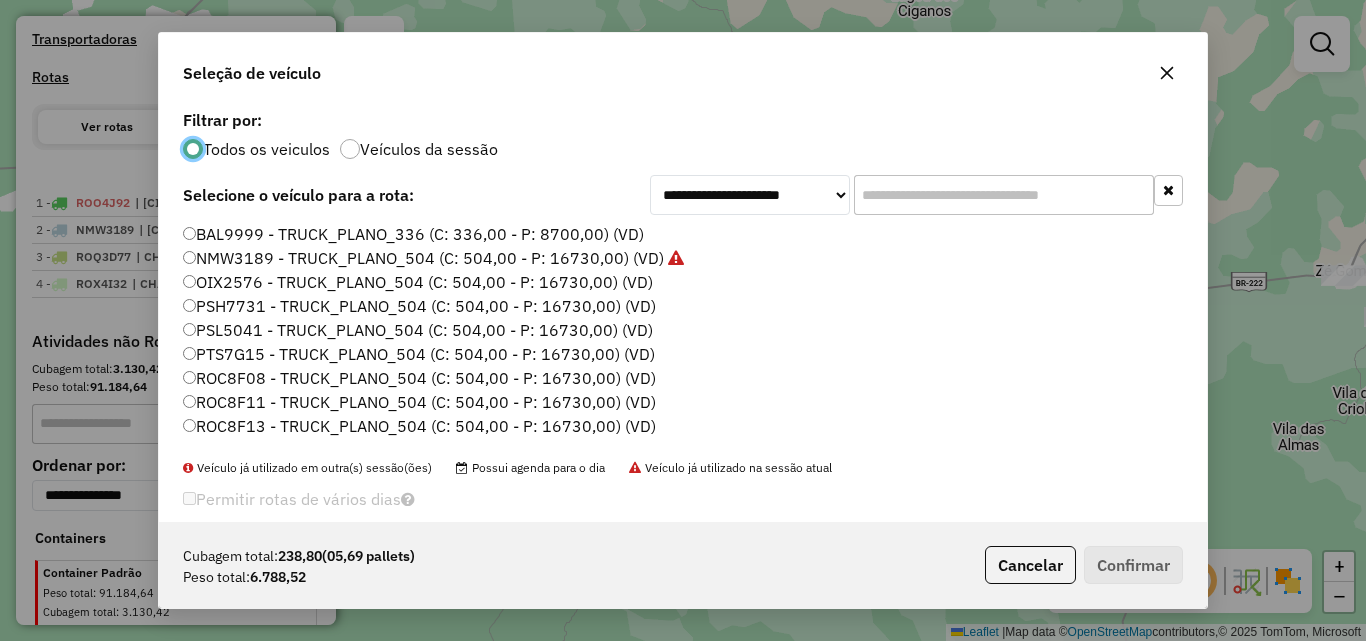 scroll, scrollTop: 11, scrollLeft: 6, axis: both 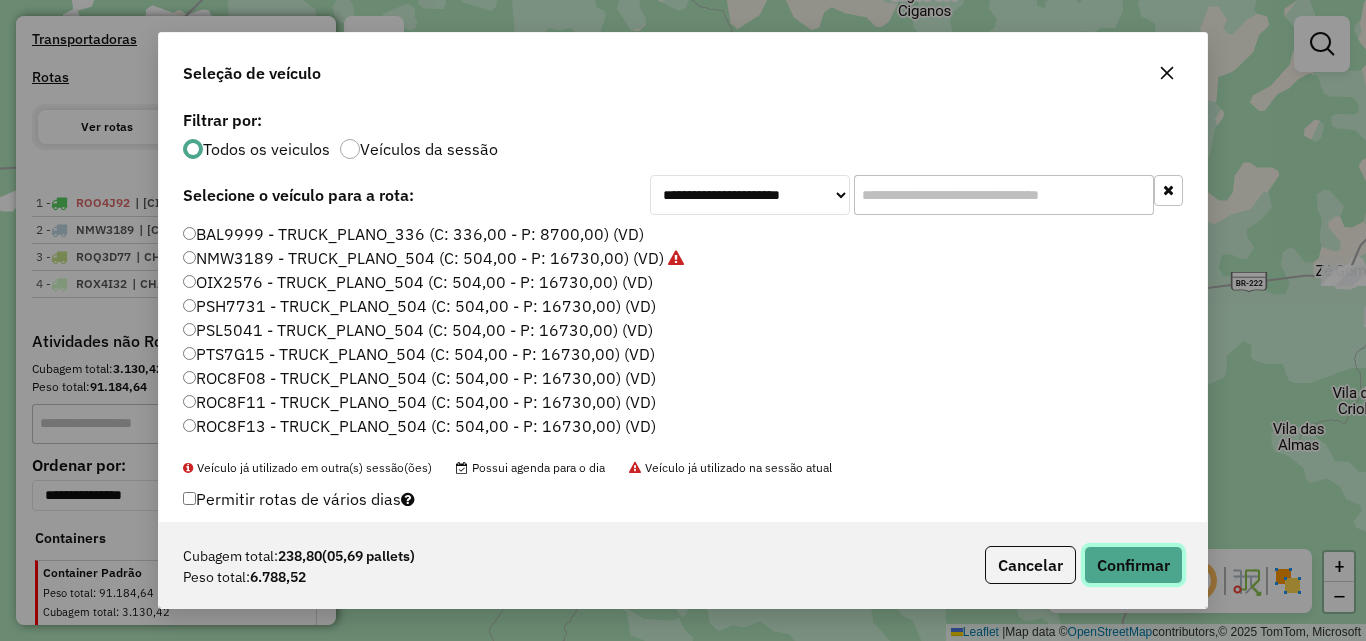 click on "Confirmar" 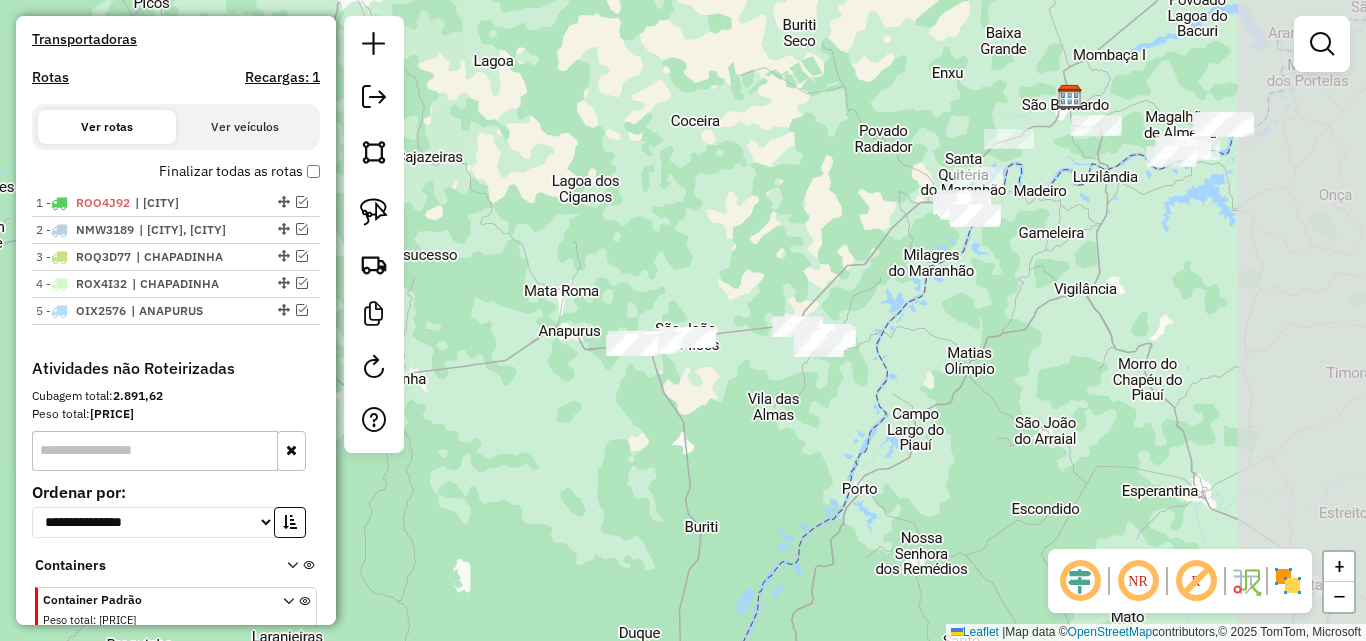 drag, startPoint x: 930, startPoint y: 426, endPoint x: 699, endPoint y: 468, distance: 234.78714 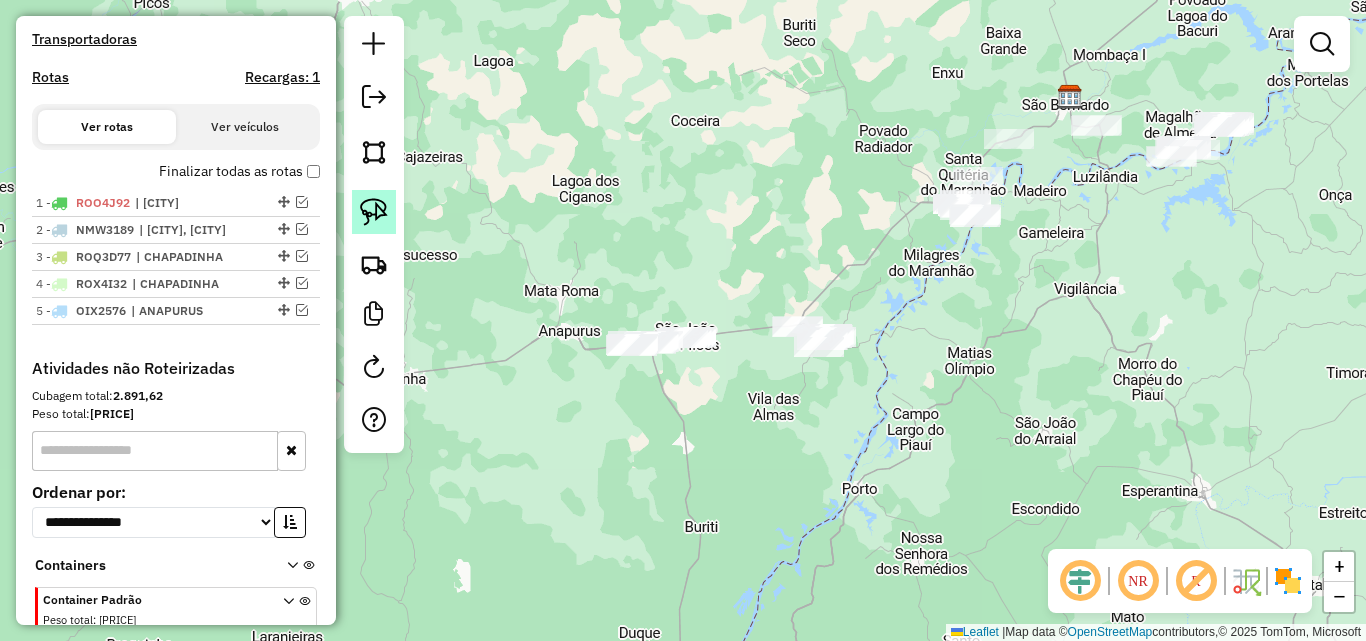 click 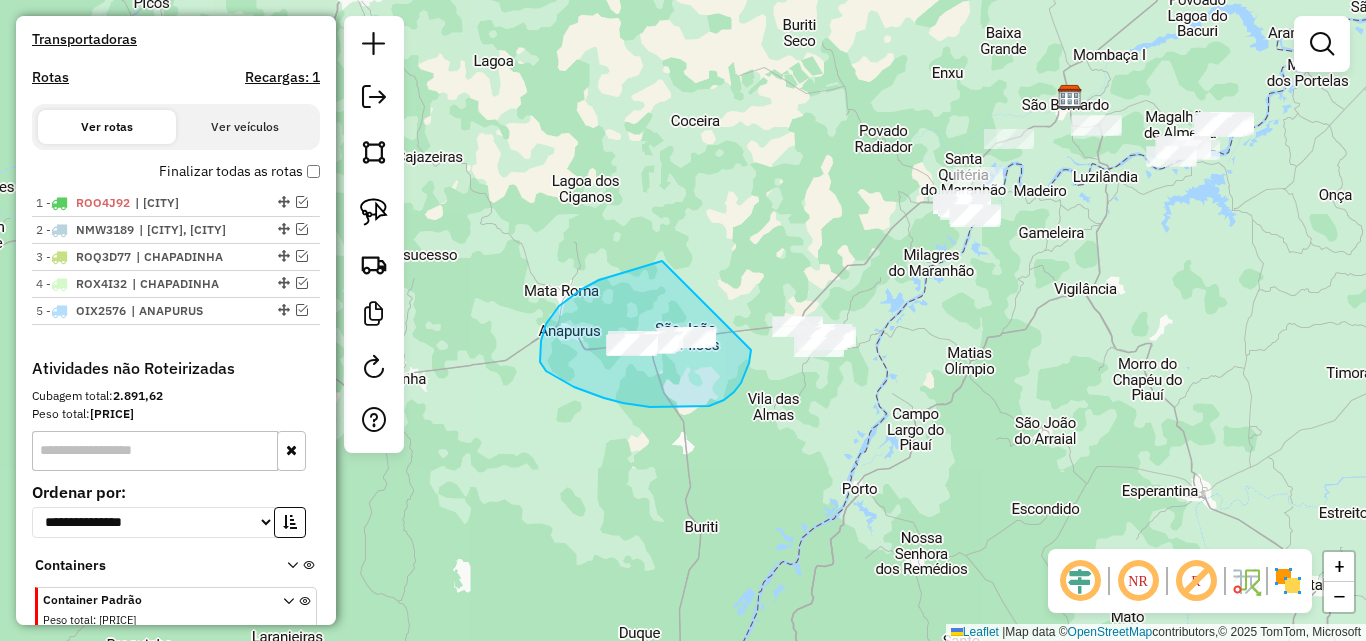 drag, startPoint x: 662, startPoint y: 261, endPoint x: 751, endPoint y: 350, distance: 125.865005 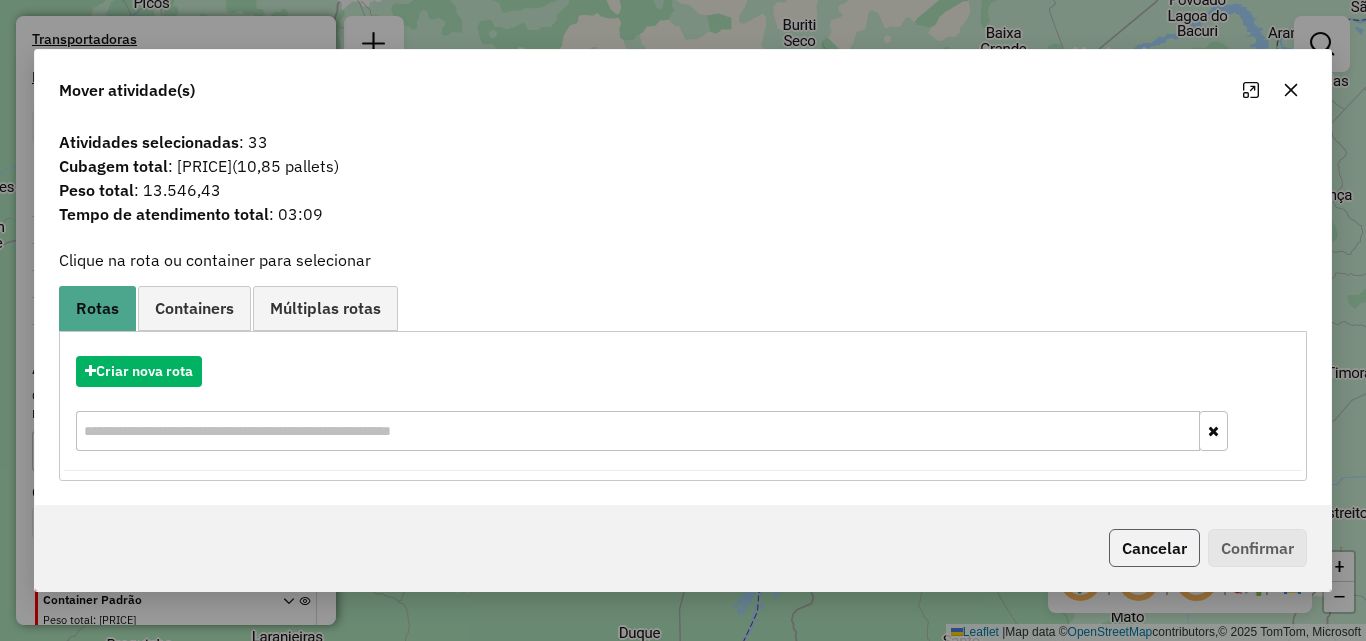 click on "Cancelar" 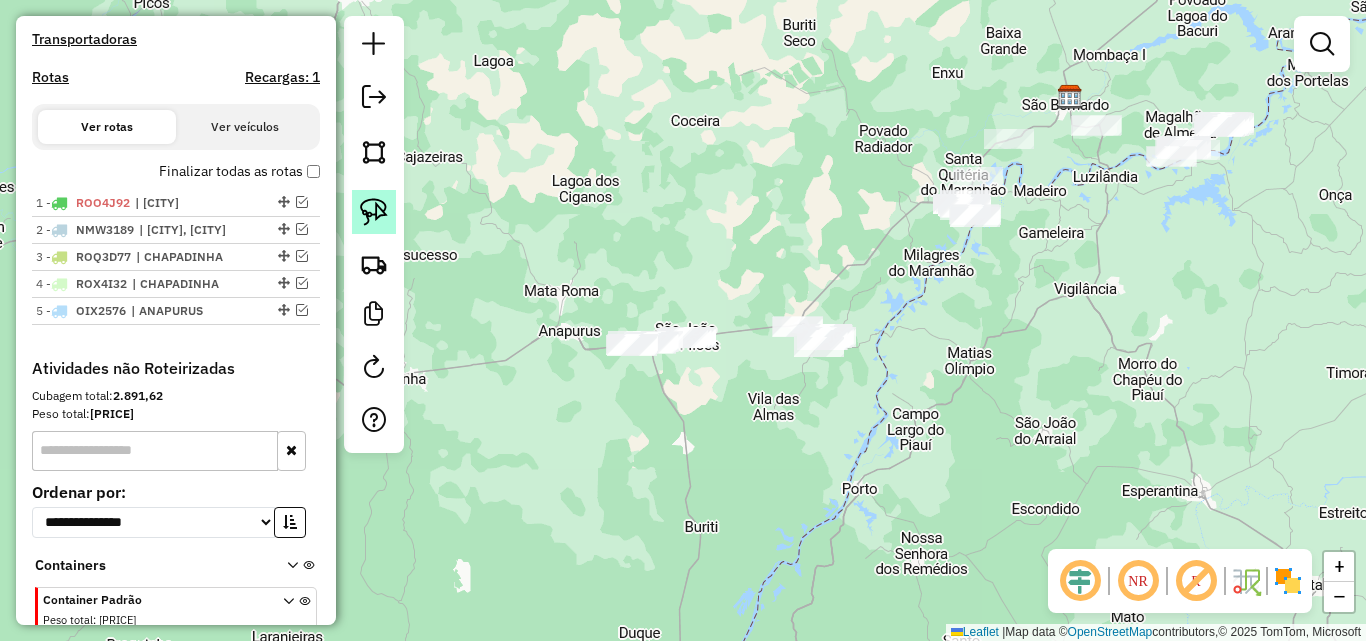 click 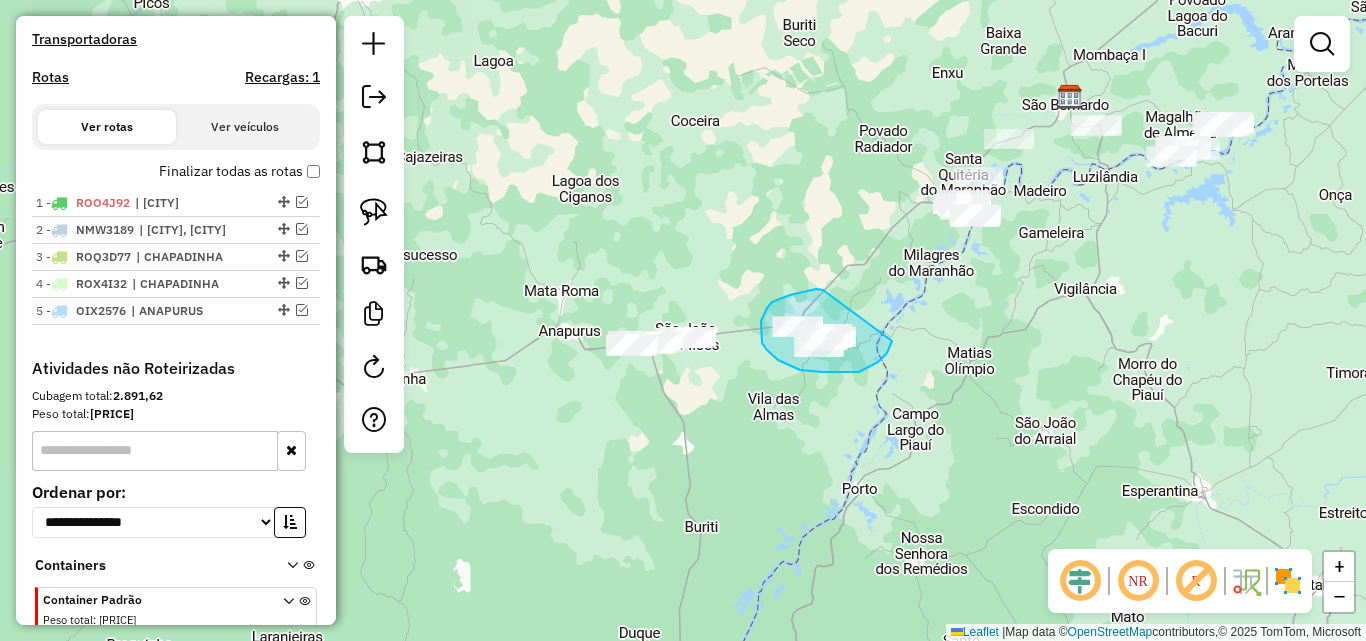 drag, startPoint x: 823, startPoint y: 290, endPoint x: 892, endPoint y: 341, distance: 85.8021 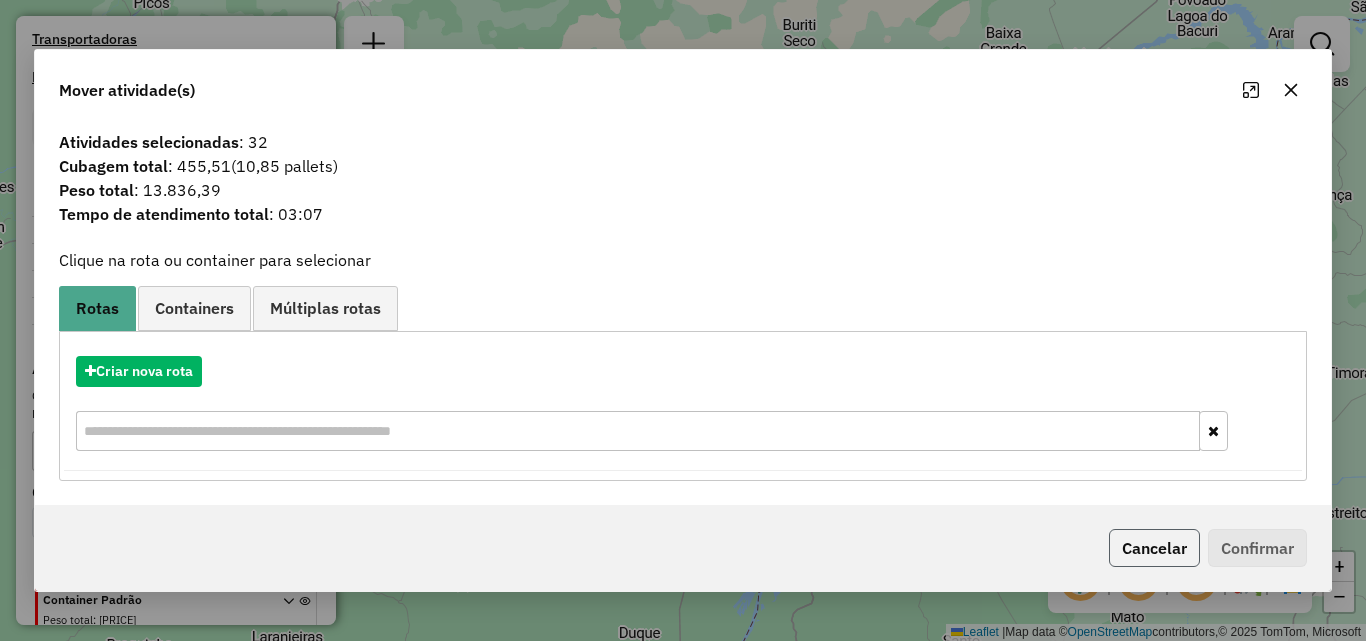 click on "Cancelar" 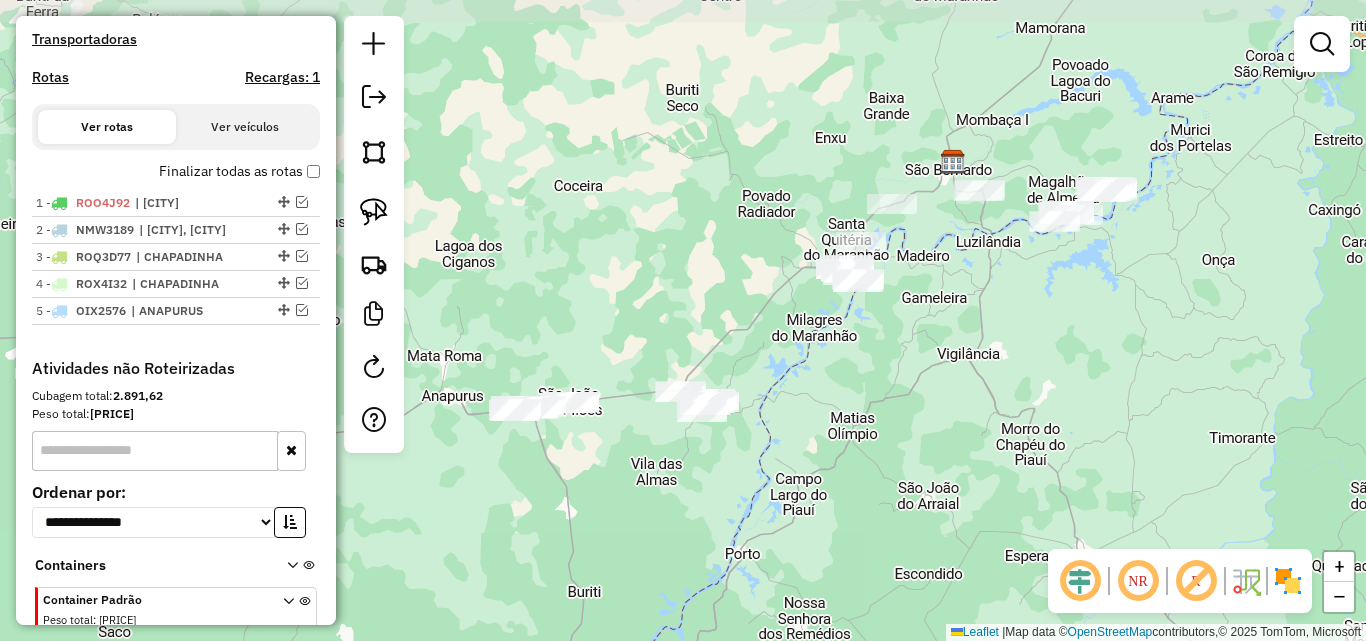 drag, startPoint x: 1027, startPoint y: 358, endPoint x: 915, endPoint y: 422, distance: 128.99612 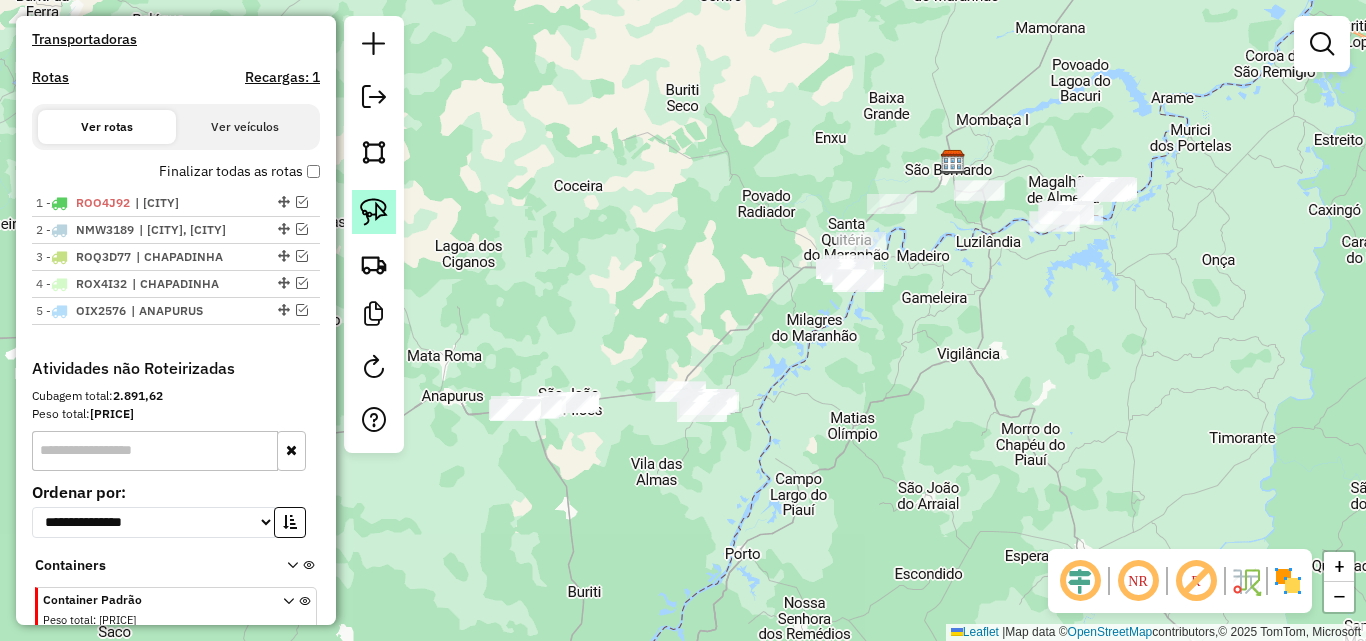 click 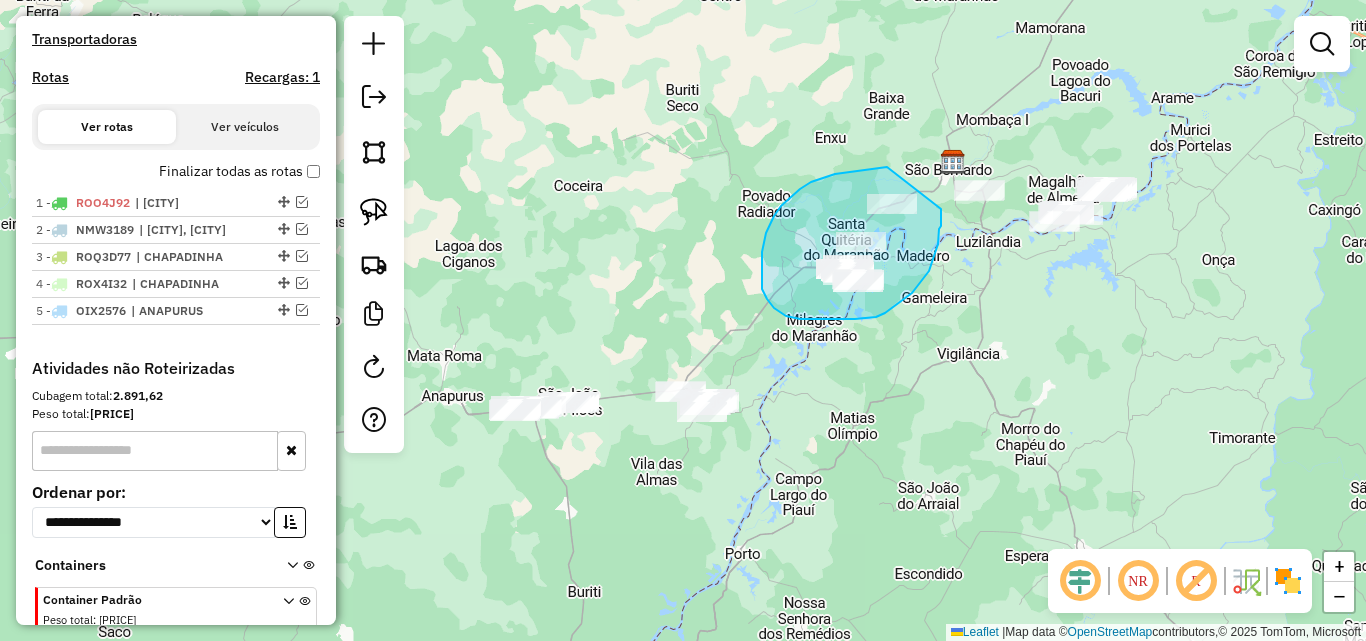 drag, startPoint x: 887, startPoint y: 167, endPoint x: 941, endPoint y: 207, distance: 67.20119 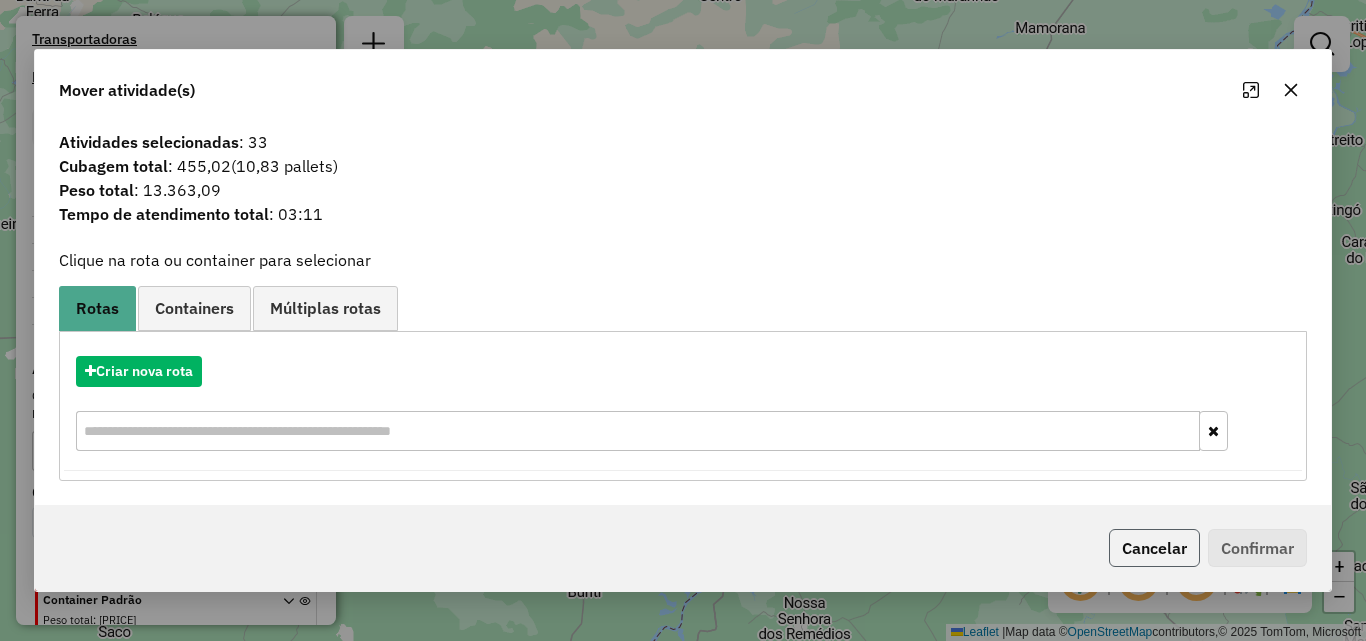 click on "Cancelar" 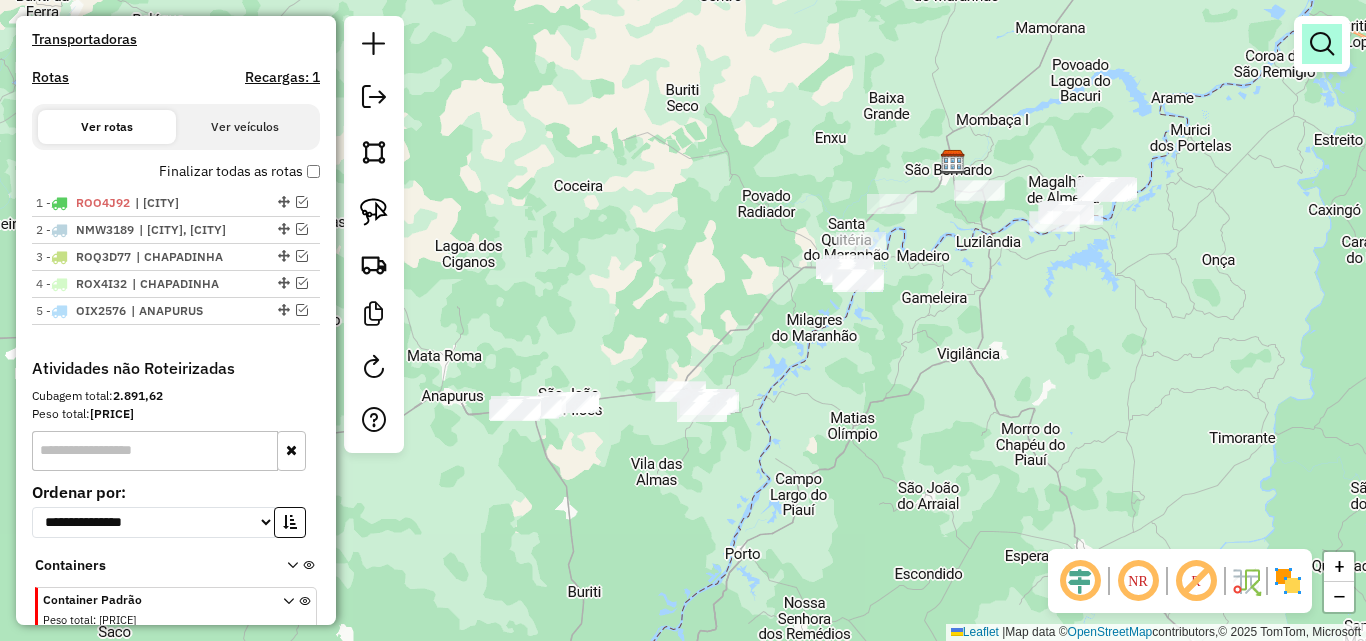 click at bounding box center [1322, 44] 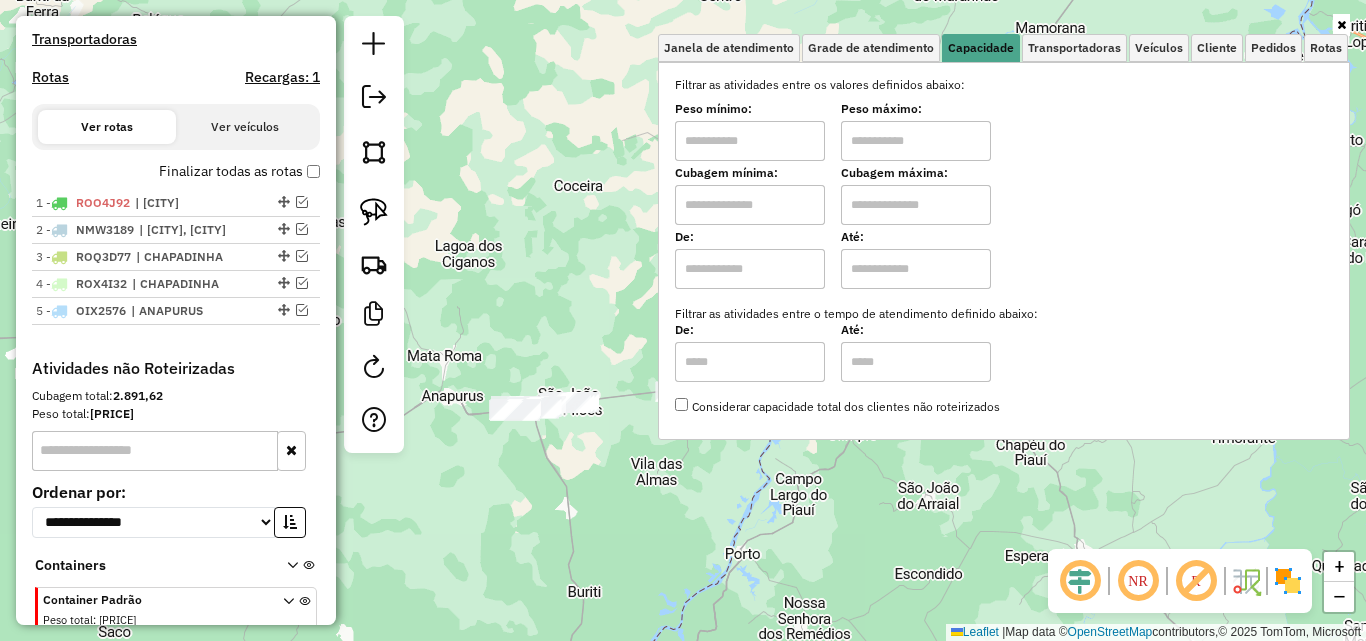 click at bounding box center (750, 205) 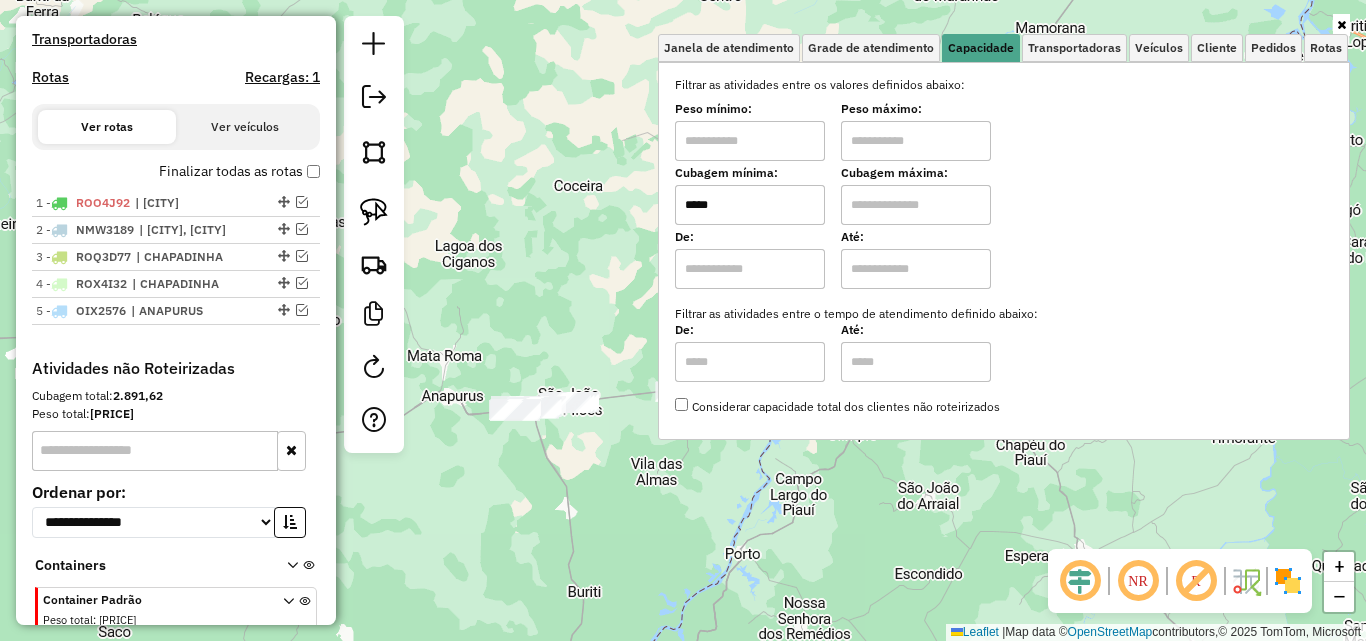 type on "*****" 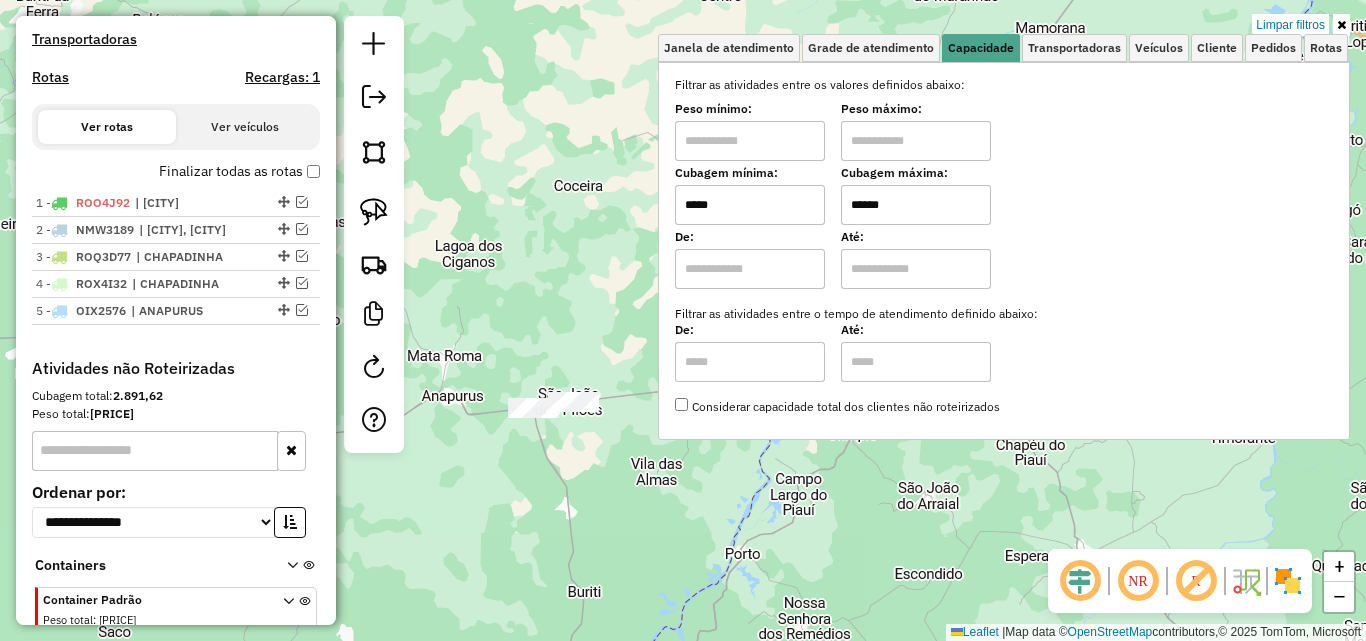 type on "******" 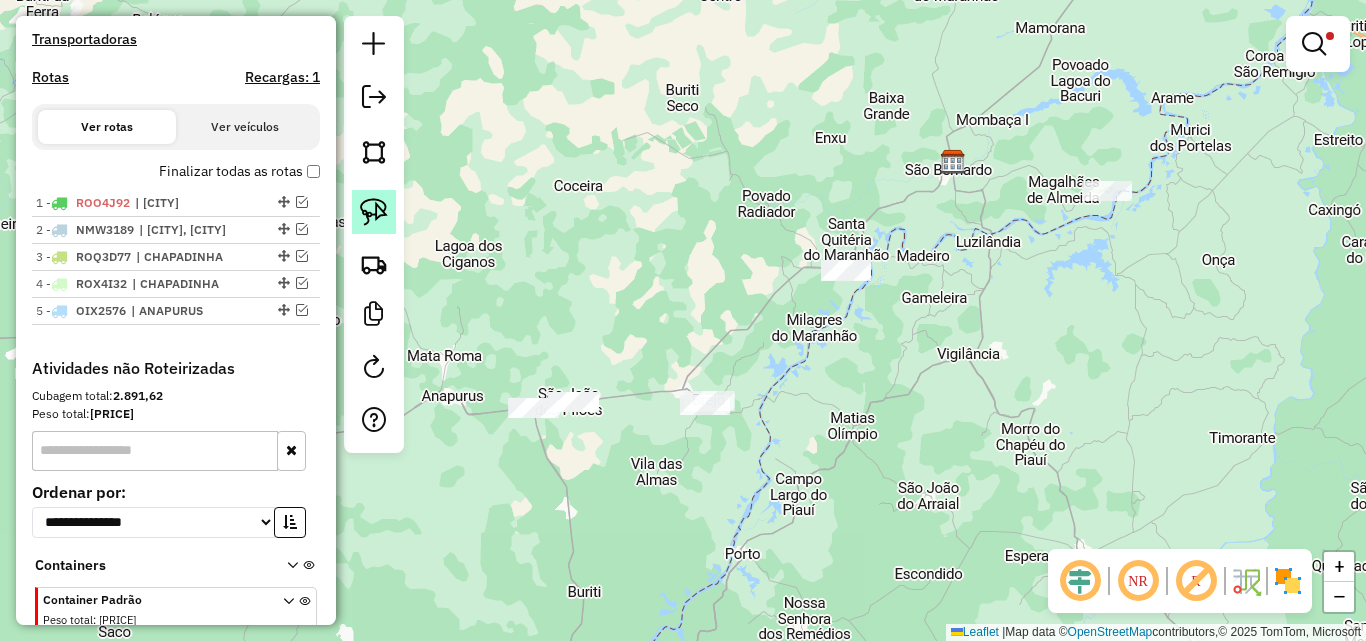 click 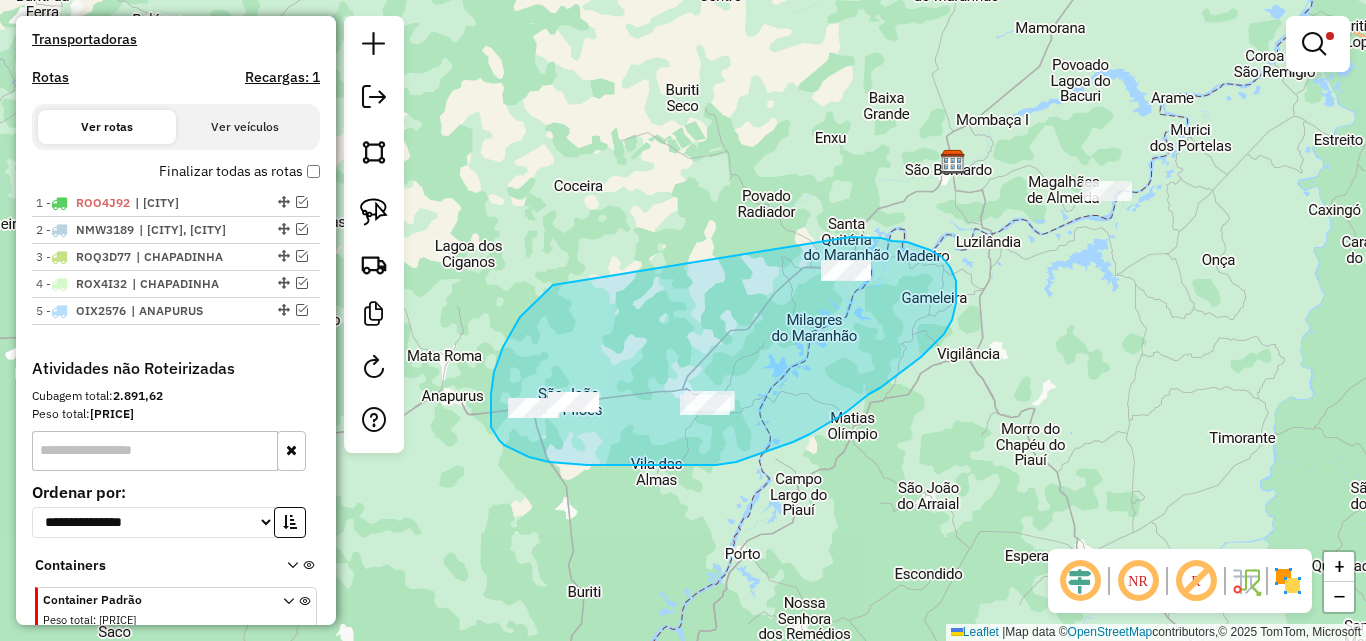 drag, startPoint x: 543, startPoint y: 295, endPoint x: 850, endPoint y: 237, distance: 312.4308 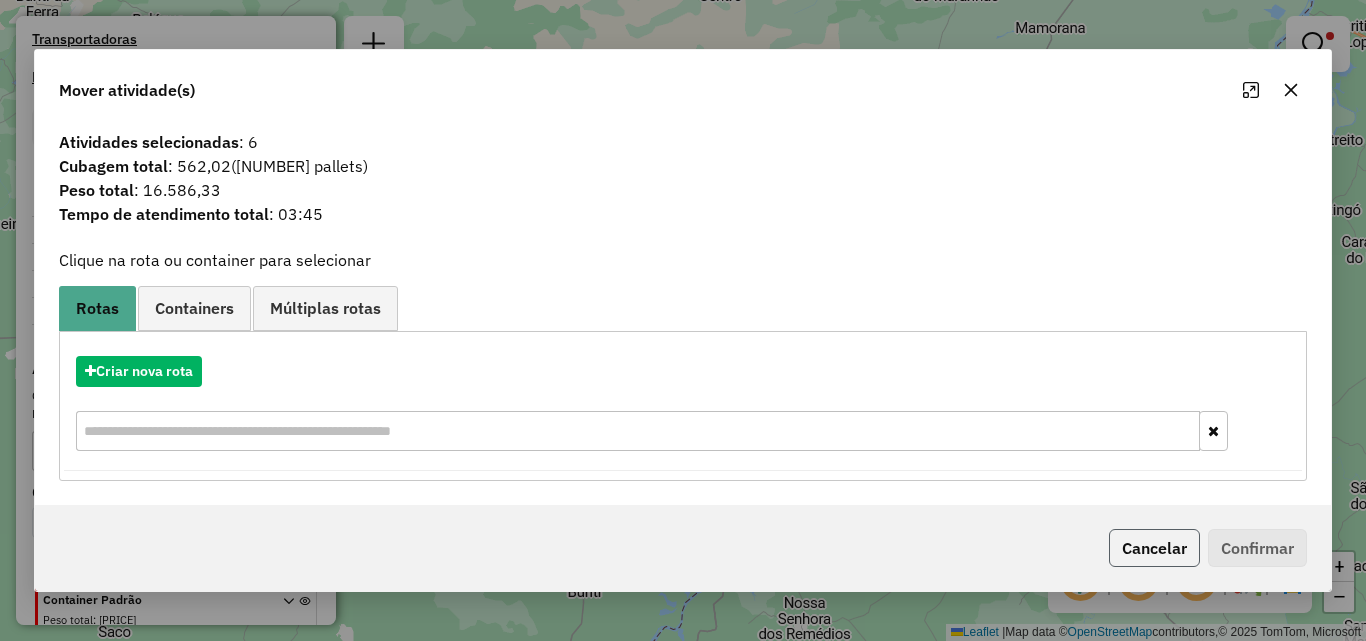 drag, startPoint x: 1164, startPoint y: 542, endPoint x: 1093, endPoint y: 515, distance: 75.96052 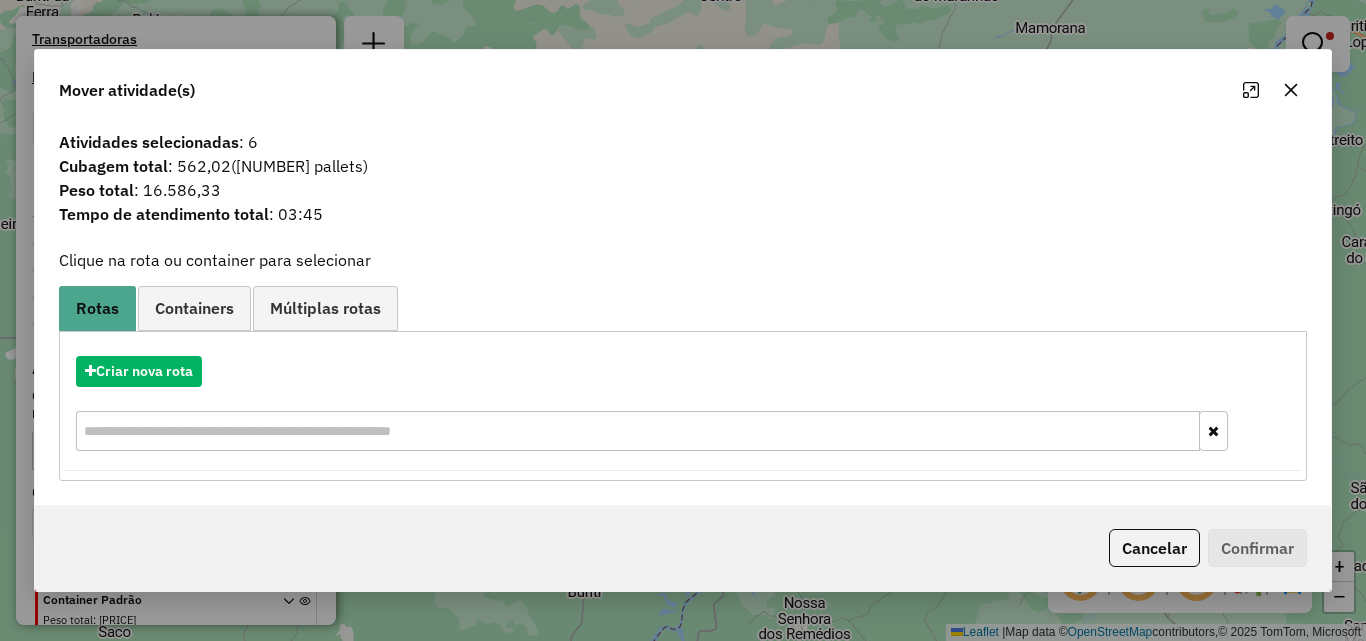click on "Cancelar" 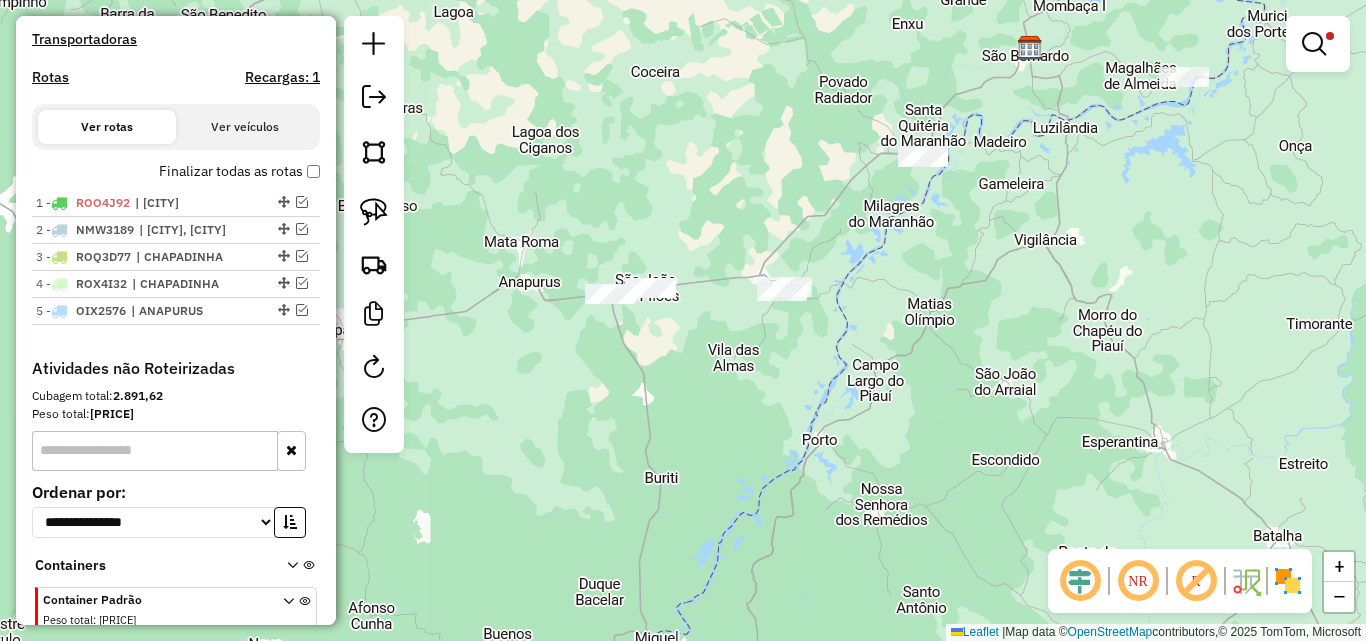 drag, startPoint x: 580, startPoint y: 349, endPoint x: 656, endPoint y: 236, distance: 136.18002 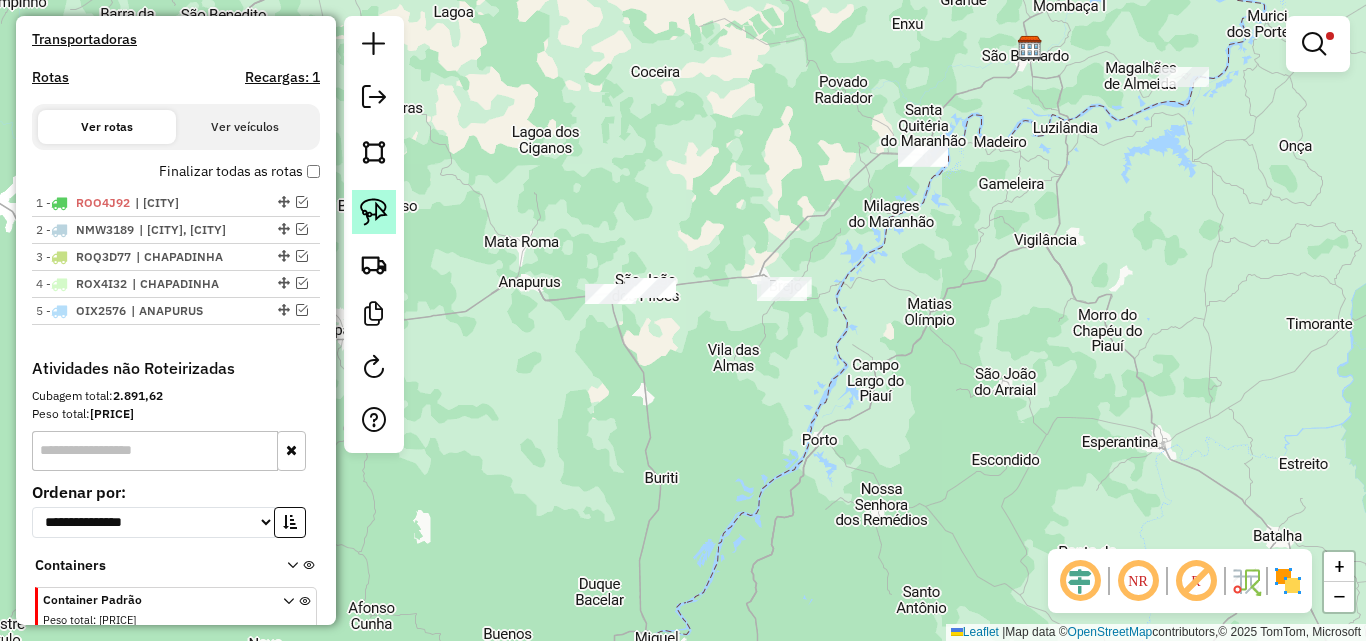 click 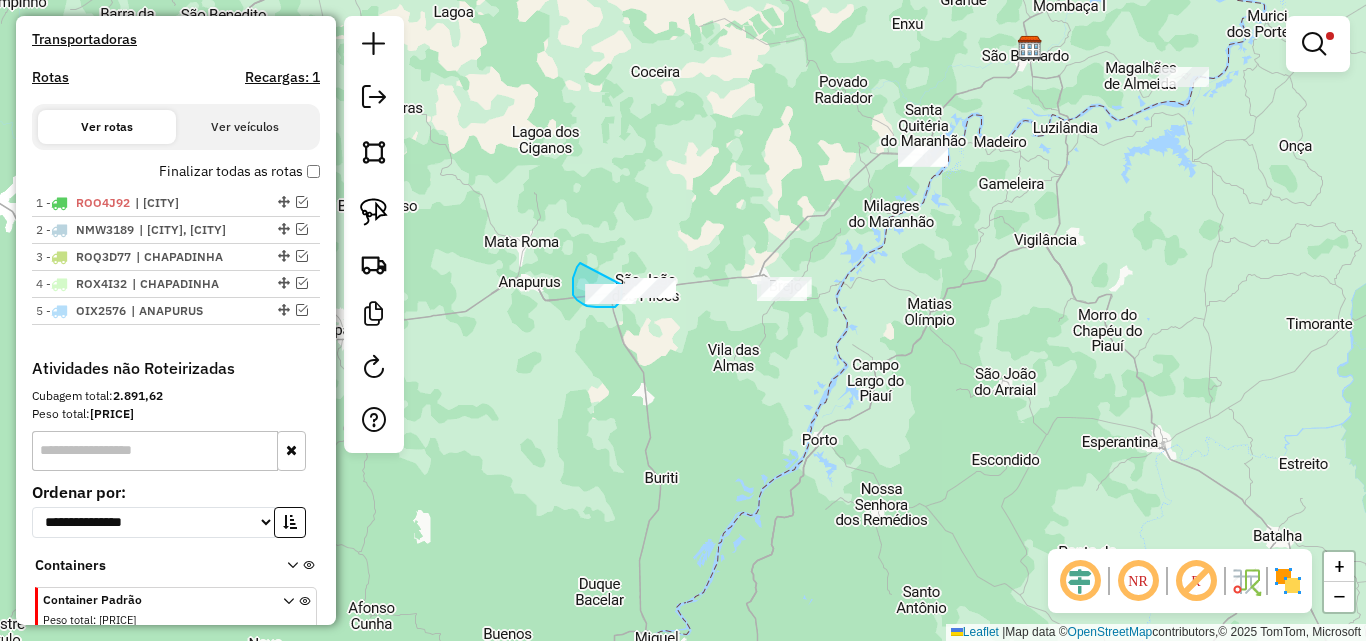 click on "Limpar filtros Janela de atendimento Grade de atendimento Capacidade Transportadoras Veículos Cliente Pedidos  Rotas Selecione os dias de semana para filtrar as janelas de atendimento  Seg   Ter   Qua   Qui   Sex   Sáb   Dom  Informe o período da janela de atendimento: De: Até:  Filtrar exatamente a janela do cliente  Considerar janela de atendimento padrão  Selecione os dias de semana para filtrar as grades de atendimento  Seg   Ter   Qua   Qui   Sex   Sáb   Dom   Considerar clientes sem dia de atendimento cadastrado  Clientes fora do dia de atendimento selecionado Filtrar as atividades entre os valores definidos abaixo:  Peso mínimo:   Peso máximo:   Cubagem mínima:  *****  Cubagem máxima:  ******  De:   Até:  Filtrar as atividades entre o tempo de atendimento definido abaixo:  De:   Até:   Considerar capacidade total dos clientes não roteirizados Transportadora: Selecione um ou mais itens Tipo de veículo: Selecione um ou mais itens Veículo: Selecione um ou mais itens Motorista: Nome: Setor:" 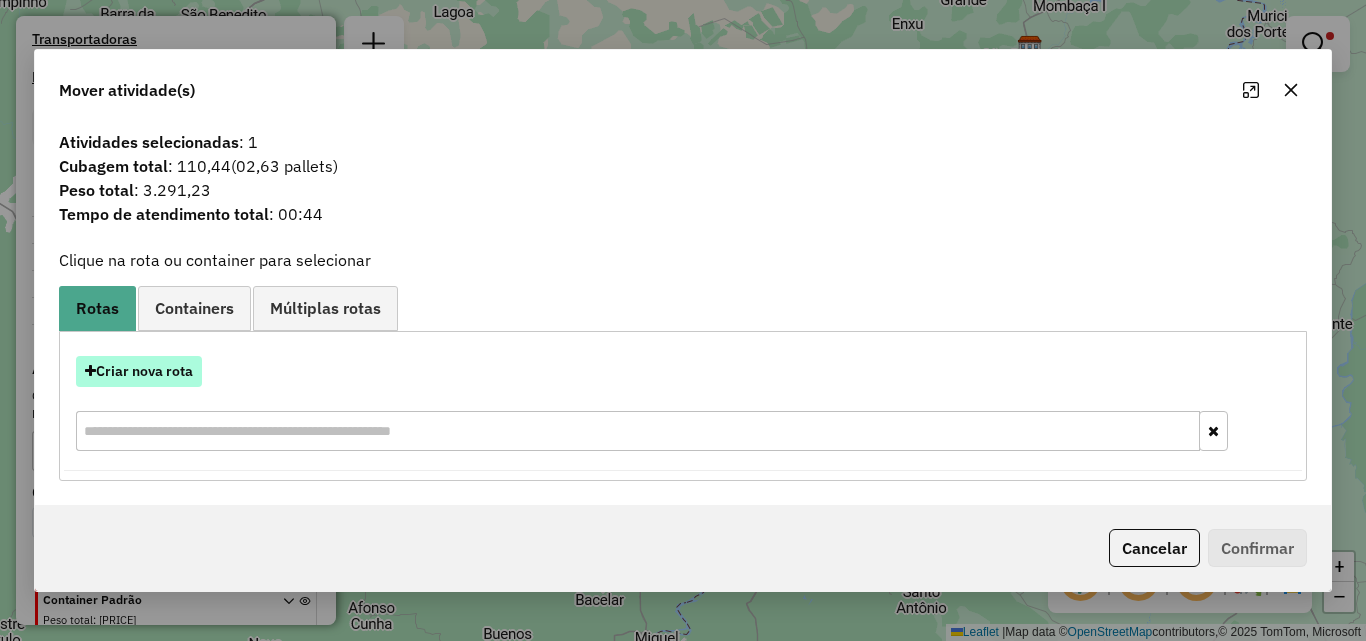 click on "Criar nova rota" at bounding box center [139, 371] 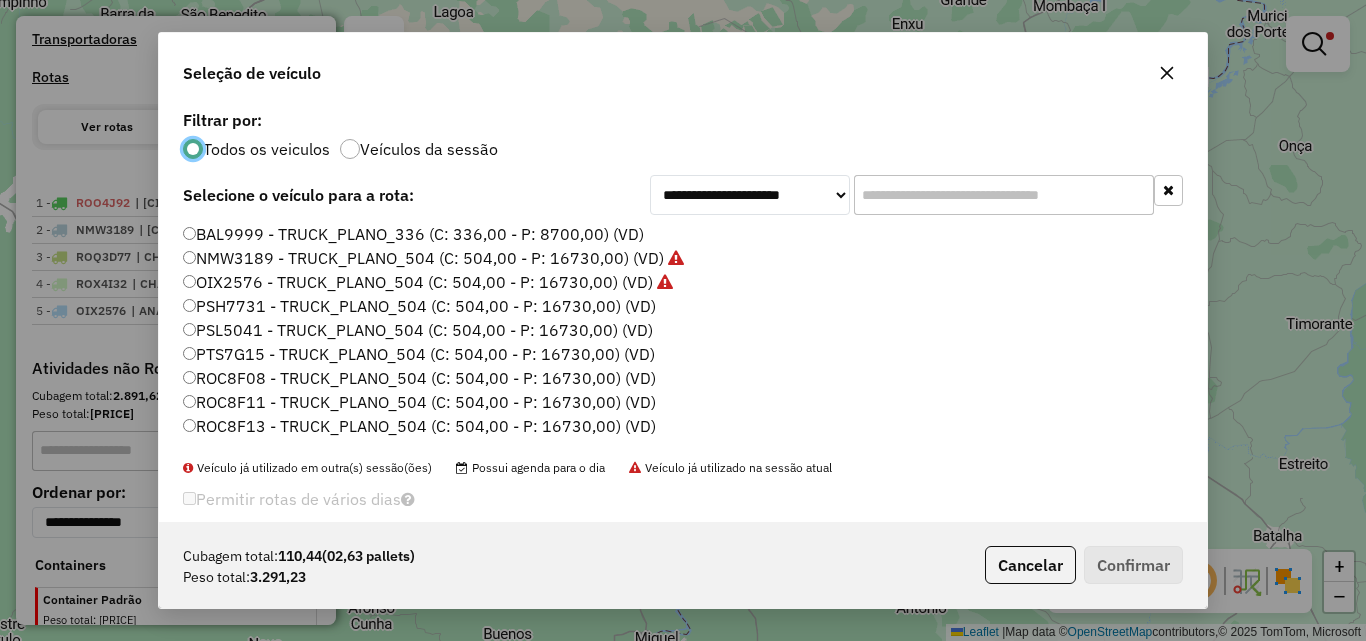 scroll, scrollTop: 11, scrollLeft: 6, axis: both 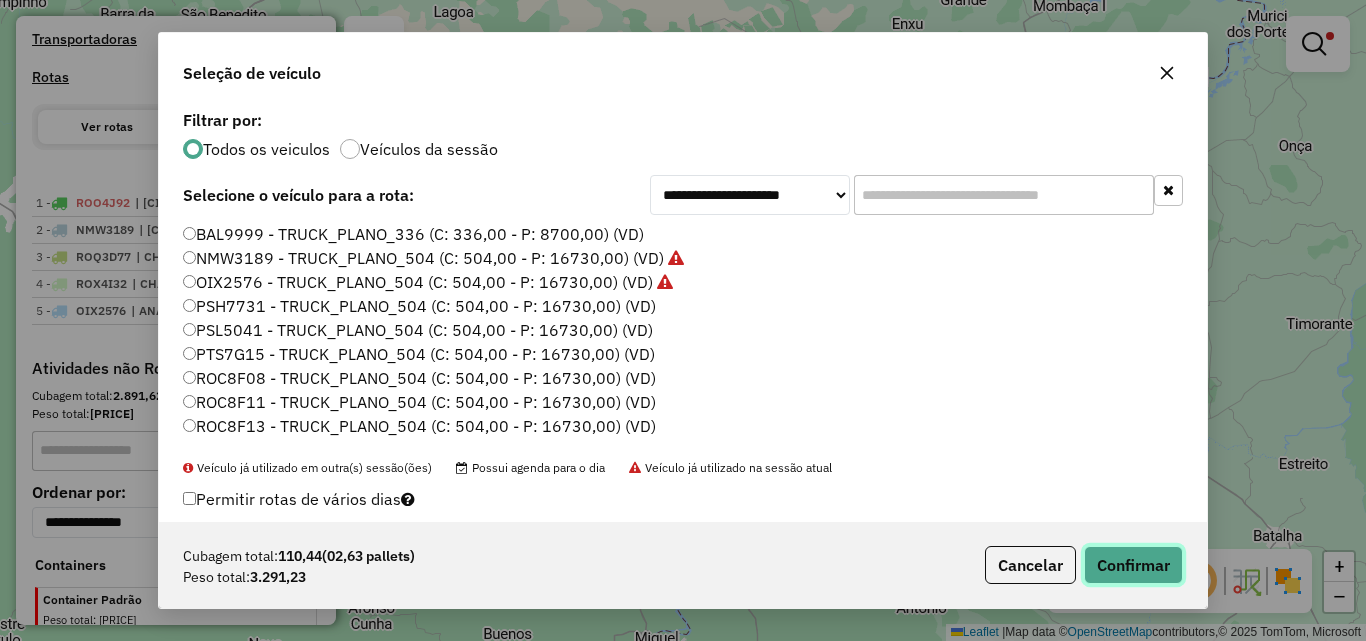 click on "Confirmar" 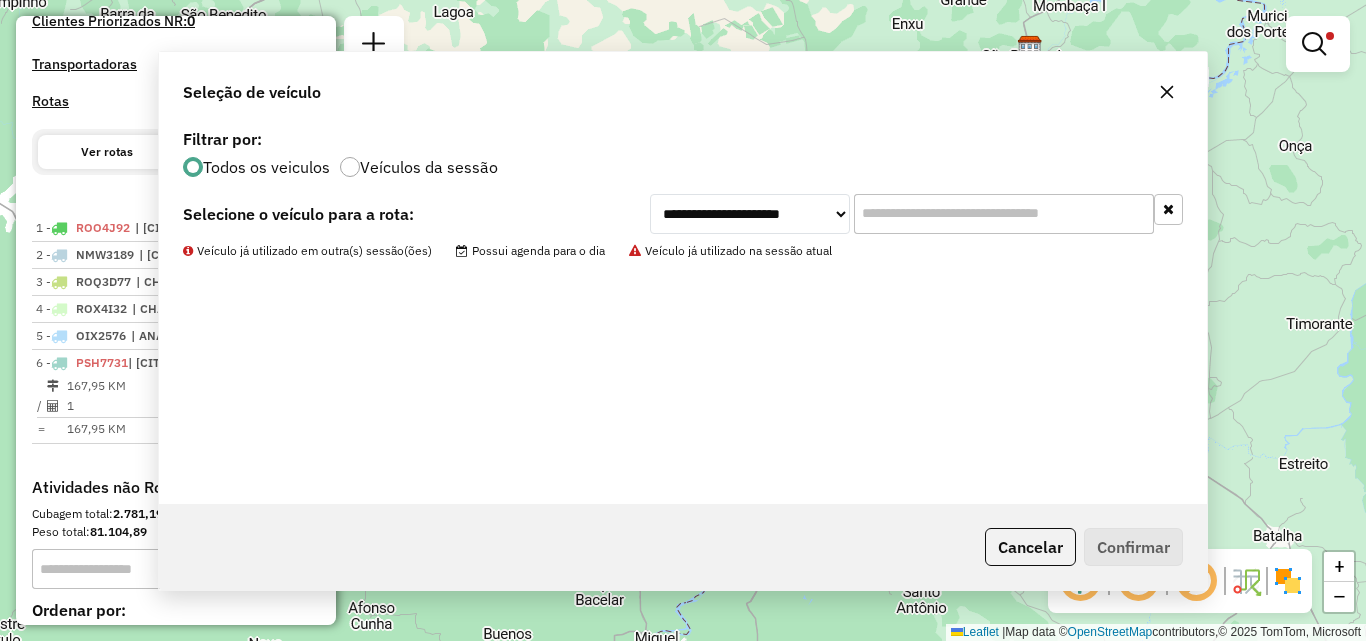 scroll, scrollTop: 625, scrollLeft: 0, axis: vertical 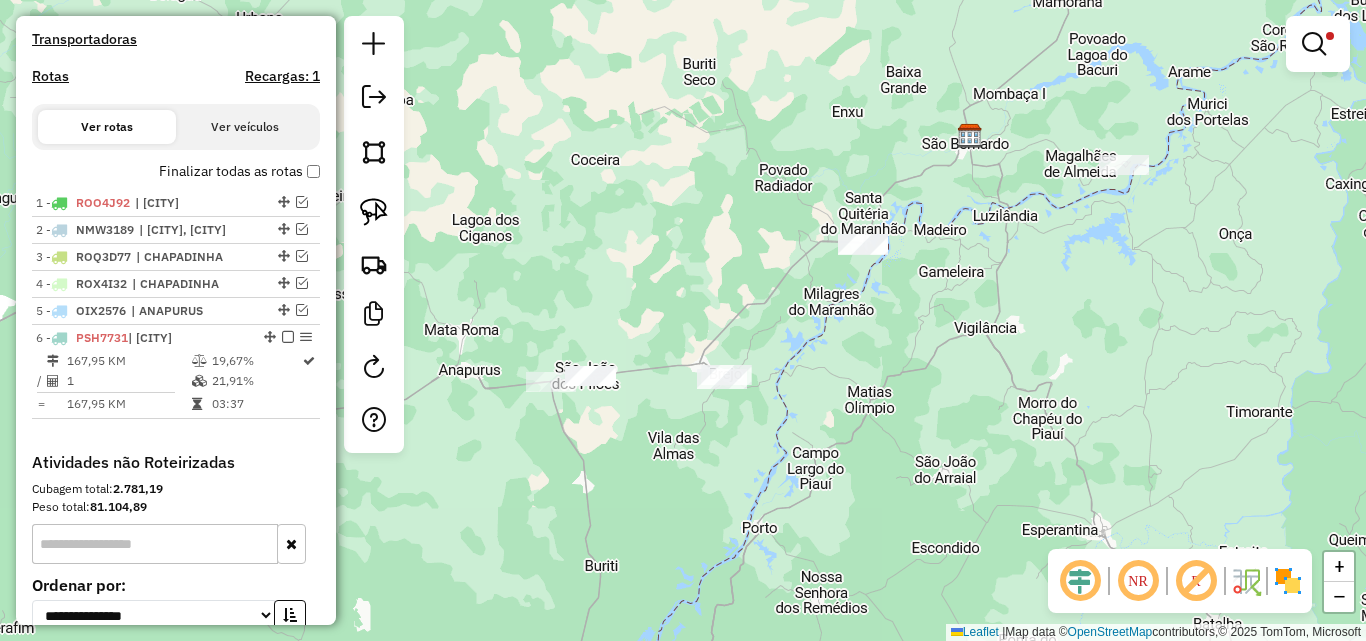 drag, startPoint x: 905, startPoint y: 340, endPoint x: 844, endPoint y: 429, distance: 107.8981 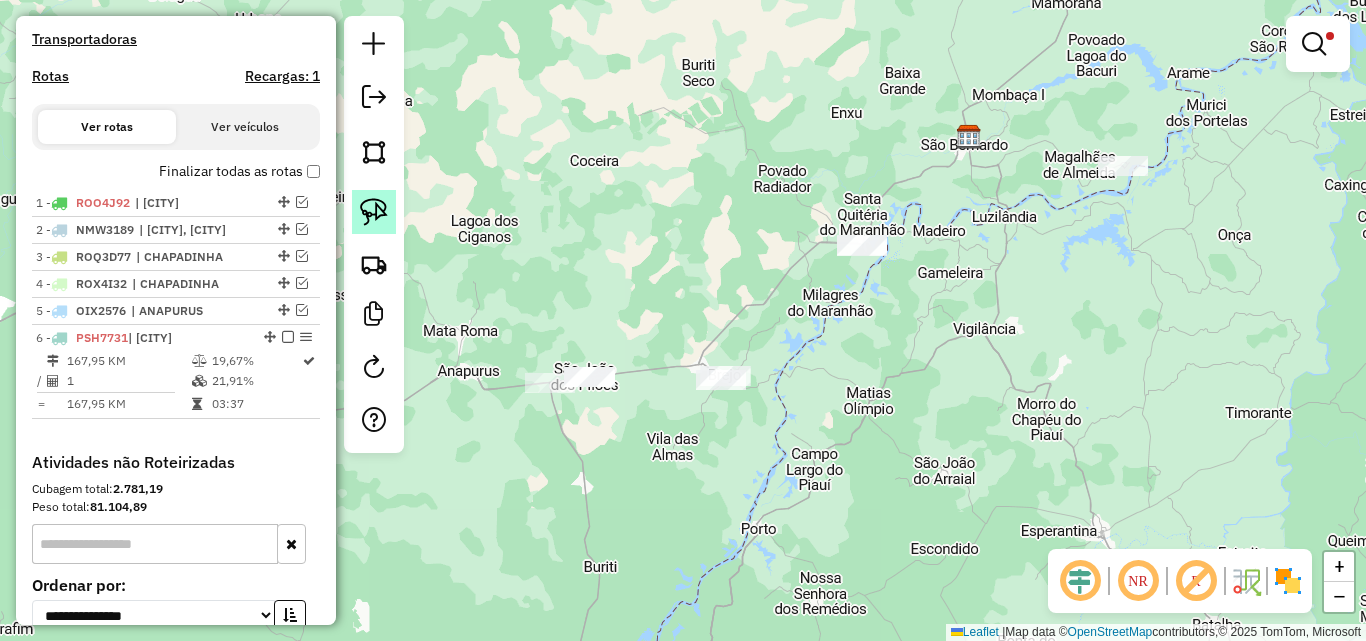 click 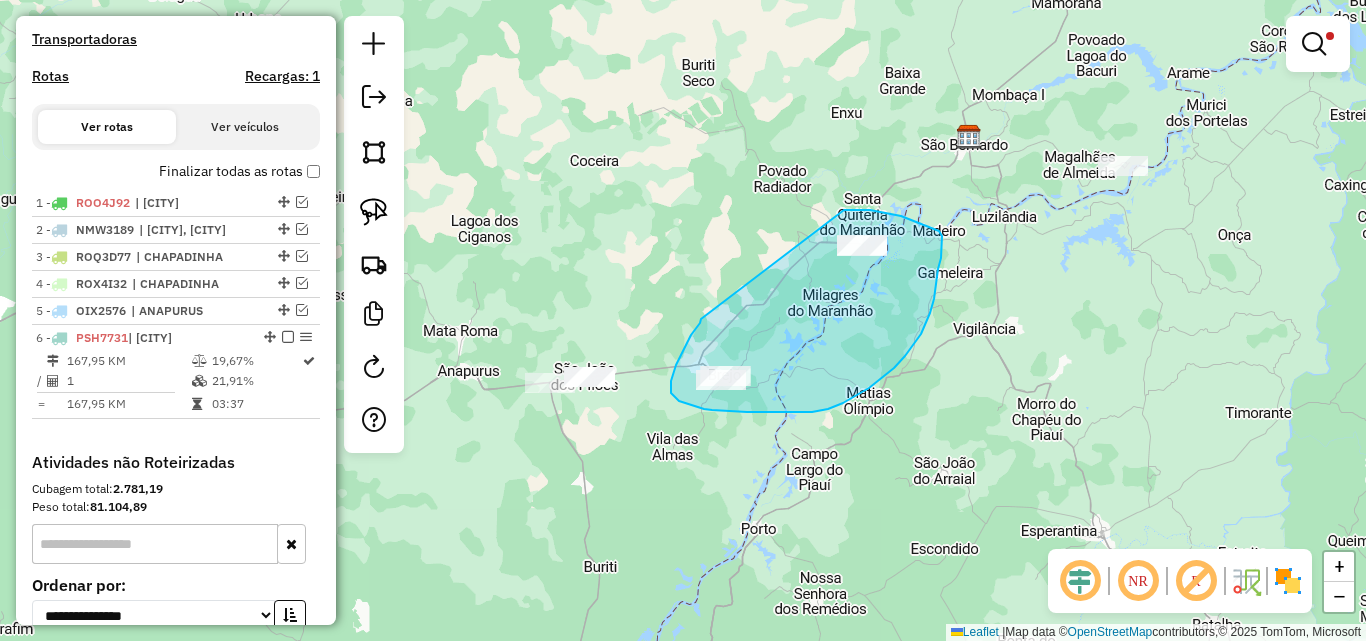 drag, startPoint x: 701, startPoint y: 319, endPoint x: 844, endPoint y: 210, distance: 179.80545 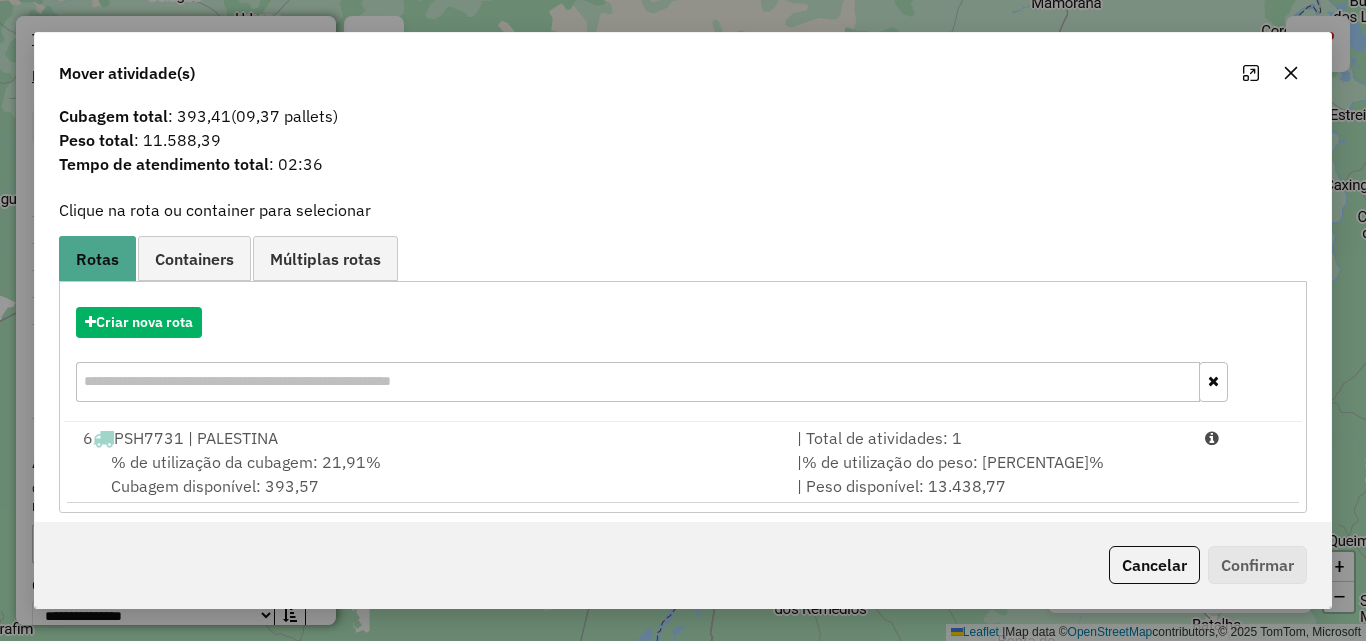 scroll, scrollTop: 48, scrollLeft: 0, axis: vertical 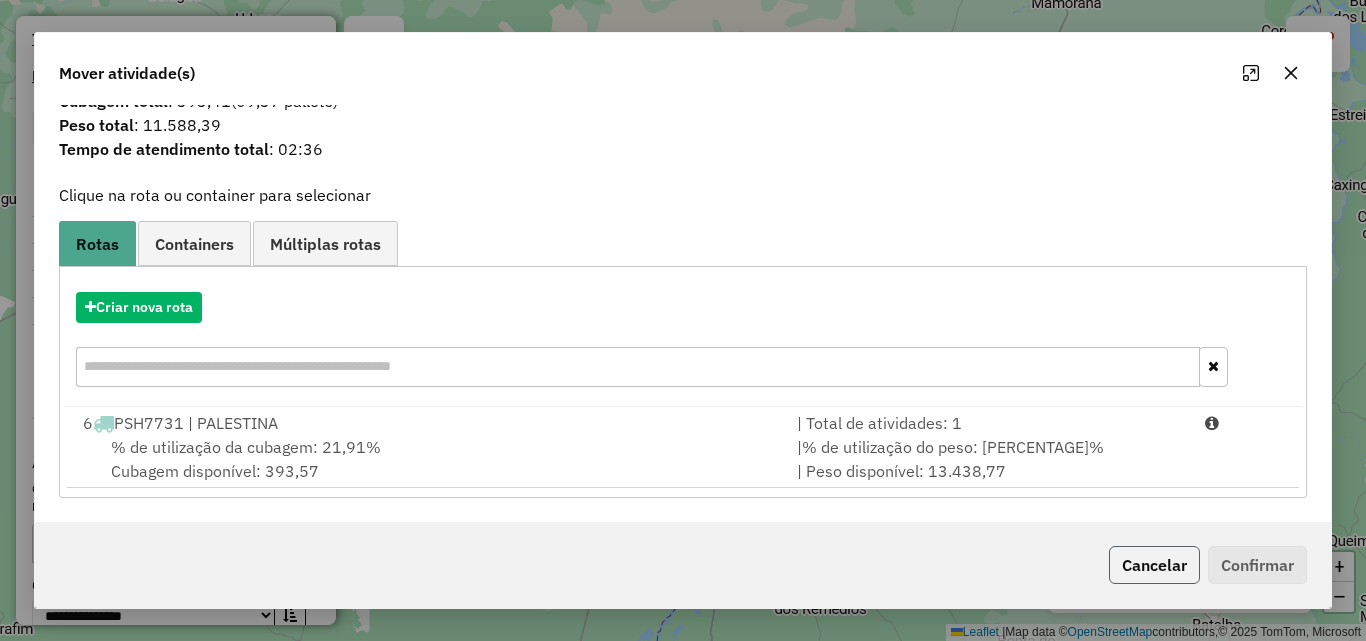 click on "Cancelar" 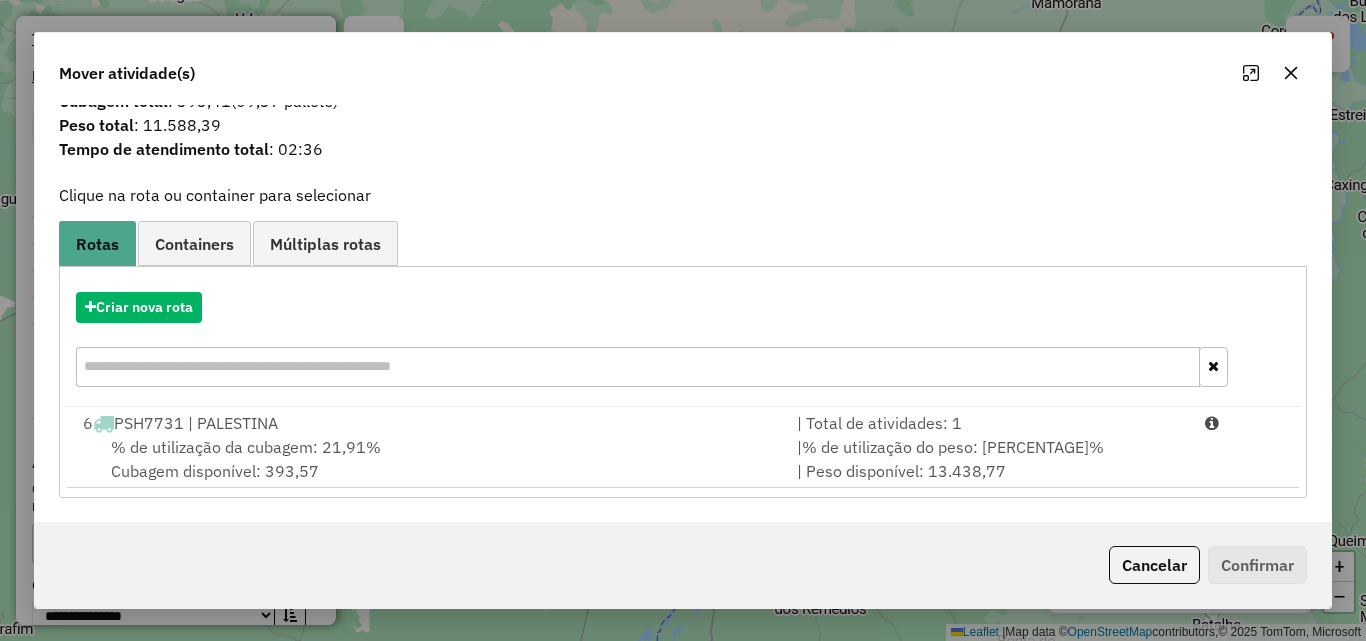 scroll, scrollTop: 0, scrollLeft: 0, axis: both 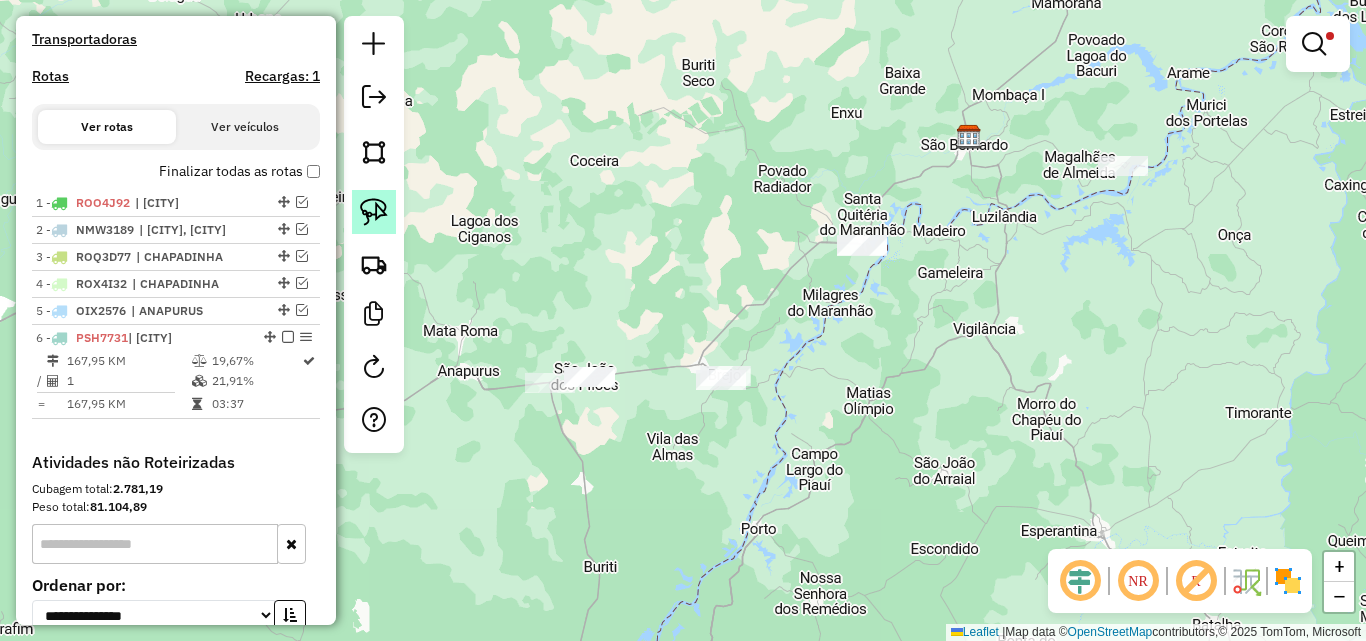 click 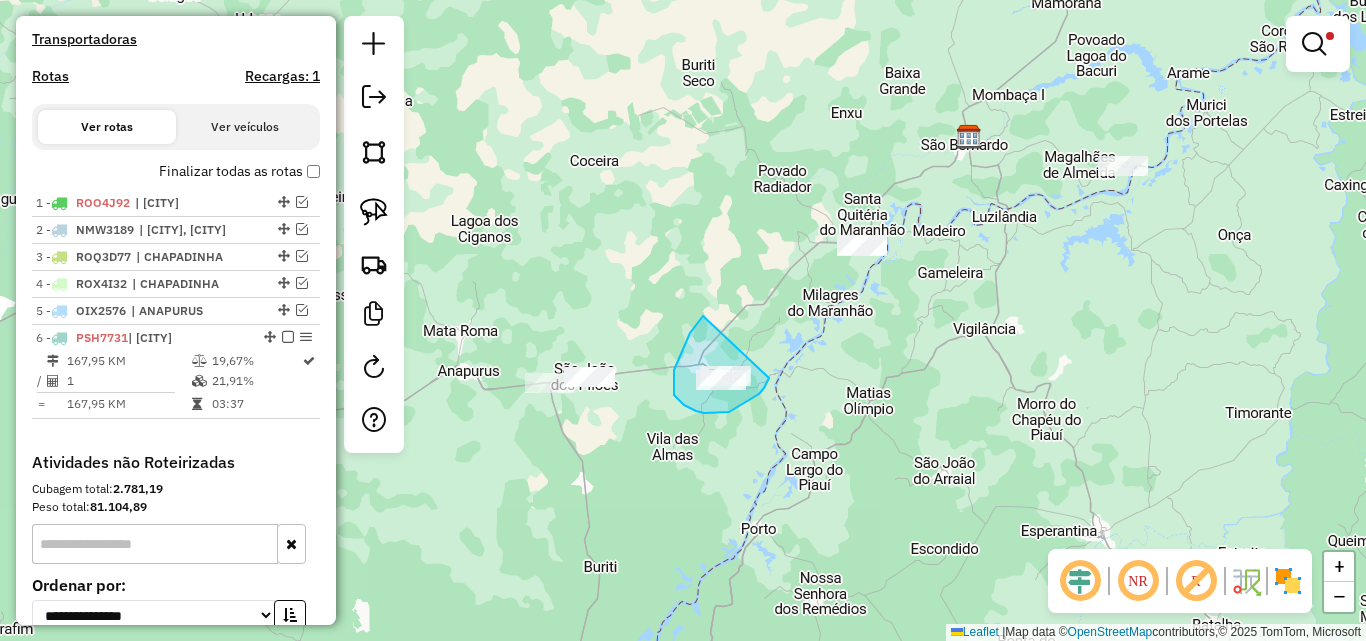 drag, startPoint x: 703, startPoint y: 316, endPoint x: 769, endPoint y: 378, distance: 90.55385 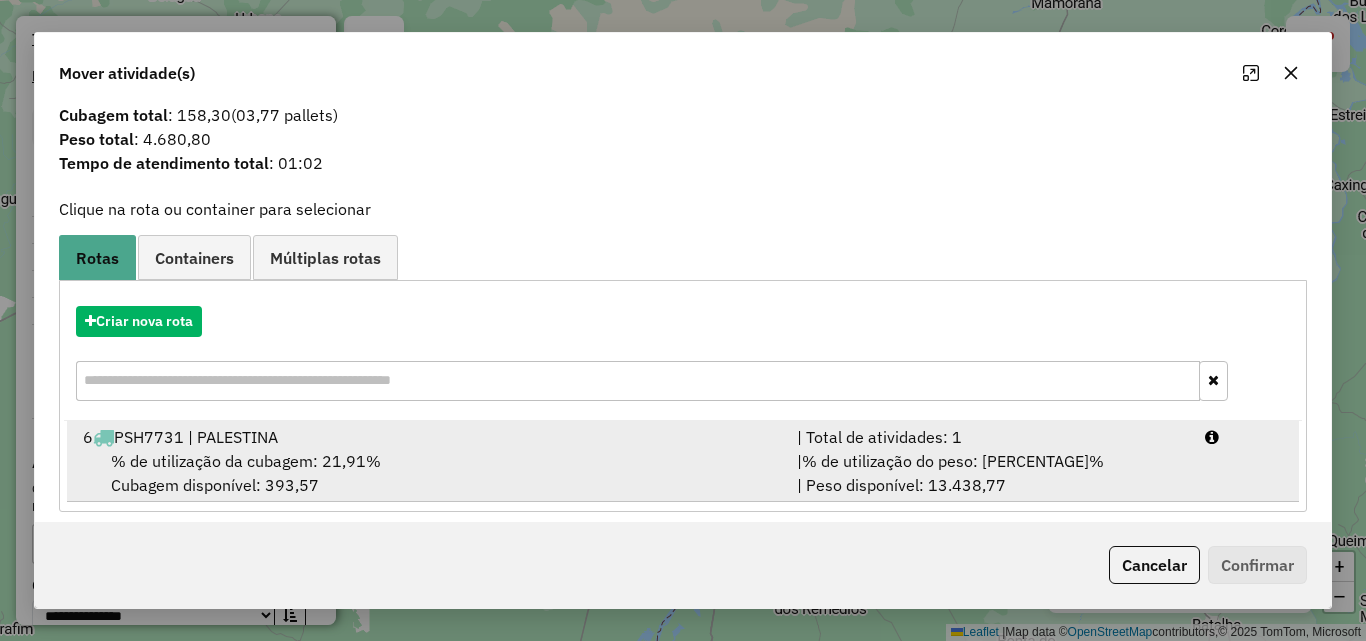 scroll, scrollTop: 48, scrollLeft: 0, axis: vertical 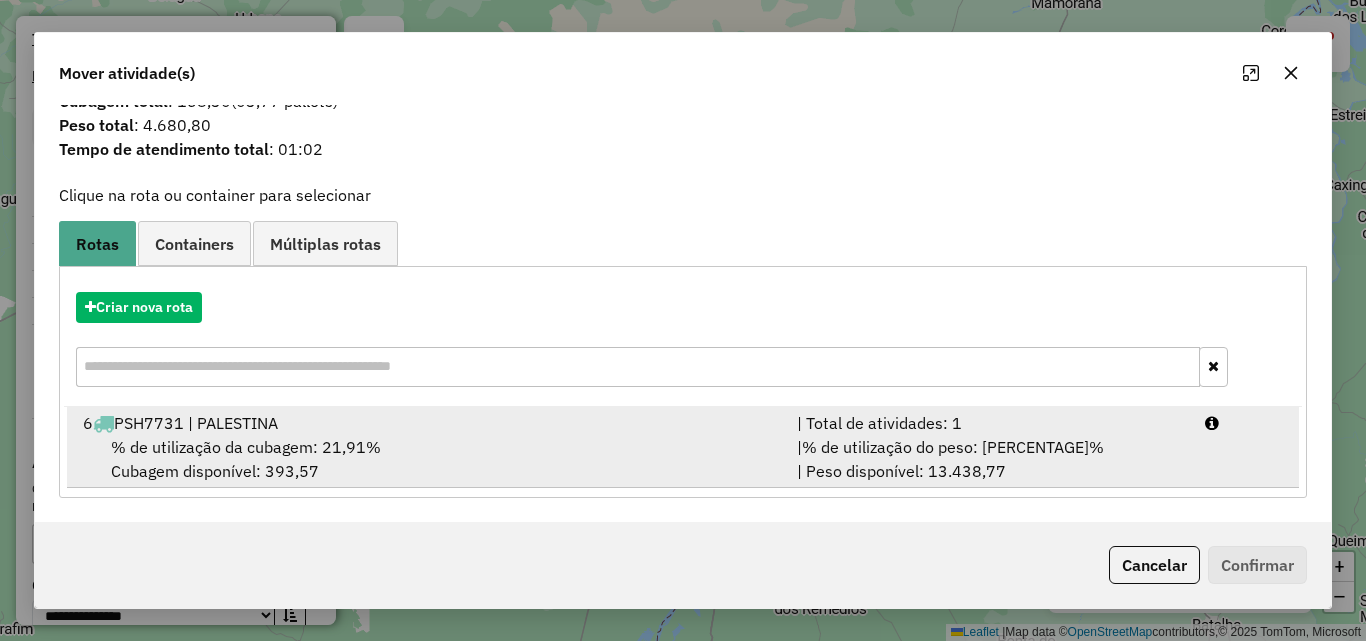 click on "% de utilização da cubagem: 21,91%  Cubagem disponível: 393,57" at bounding box center [428, 459] 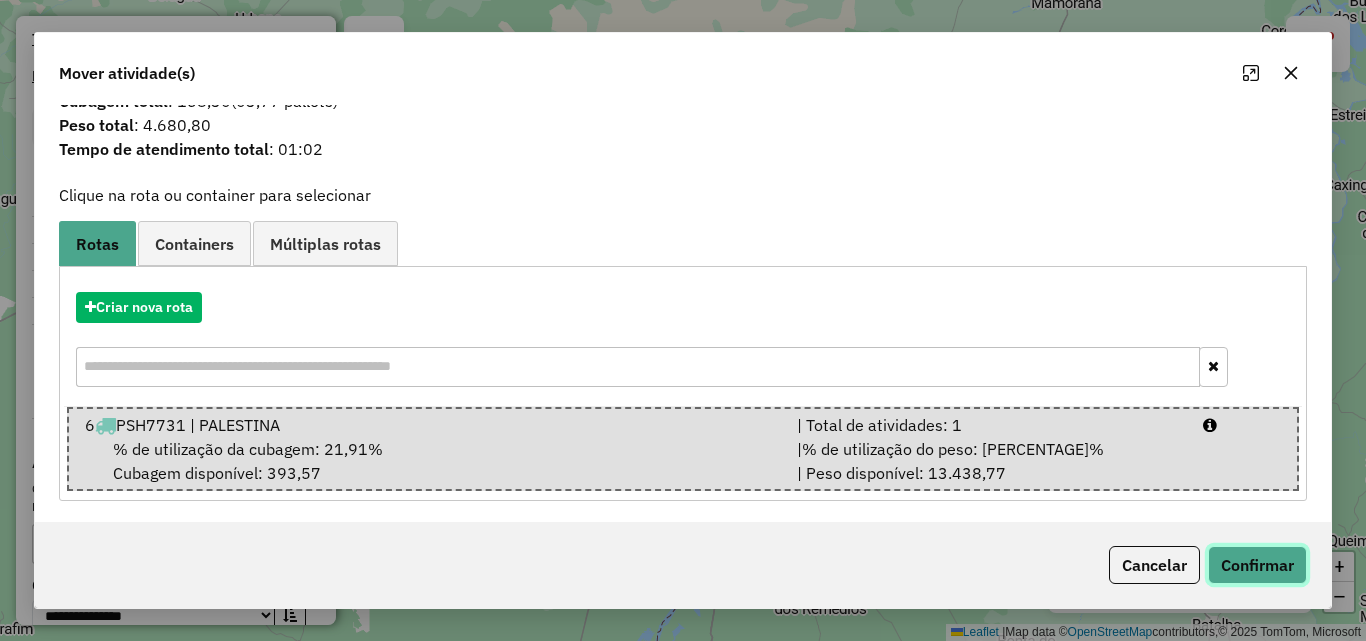 click on "Confirmar" 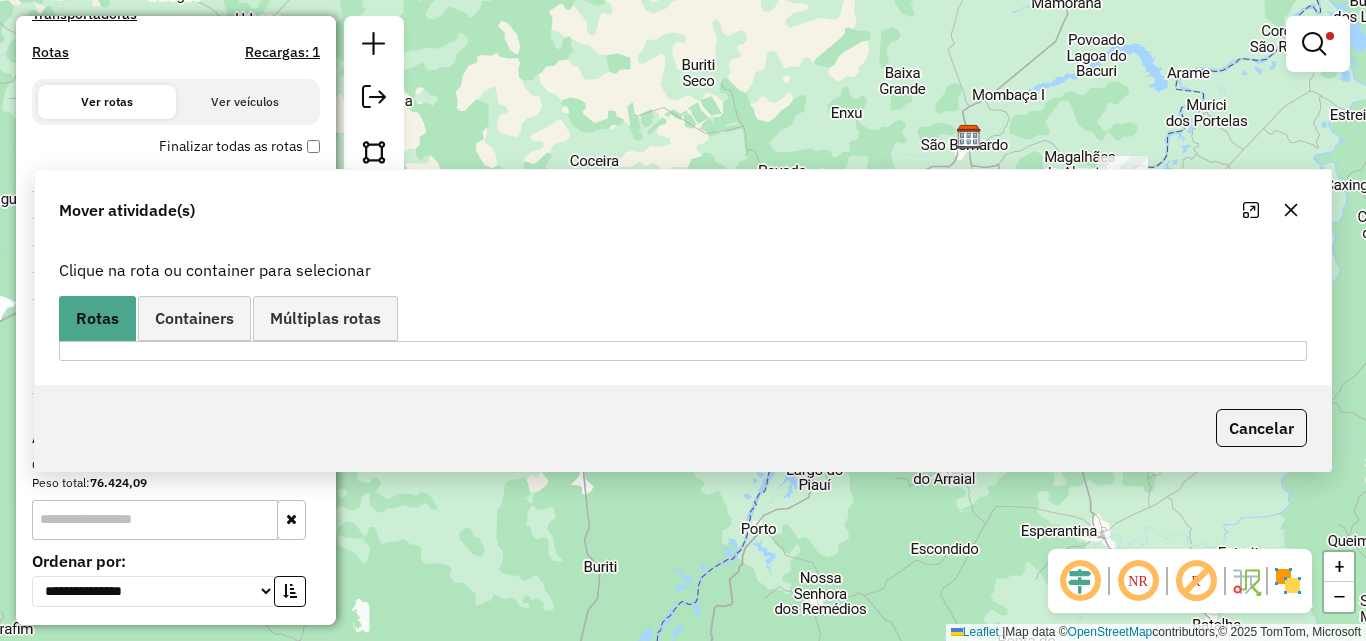 scroll, scrollTop: 0, scrollLeft: 0, axis: both 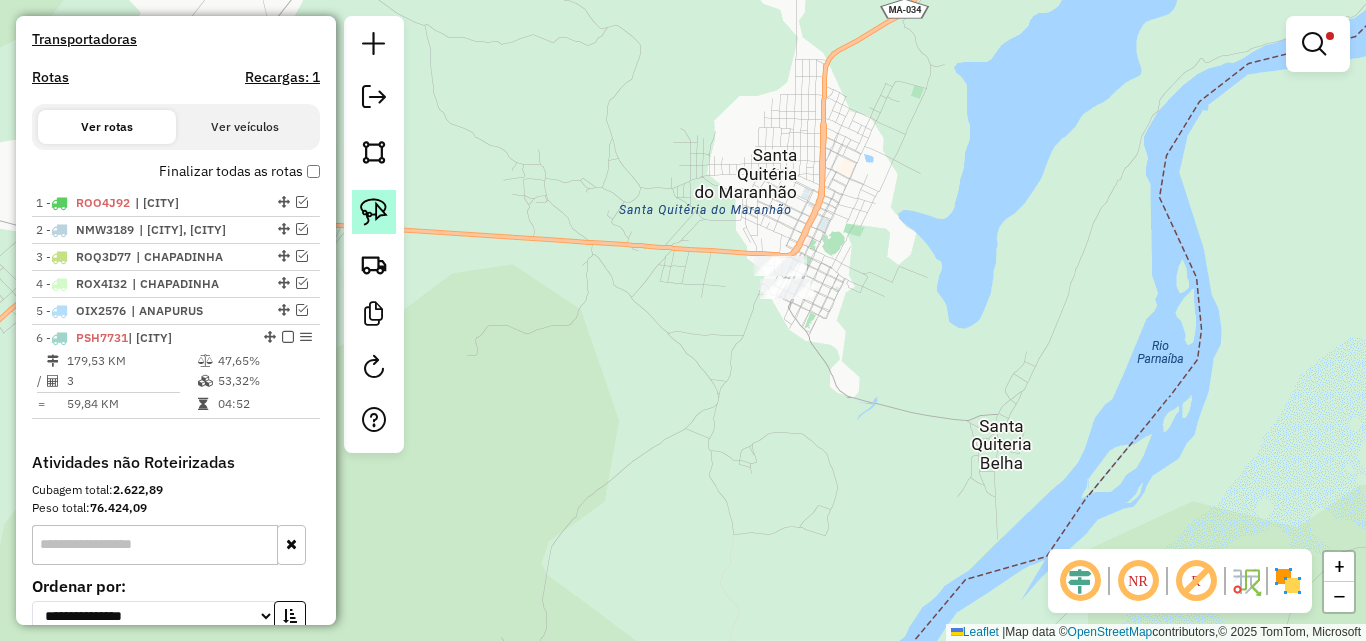 drag, startPoint x: 373, startPoint y: 203, endPoint x: 702, endPoint y: 239, distance: 330.96375 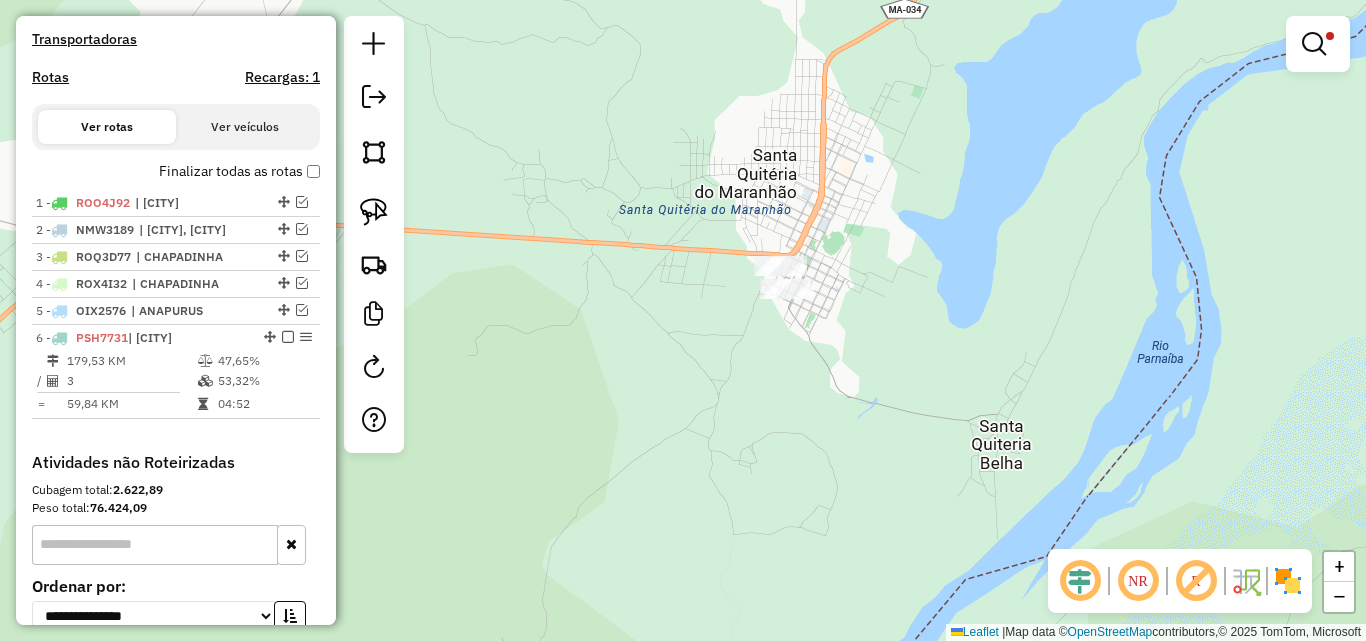 click 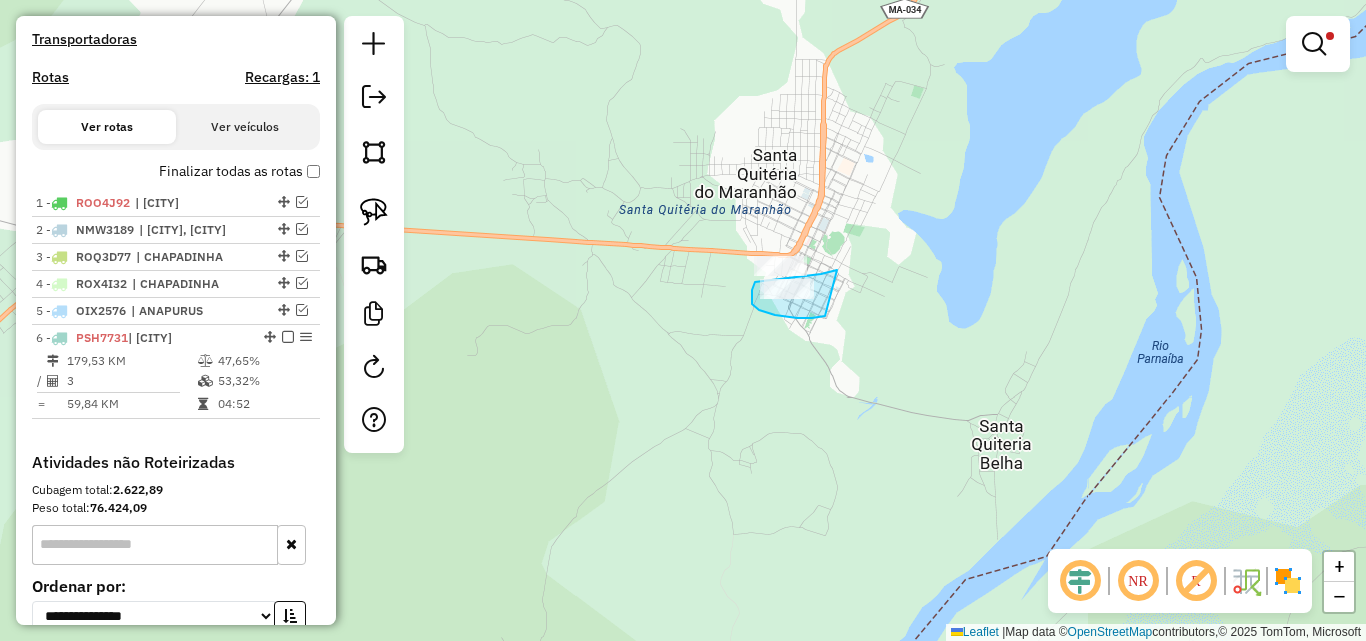 drag, startPoint x: 837, startPoint y: 270, endPoint x: 825, endPoint y: 316, distance: 47.539455 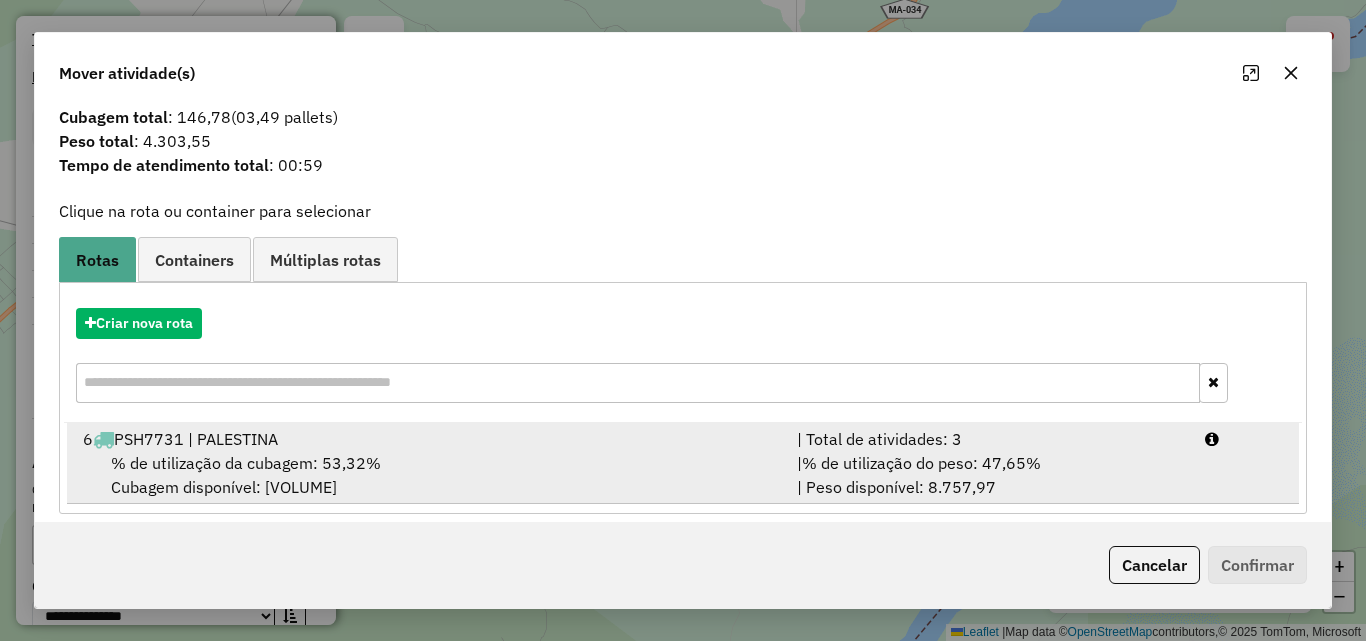 scroll, scrollTop: 48, scrollLeft: 0, axis: vertical 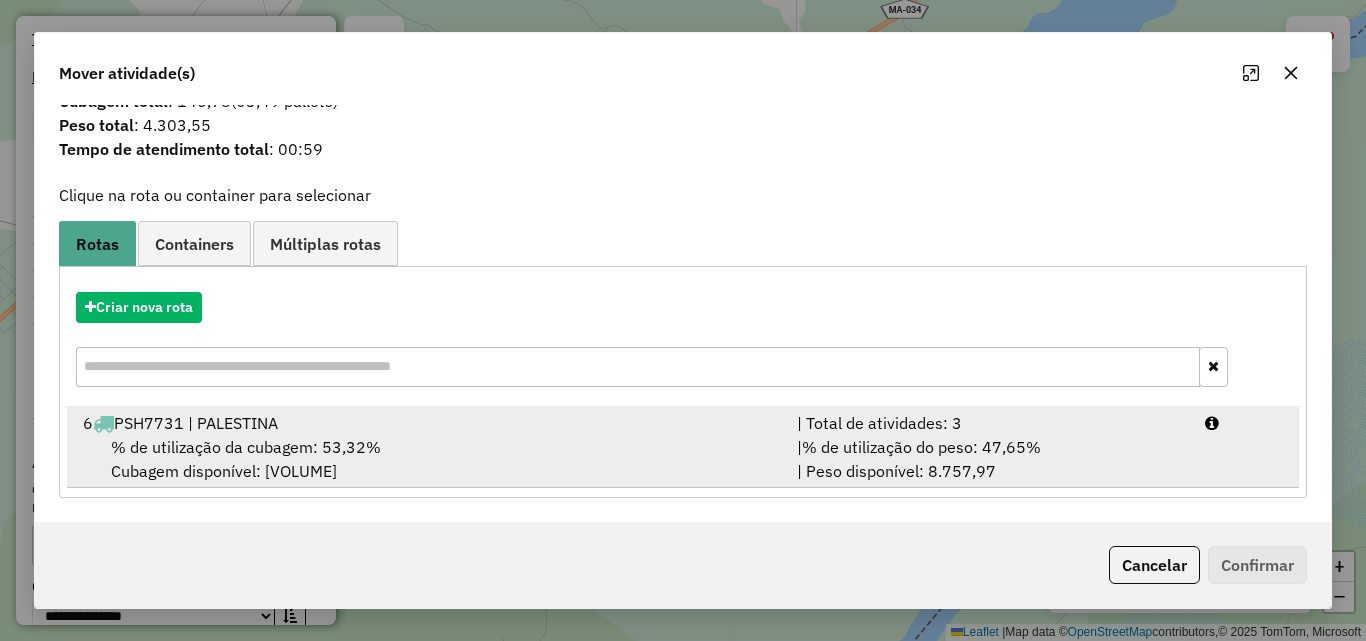 click on "% de utilização da cubagem: 53,32%  Cubagem disponível: 235,27" at bounding box center (428, 459) 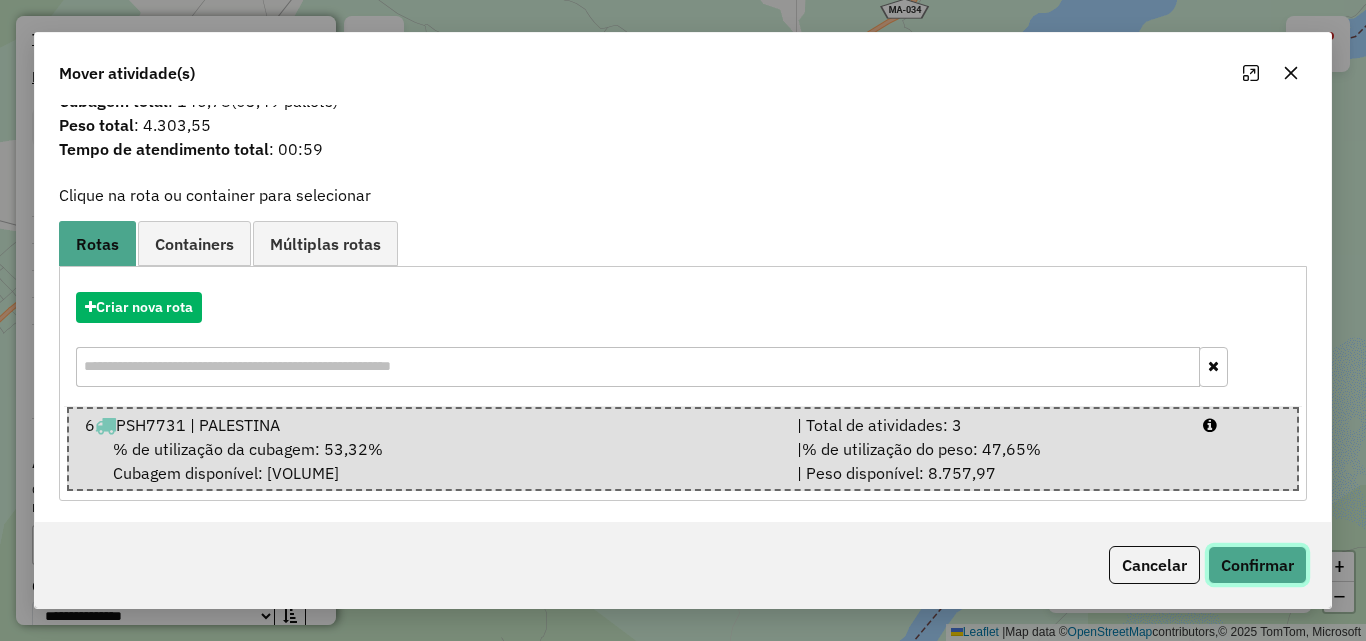 click on "Confirmar" 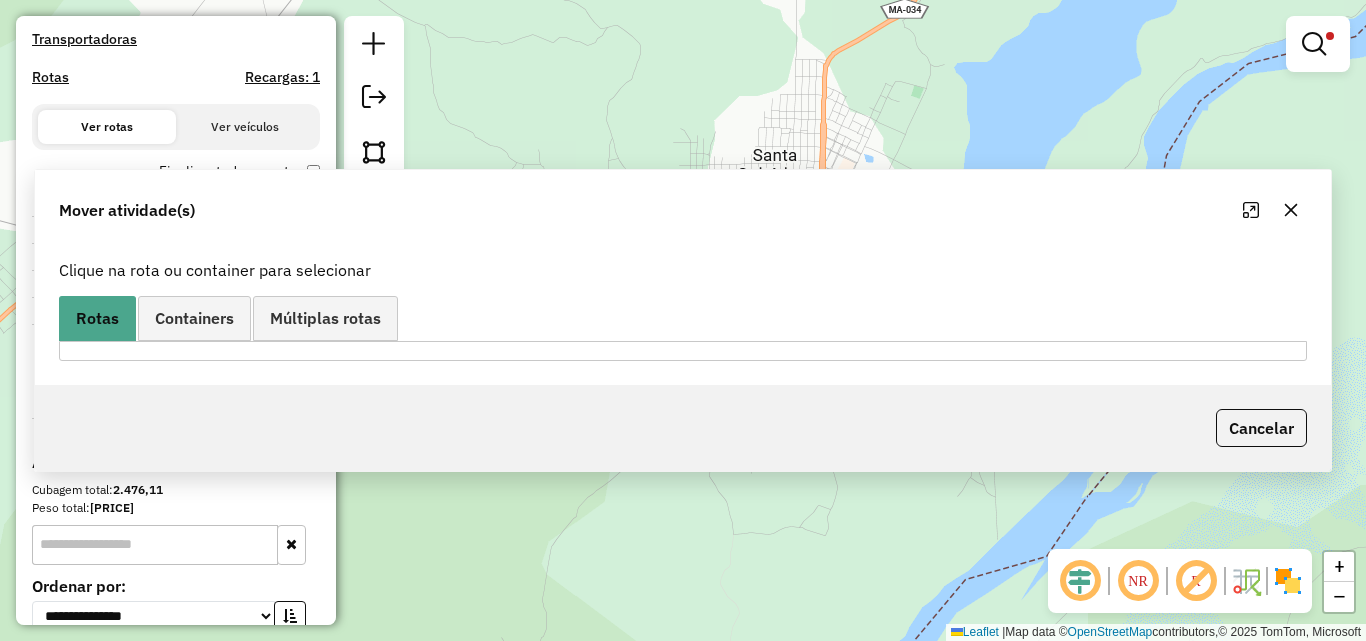 scroll, scrollTop: 0, scrollLeft: 0, axis: both 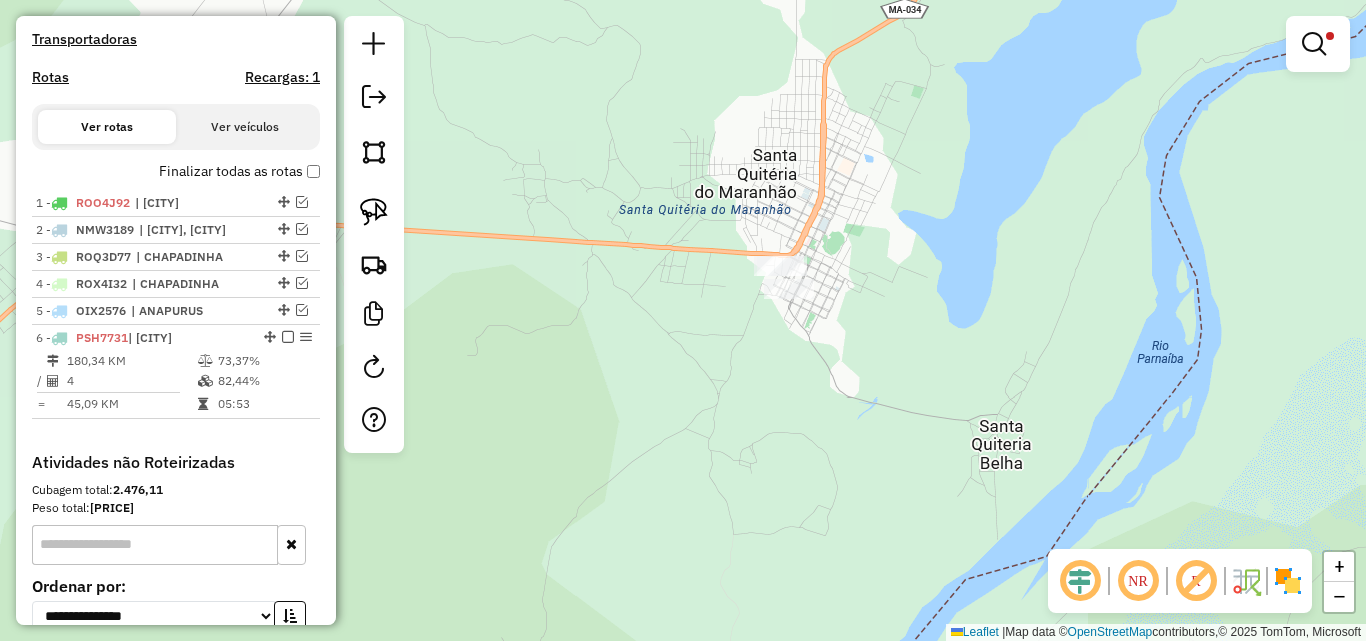 click on "Depósito: DILINO Total de rotas: 6 Distância Total: 1.612,00 km Tempo total: 41:50 Valor total: R$ 690.101,71 - Total roteirizado: R$ 269.028,15 - Total não roteirizado: R$ 421.073,56 Total de Atividades Roteirizadas: 128 Total de Pedidos Roteirizados: 201 Peso total roteirizado: 50.548,92 Cubagem total roteirizado: 1.712,69 Total de Atividades não Roteirizadas: 227 Total de Pedidos não Roteirizados: 351 Total de caixas por viagem: 1.712,69 / 6 = 285,45 Média de Atividades por viagem: 128 / 6 = 21,33 Ocupação média da frota: 71,54% Rotas vários dias: 0 Clientes Priorizados NR: 0 Transportadoras Rotas Recargas: 1 Ver rotas Ver veículos Finalizar todas as rotas 1 - ROO4J92 | BELAGUA 2 - NMW3189 | ANAPURUS, CHAPADINHA 3 - ROQ3D77 | CHAPADINHA 4 - ROX4I32 | CHAPADINHA 5 - OIX2576 | ANAPURUS 6 - PSH7731 | PALESTINA 180,34 KM 73,37% / 4 82,44% = 45,09 KM 05:53" at bounding box center [176, 28] 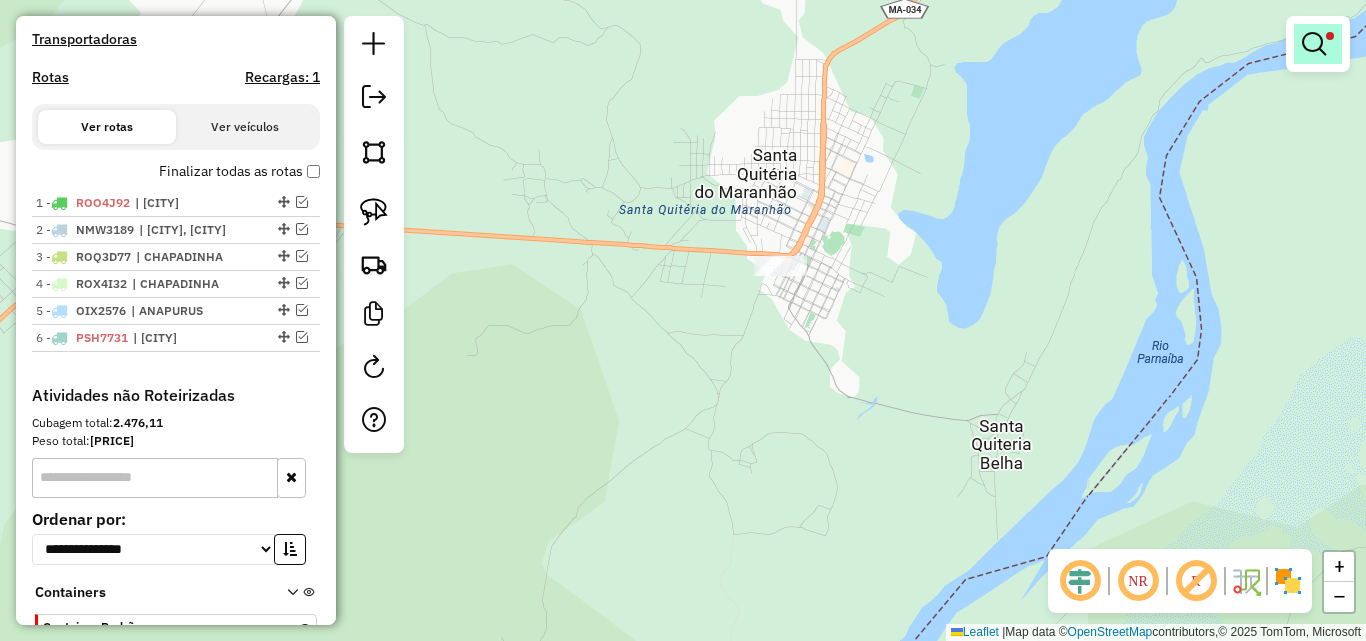 click at bounding box center [1318, 44] 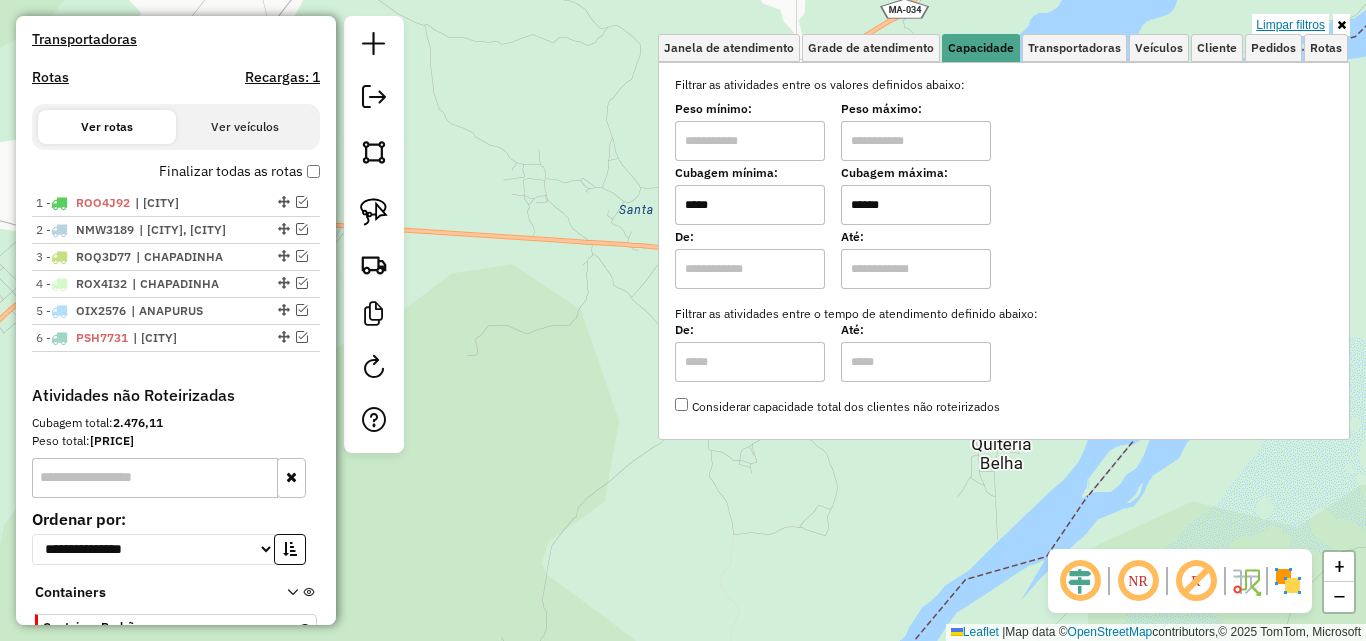 click on "Limpar filtros" at bounding box center (1290, 25) 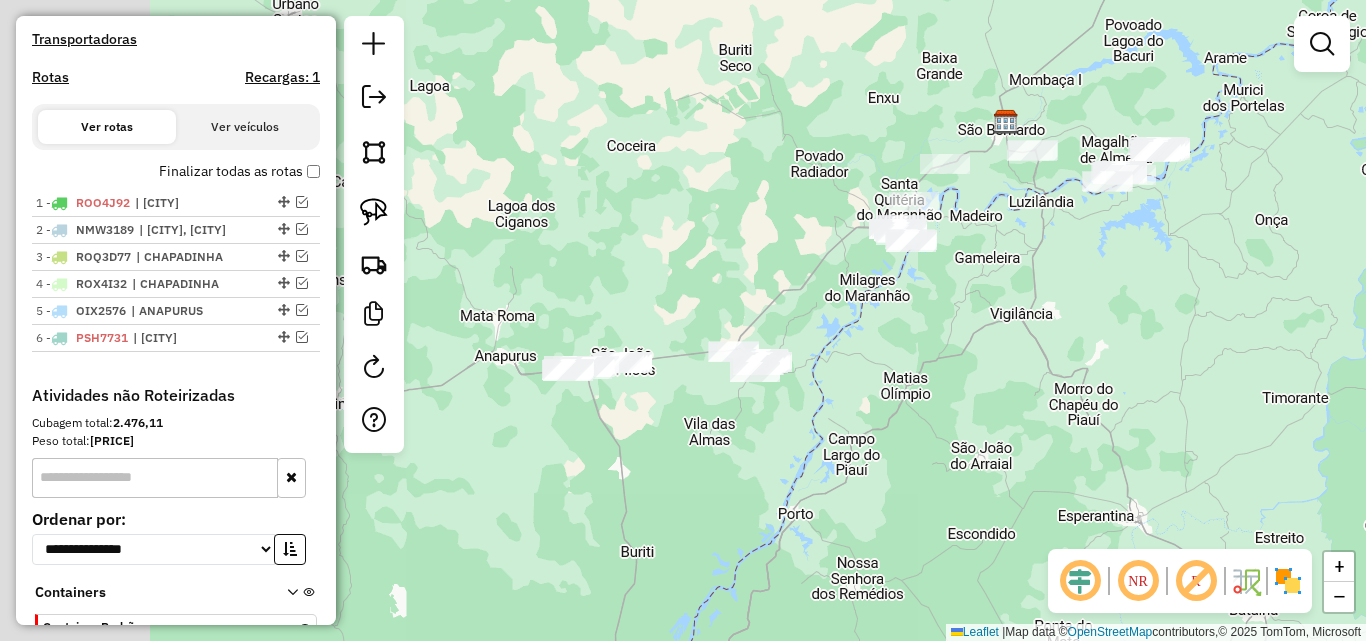 drag, startPoint x: 705, startPoint y: 473, endPoint x: 882, endPoint y: 335, distance: 224.4393 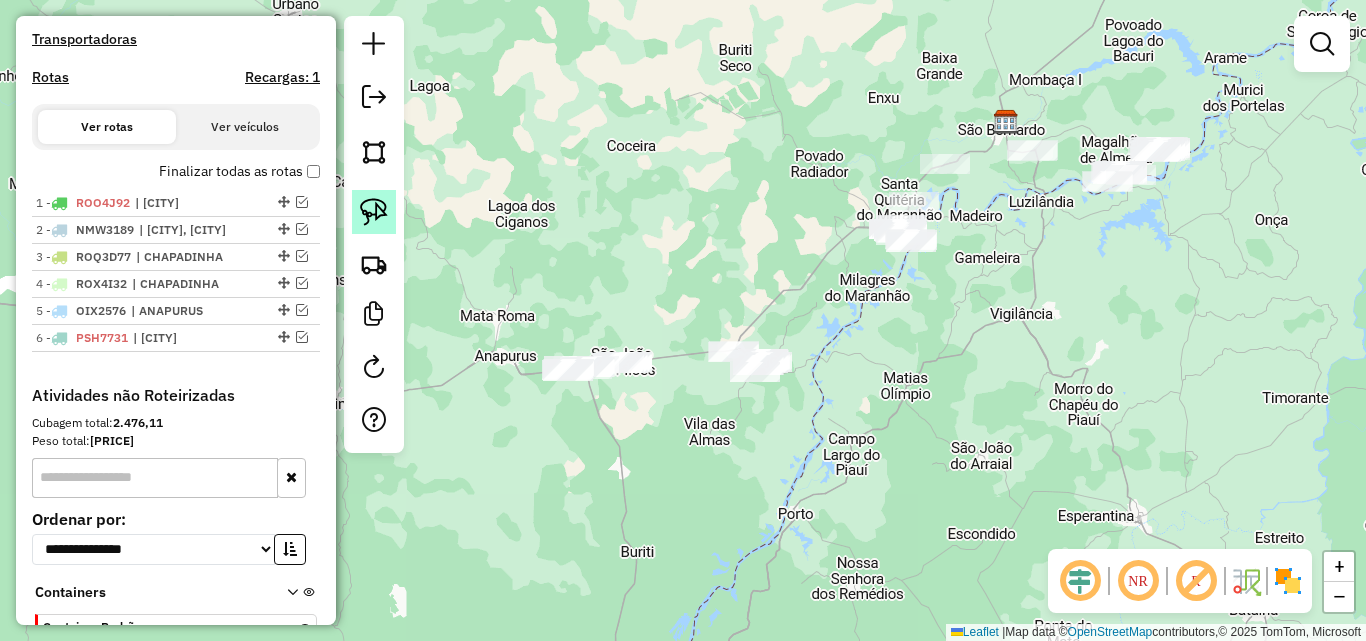 click 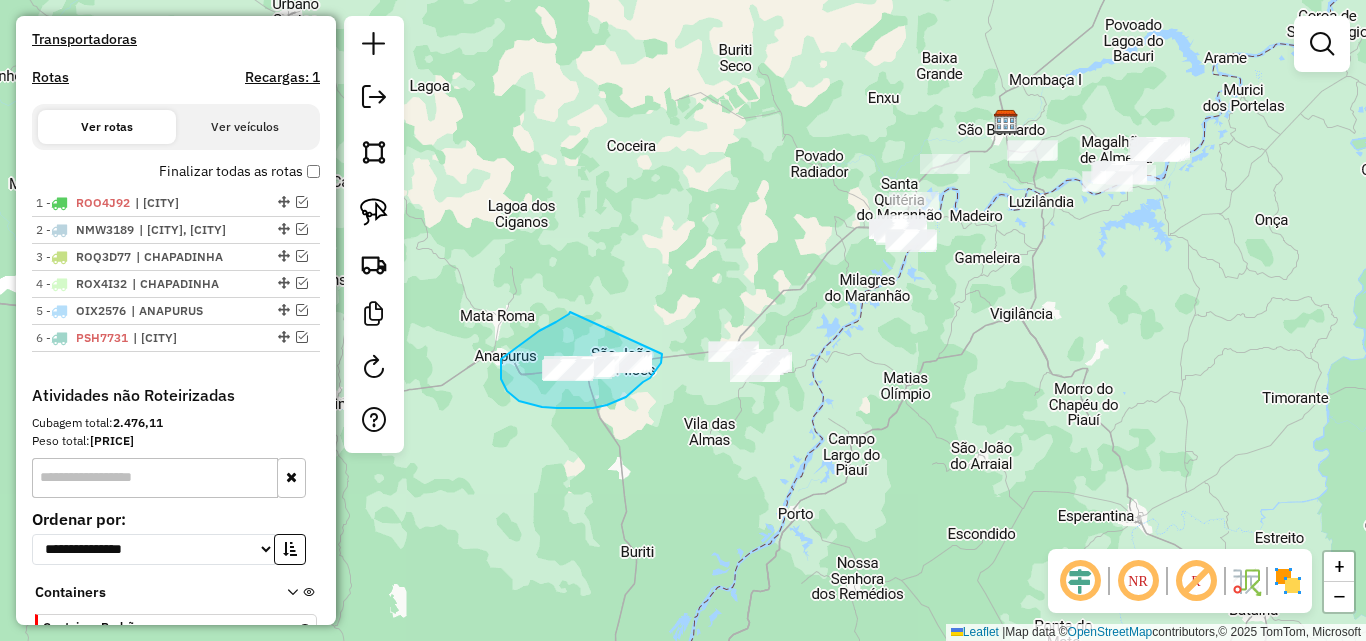 drag, startPoint x: 523, startPoint y: 342, endPoint x: 662, endPoint y: 354, distance: 139.51703 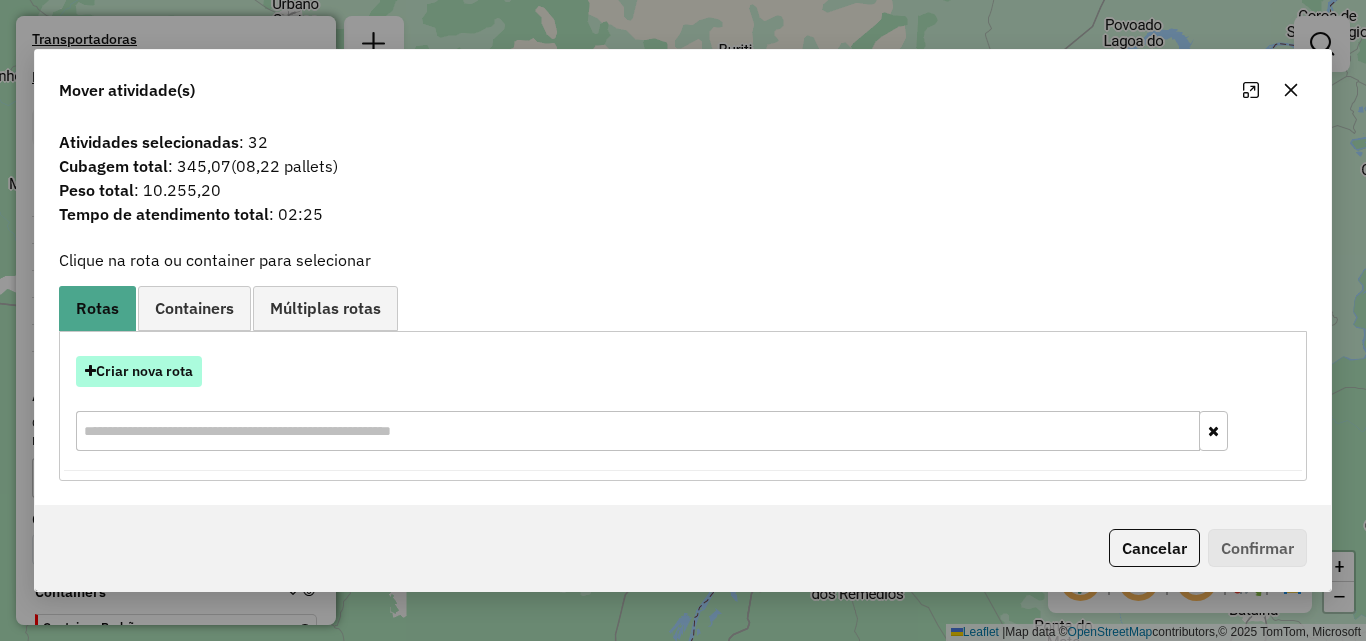 click on "Criar nova rota" at bounding box center (139, 371) 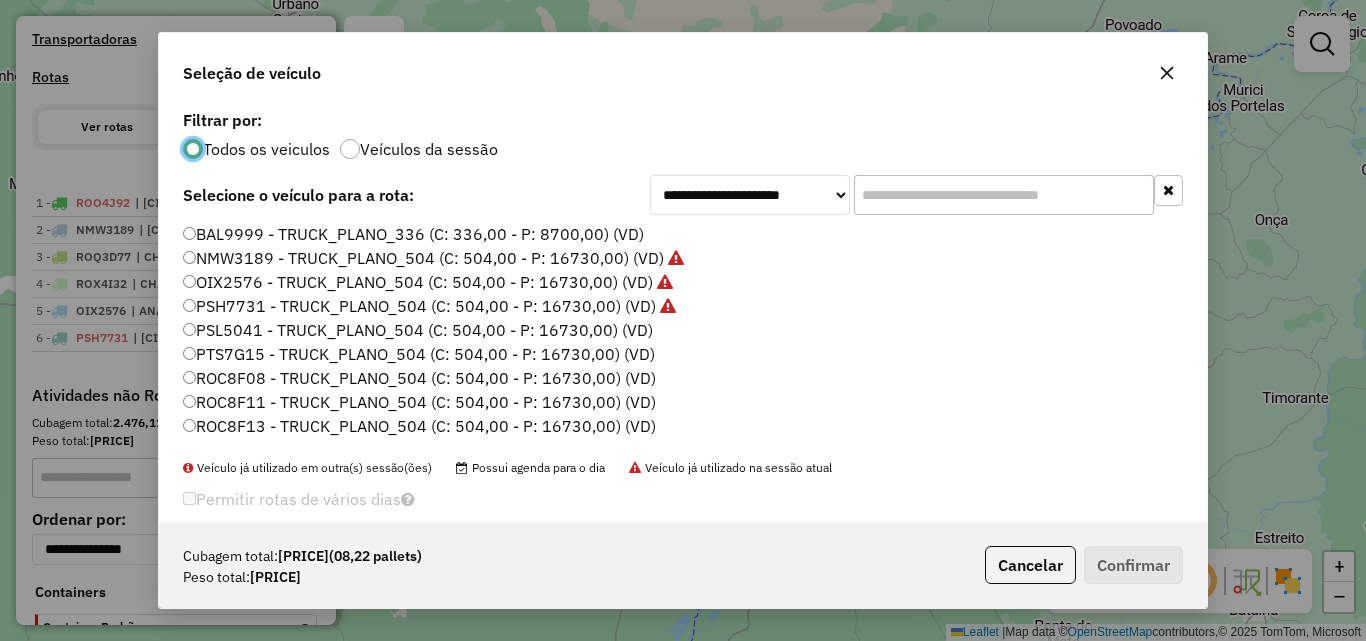 scroll, scrollTop: 11, scrollLeft: 6, axis: both 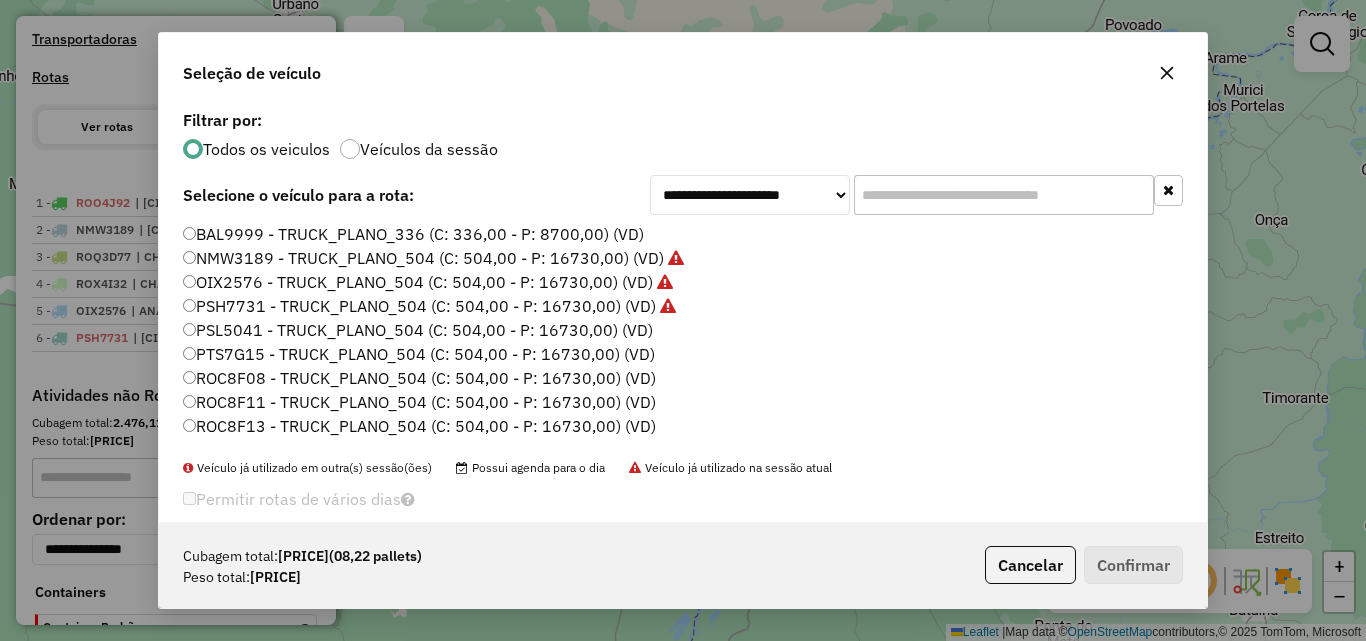 click on "PSL5041 - TRUCK_PLANO_504 (C: 504,00 - P: 16730,00) (VD)" 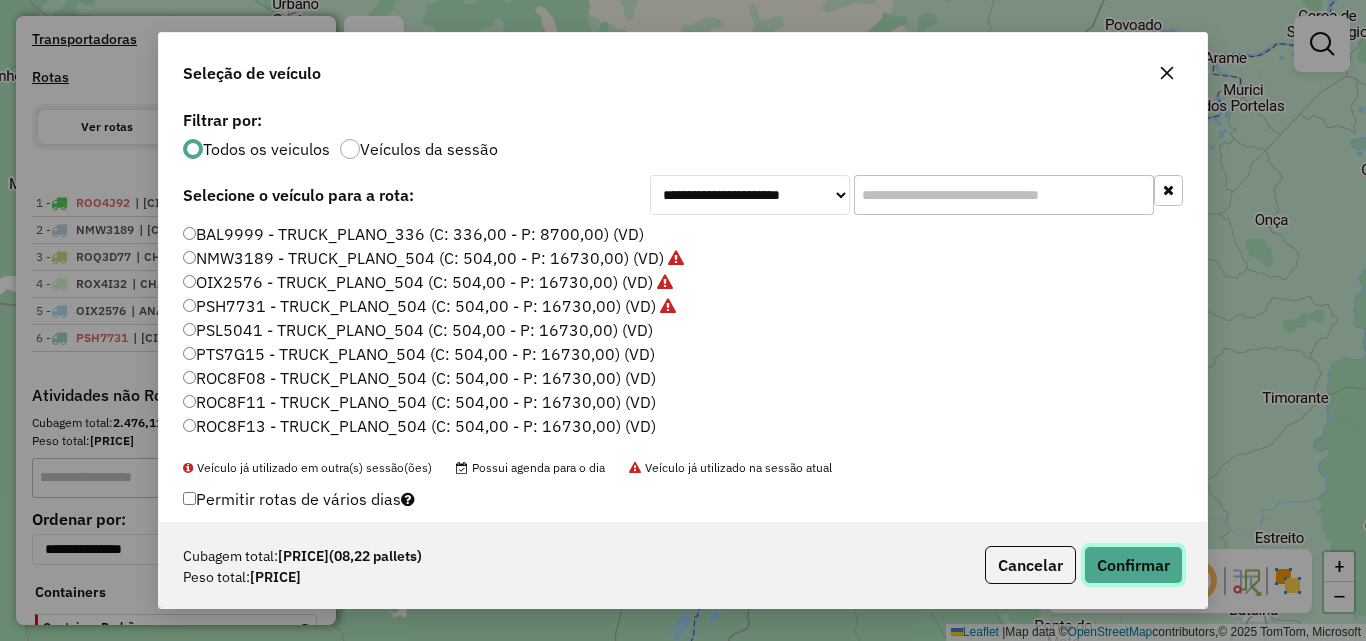 click on "Confirmar" 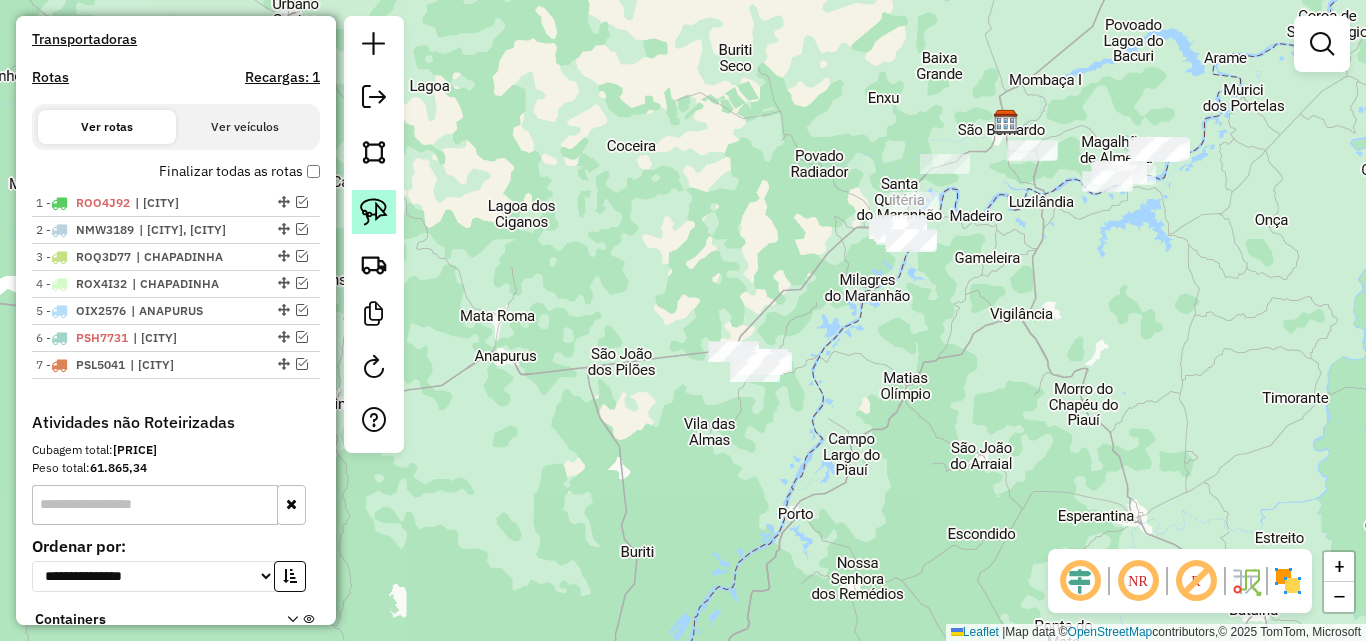 click 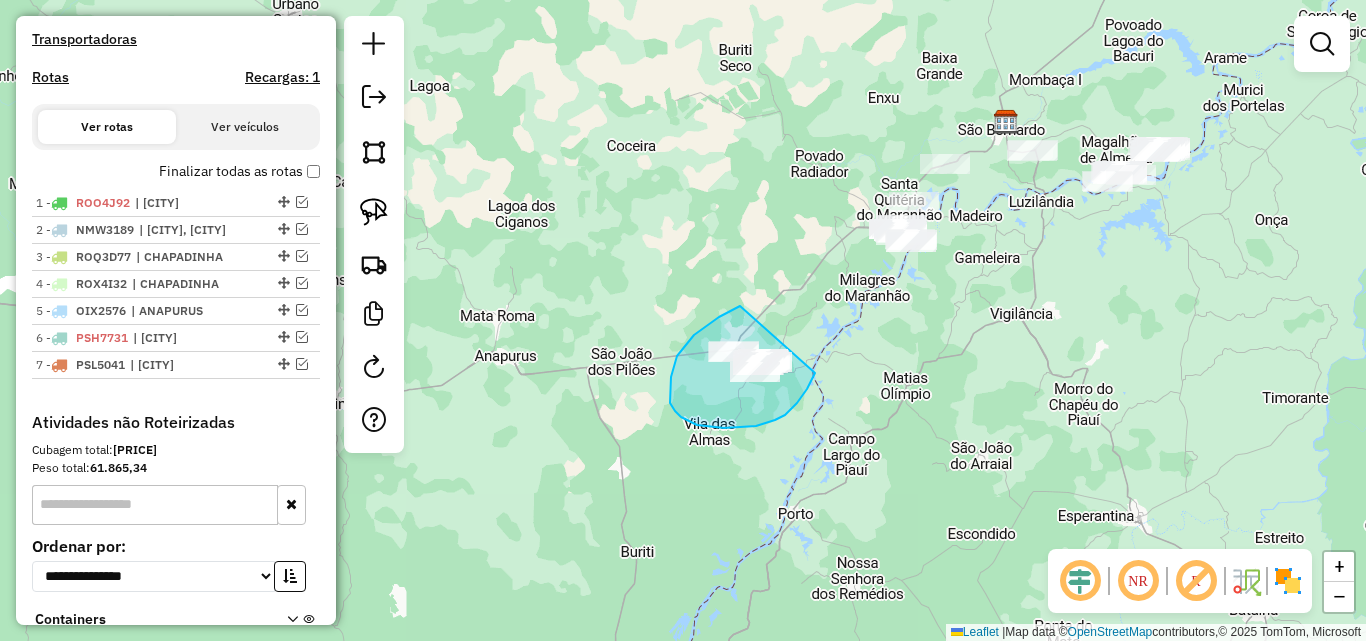 drag, startPoint x: 740, startPoint y: 306, endPoint x: 821, endPoint y: 361, distance: 97.90812 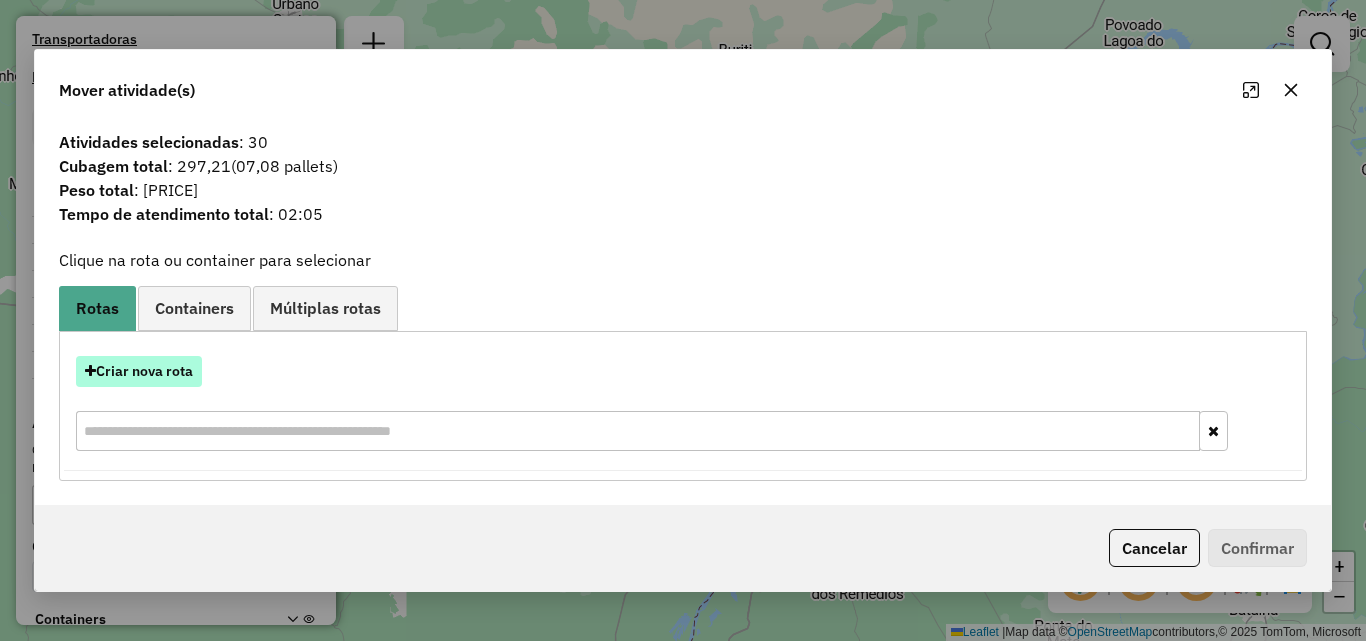 click on "Criar nova rota" at bounding box center (139, 371) 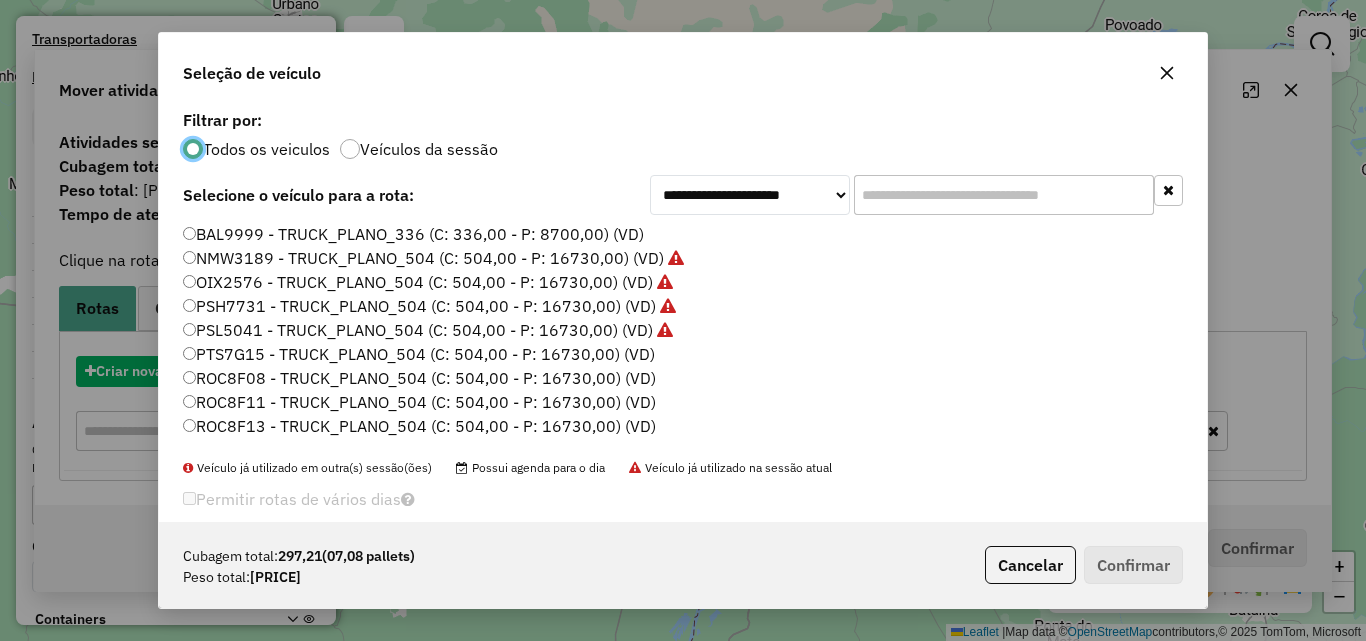 scroll, scrollTop: 11, scrollLeft: 6, axis: both 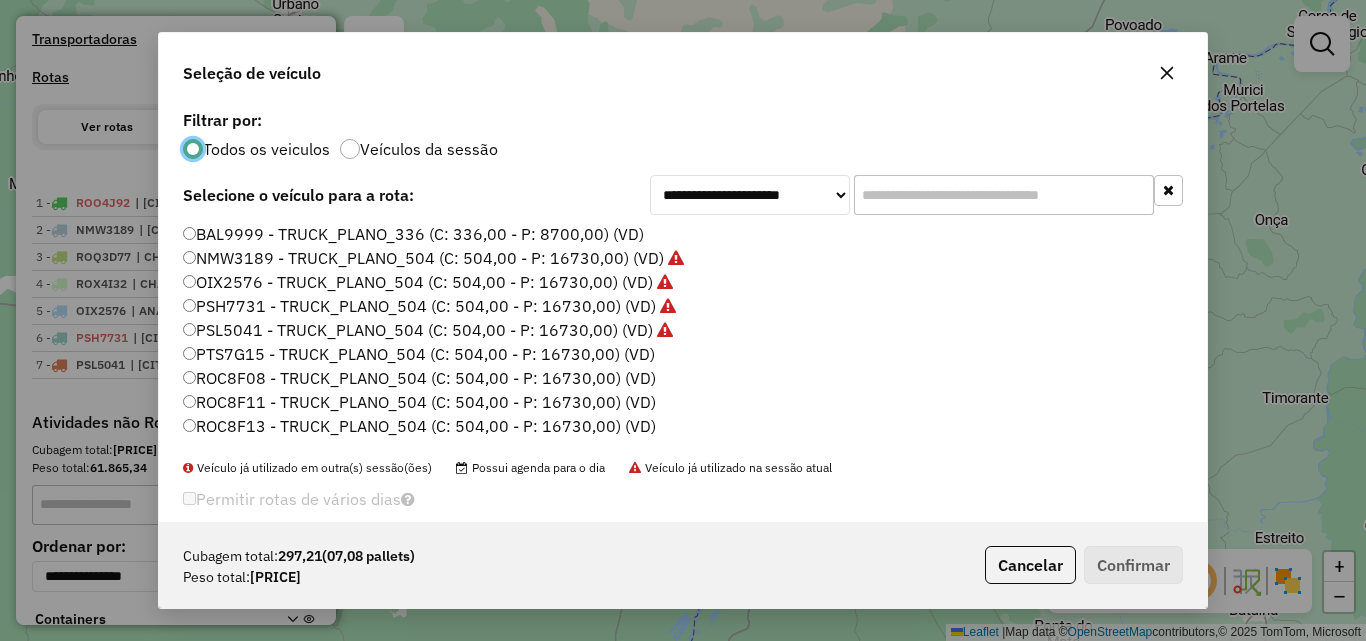 click on "PTS7G15 - TRUCK_PLANO_504 (C: 504,00 - P: 16730,00) (VD)" 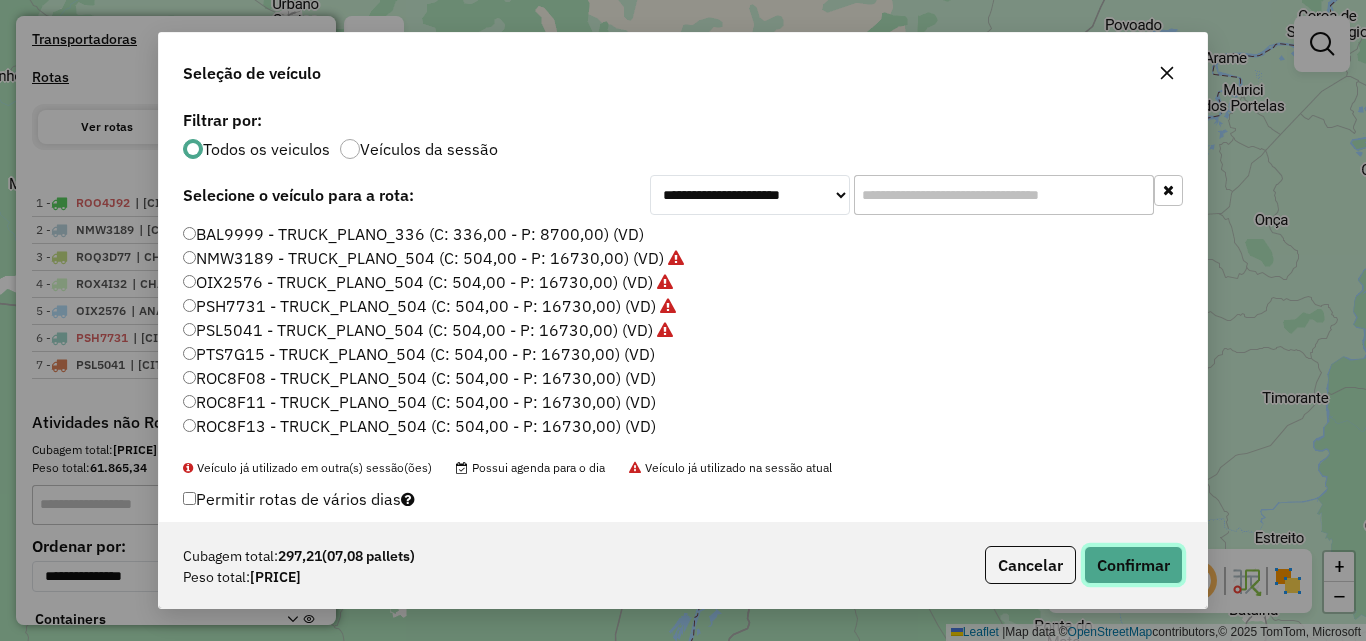 click on "Confirmar" 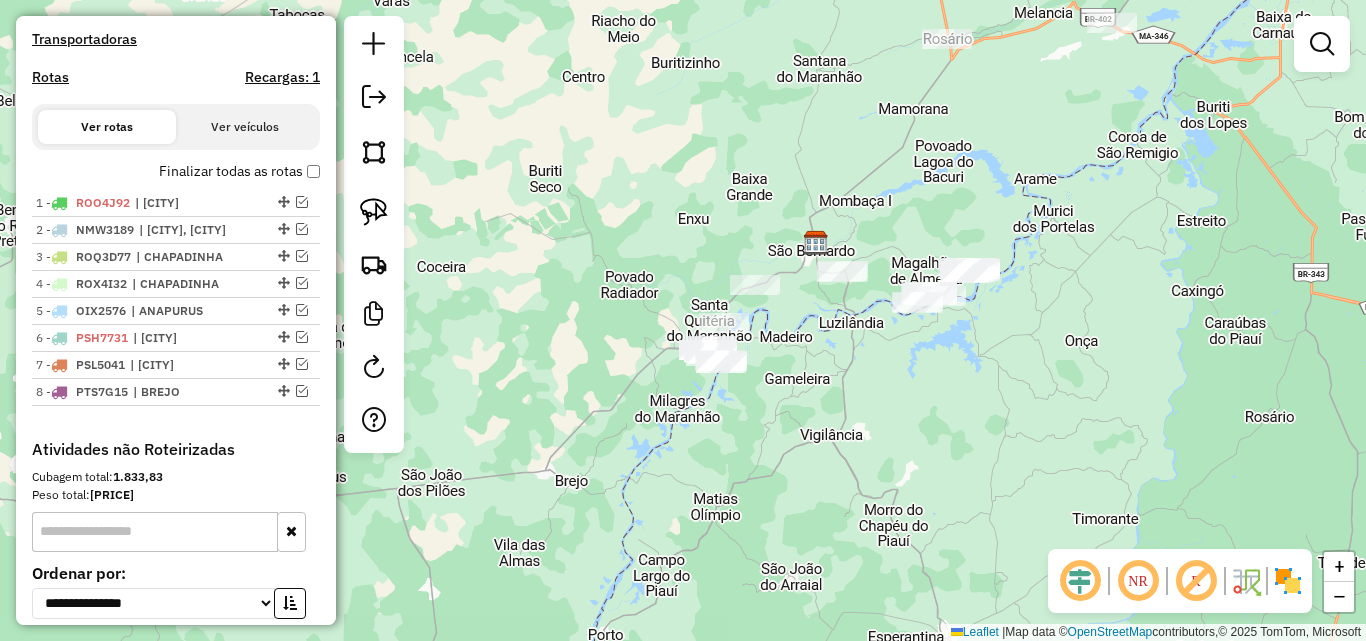 drag, startPoint x: 923, startPoint y: 323, endPoint x: 733, endPoint y: 444, distance: 225.25763 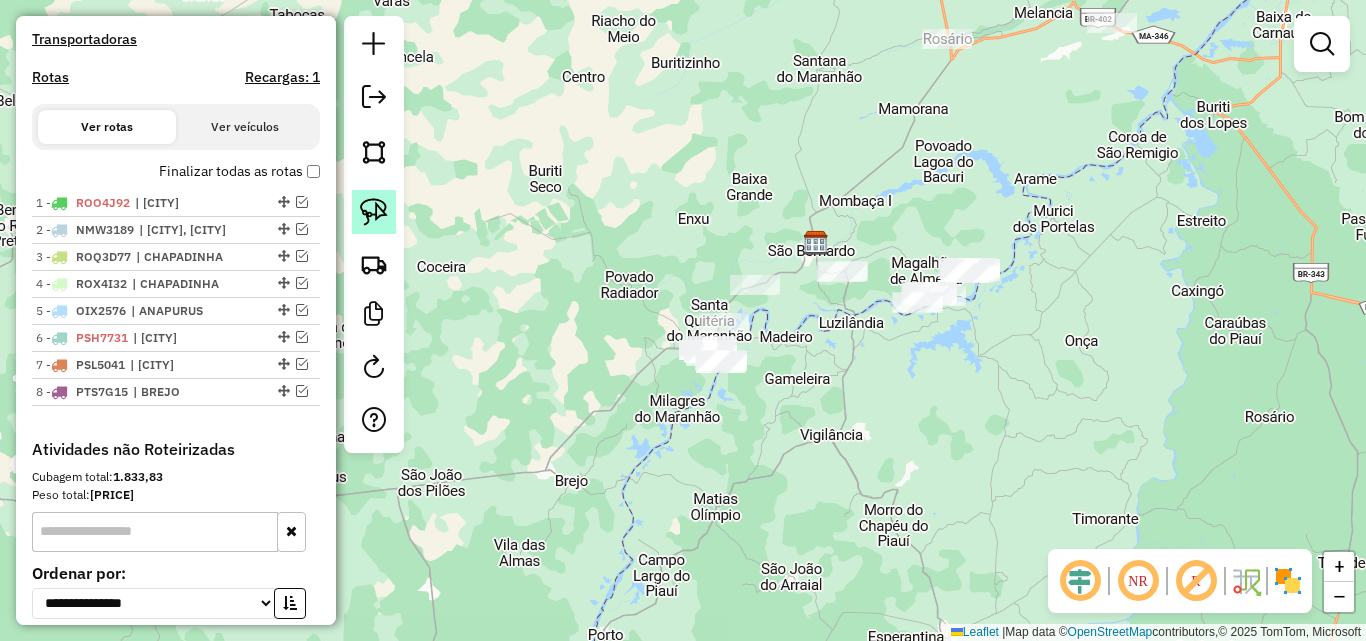 click 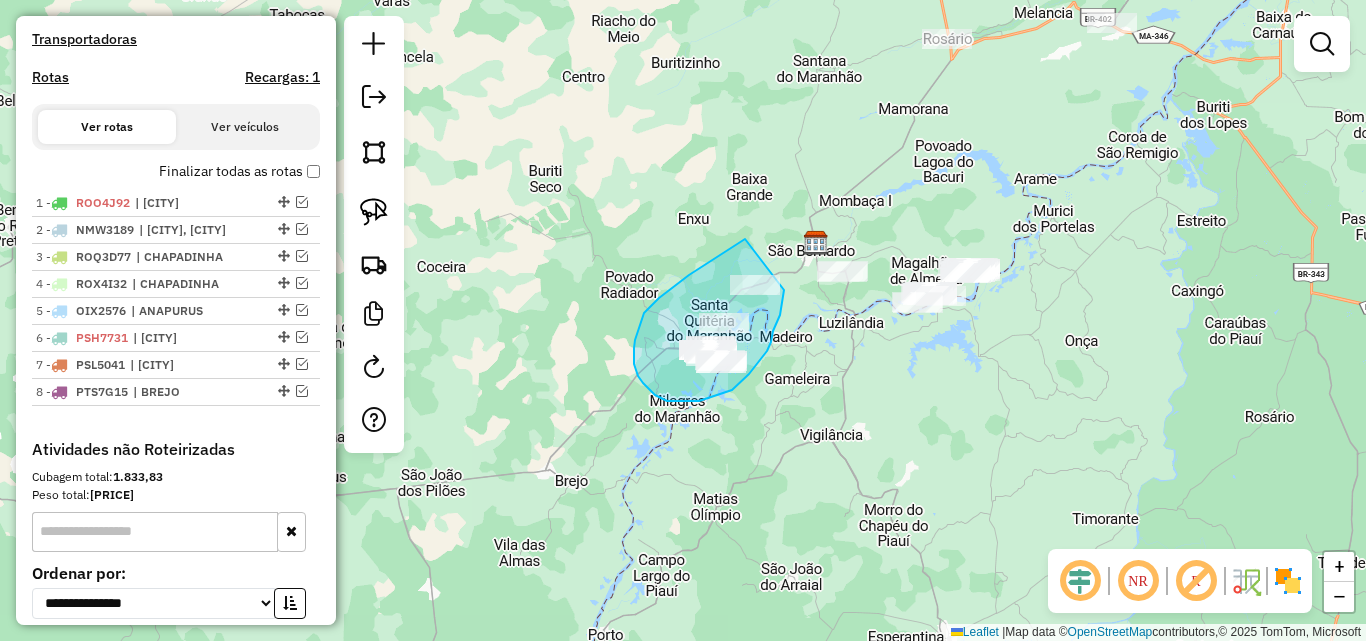 drag, startPoint x: 745, startPoint y: 239, endPoint x: 784, endPoint y: 290, distance: 64.202805 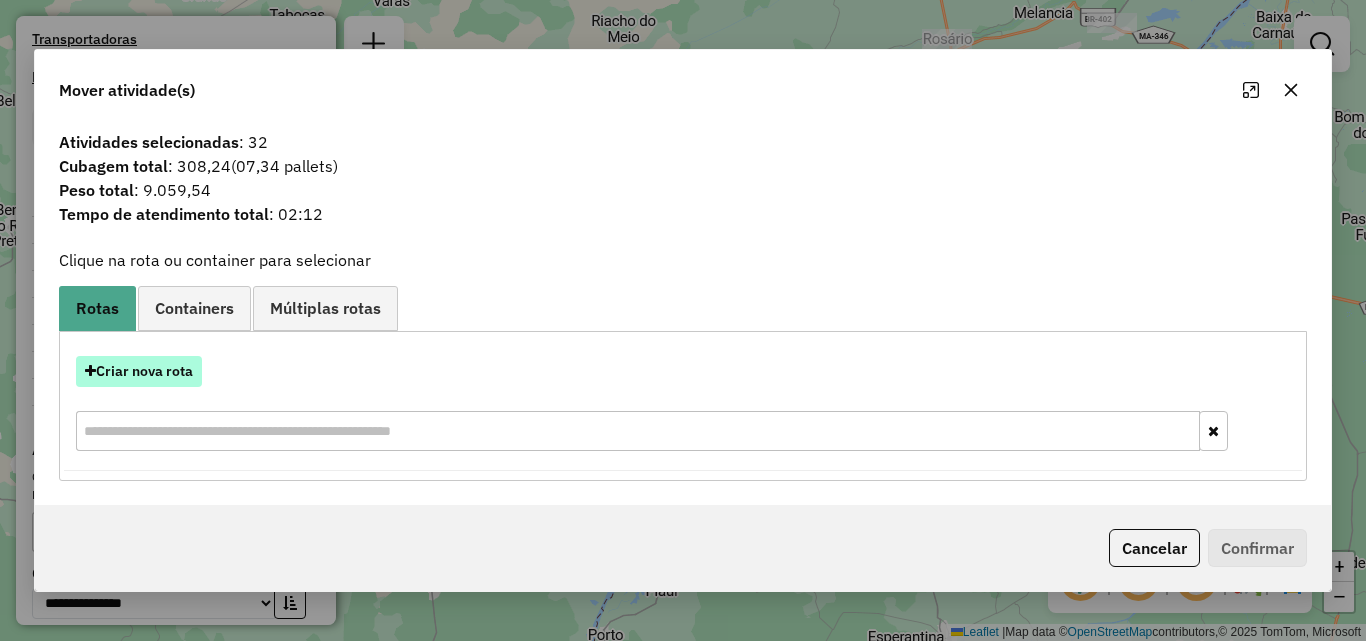 click on "Criar nova rota" at bounding box center (139, 371) 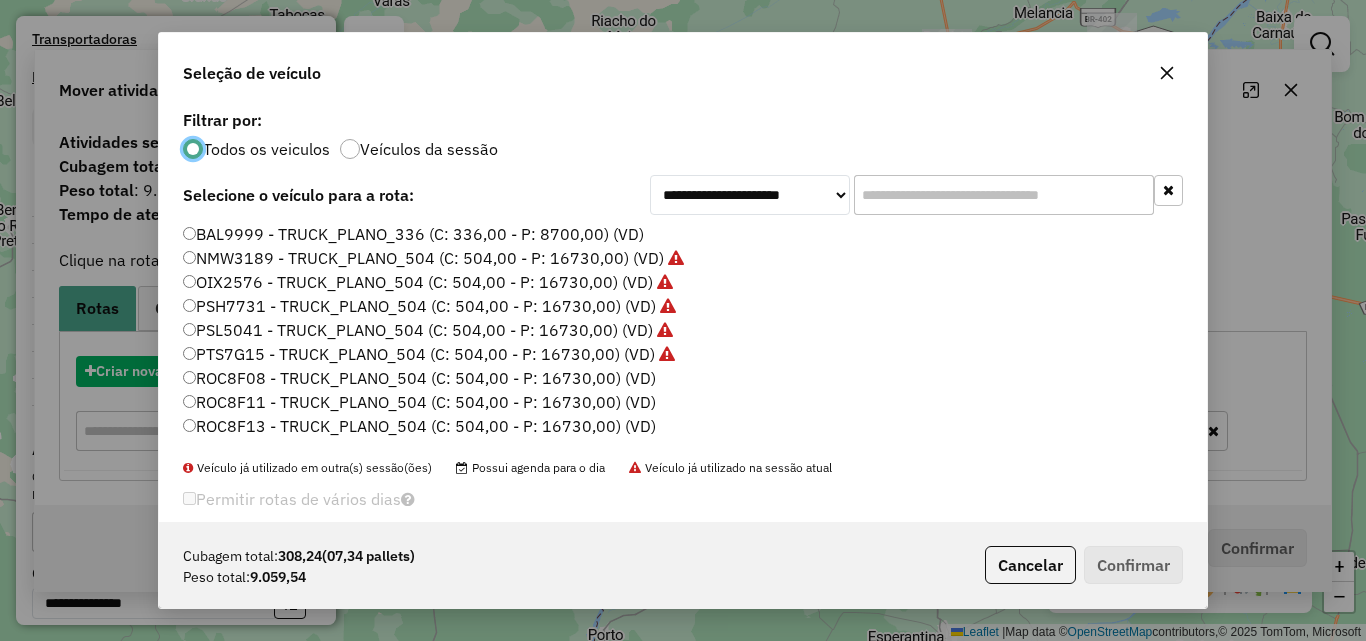 scroll, scrollTop: 11, scrollLeft: 6, axis: both 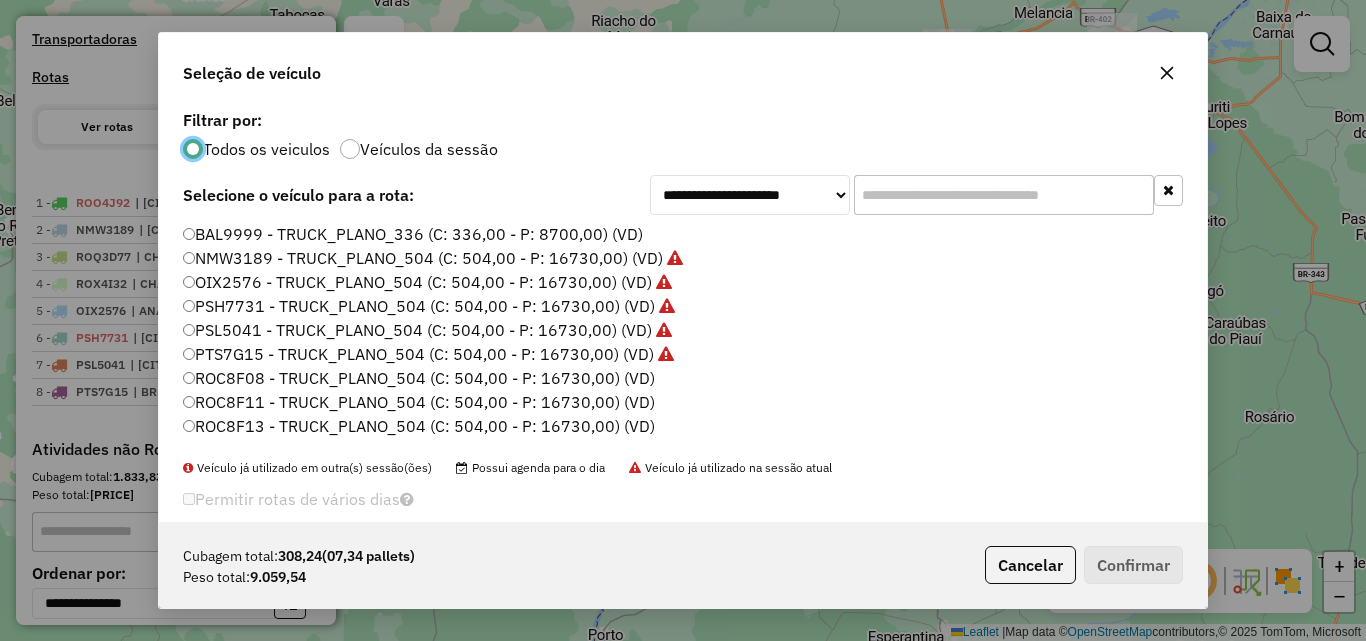 click on "ROC8F08 - TRUCK_PLANO_504 (C: 504,00 - P: 16730,00) (VD)" 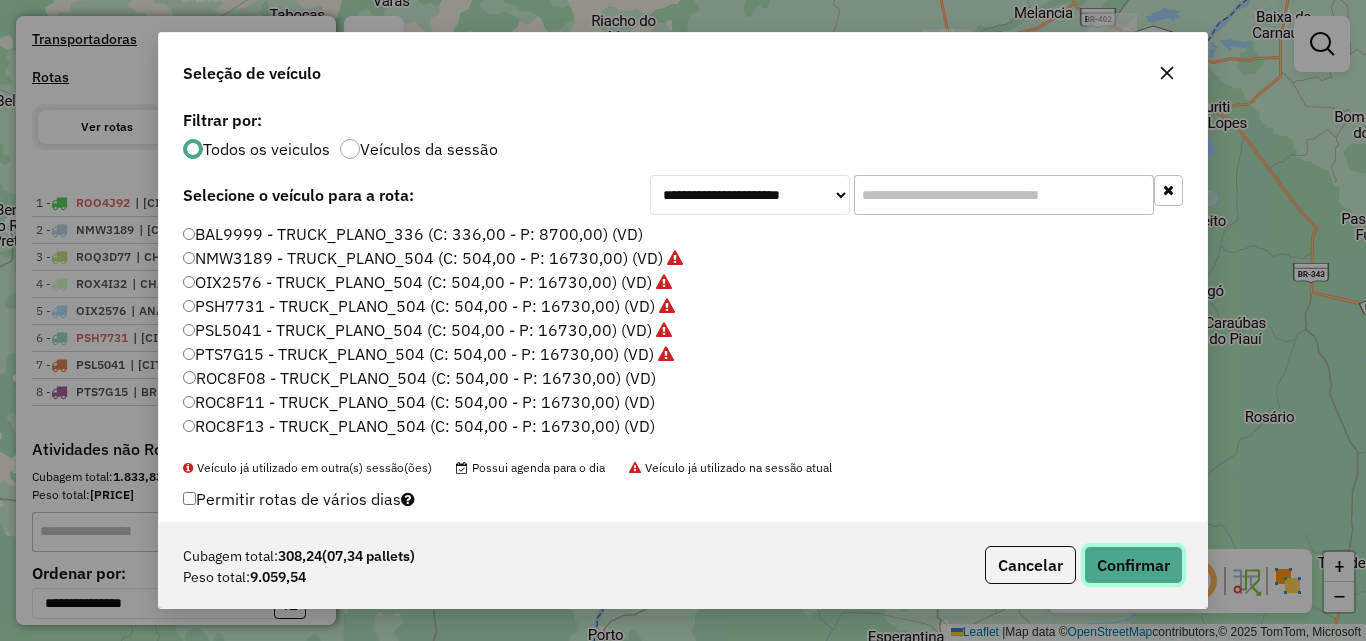 click on "Confirmar" 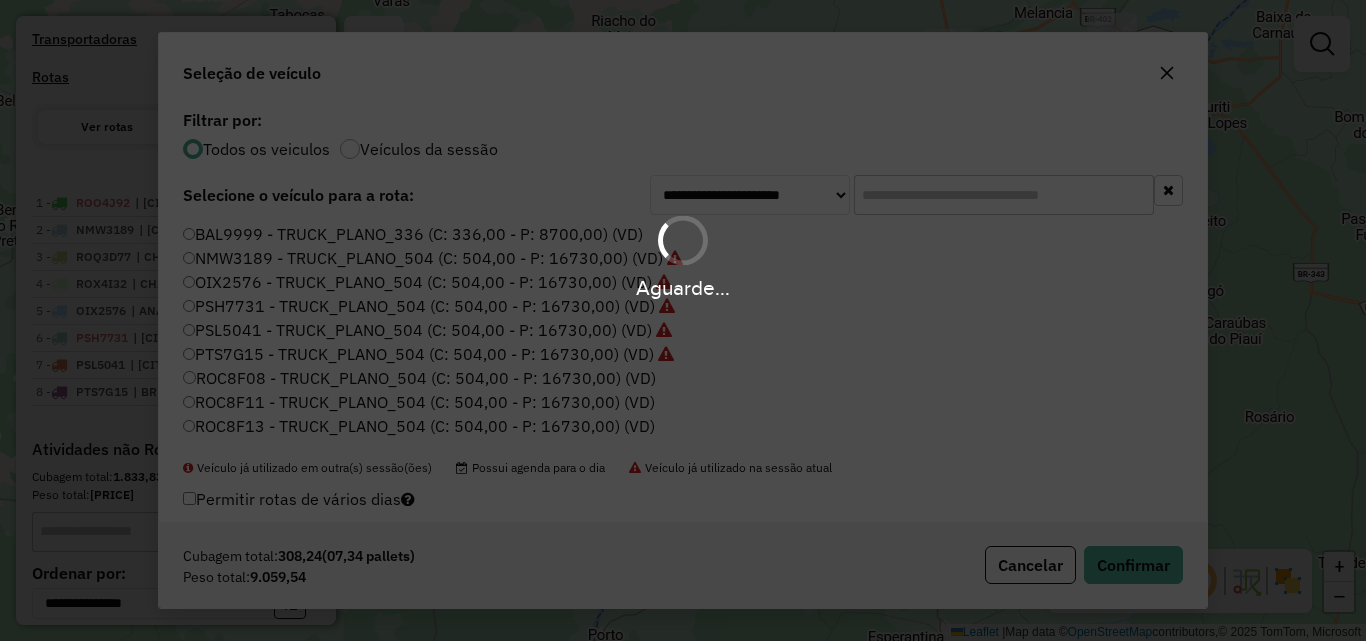 scroll, scrollTop: 625, scrollLeft: 0, axis: vertical 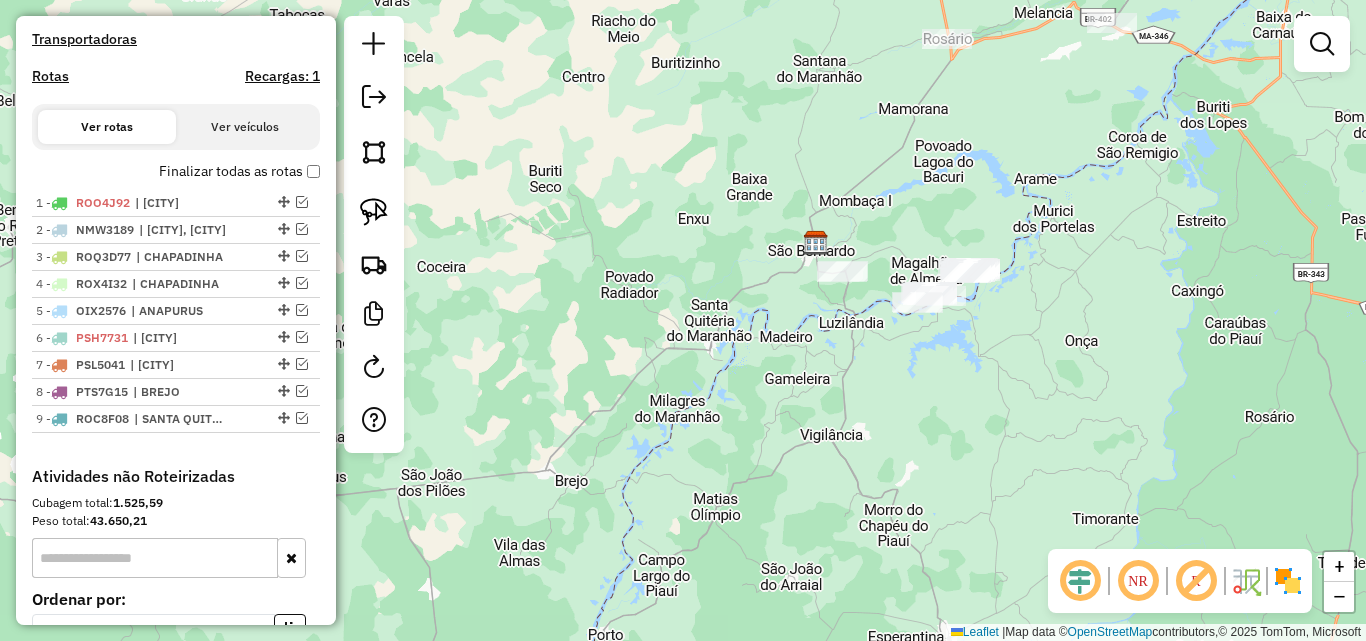 drag, startPoint x: 721, startPoint y: 339, endPoint x: 757, endPoint y: 364, distance: 43.829212 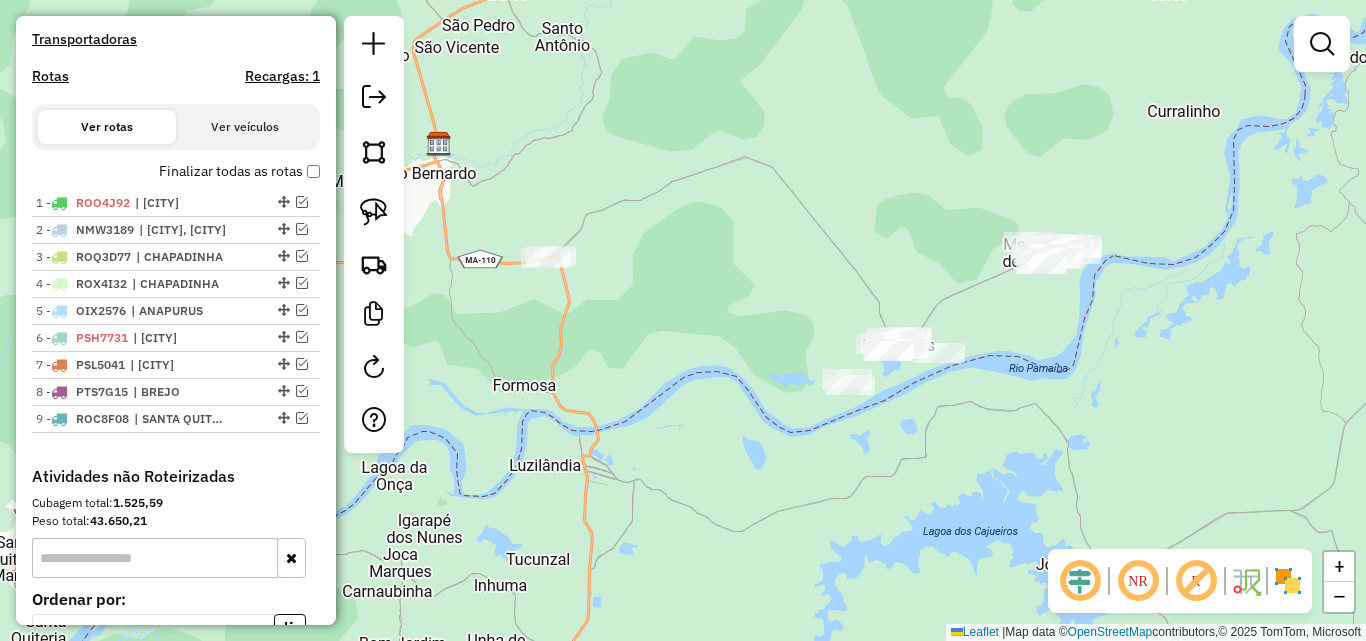 drag, startPoint x: 865, startPoint y: 497, endPoint x: 714, endPoint y: 480, distance: 151.95393 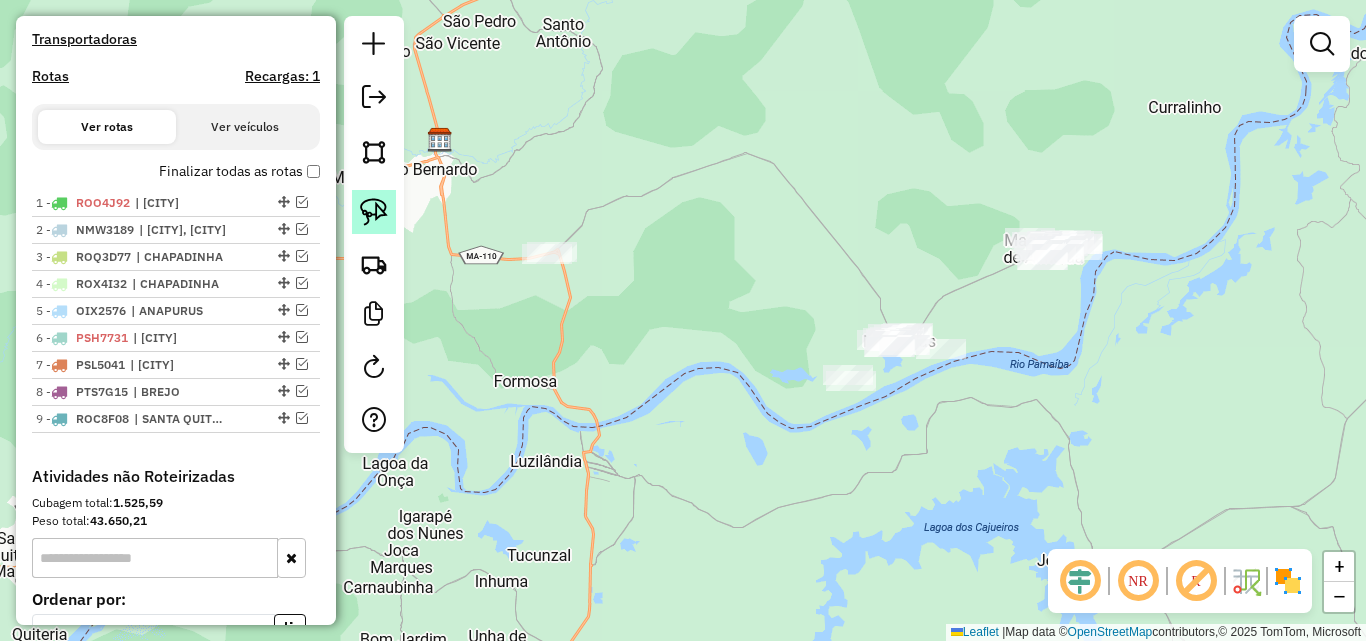 click 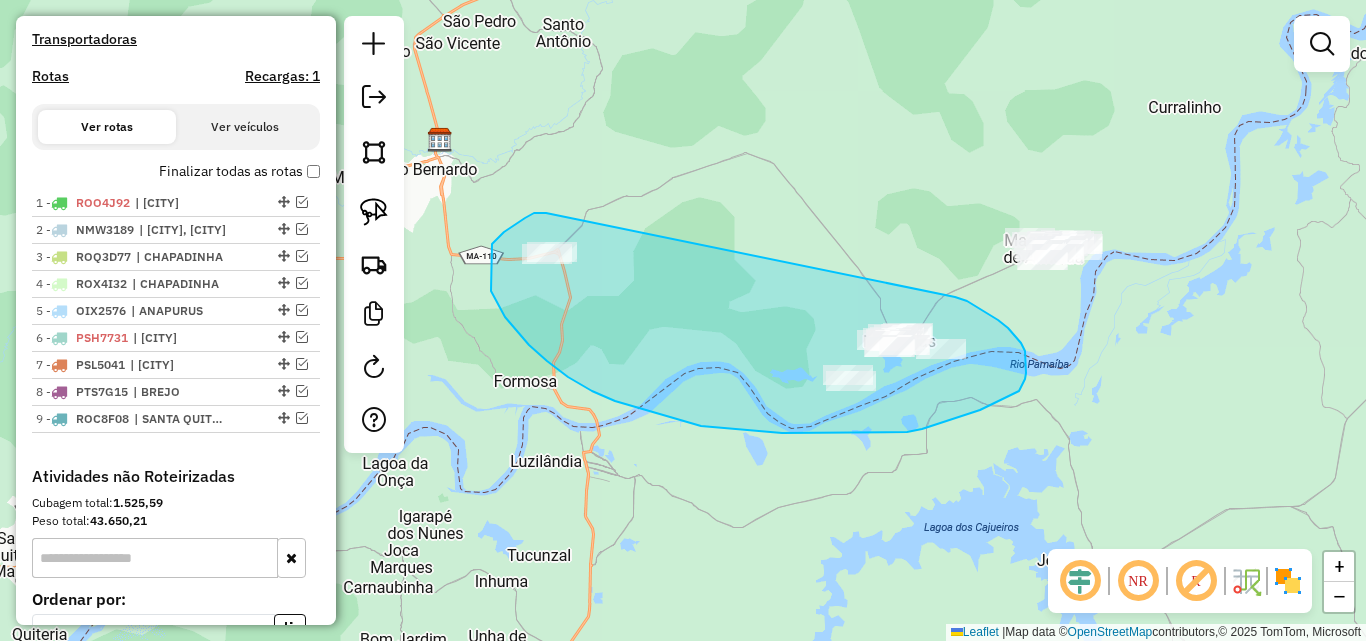 drag, startPoint x: 546, startPoint y: 213, endPoint x: 955, endPoint y: 297, distance: 417.53683 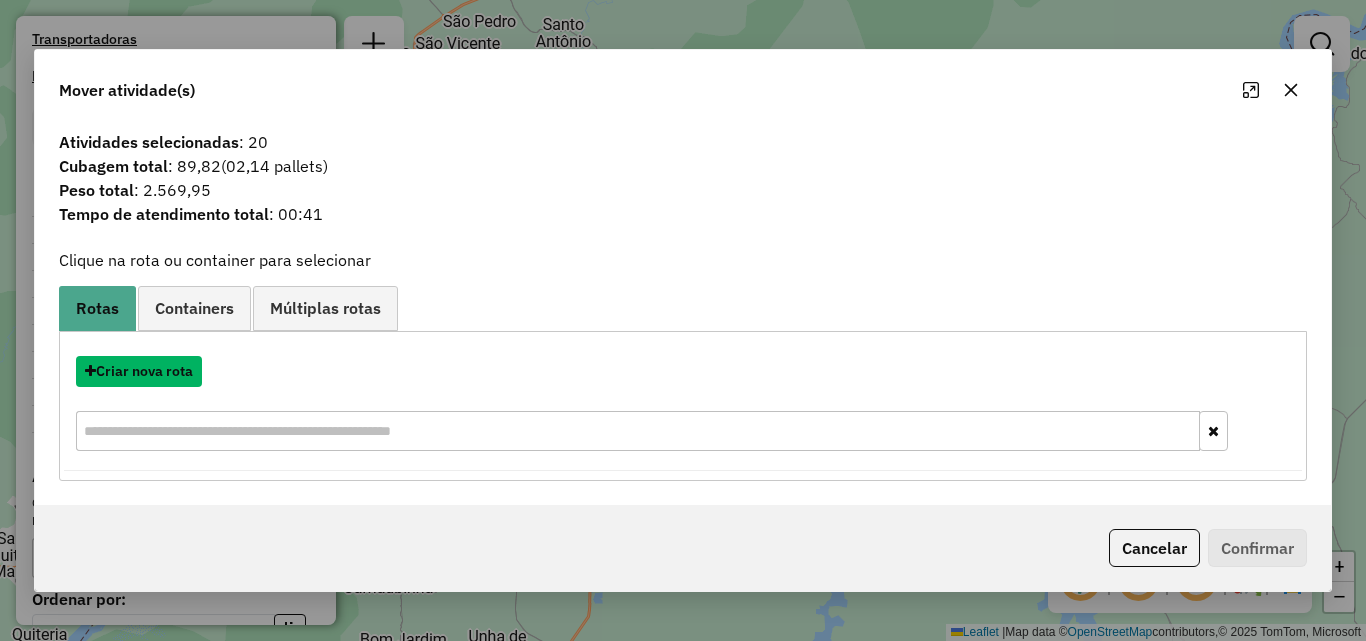 click on "Criar nova rota" at bounding box center [139, 371] 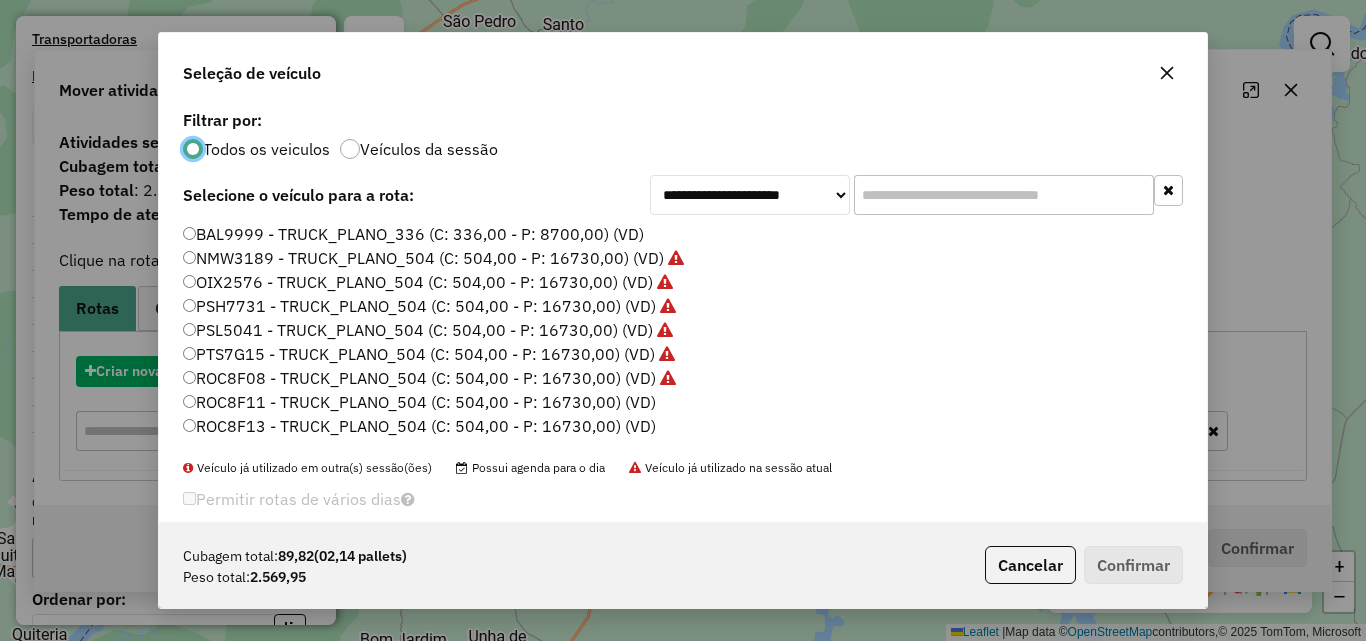scroll, scrollTop: 11, scrollLeft: 6, axis: both 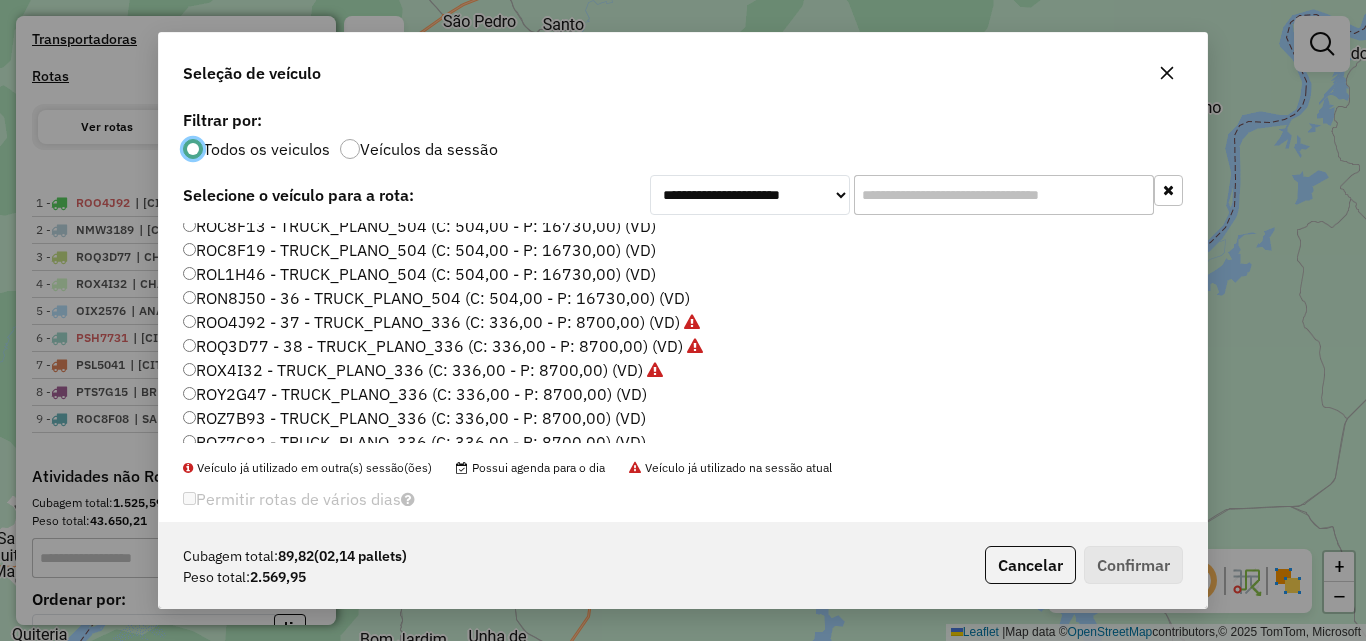 click on "ROY2G47 - TRUCK_PLANO_336 (C: 336,00 - P: 8700,00) (VD)" 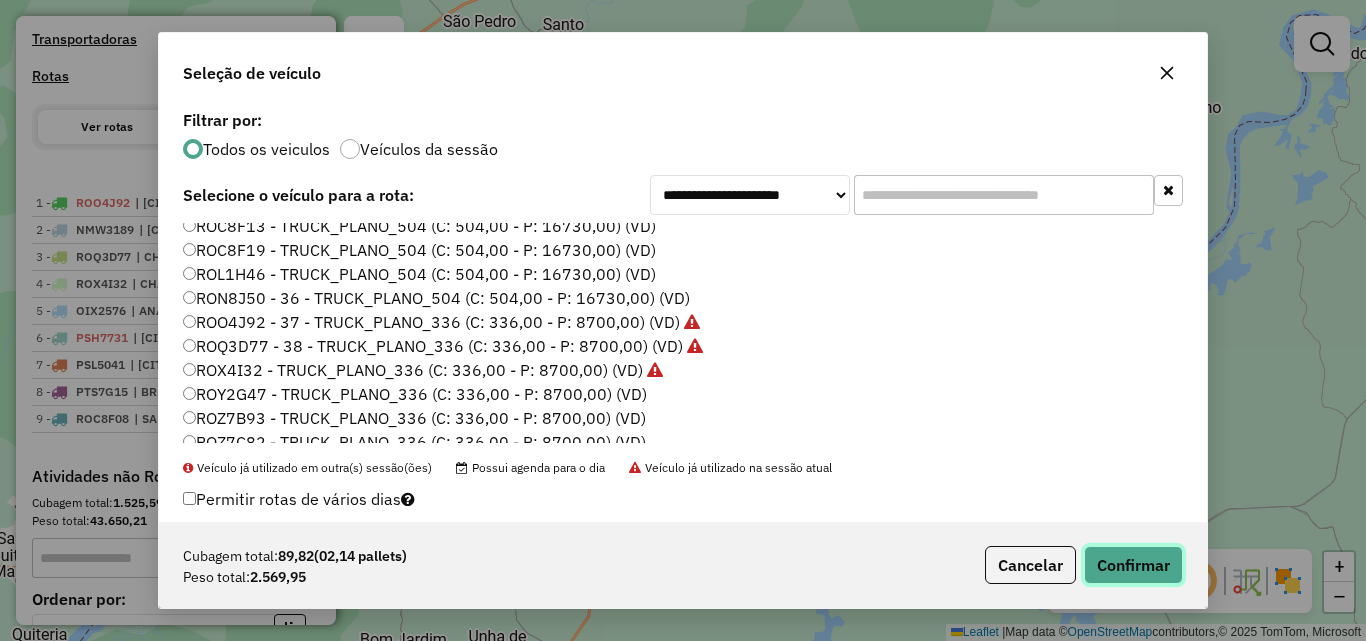 click on "Confirmar" 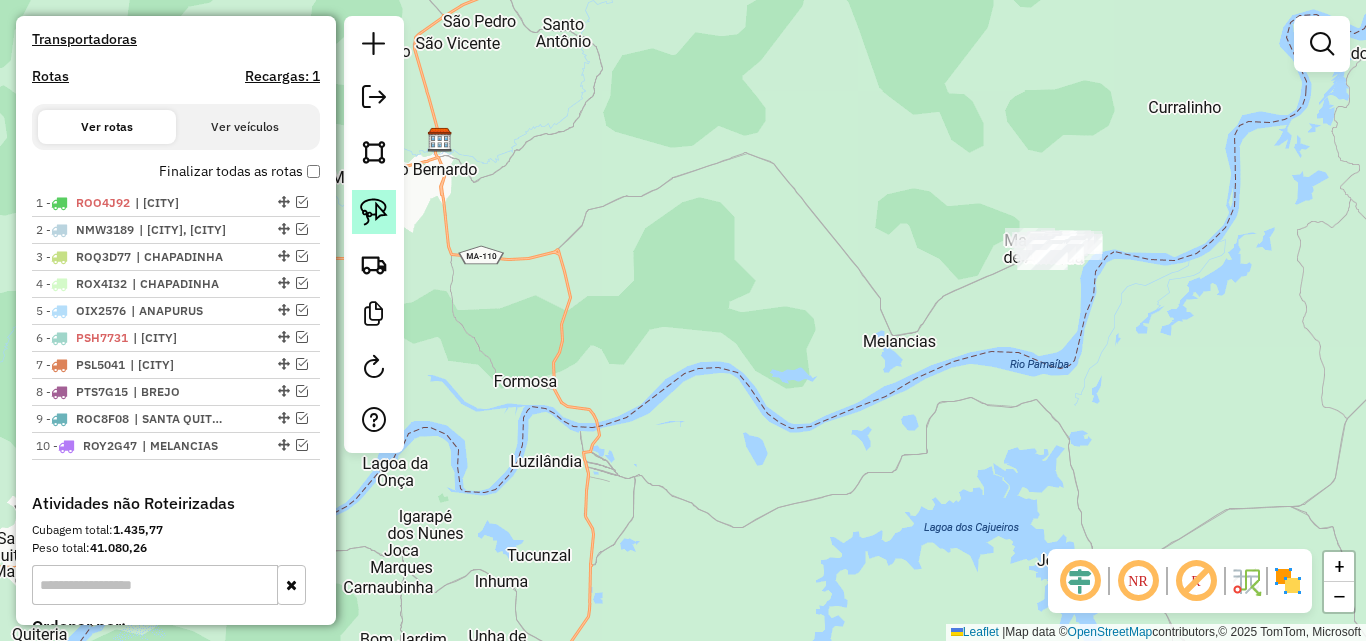 click 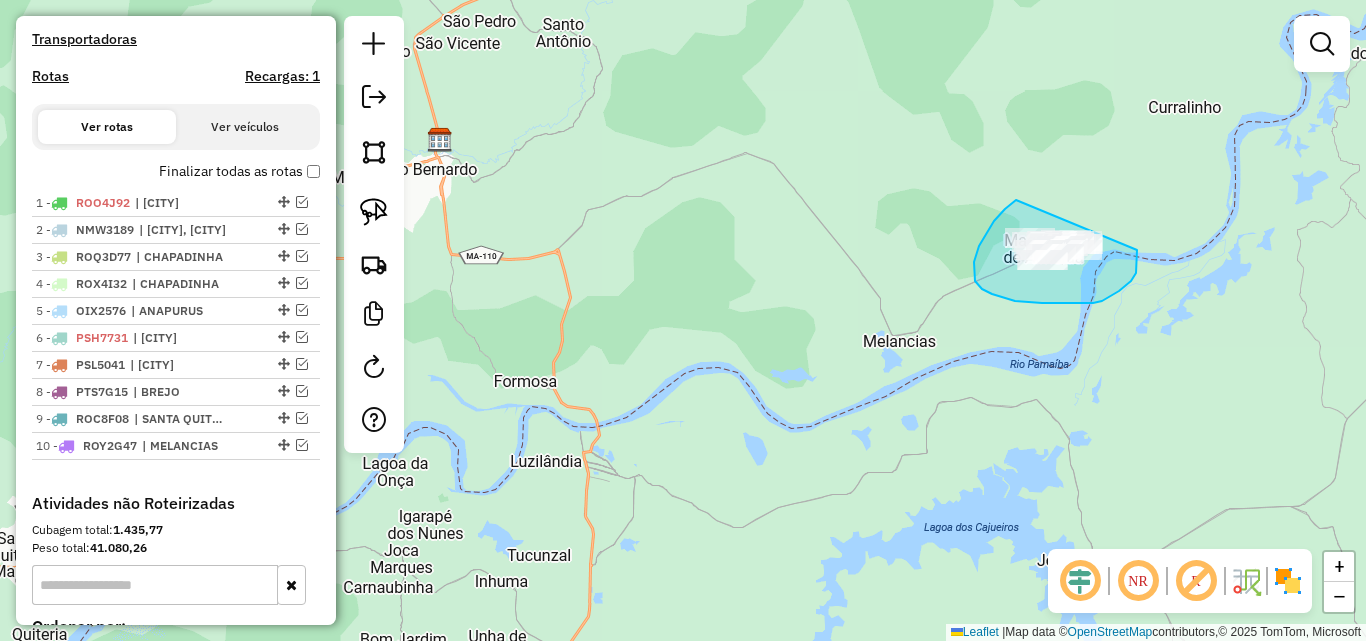 drag, startPoint x: 1016, startPoint y: 200, endPoint x: 1137, endPoint y: 246, distance: 129.44884 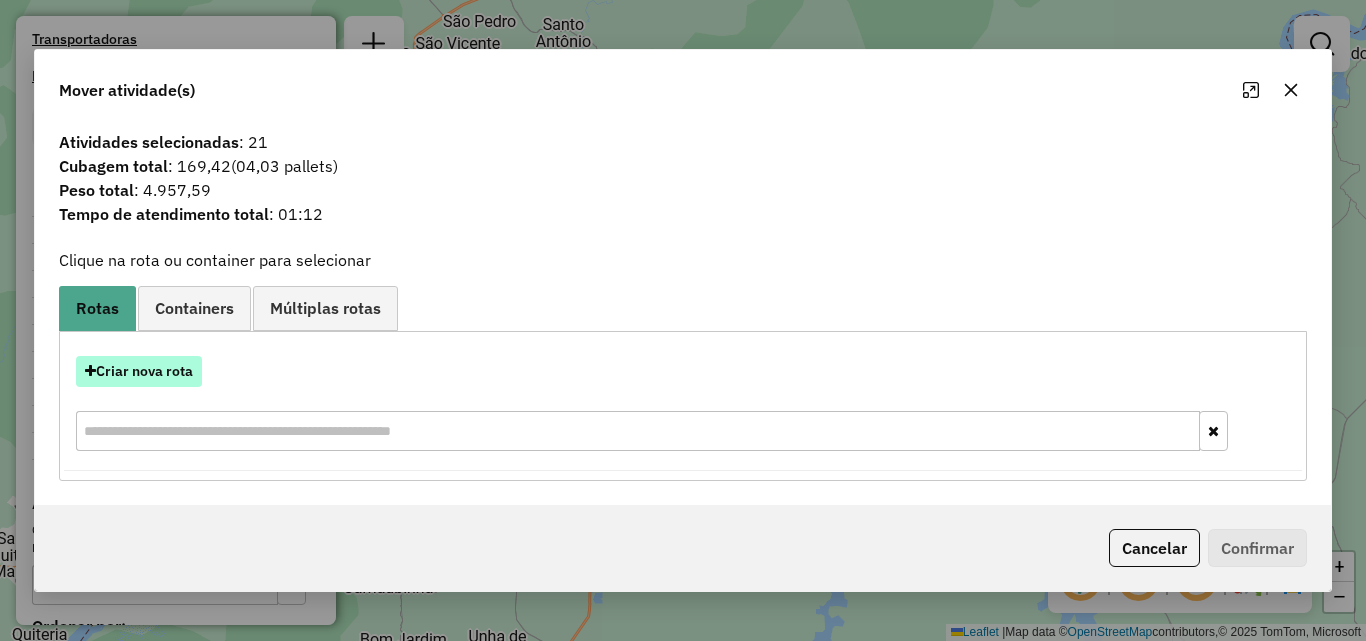click on "Criar nova rota" at bounding box center [139, 371] 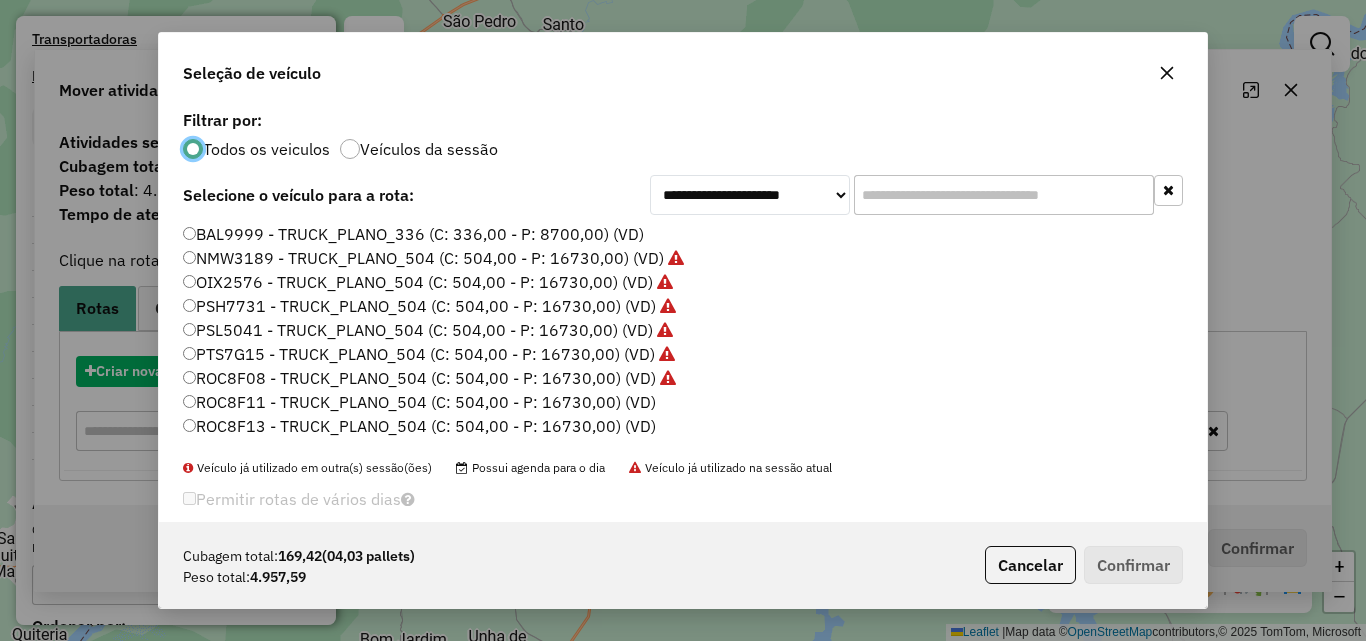 scroll, scrollTop: 11, scrollLeft: 6, axis: both 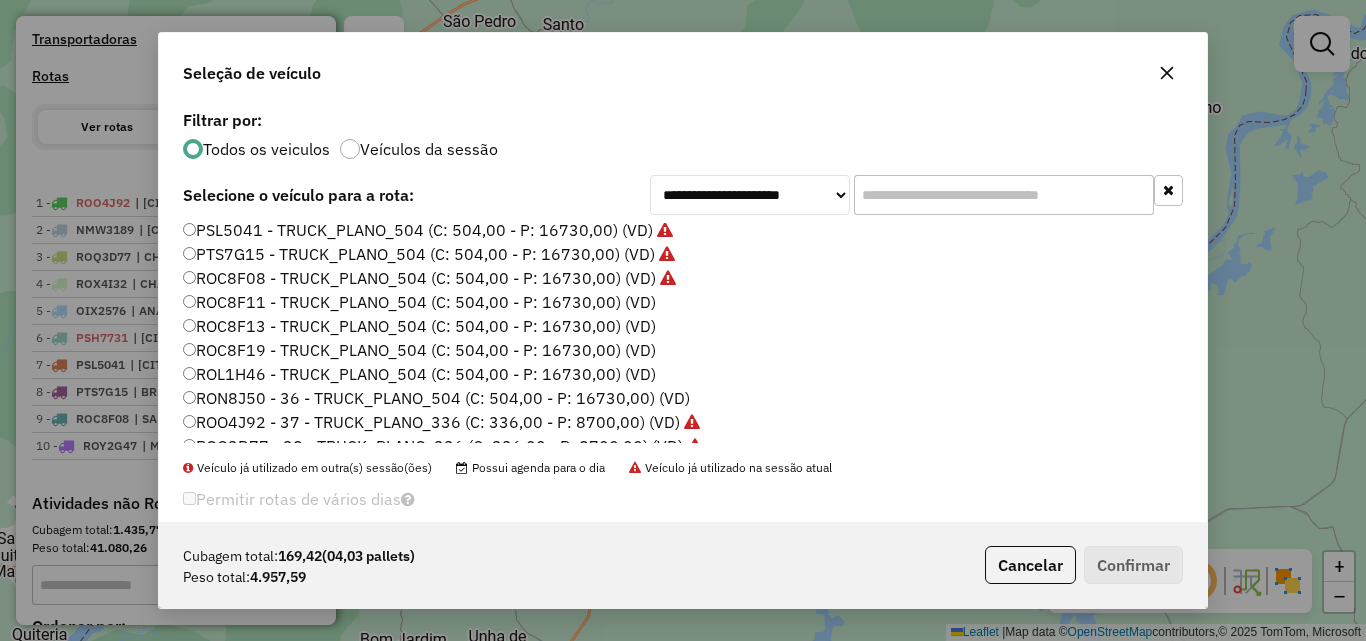 click on "ROC8F11 - TRUCK_PLANO_504 (C: 504,00 - P: 16730,00) (VD)" 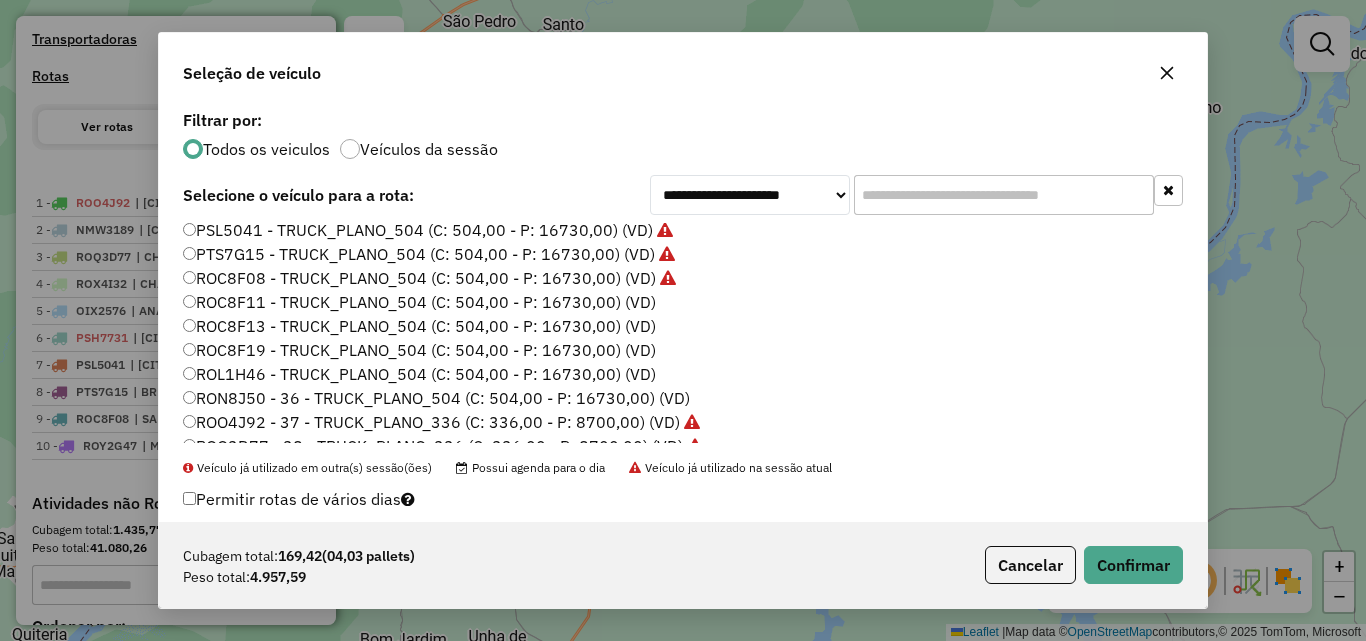 scroll, scrollTop: 200, scrollLeft: 0, axis: vertical 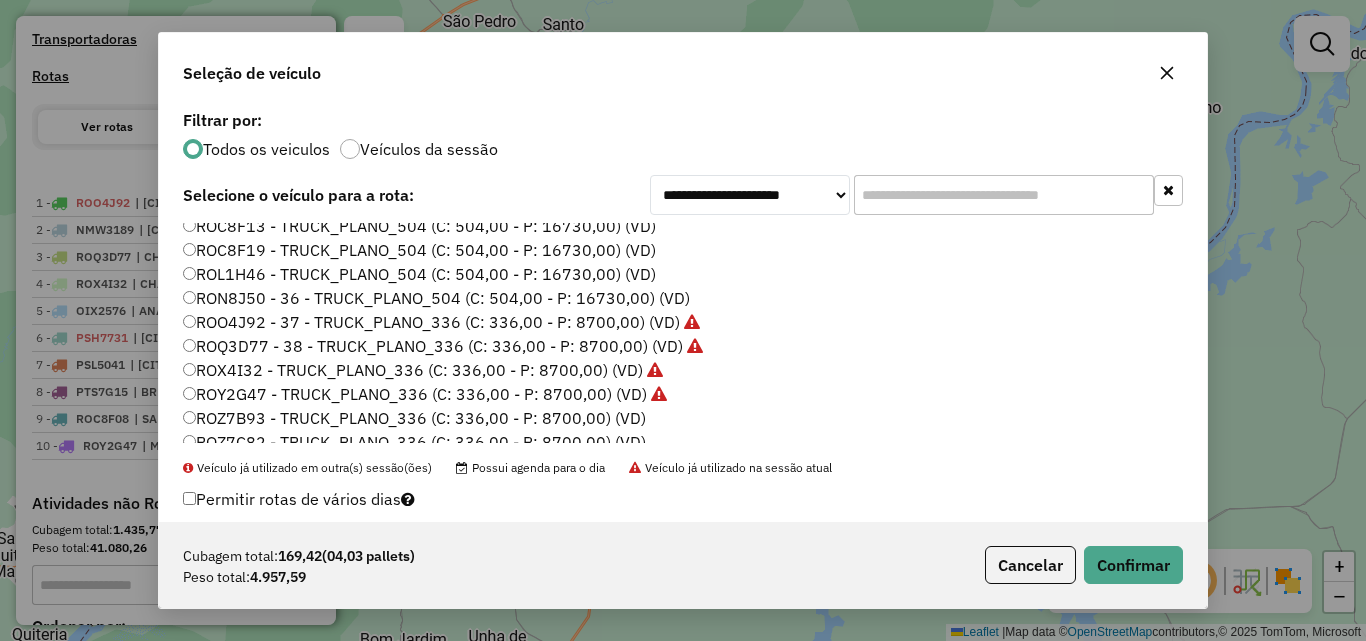 click on "ROZ7B93 - TRUCK_PLANO_336 (C: 336,00 - P: 8700,00) (VD)" 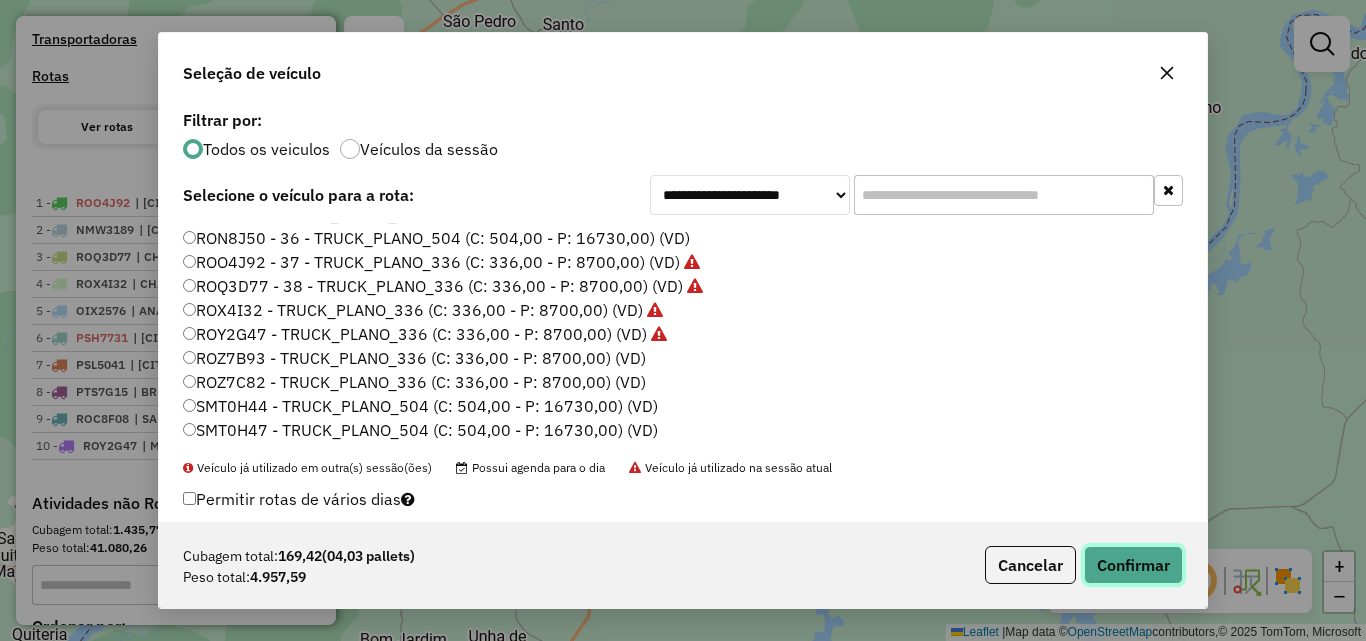 click on "Confirmar" 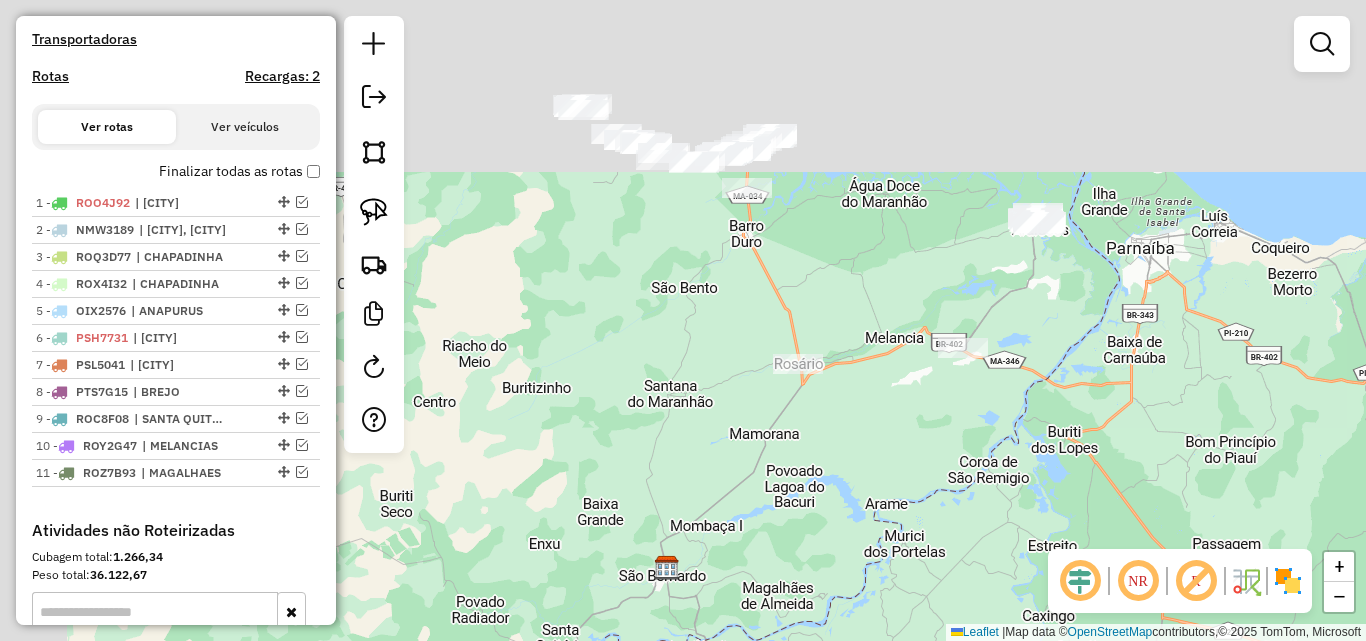 drag, startPoint x: 613, startPoint y: 370, endPoint x: 771, endPoint y: 604, distance: 282.3473 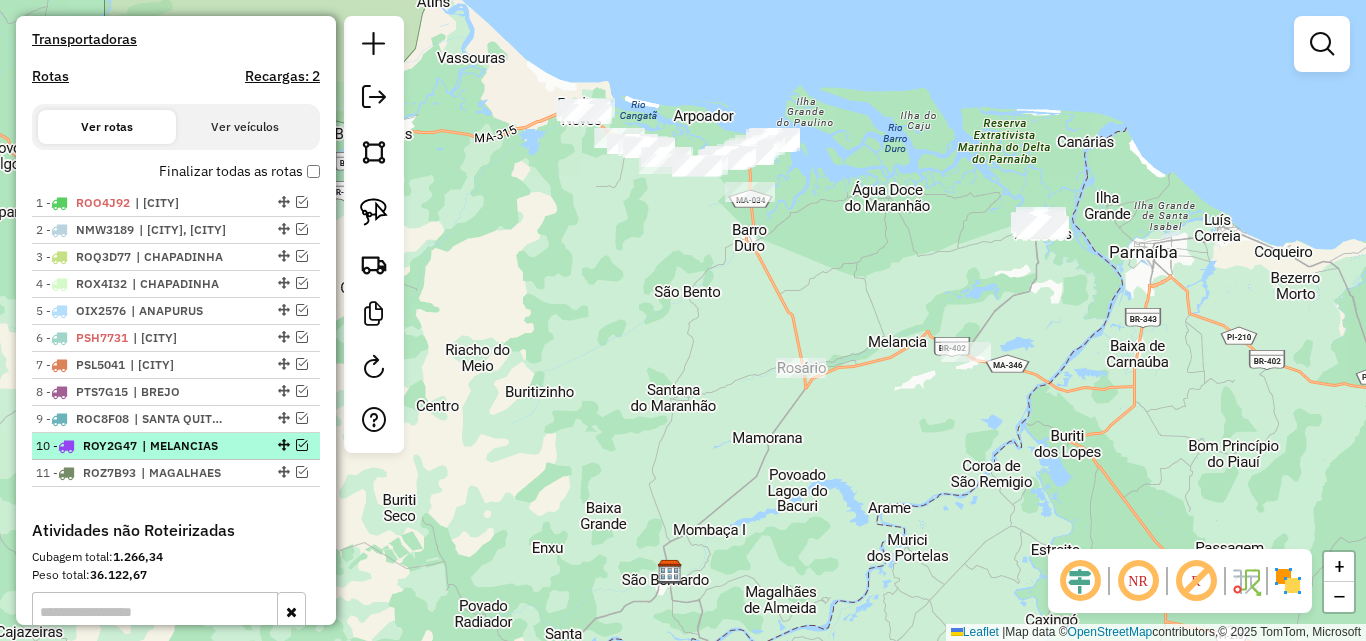 click at bounding box center (302, 445) 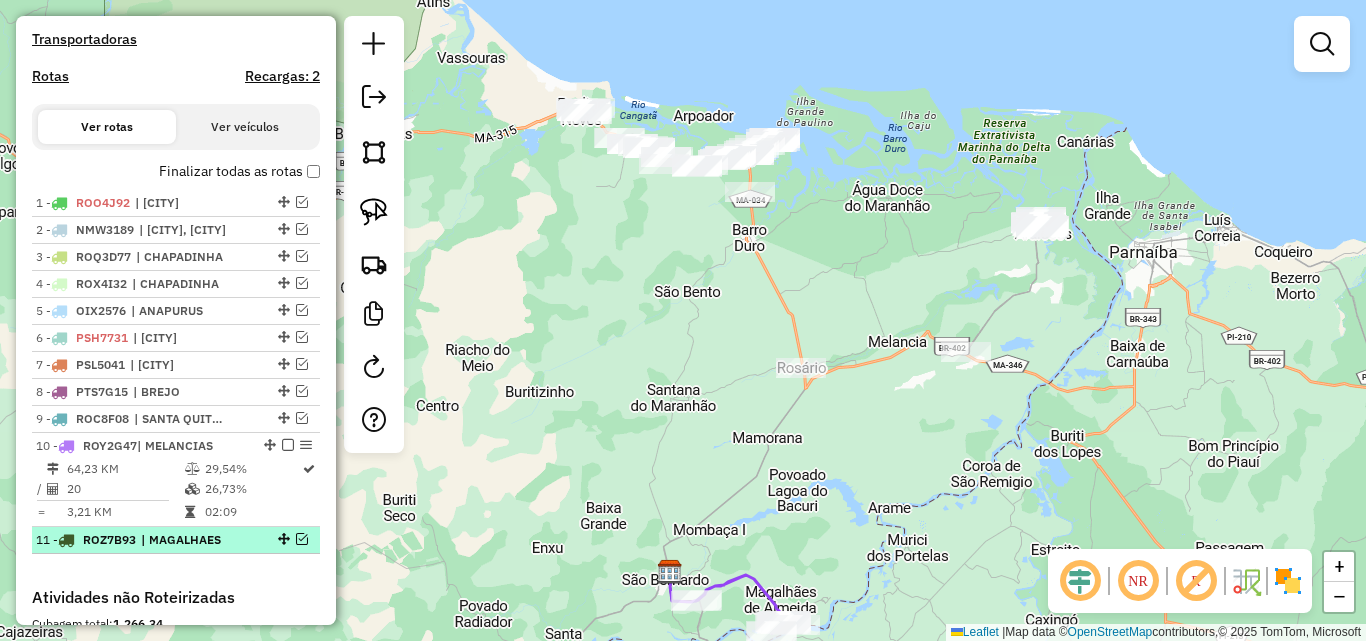 click at bounding box center (302, 539) 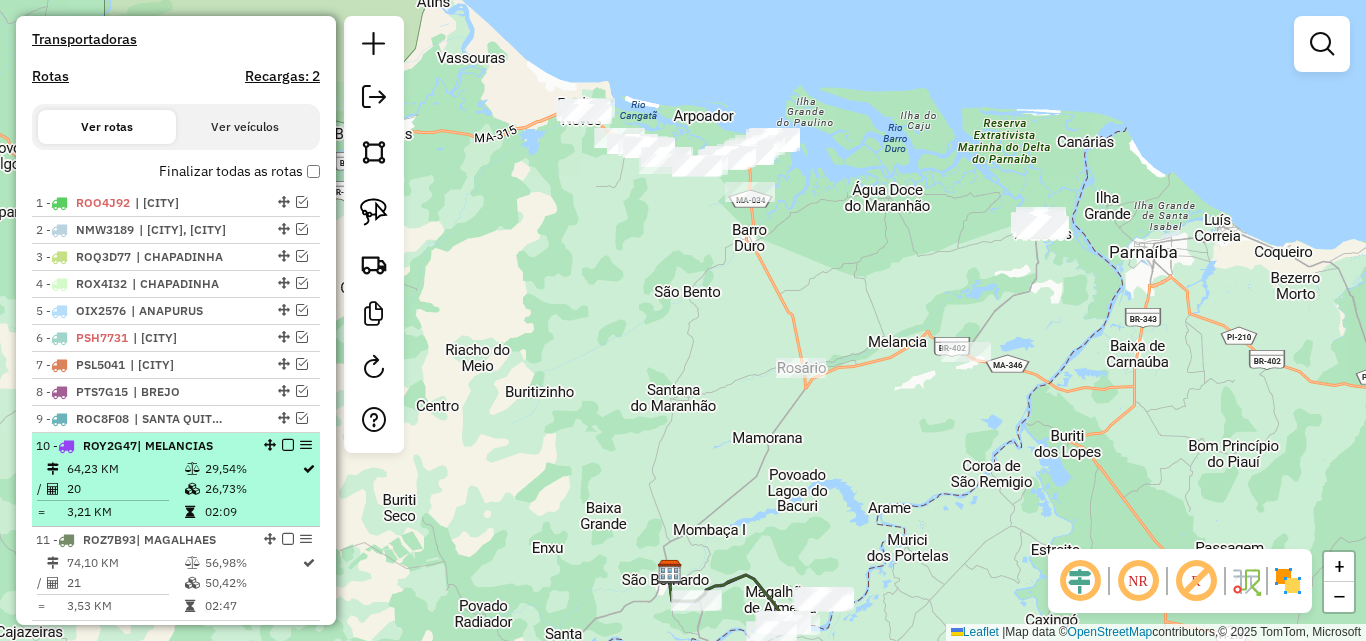 click on "| MELANCIAS" at bounding box center [175, 445] 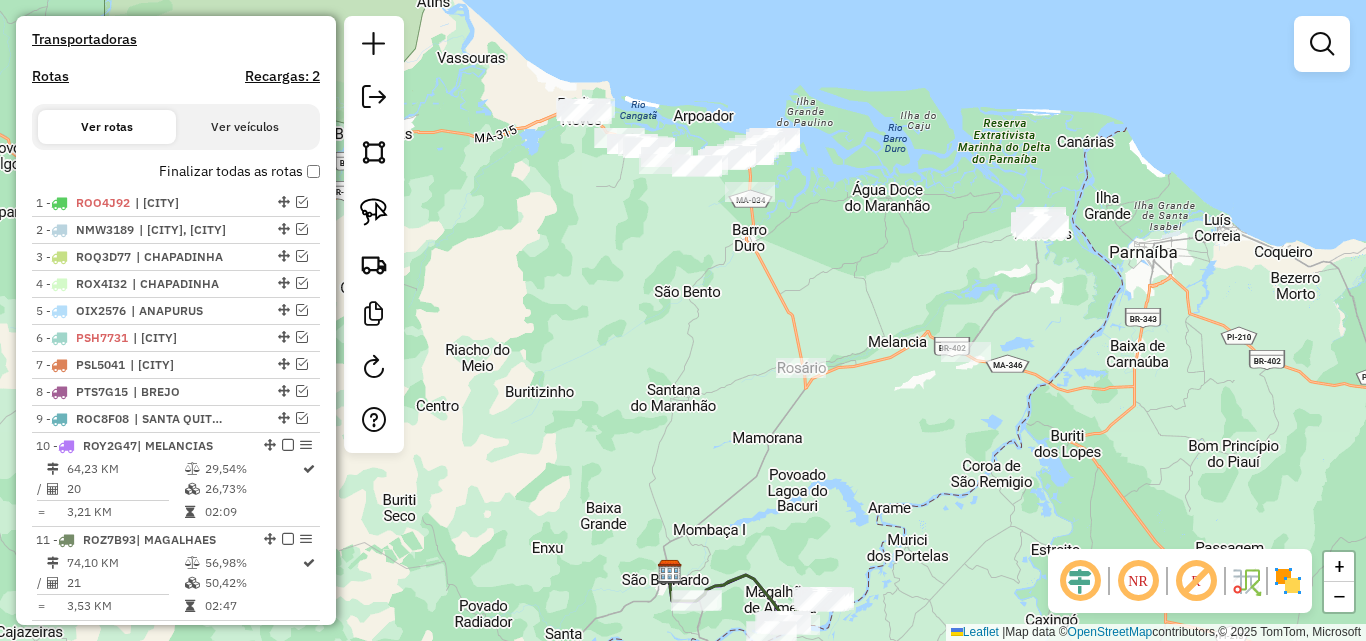 select on "**********" 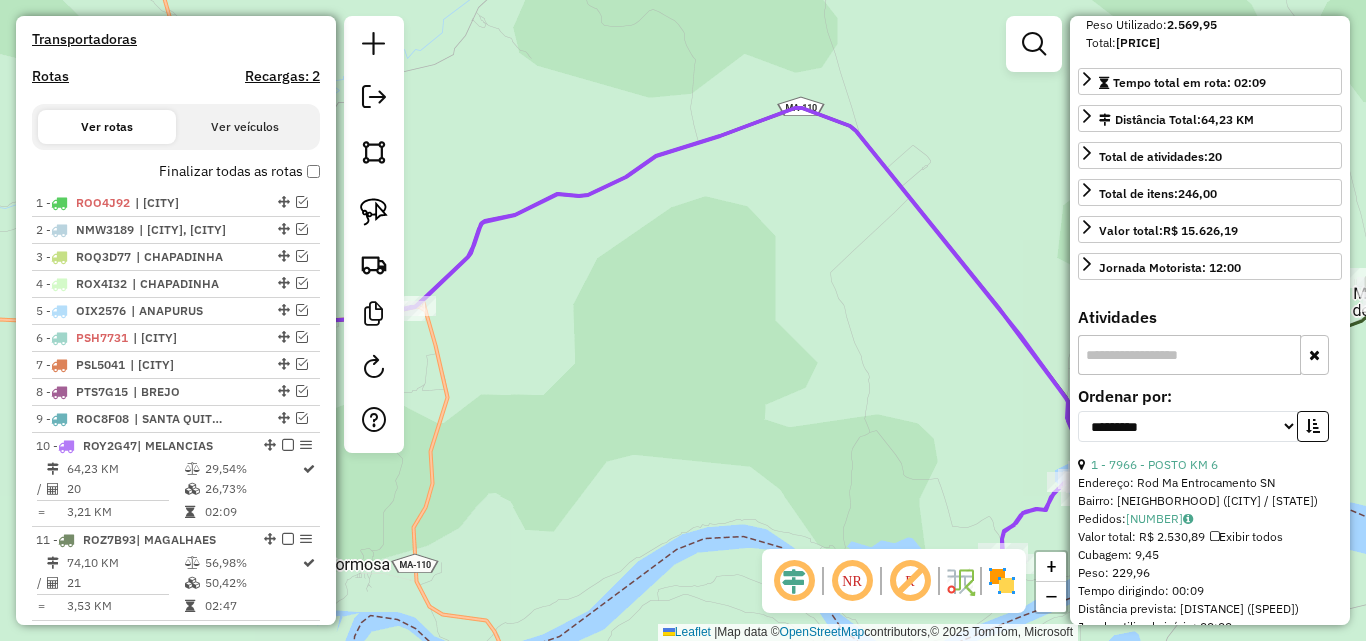 scroll, scrollTop: 500, scrollLeft: 0, axis: vertical 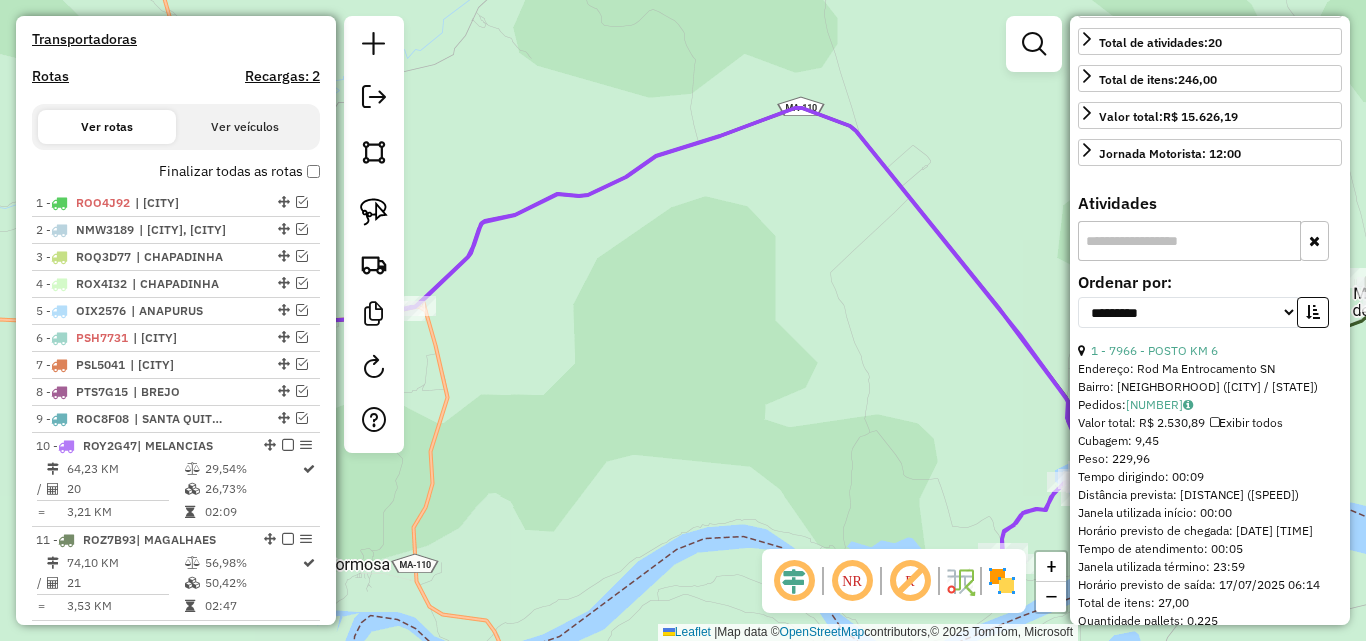 click at bounding box center (1189, 241) 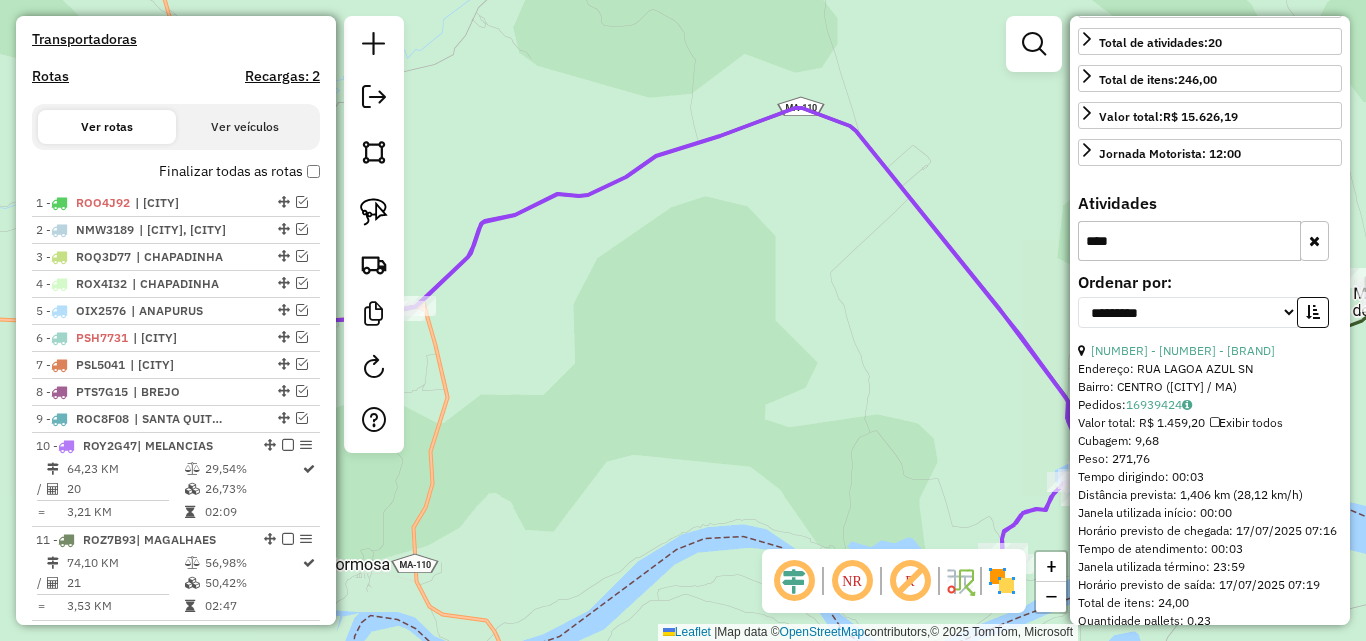 scroll, scrollTop: 207, scrollLeft: 0, axis: vertical 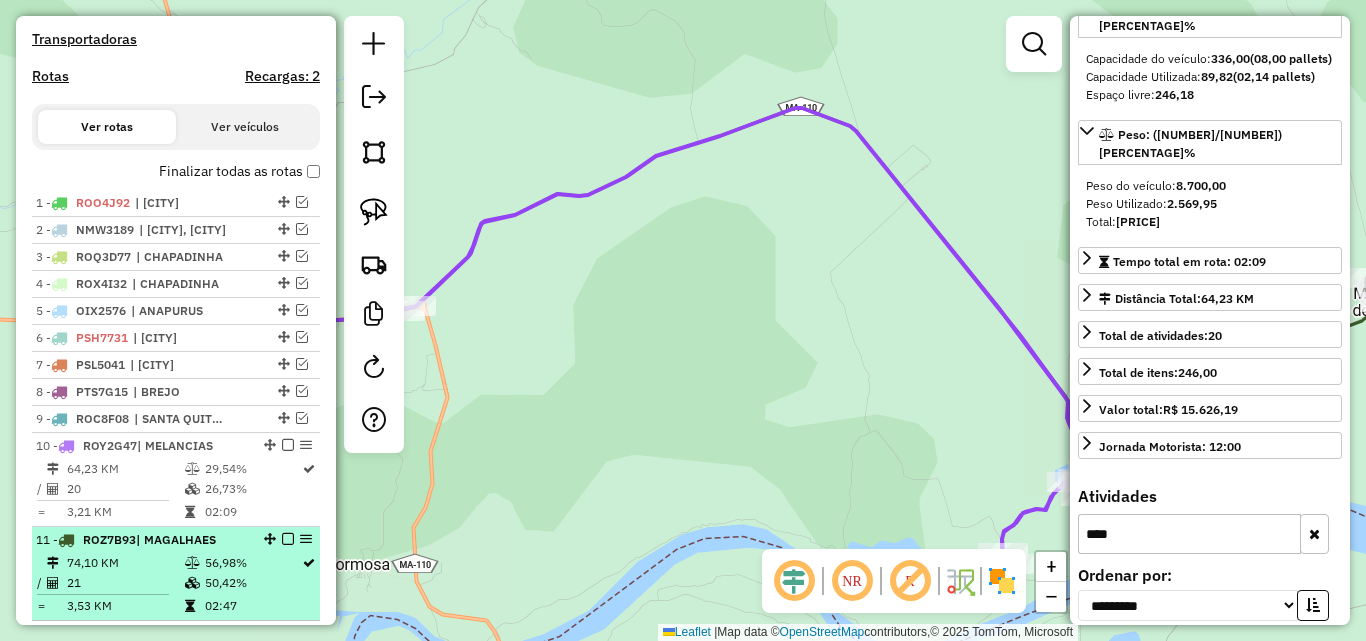 type on "****" 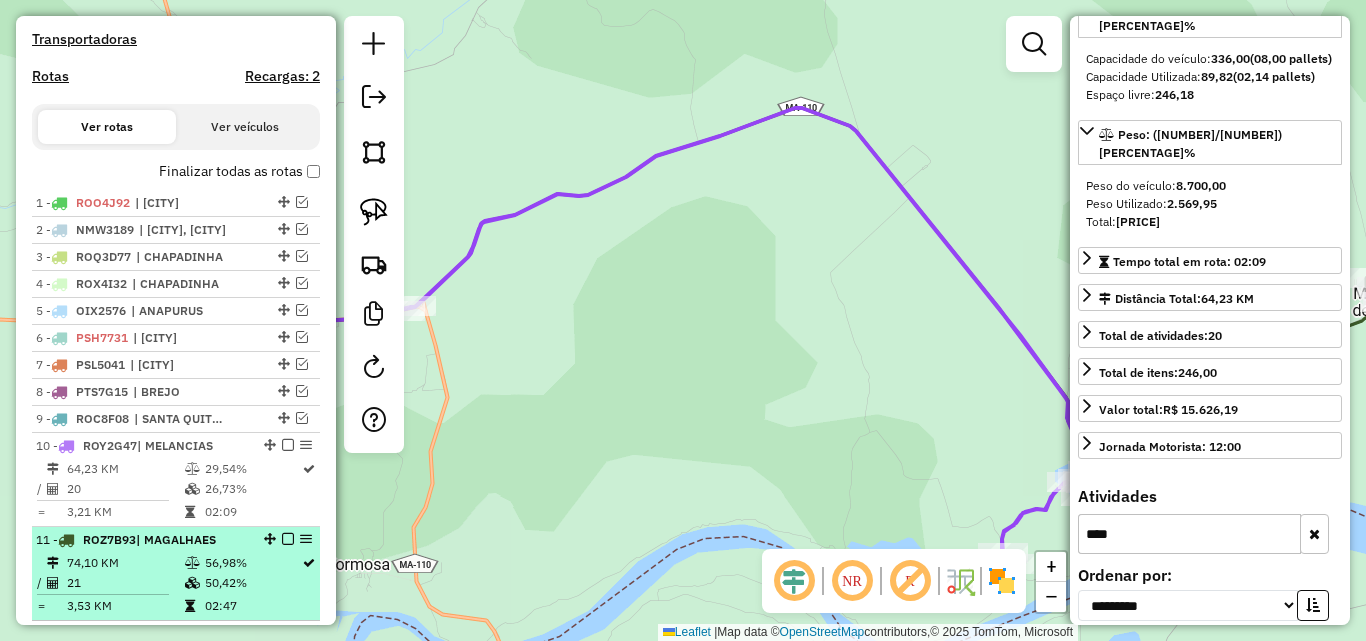 click on "| MAGALHAES" at bounding box center (176, 539) 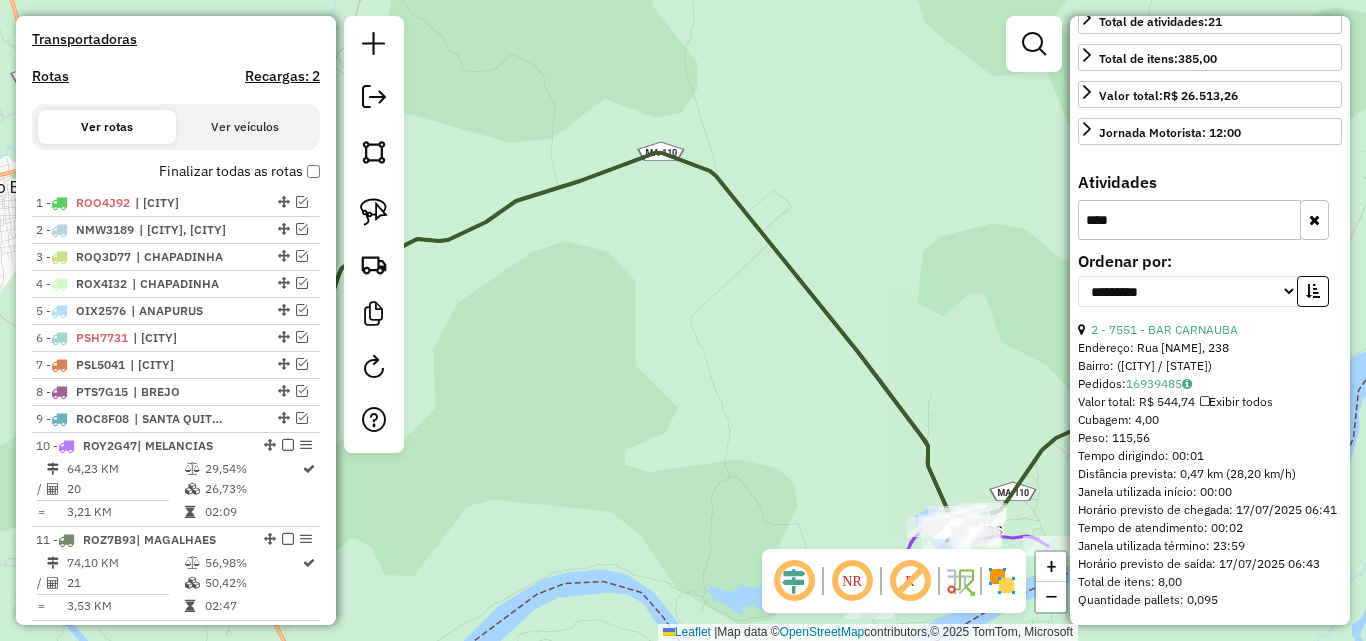 scroll, scrollTop: 557, scrollLeft: 0, axis: vertical 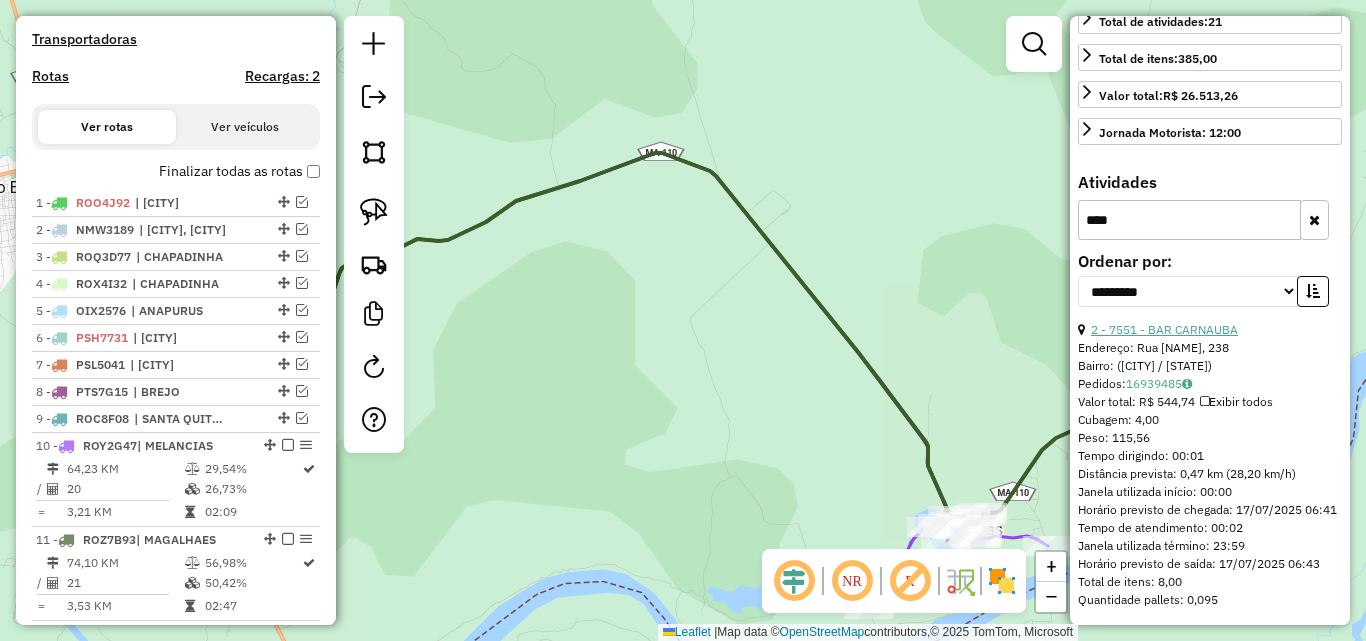 click on "2 - 7551 - BAR CARNAUBA" at bounding box center (1164, 329) 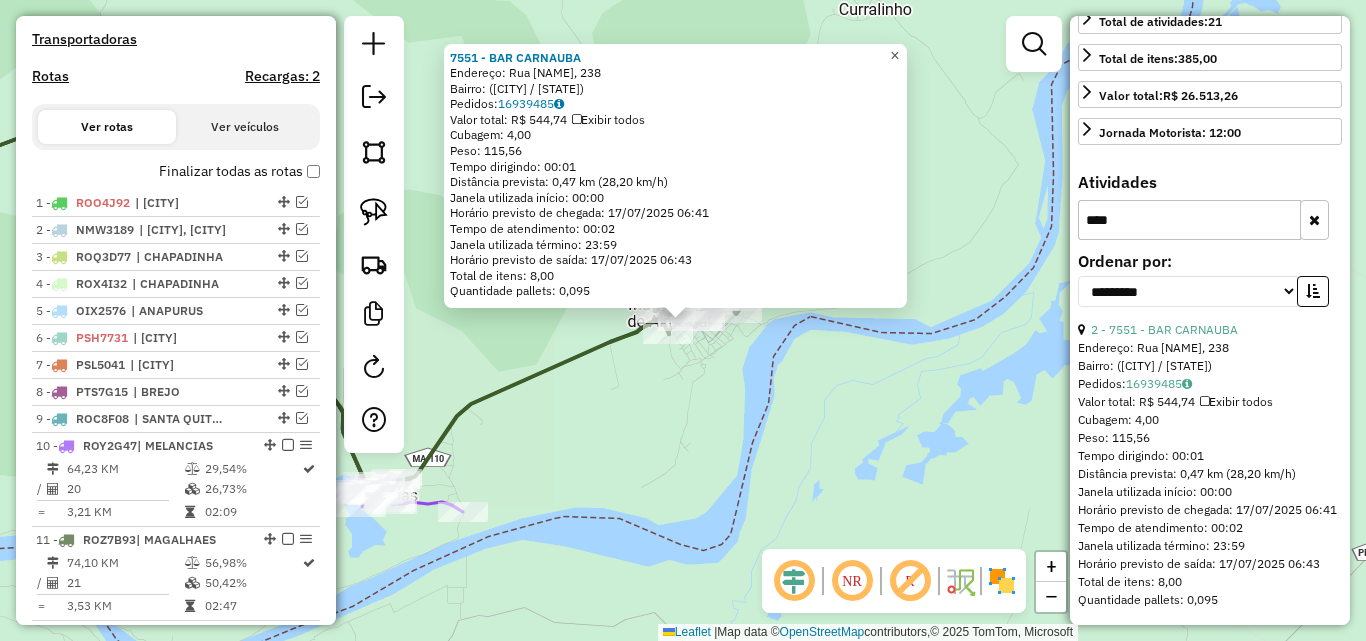 click on "×" 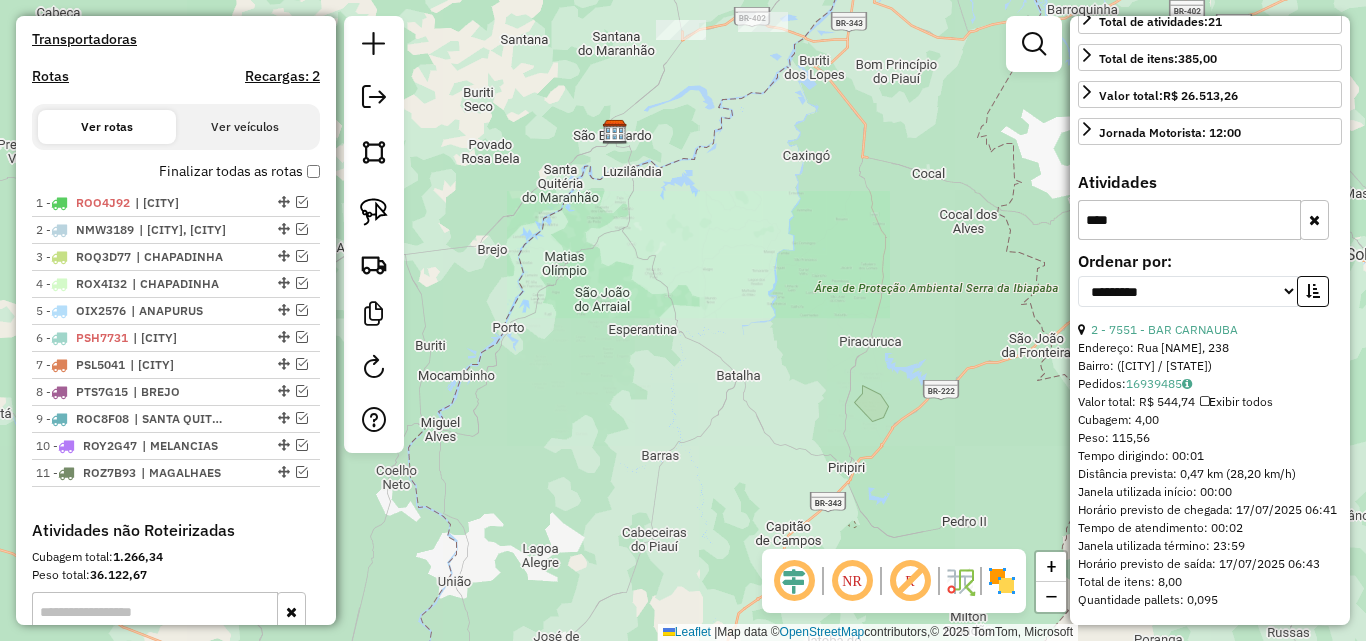 drag, startPoint x: 817, startPoint y: 174, endPoint x: 690, endPoint y: 485, distance: 335.93155 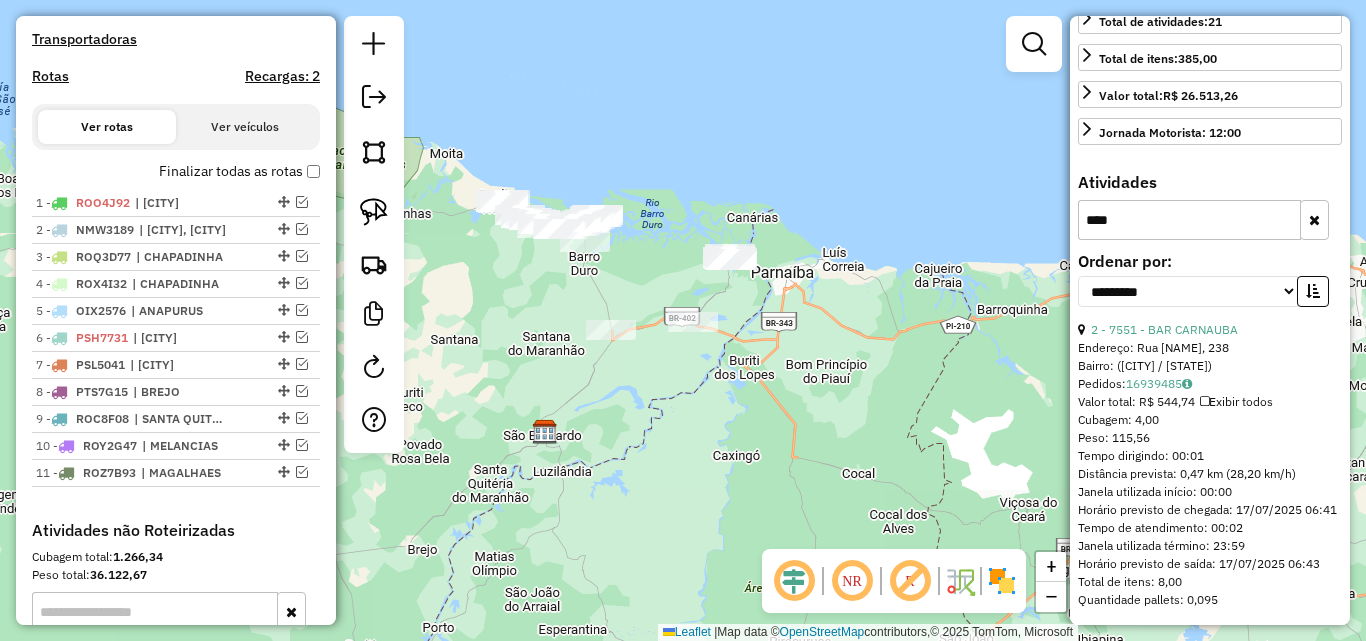 drag, startPoint x: 767, startPoint y: 393, endPoint x: 865, endPoint y: 378, distance: 99.14131 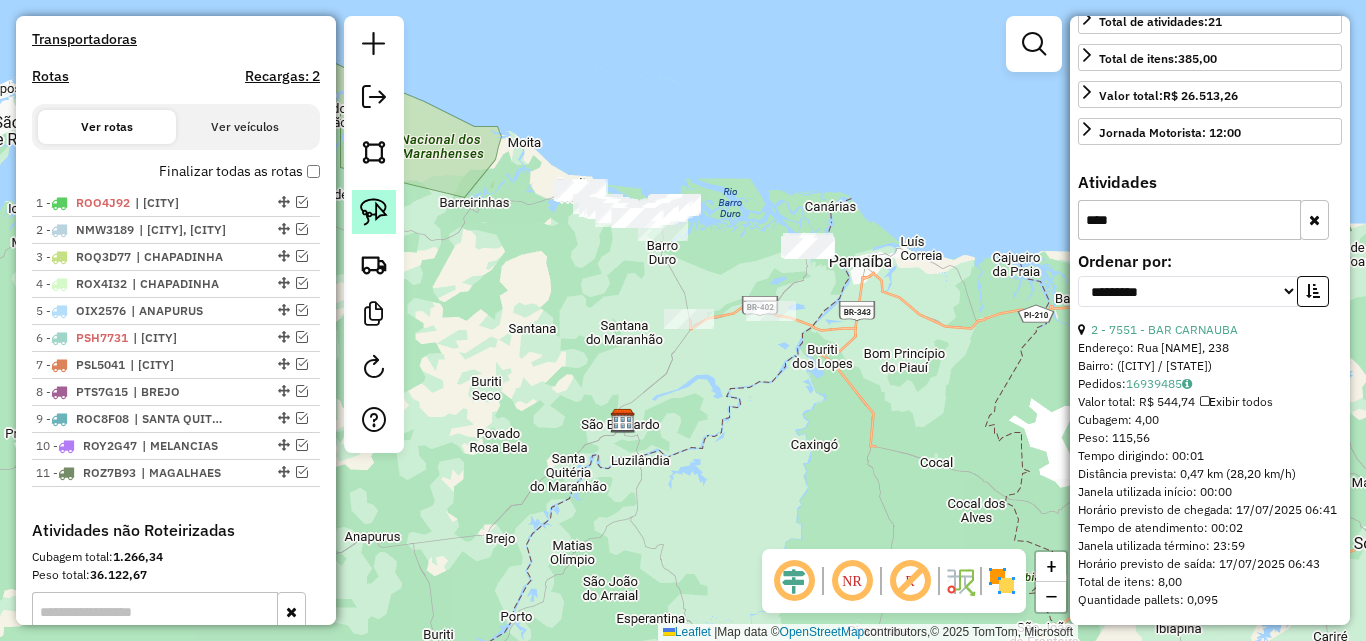 click 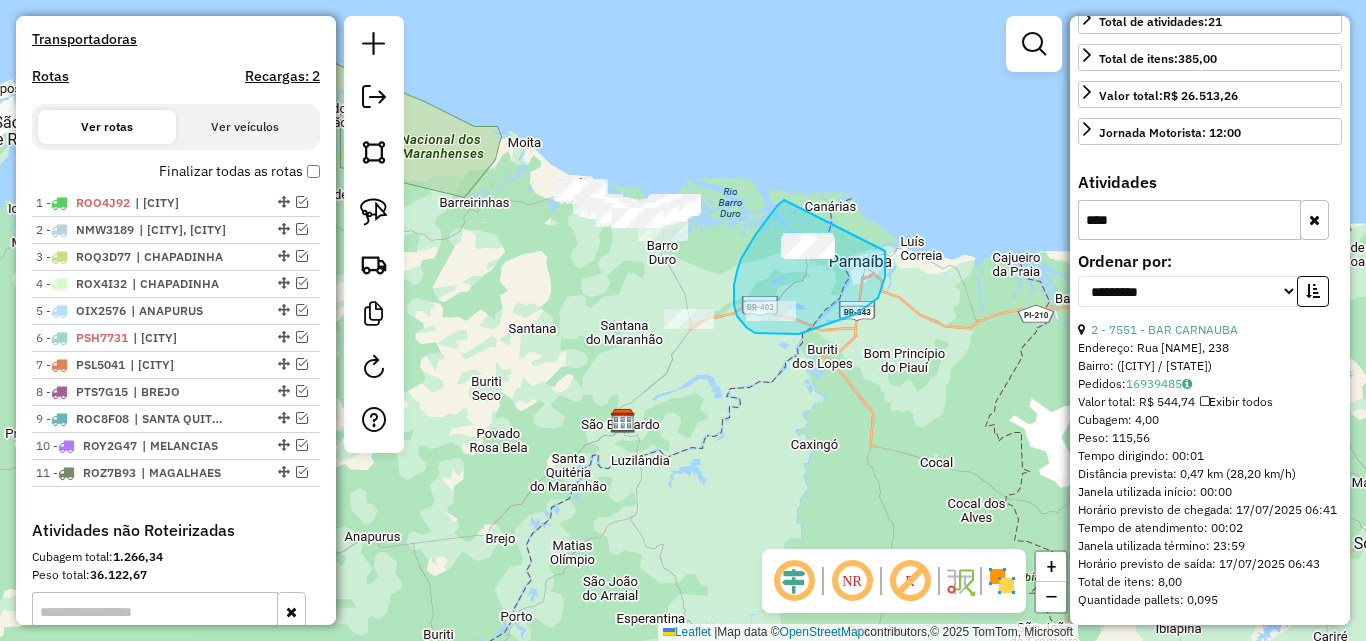 drag, startPoint x: 784, startPoint y: 200, endPoint x: 881, endPoint y: 236, distance: 103.46497 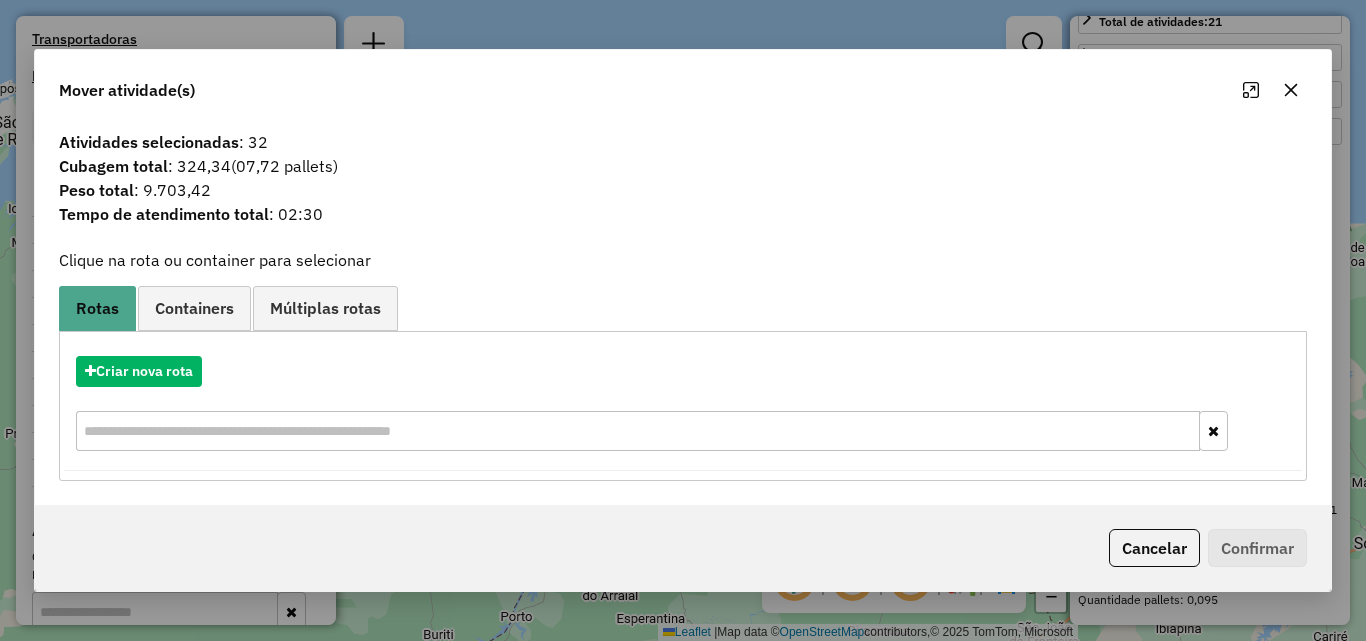 click on "Criar nova rota" at bounding box center [683, 406] 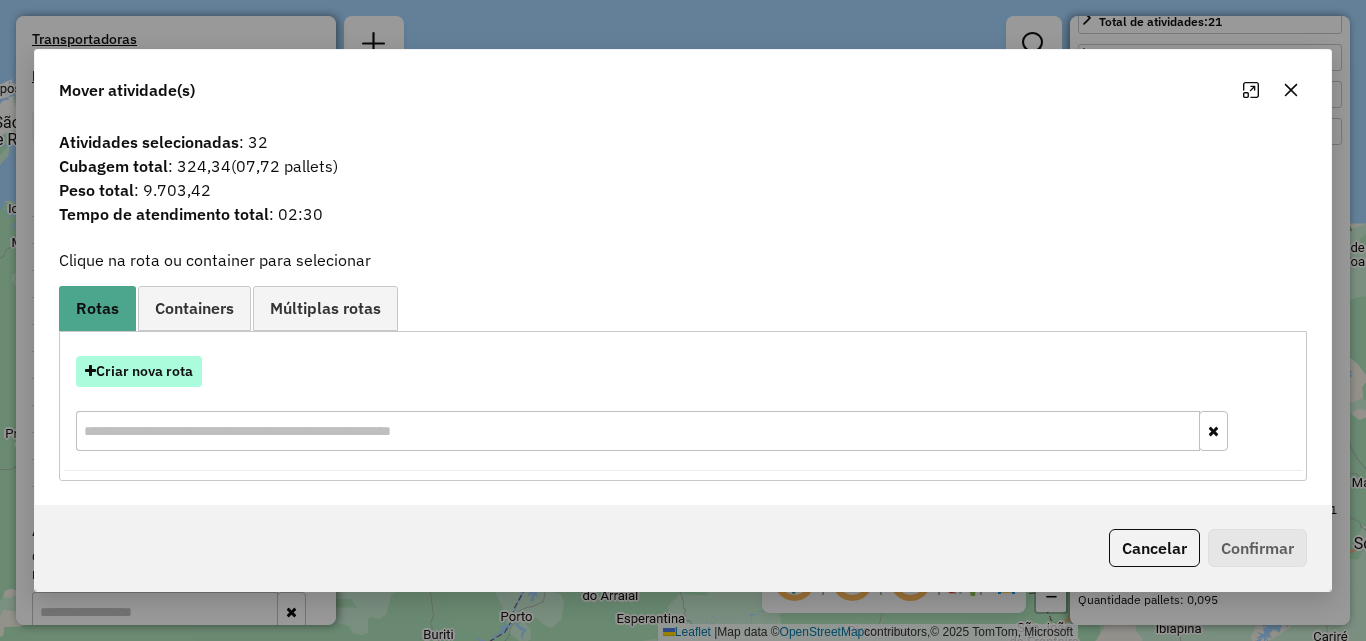 click on "Criar nova rota" at bounding box center [139, 371] 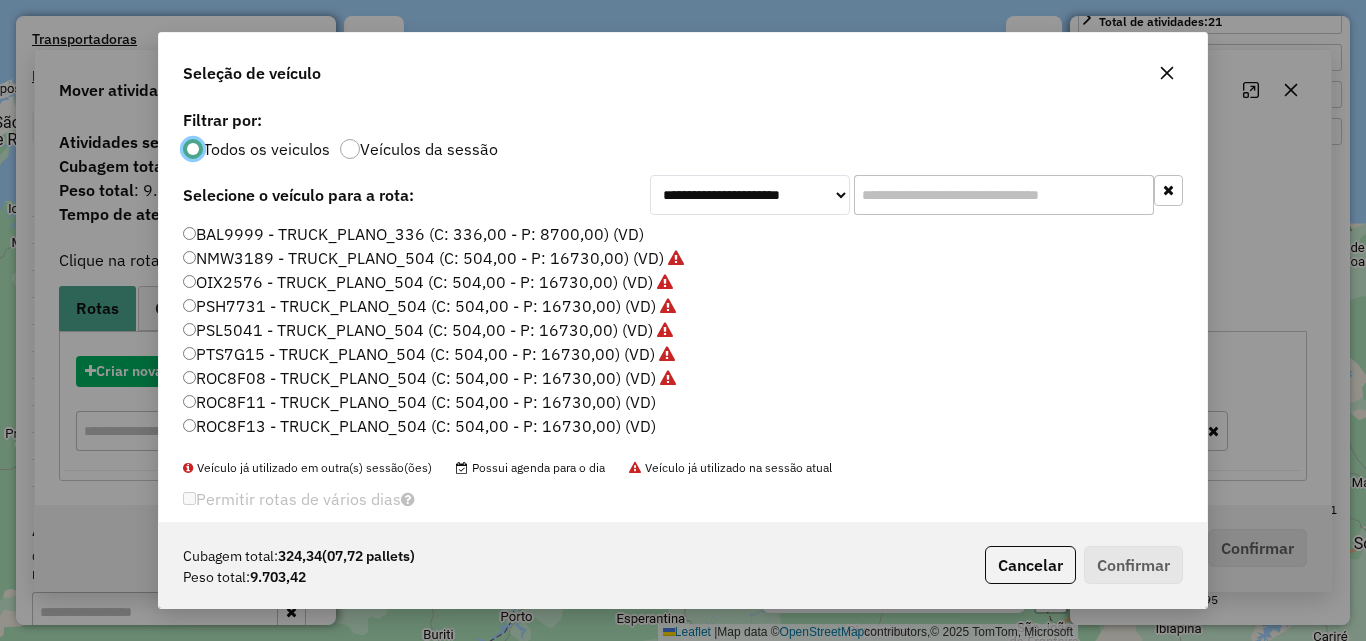 scroll, scrollTop: 11, scrollLeft: 6, axis: both 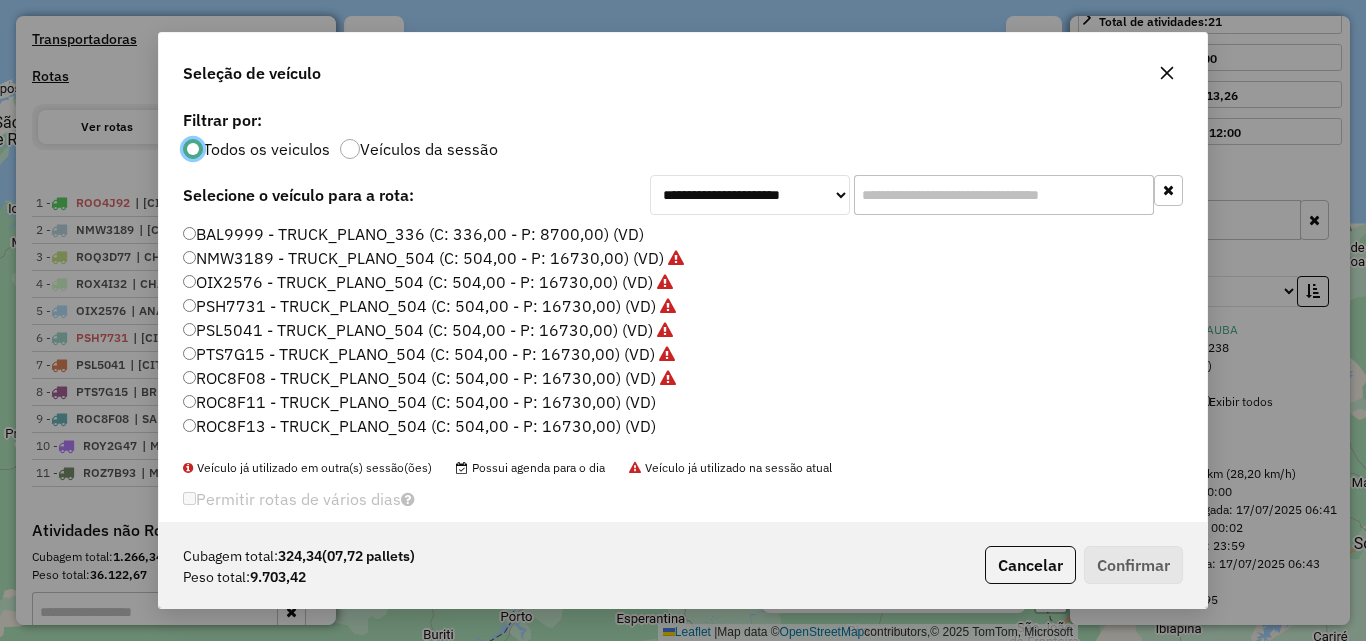 click on "ROC8F11 - TRUCK_PLANO_504 (C: 504,00 - P: 16730,00) (VD)" 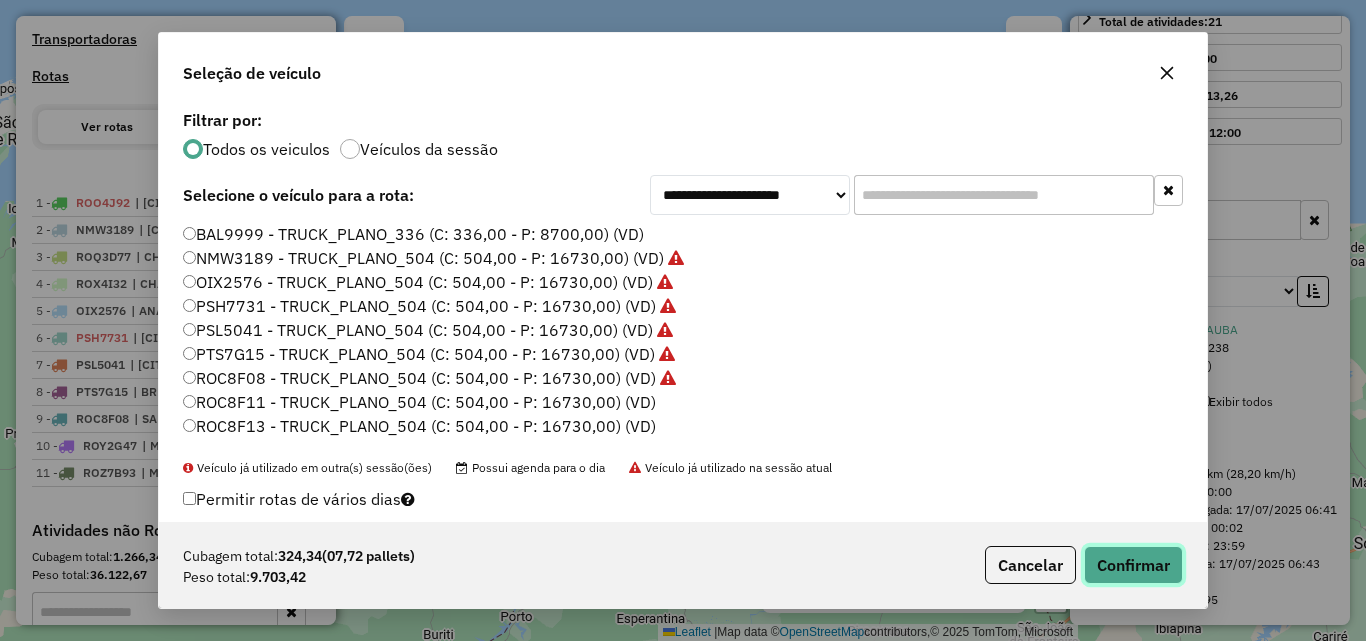 click on "Confirmar" 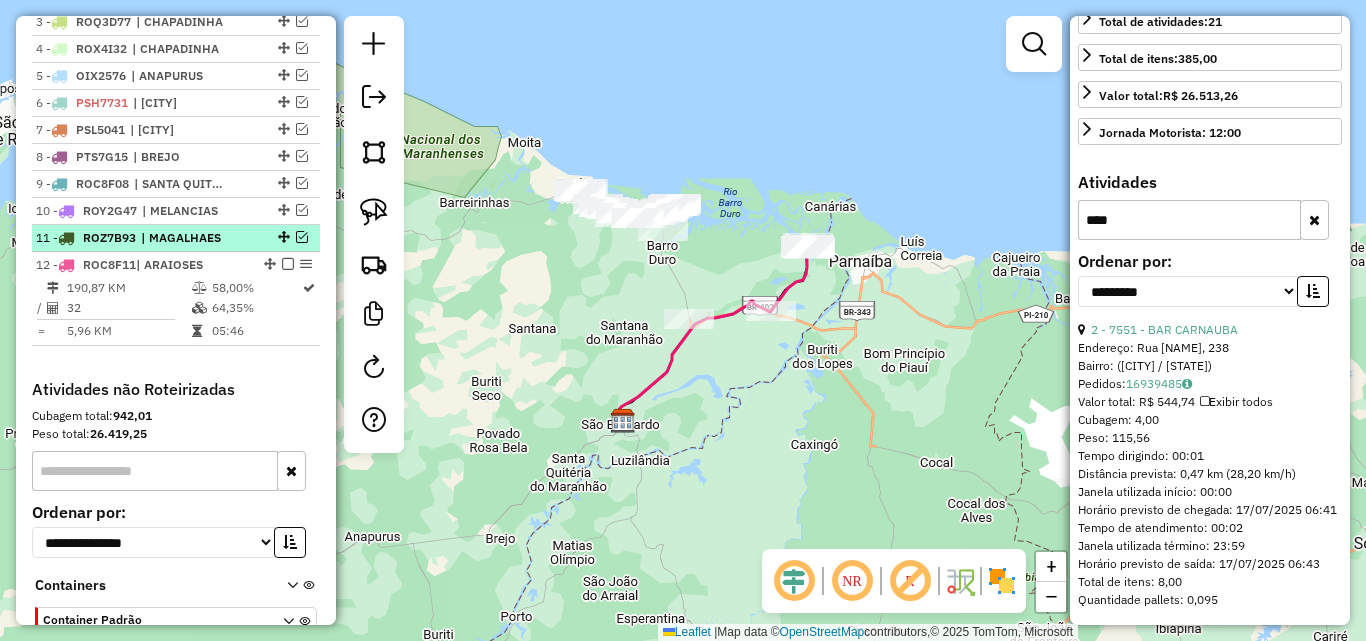 scroll, scrollTop: 775, scrollLeft: 0, axis: vertical 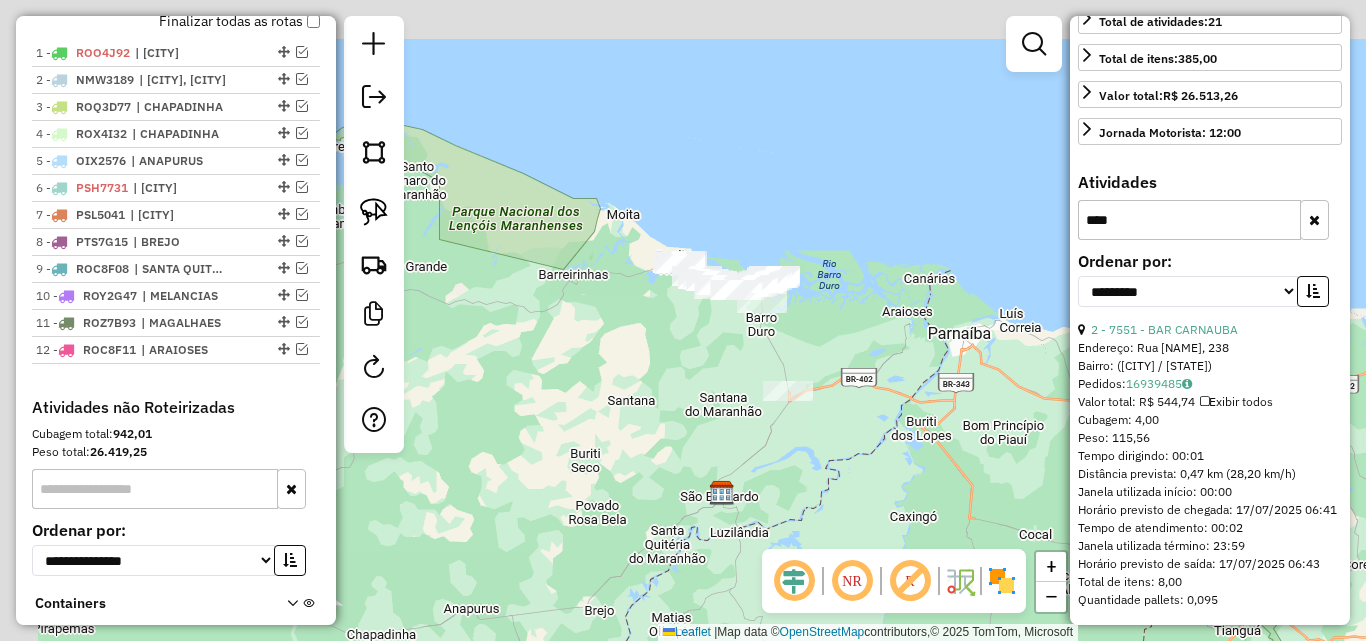 drag, startPoint x: 493, startPoint y: 206, endPoint x: 618, endPoint y: 288, distance: 149.49582 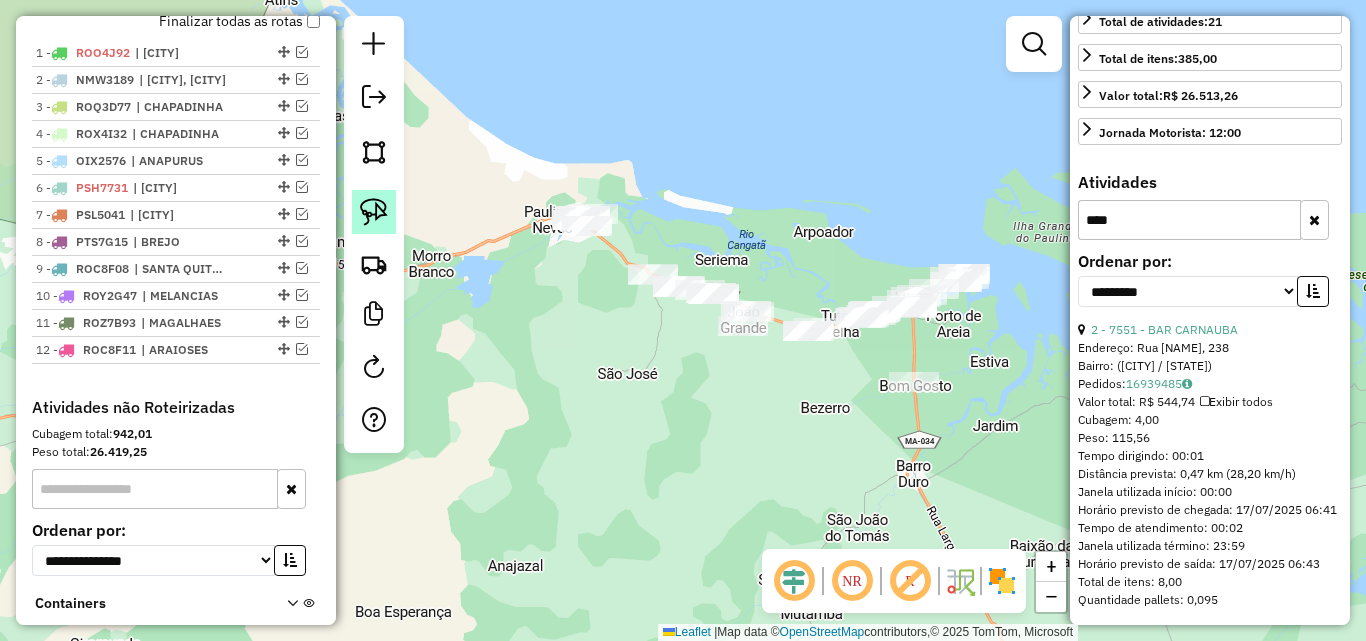 click 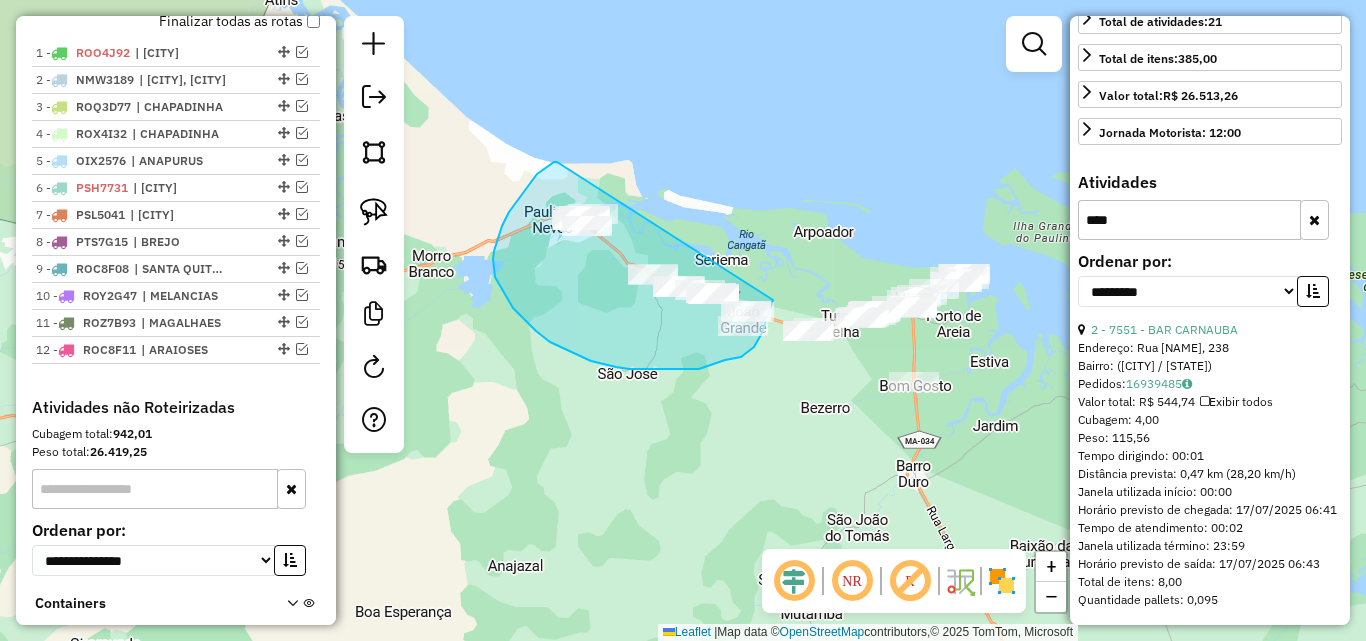 drag, startPoint x: 557, startPoint y: 162, endPoint x: 773, endPoint y: 300, distance: 256.3201 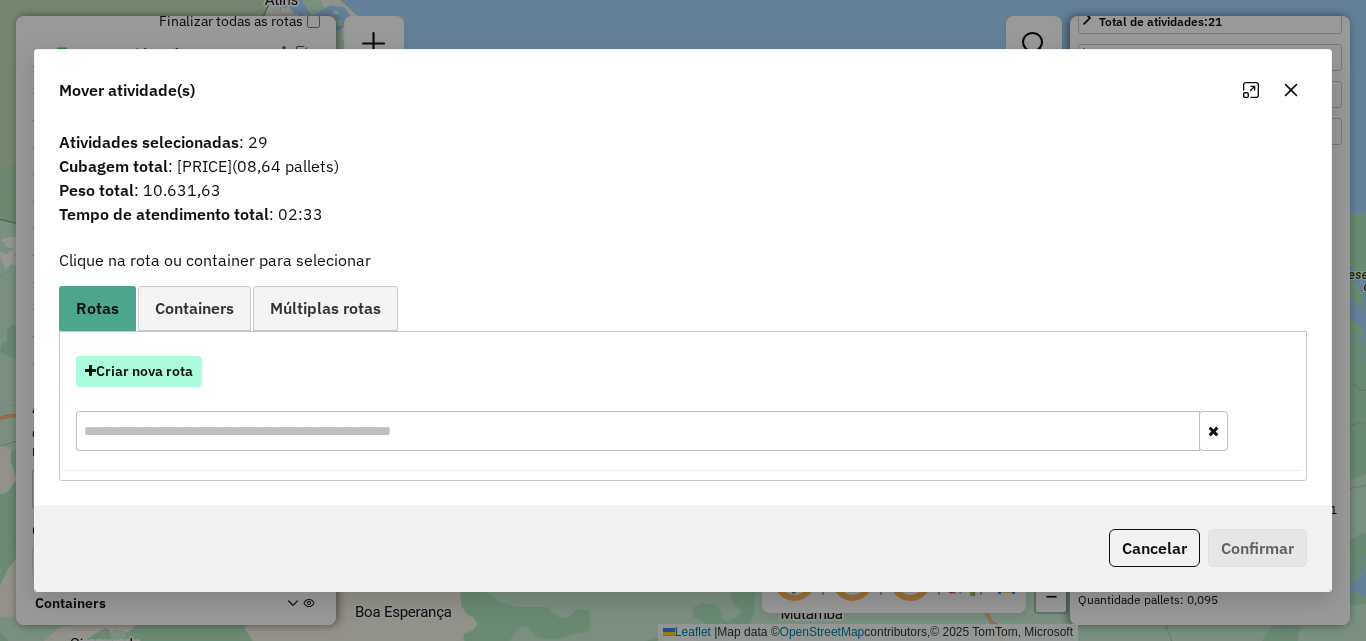 click on "Criar nova rota" at bounding box center [139, 371] 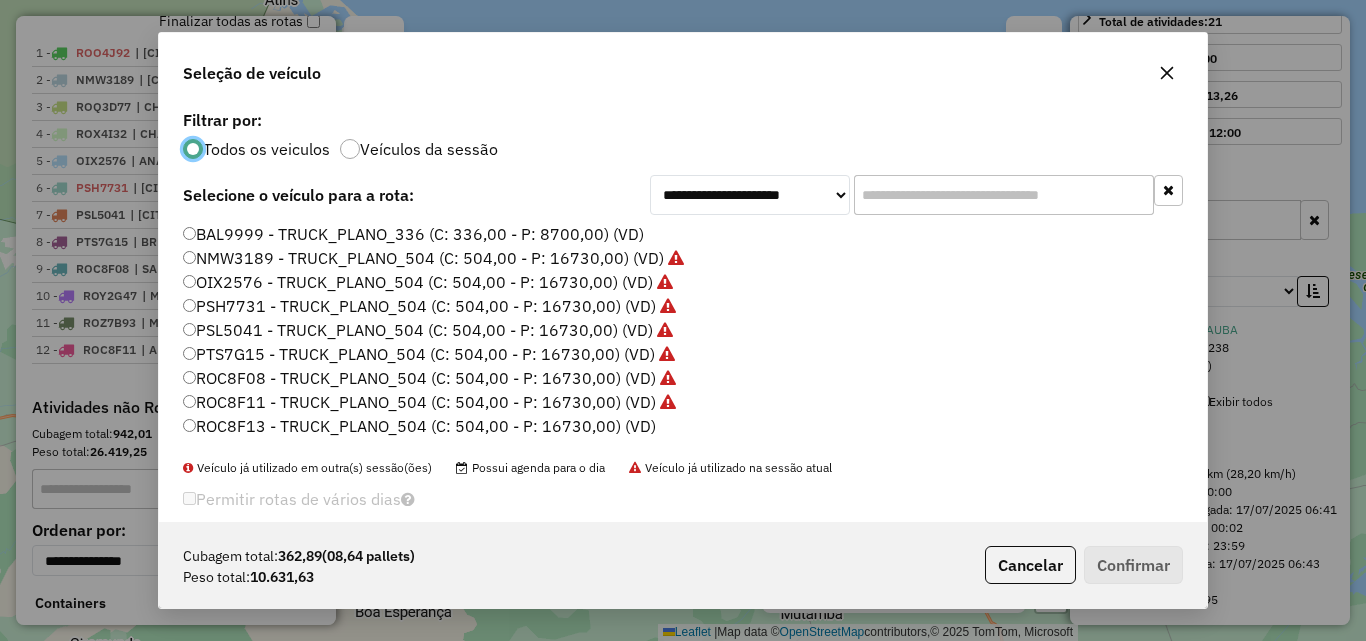 scroll, scrollTop: 11, scrollLeft: 6, axis: both 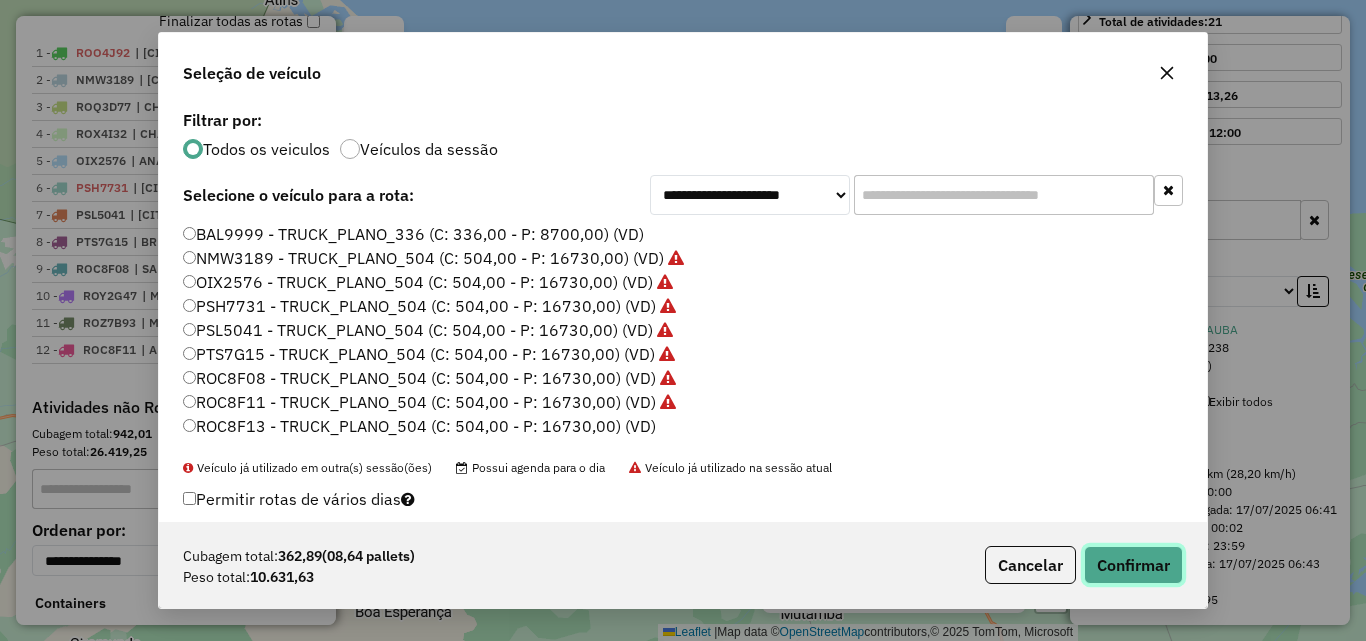 click on "Confirmar" 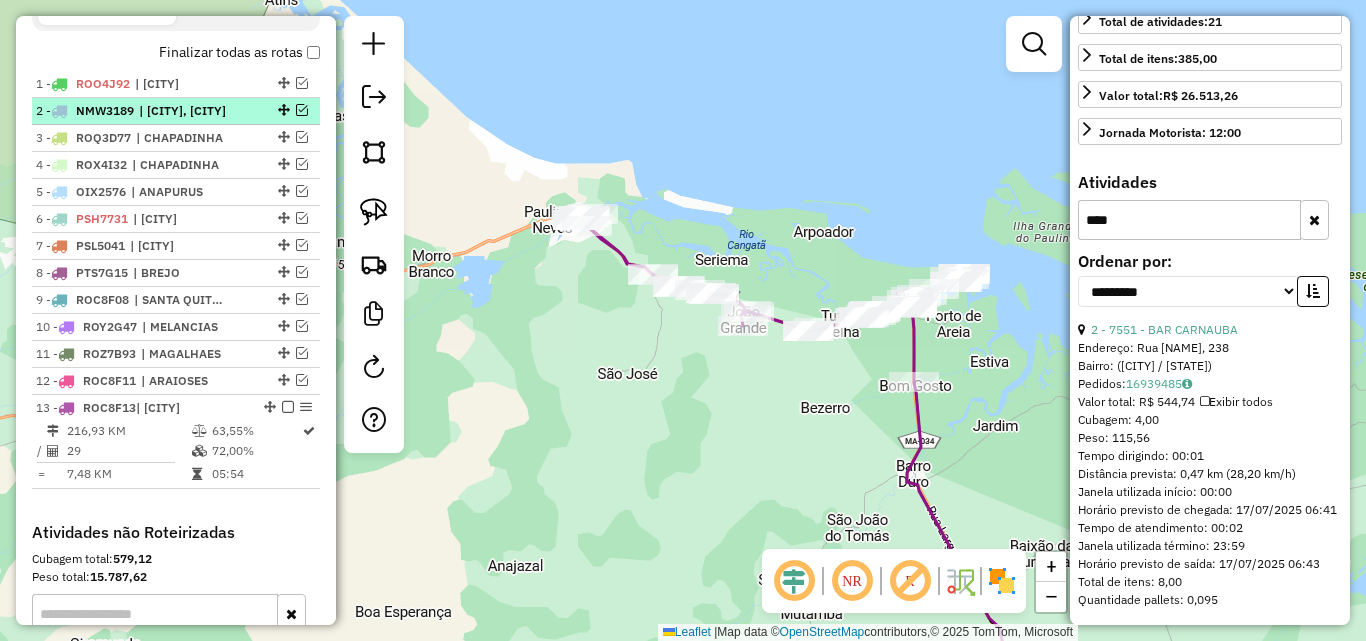 scroll, scrollTop: 702, scrollLeft: 0, axis: vertical 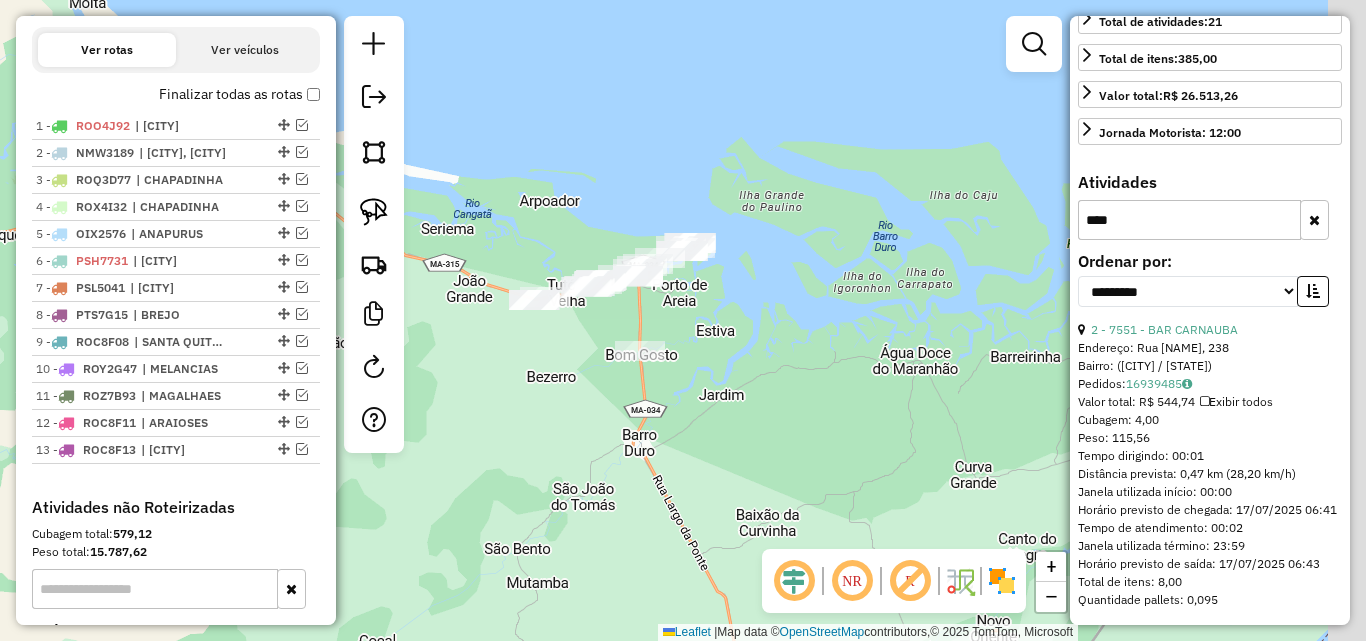 drag, startPoint x: 965, startPoint y: 366, endPoint x: 691, endPoint y: 320, distance: 277.83447 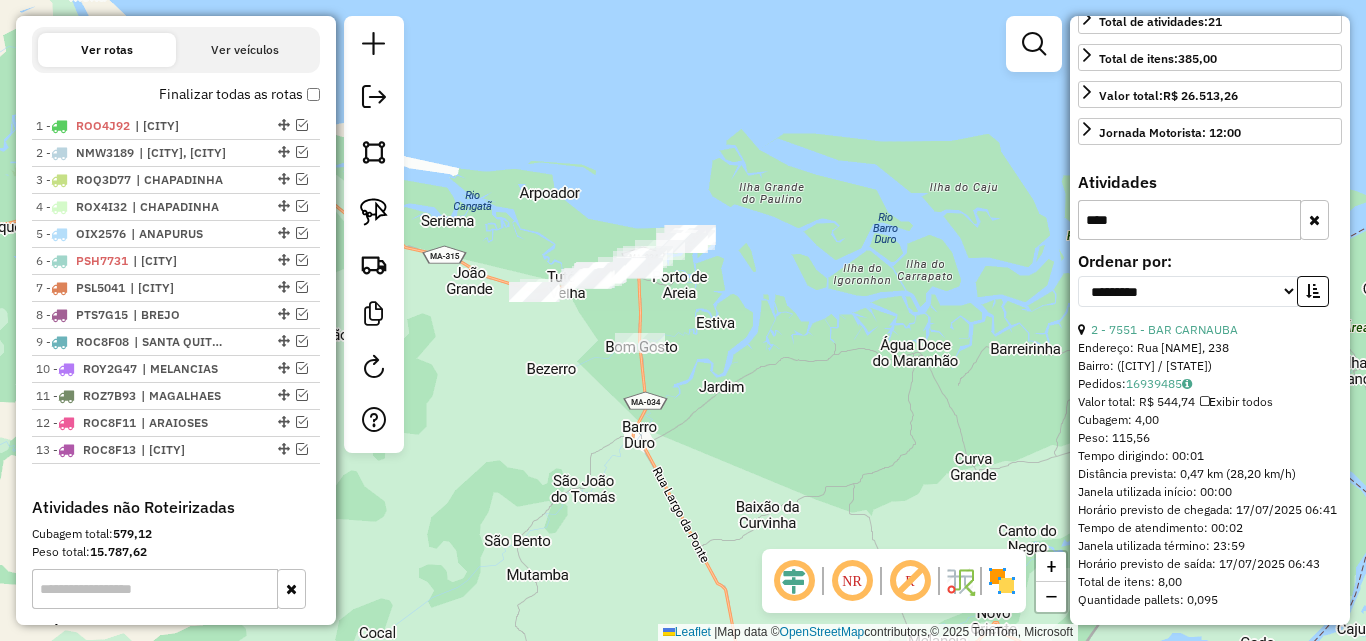 click at bounding box center (1314, 220) 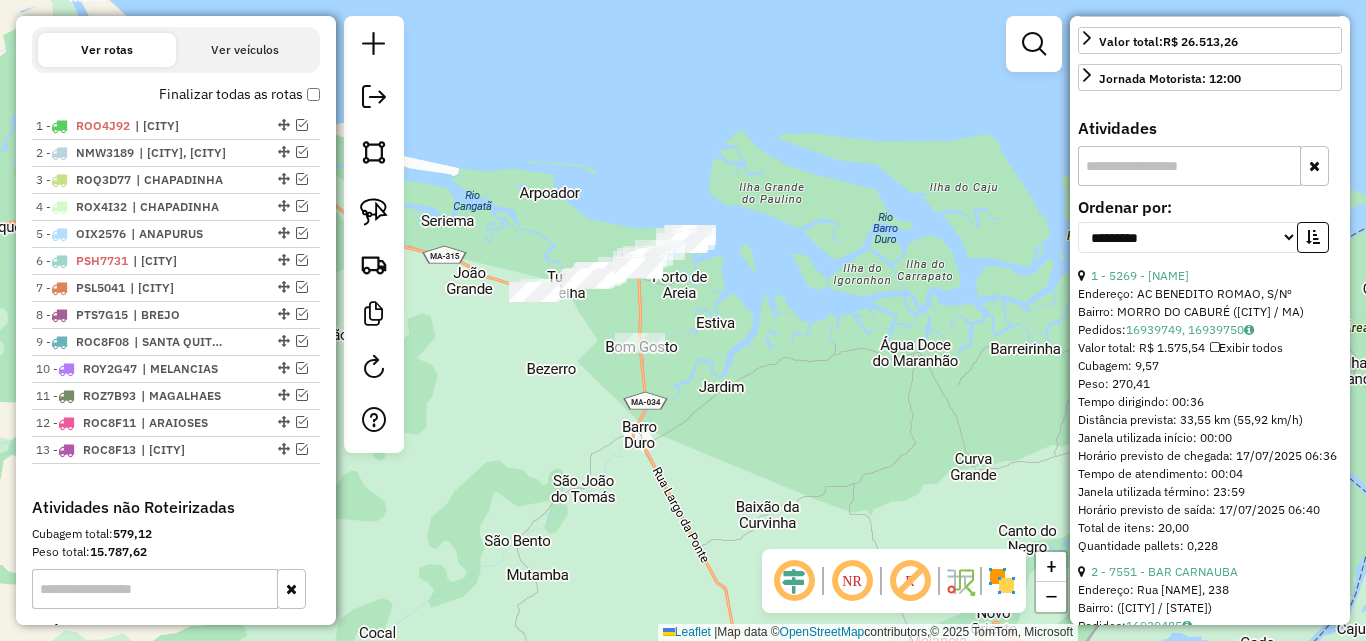 click on "Janela de atendimento Grade de atendimento Capacidade Transportadoras Veículos Cliente Pedidos  Rotas Selecione os dias de semana para filtrar as janelas de atendimento  Seg   Ter   Qua   Qui   Sex   Sáb   Dom  Informe o período da janela de atendimento: De: Até:  Filtrar exatamente a janela do cliente  Considerar janela de atendimento padrão  Selecione os dias de semana para filtrar as grades de atendimento  Seg   Ter   Qua   Qui   Sex   Sáb   Dom   Considerar clientes sem dia de atendimento cadastrado  Clientes fora do dia de atendimento selecionado Filtrar as atividades entre os valores definidos abaixo:  Peso mínimo:   Peso máximo:   Cubagem mínima:   Cubagem máxima:   De:   Até:  Filtrar as atividades entre o tempo de atendimento definido abaixo:  De:   Até:   Considerar capacidade total dos clientes não roteirizados Transportadora: Selecione um ou mais itens Tipo de veículo: Selecione um ou mais itens Veículo: Selecione um ou mais itens Motorista: Selecione um ou mais itens Nome: Rótulo:" 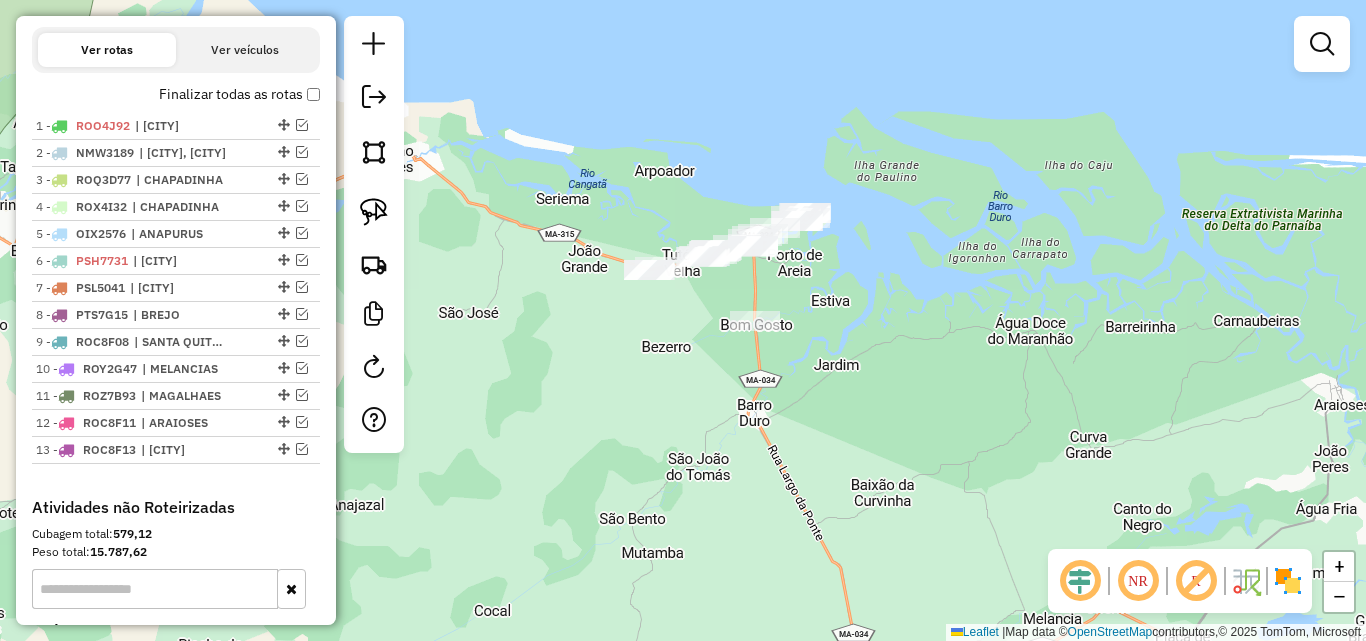 drag, startPoint x: 806, startPoint y: 285, endPoint x: 921, endPoint y: 263, distance: 117.08544 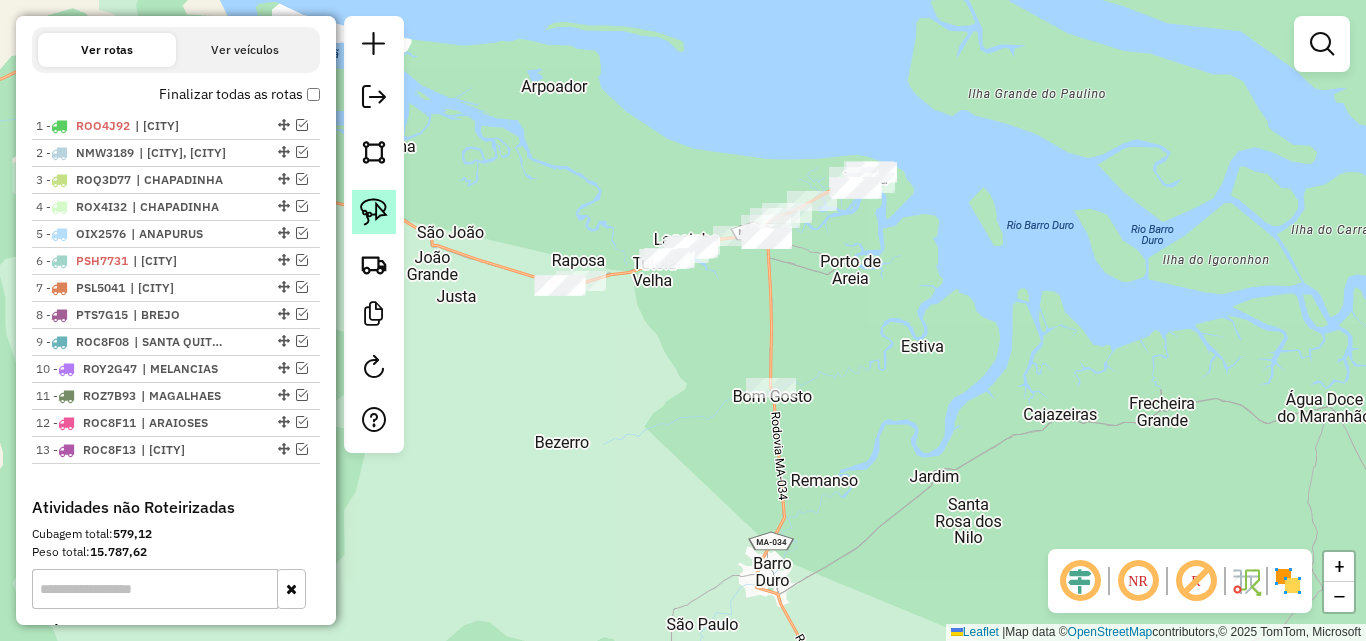 click 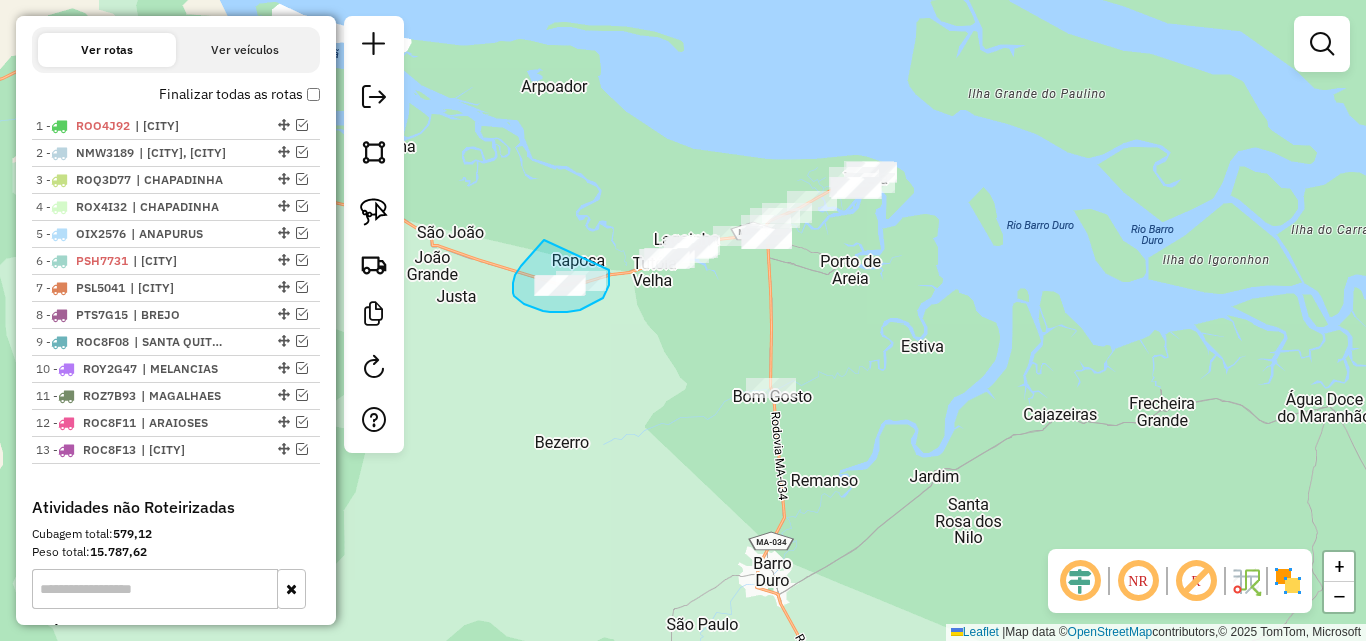 drag, startPoint x: 544, startPoint y: 240, endPoint x: 609, endPoint y: 270, distance: 71.5891 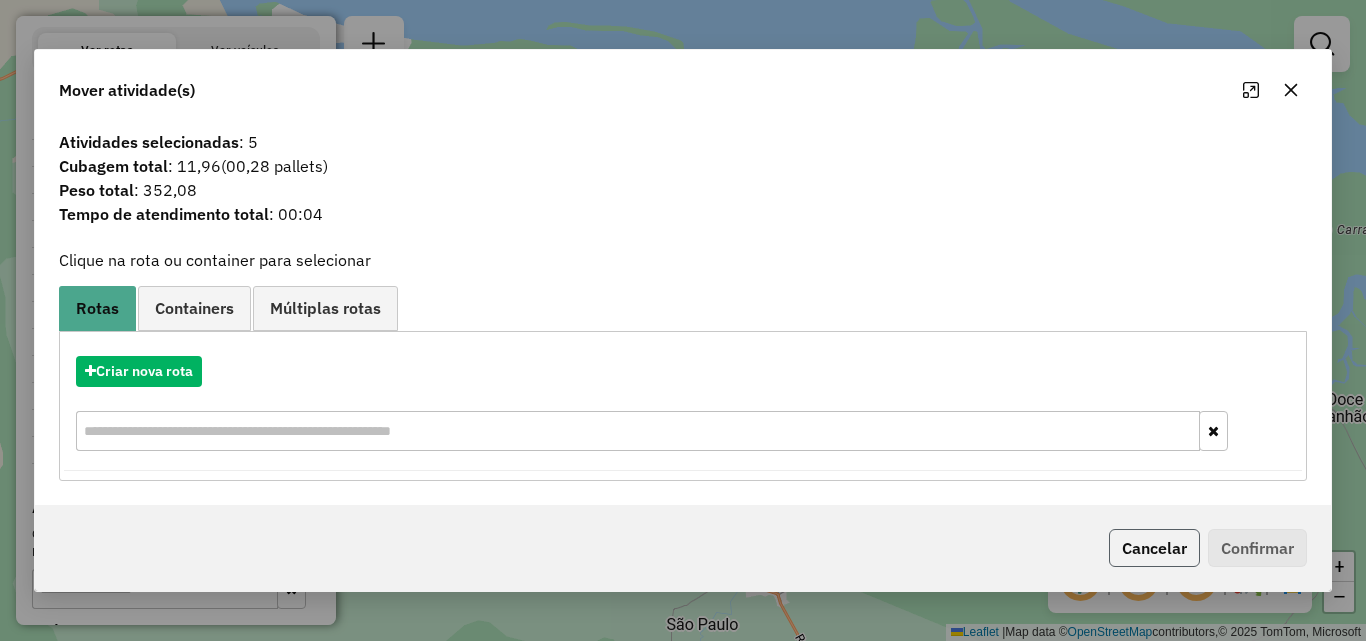 click on "Cancelar" 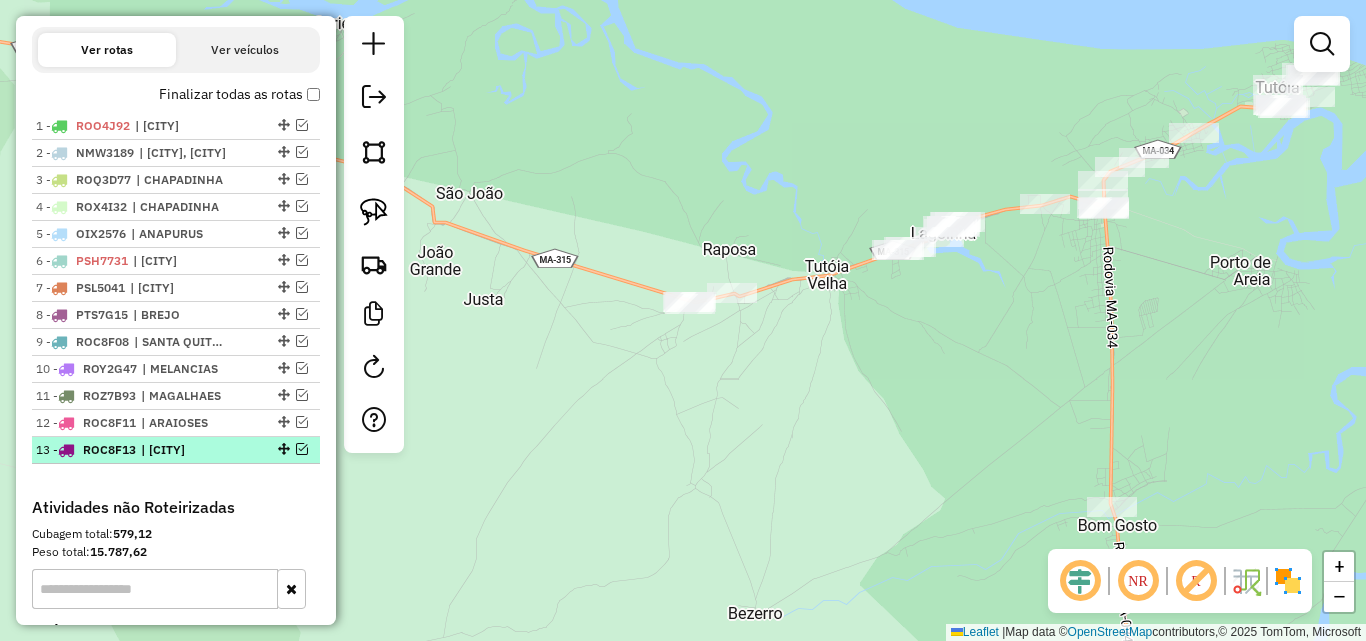 click at bounding box center [302, 449] 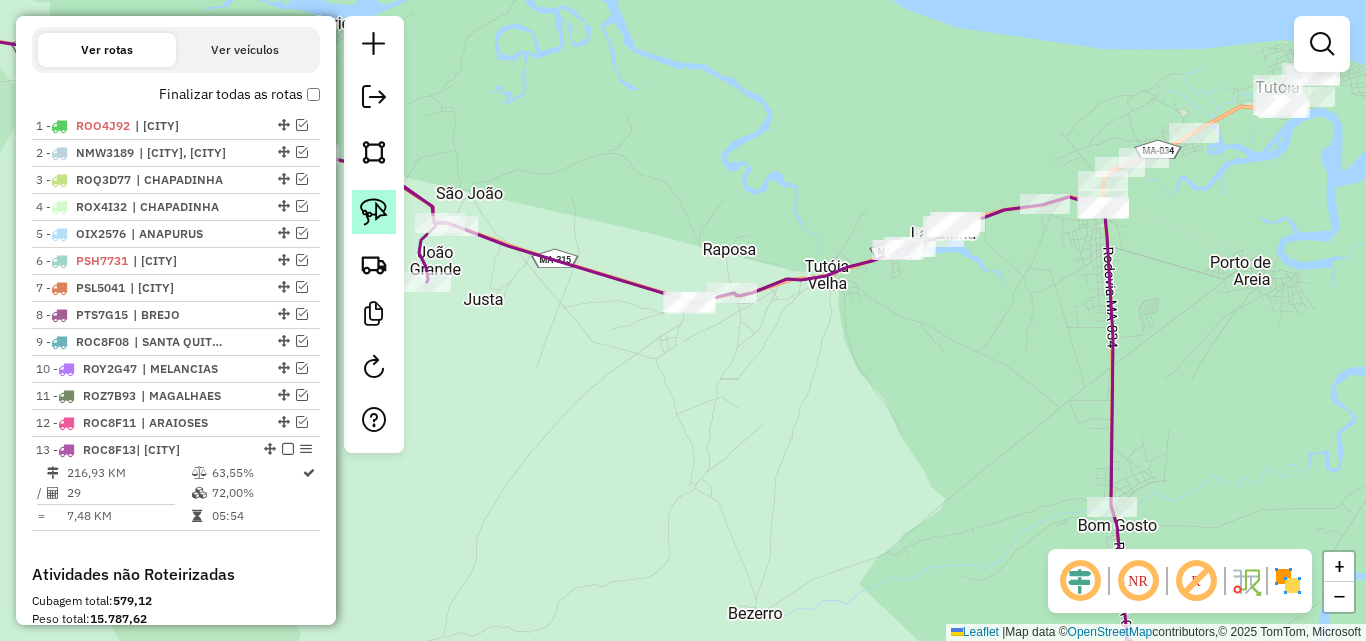 click 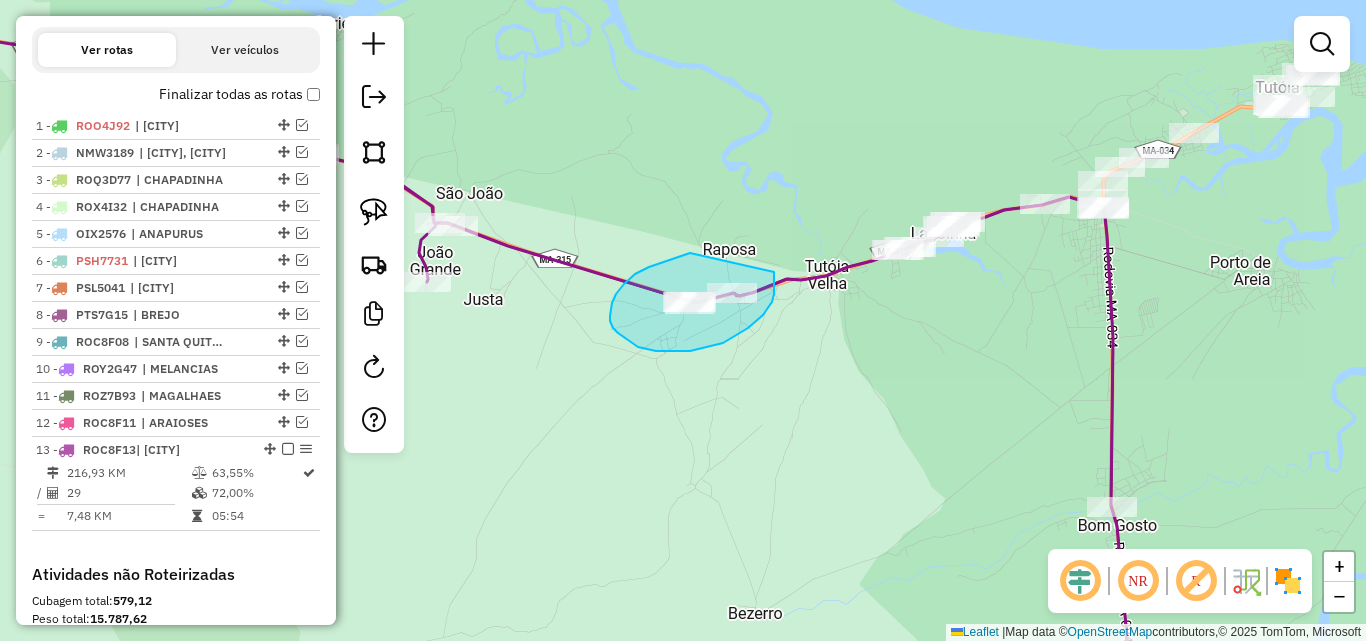 drag, startPoint x: 690, startPoint y: 253, endPoint x: 765, endPoint y: 272, distance: 77.36925 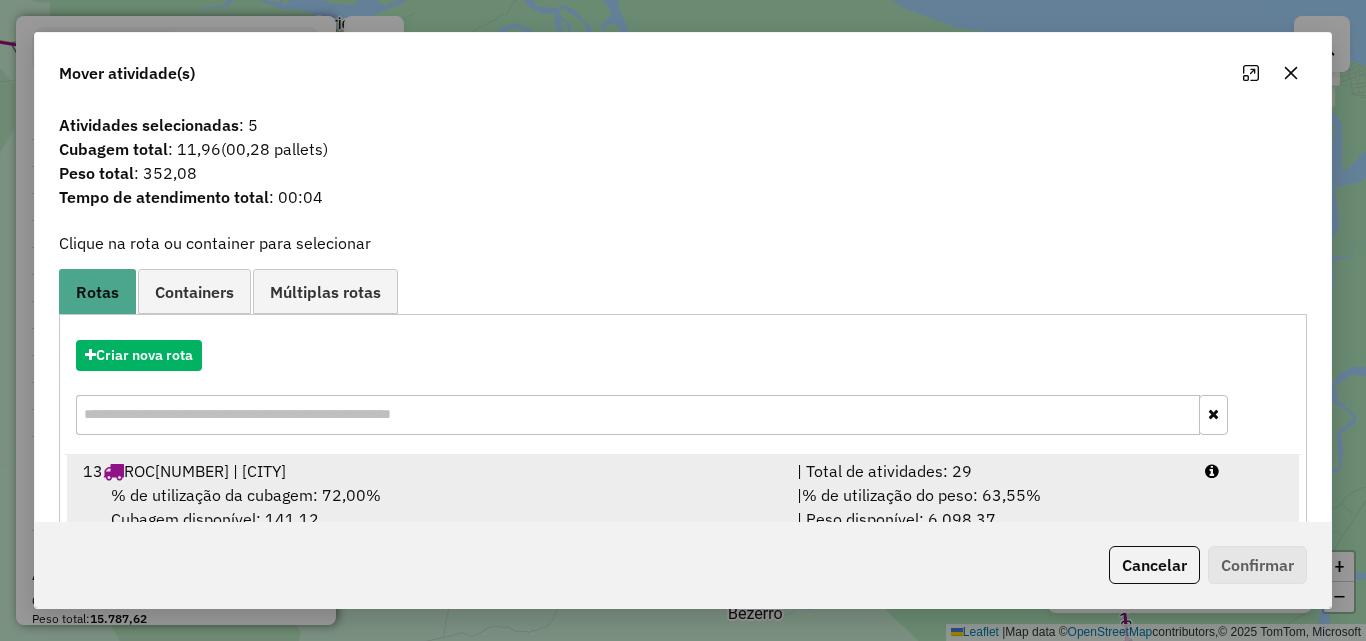 scroll, scrollTop: 48, scrollLeft: 0, axis: vertical 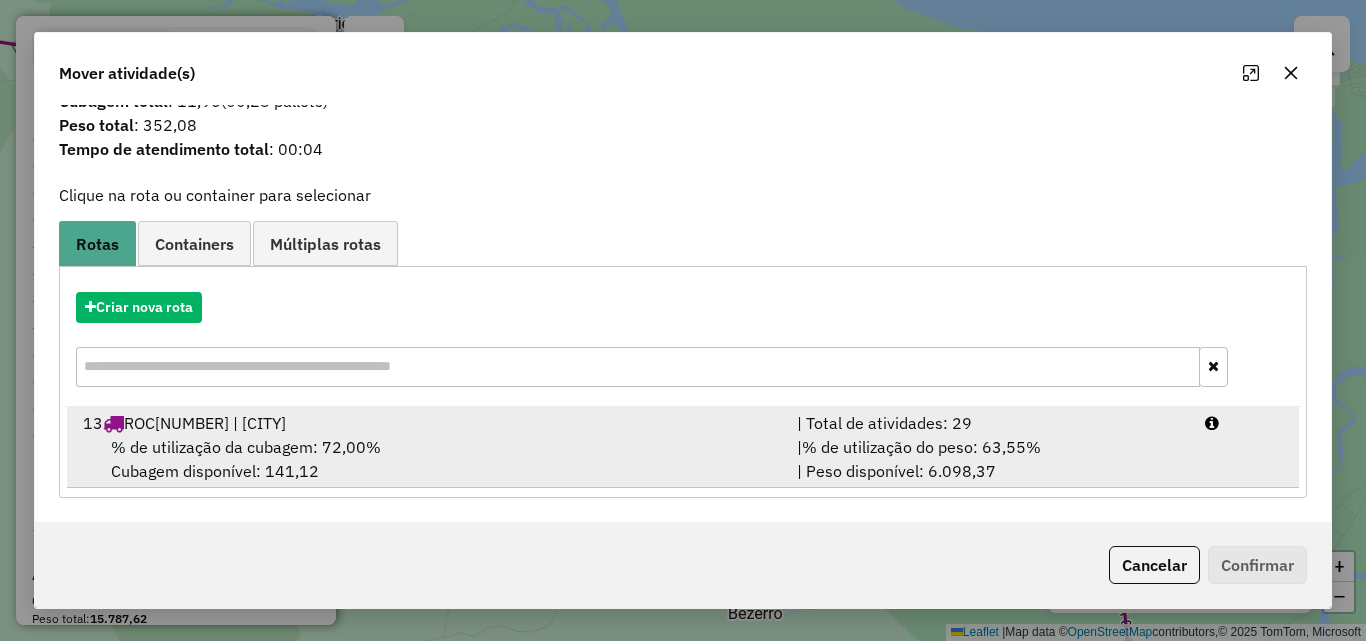 click on "[NUMBER] ROC[NUMBER] | [CITY]" at bounding box center [428, 423] 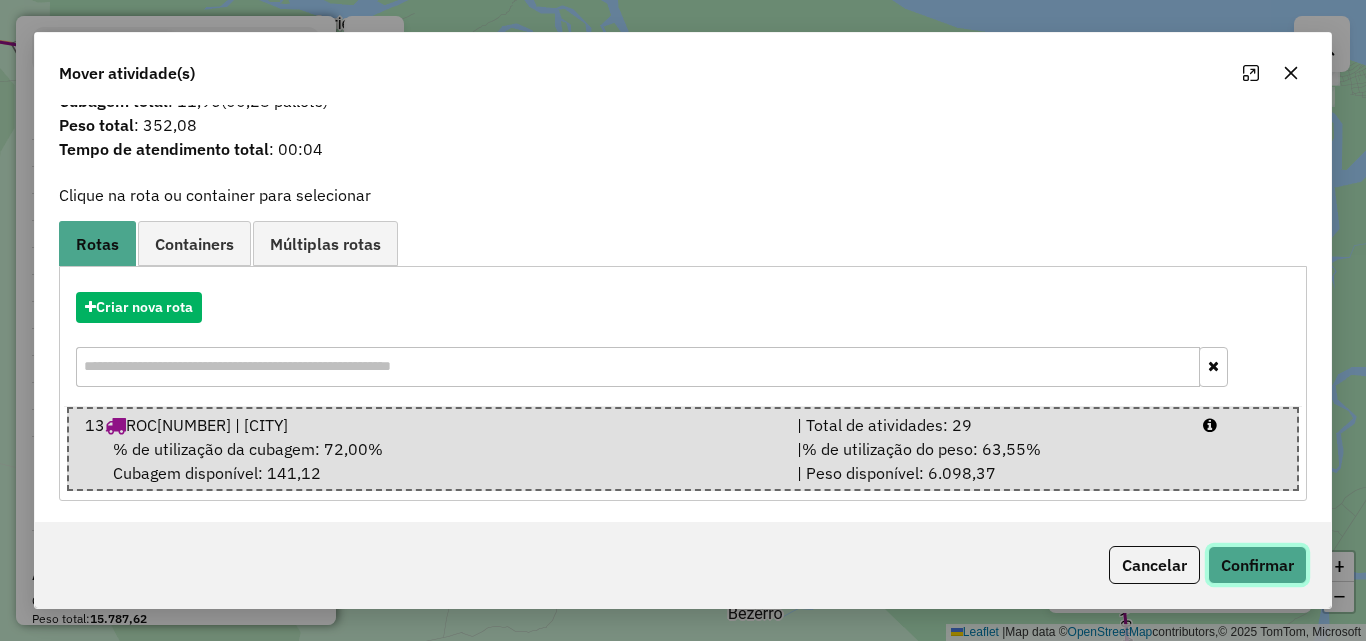 click on "Confirmar" 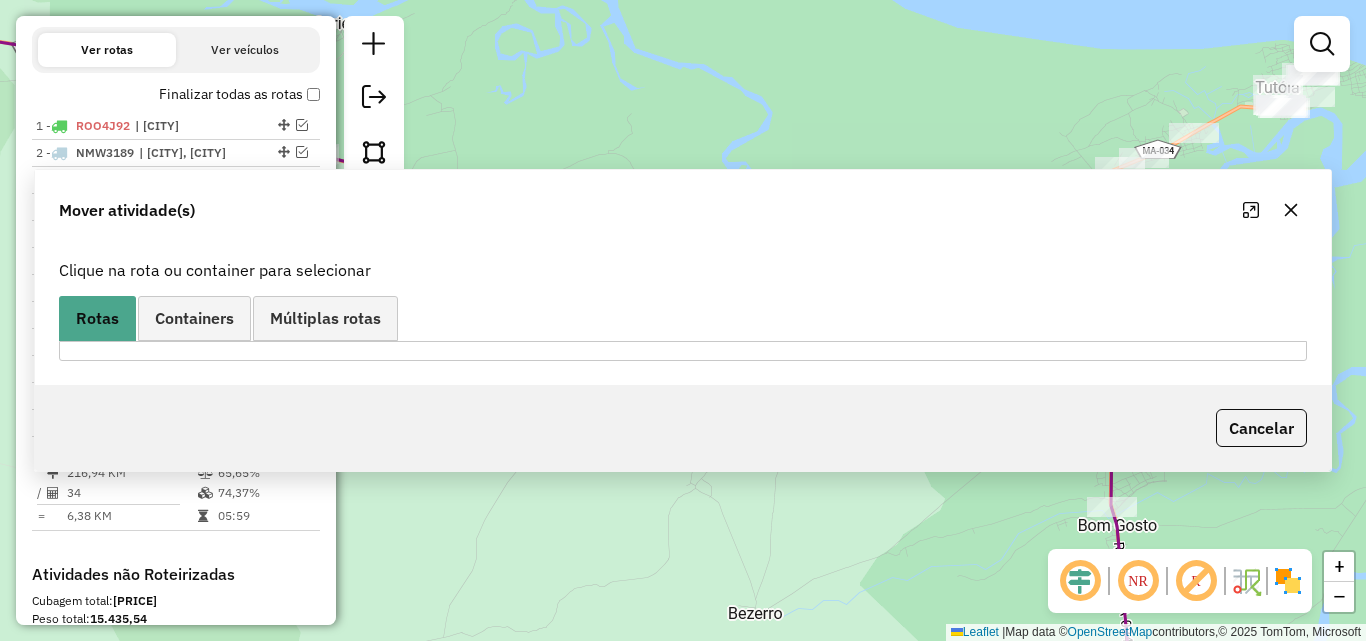 scroll, scrollTop: 0, scrollLeft: 0, axis: both 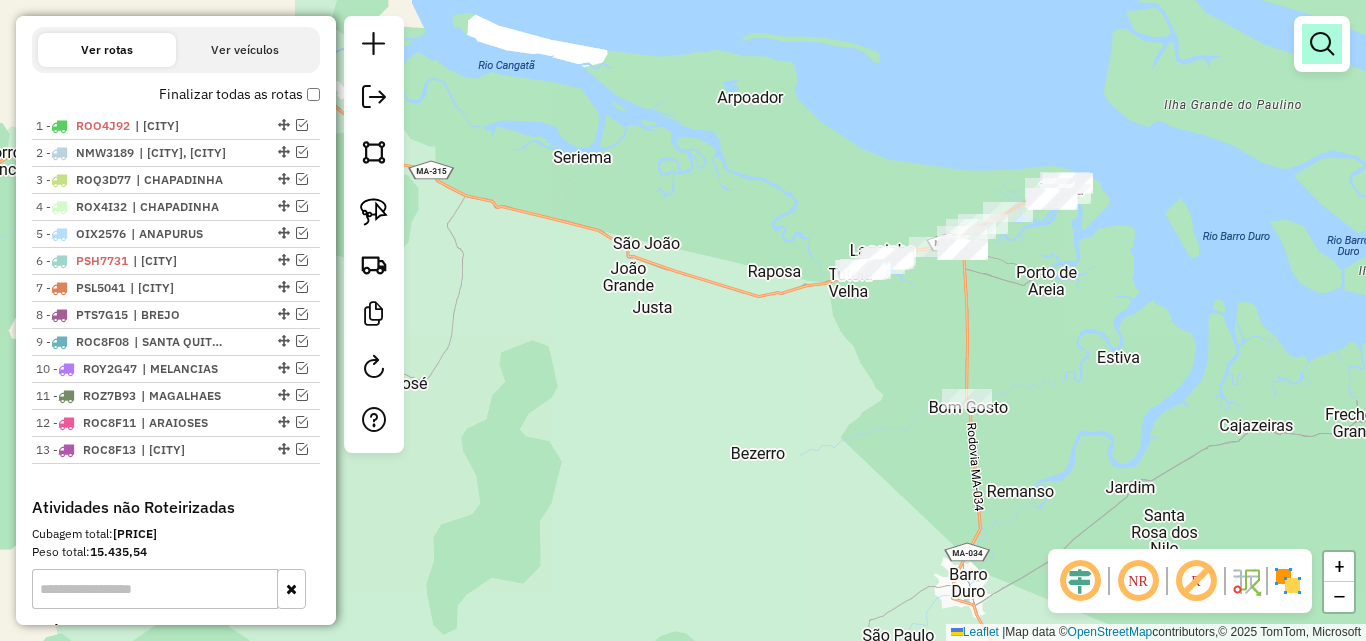 click at bounding box center [1322, 44] 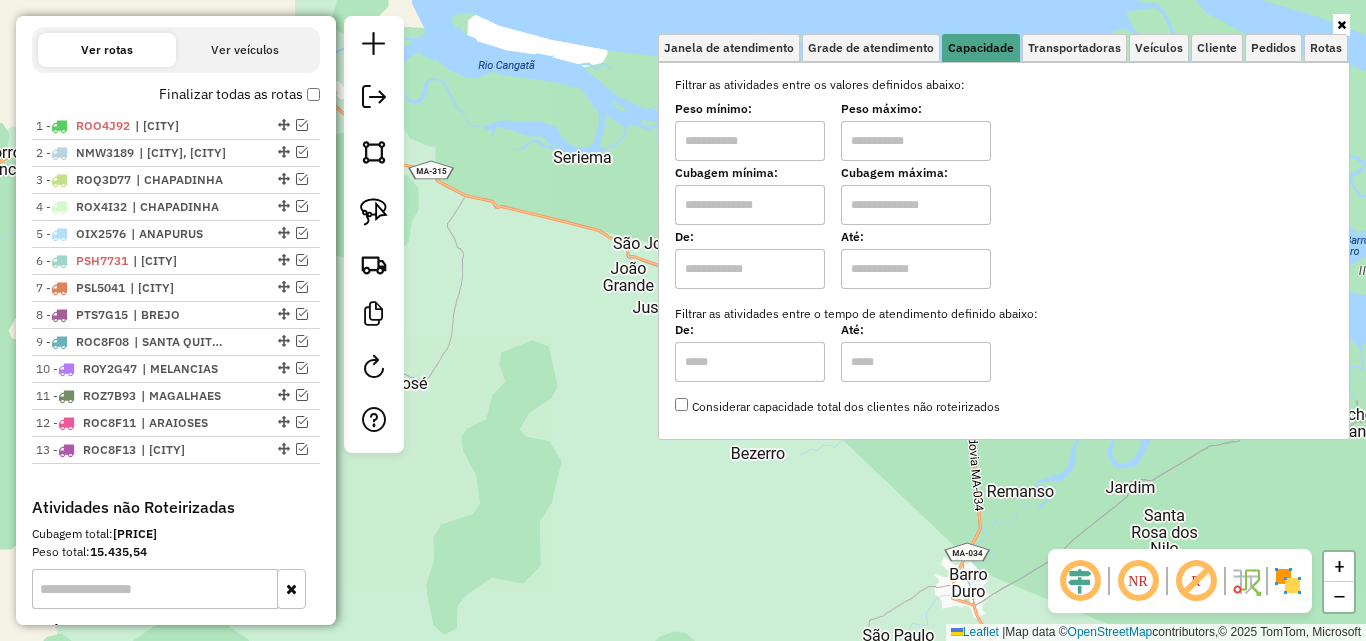 click at bounding box center (750, 205) 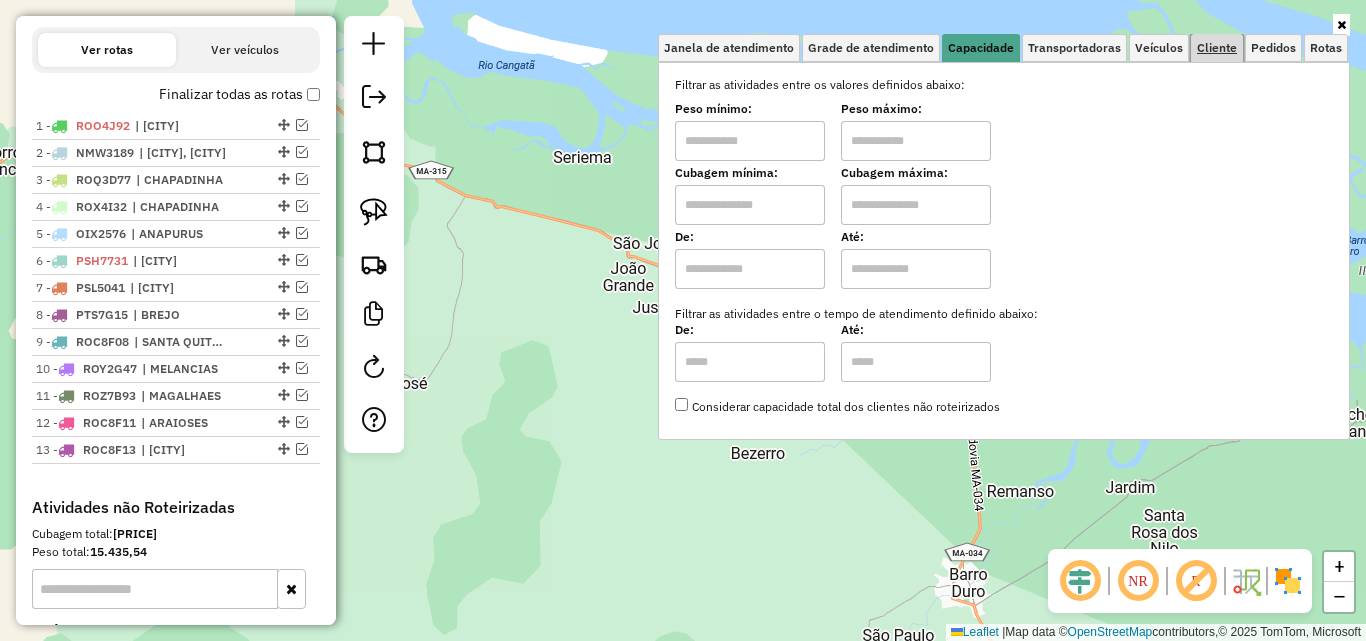 click on "Cliente" at bounding box center (1217, 48) 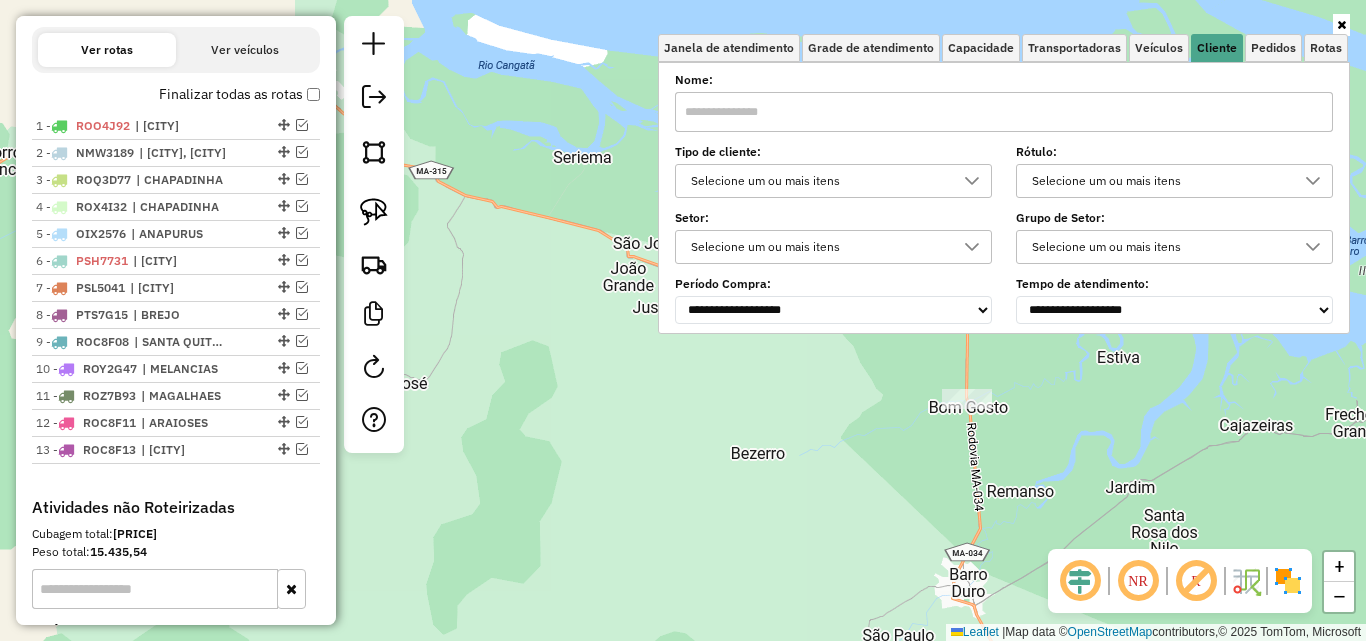 click on "Selecione um ou mais itens" at bounding box center (818, 181) 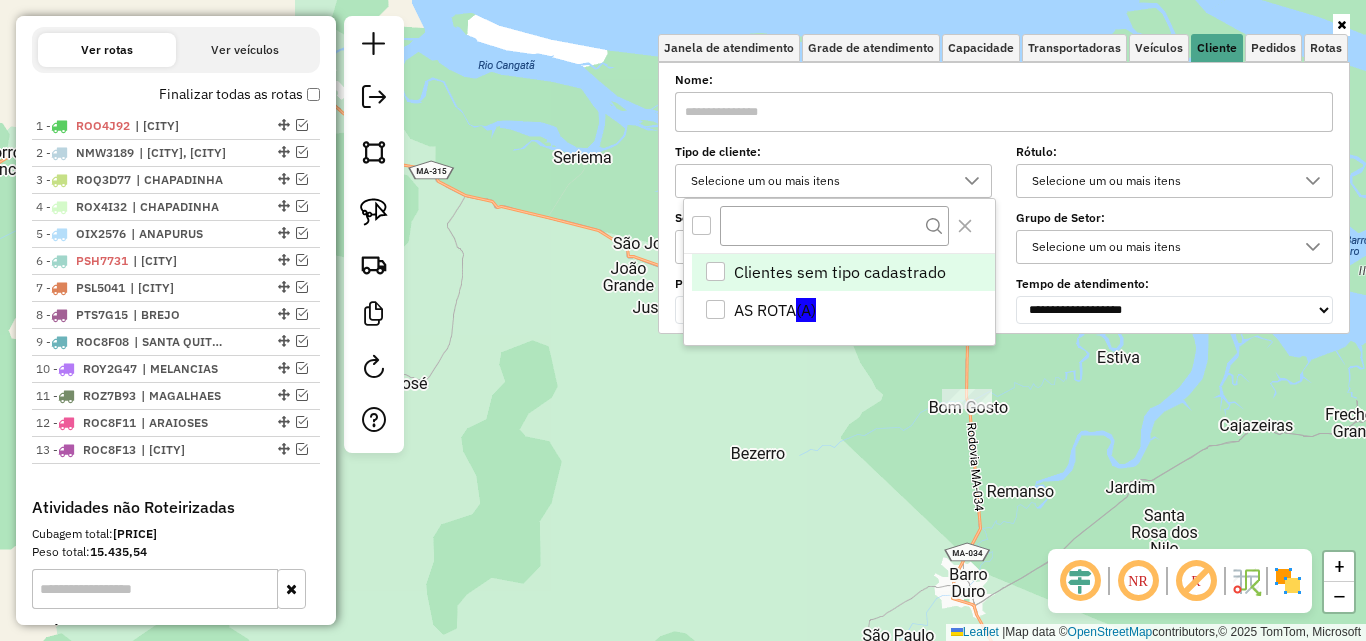 scroll, scrollTop: 12, scrollLeft: 69, axis: both 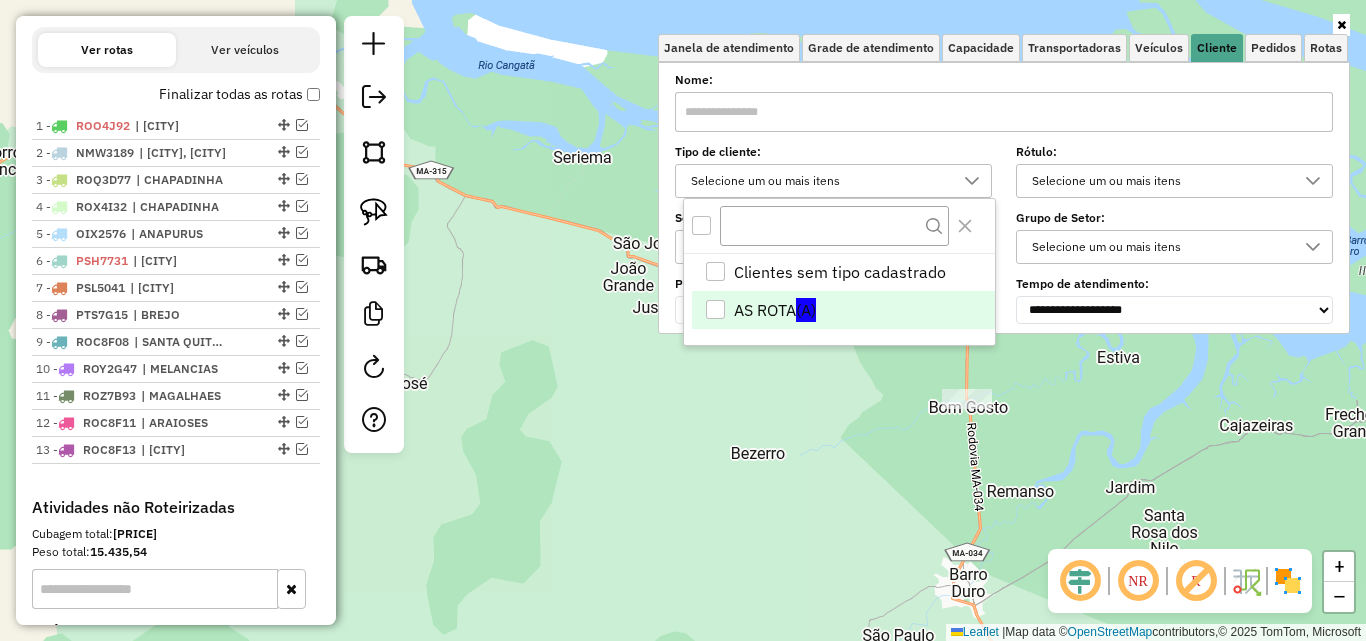 click on "AS ROTA  (A)" at bounding box center (843, 310) 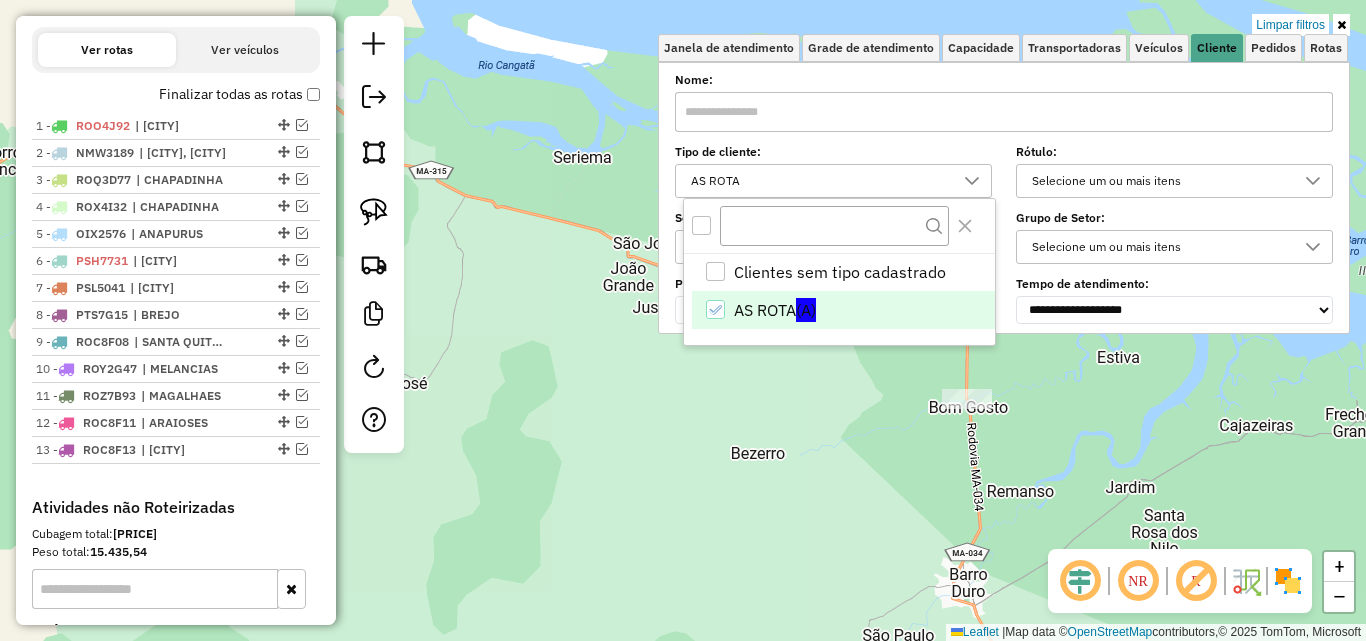 click on "Limpar filtros Janela de atendimento Grade de atendimento Capacidade Transportadoras Veículos Cliente Pedidos  Rotas Selecione os dias de semana para filtrar as janelas de atendimento  Seg   Ter   Qua   Qui   Sex   Sáb   Dom  Informe o período da janela de atendimento: De: Até:  Filtrar exatamente a janela do cliente  Considerar janela de atendimento padrão  Selecione os dias de semana para filtrar as grades de atendimento  Seg   Ter   Qua   Qui   Sex   Sáb   Dom   Considerar clientes sem dia de atendimento cadastrado  Clientes fora do dia de atendimento selecionado Filtrar as atividades entre os valores definidos abaixo:  Peso mínimo:   Peso máximo:   Cubagem mínima:   Cubagem máxima:   De:   Até:  Filtrar as atividades entre o tempo de atendimento definido abaixo:  De:   Até:   Considerar capacidade total dos clientes não roteirizados Transportadora: Selecione um ou mais itens Tipo de veículo: Selecione um ou mais itens Veículo: Selecione um ou mais itens Motorista: Selecione um ou mais itens" 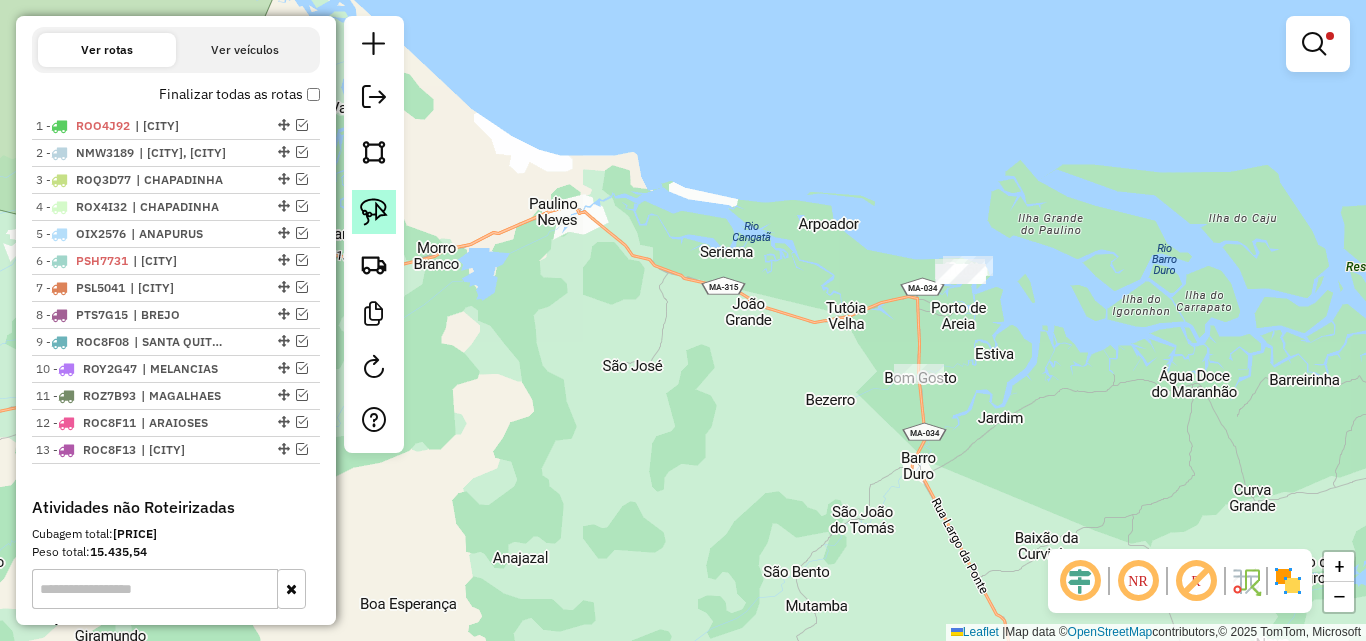 click 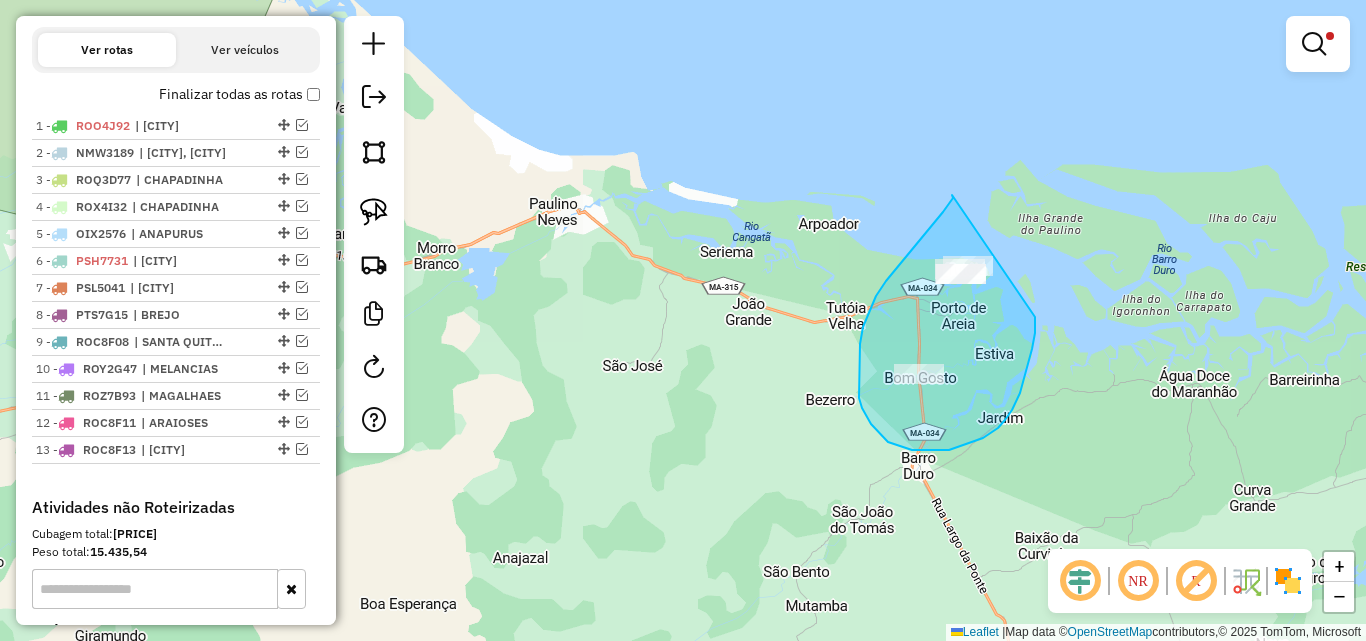 drag, startPoint x: 952, startPoint y: 195, endPoint x: 1029, endPoint y: 271, distance: 108.18965 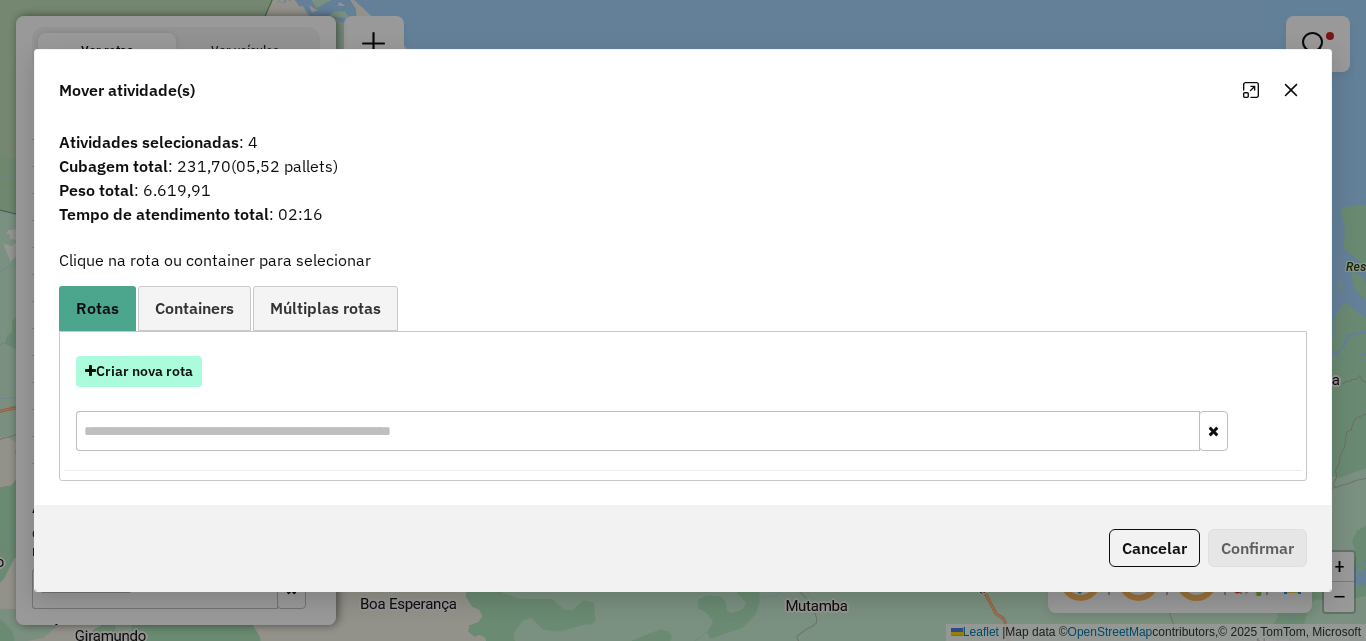 click on "Criar nova rota" at bounding box center [139, 371] 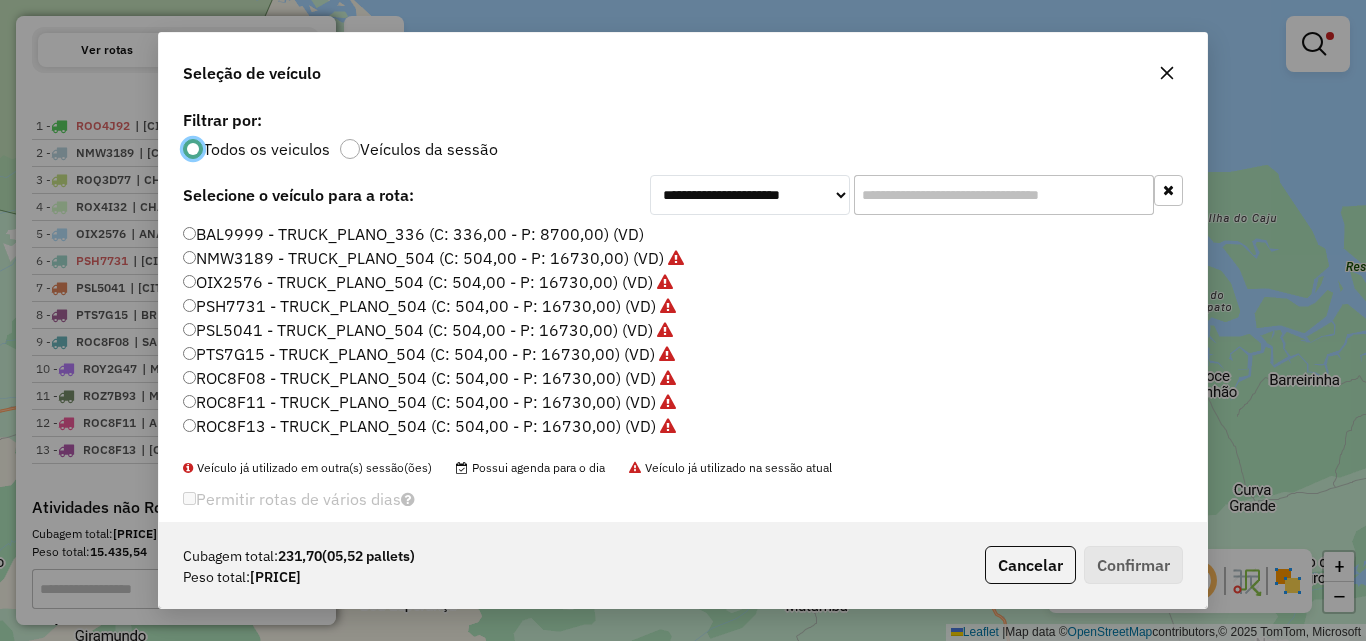 scroll, scrollTop: 11, scrollLeft: 6, axis: both 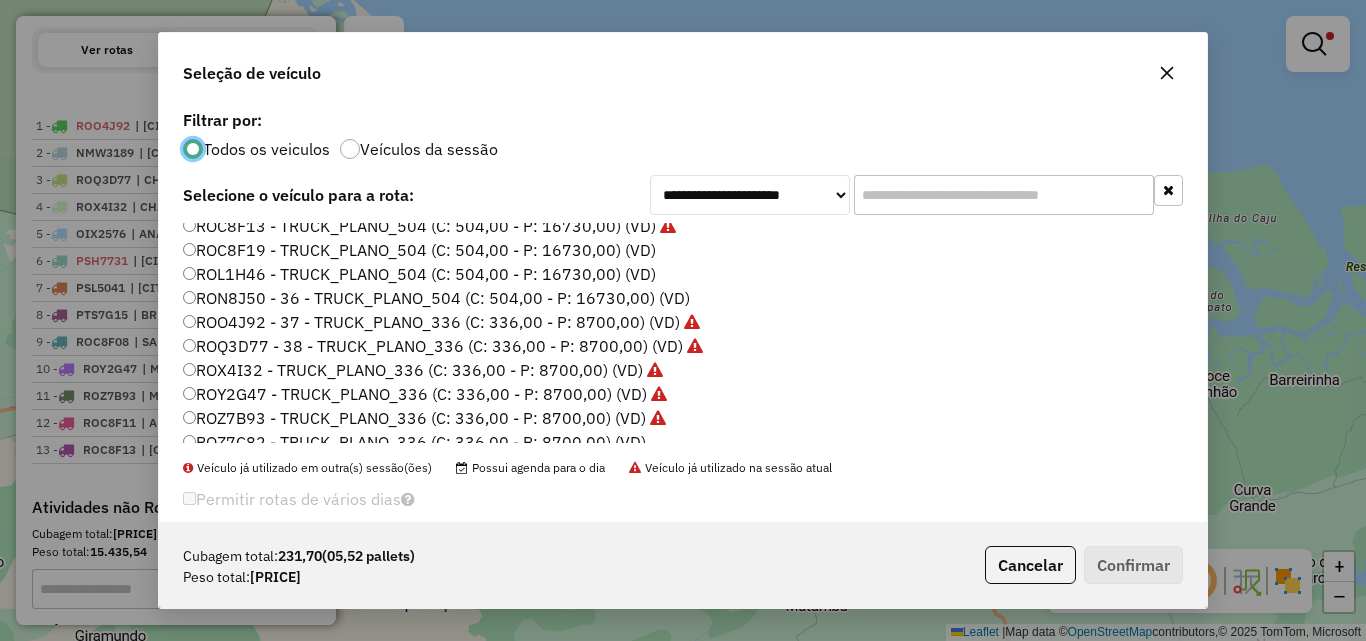 click on "ROC8F19 - TRUCK_PLANO_504 (C: 504,00 - P: 16730,00) (VD)" 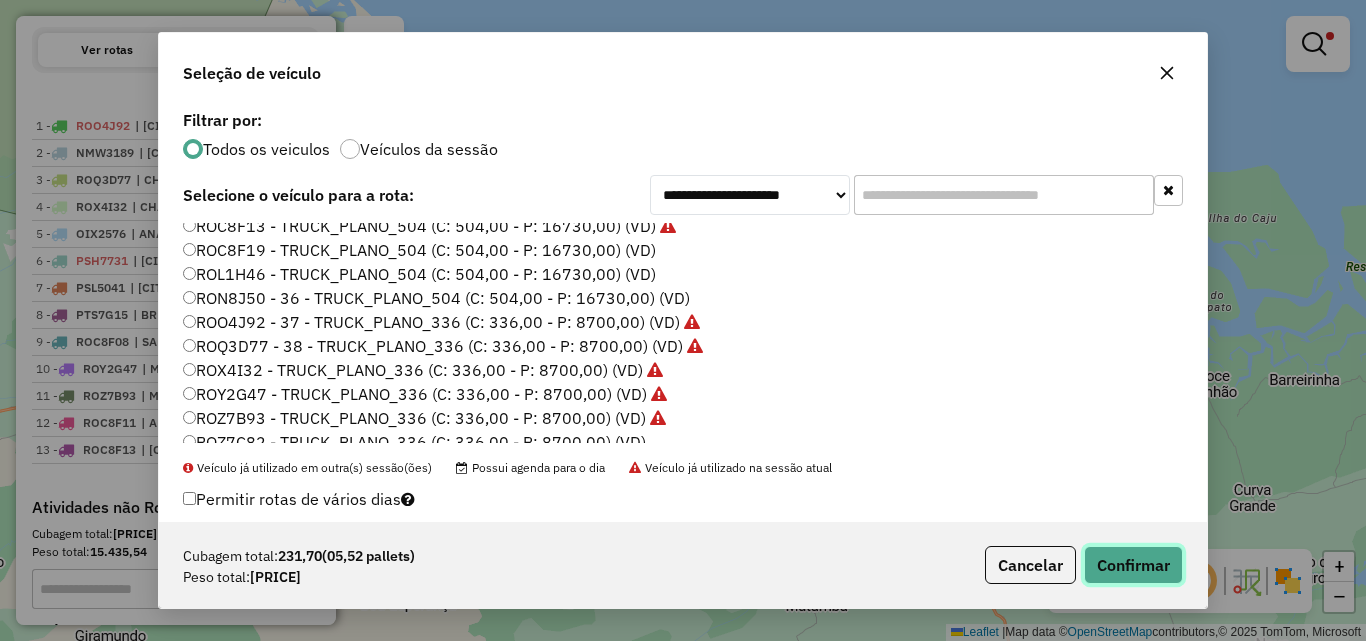 click on "Confirmar" 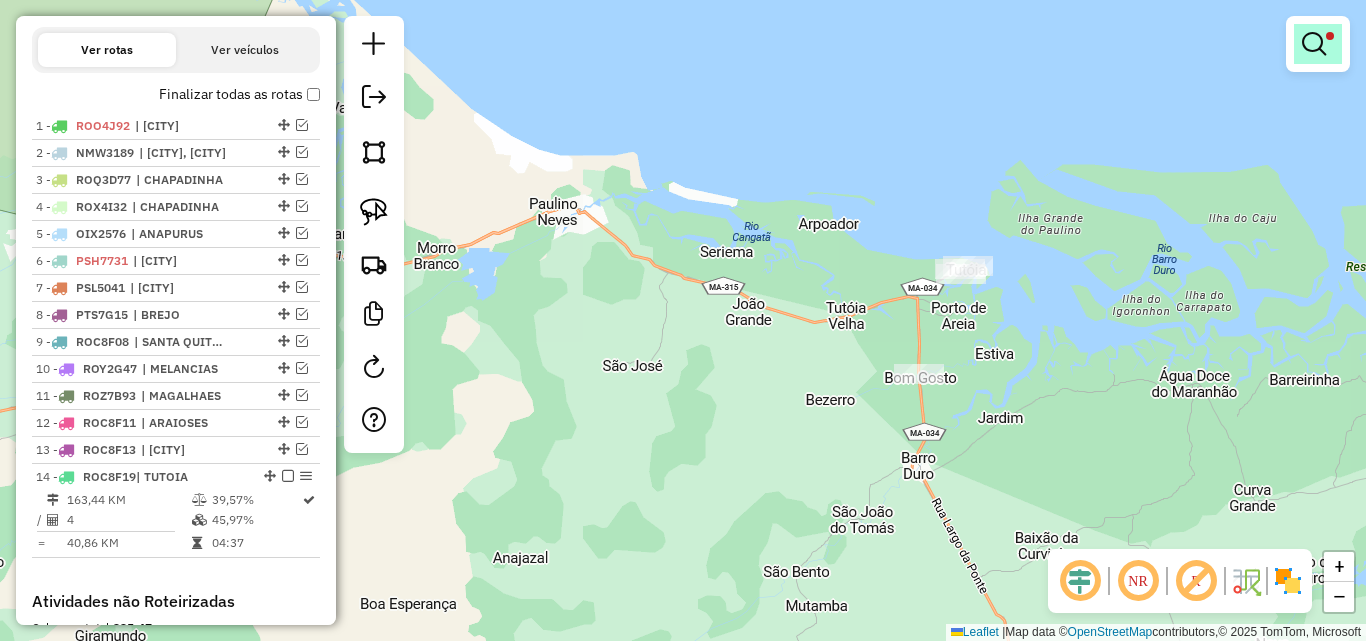 click at bounding box center [1314, 44] 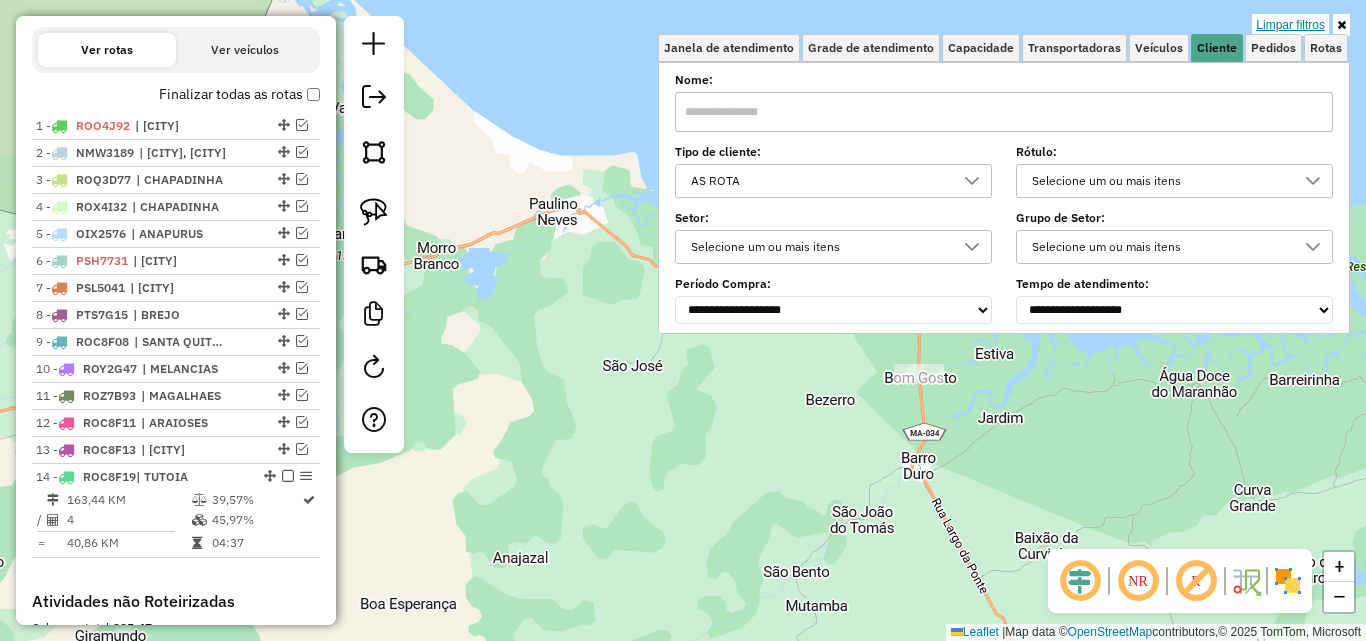 click on "Limpar filtros" at bounding box center [1290, 25] 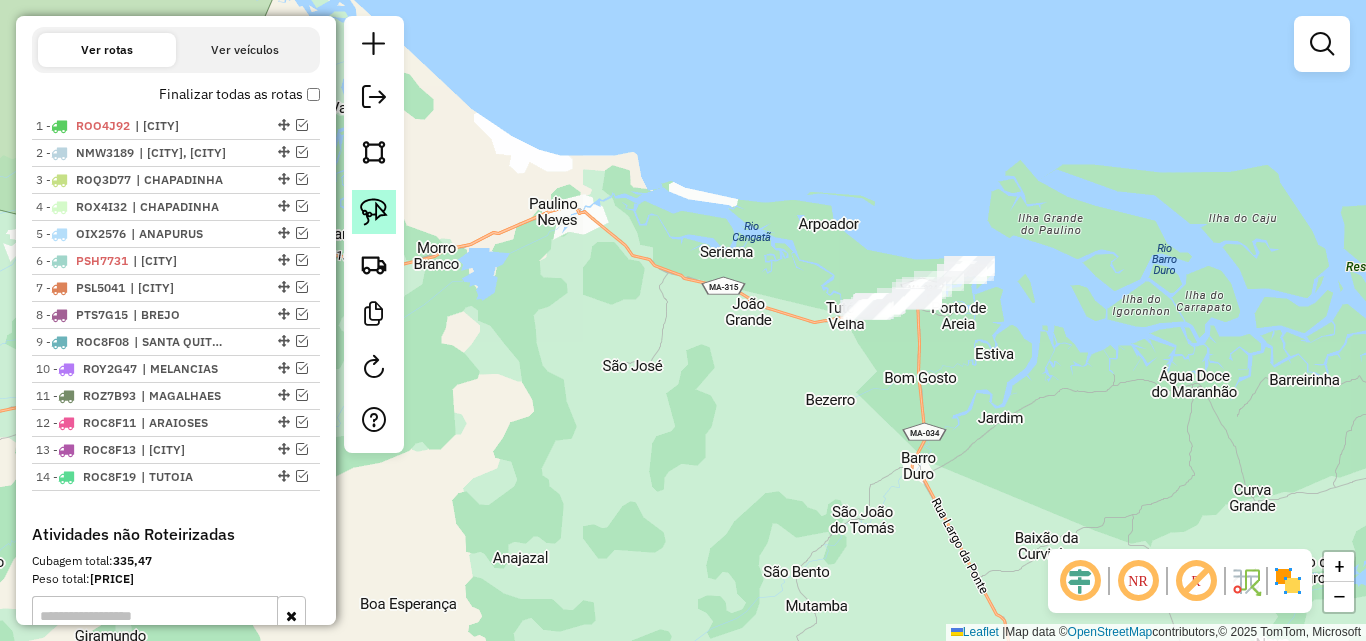 click 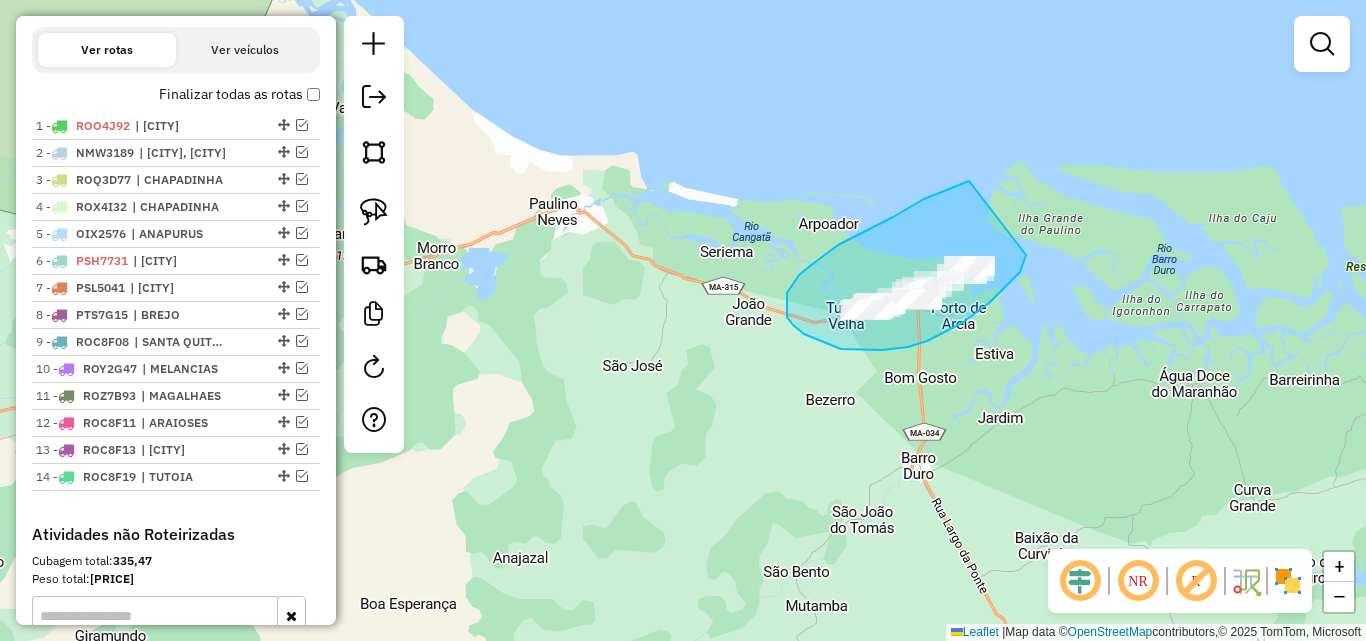 drag, startPoint x: 824, startPoint y: 255, endPoint x: 1026, endPoint y: 255, distance: 202 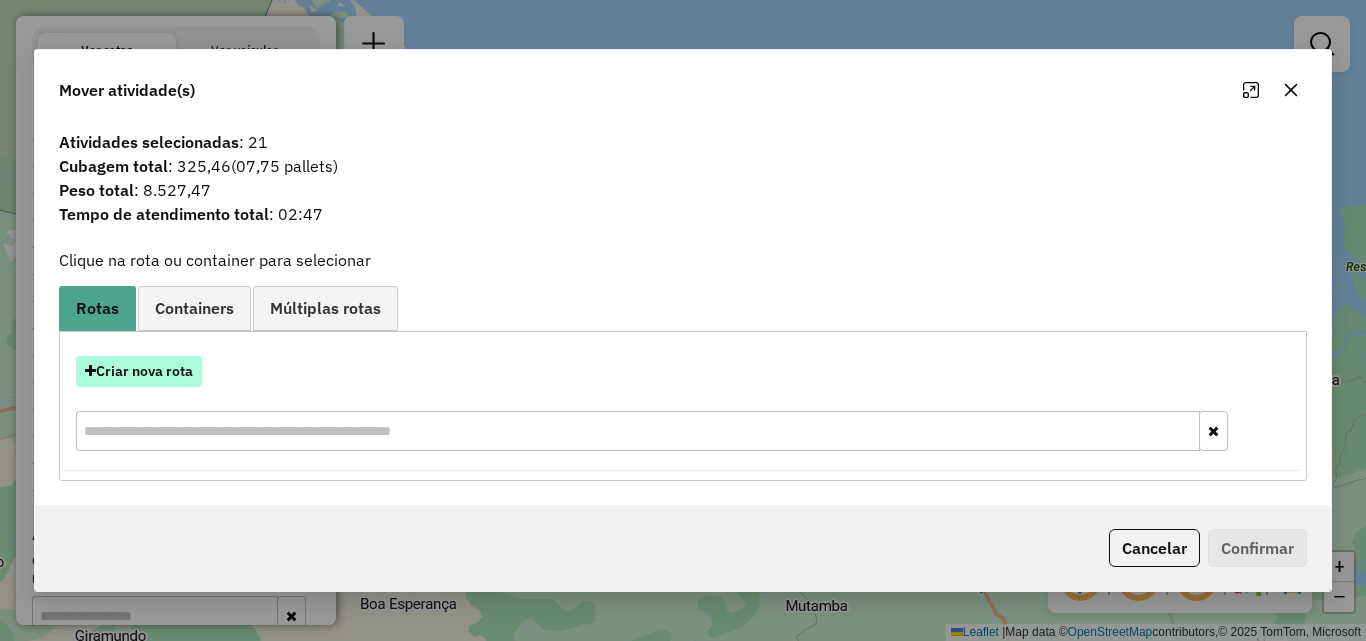 click on "Criar nova rota" at bounding box center [139, 371] 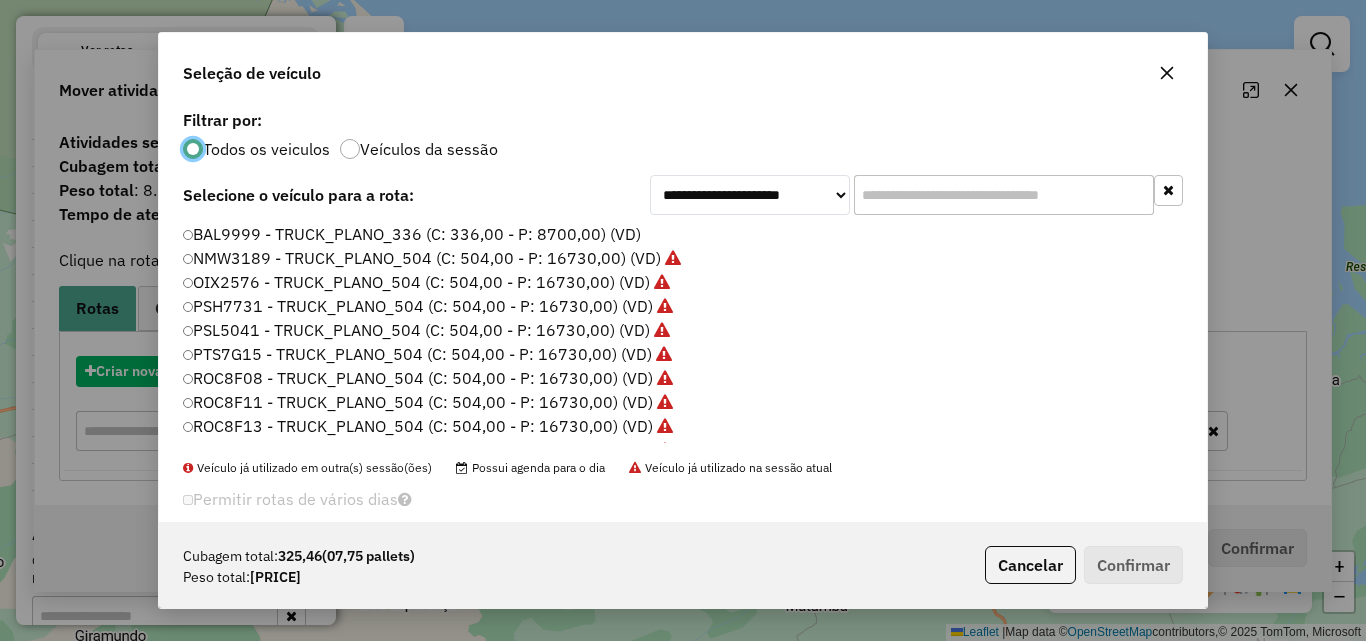scroll, scrollTop: 11, scrollLeft: 6, axis: both 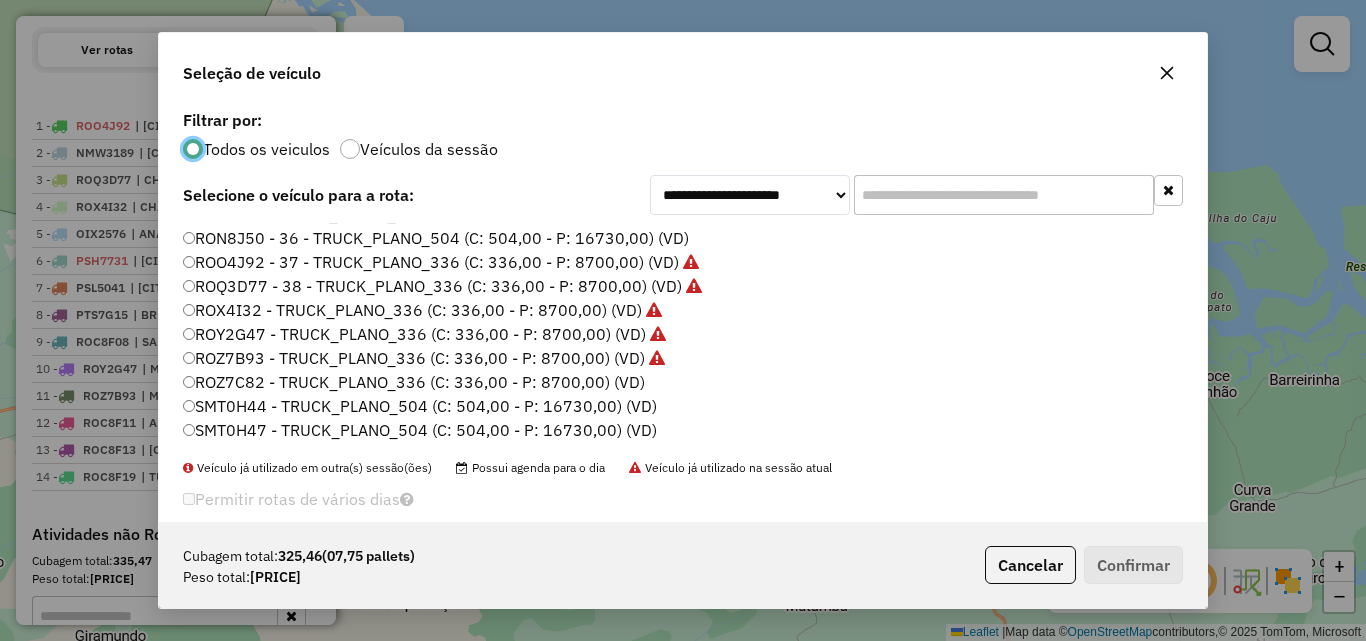 click on "SMT0H44 - TRUCK_PLANO_504 (C: 504,00 - P: 16730,00) (VD)" 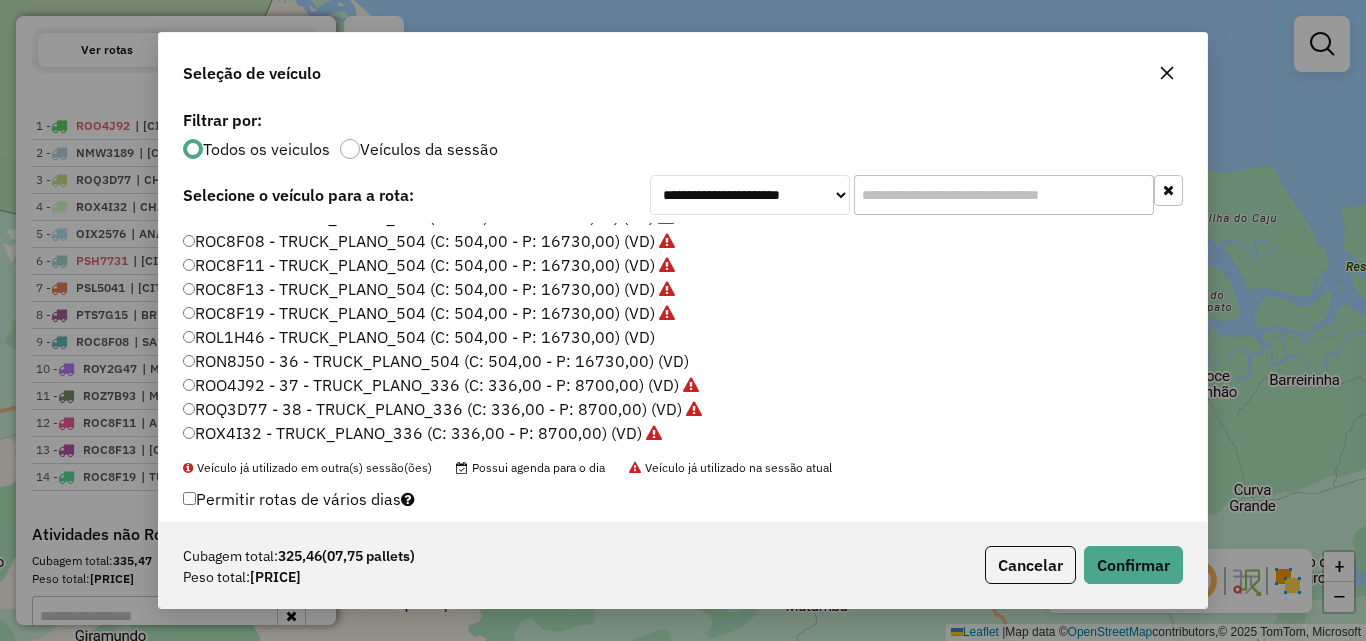scroll, scrollTop: 0, scrollLeft: 0, axis: both 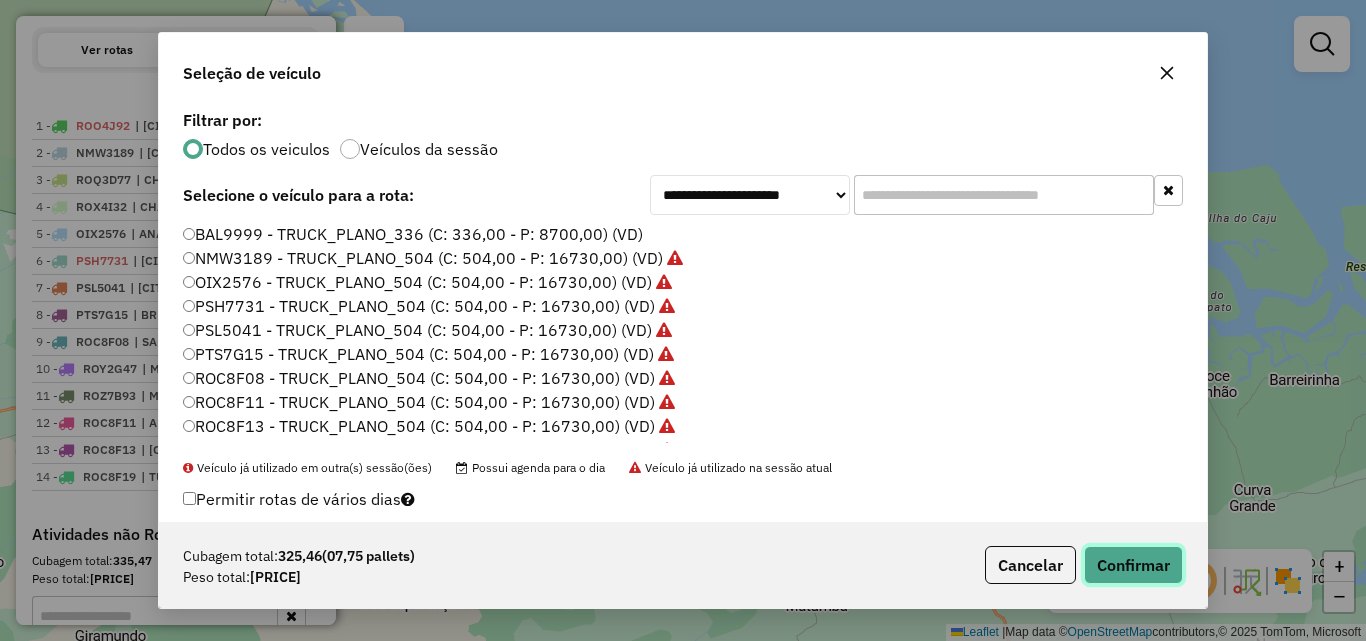 click on "Confirmar" 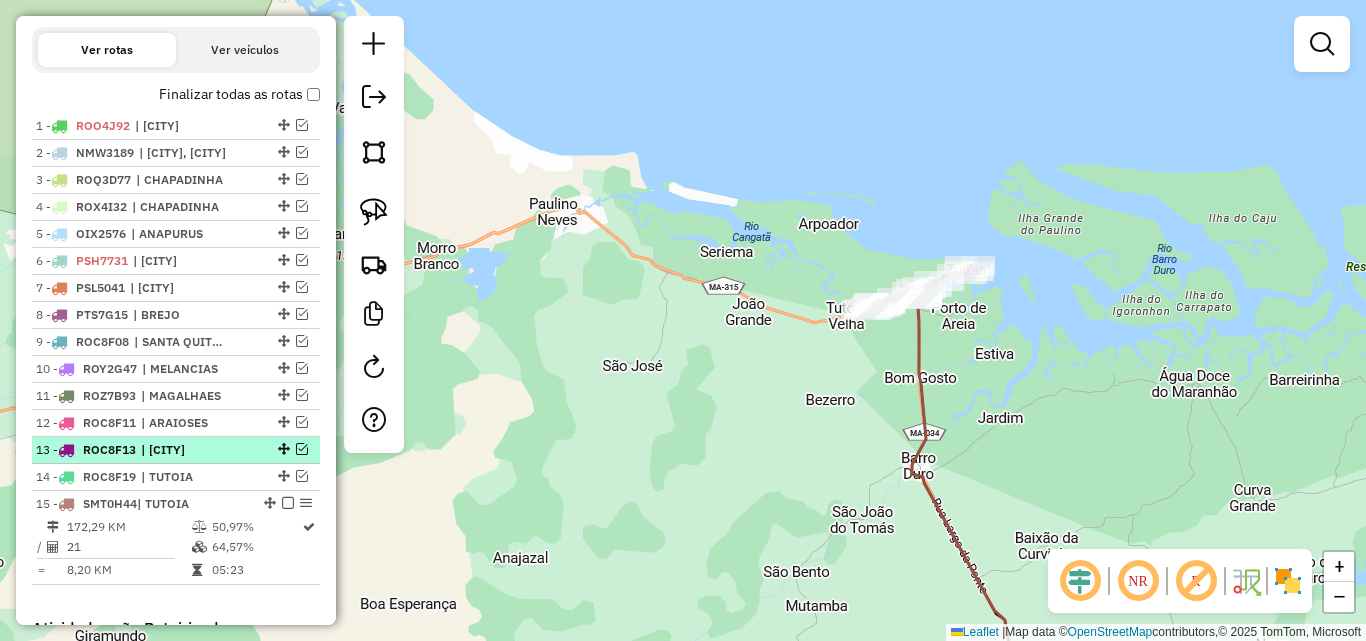 click at bounding box center [302, 449] 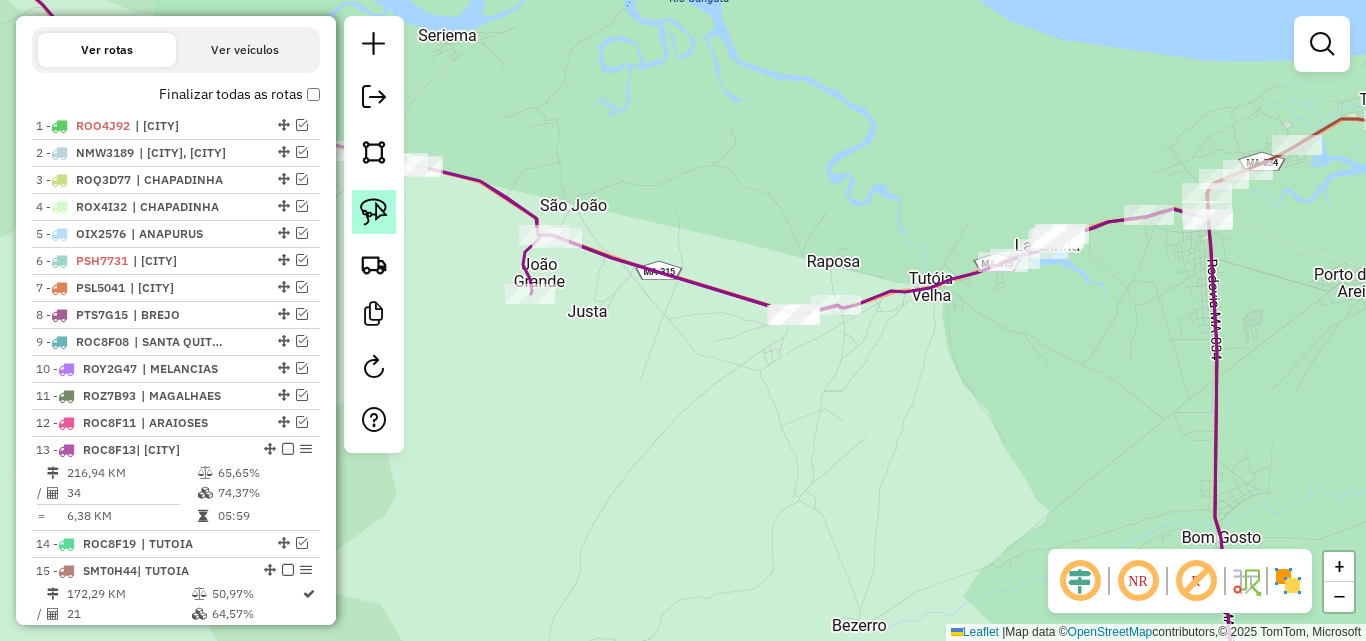 click 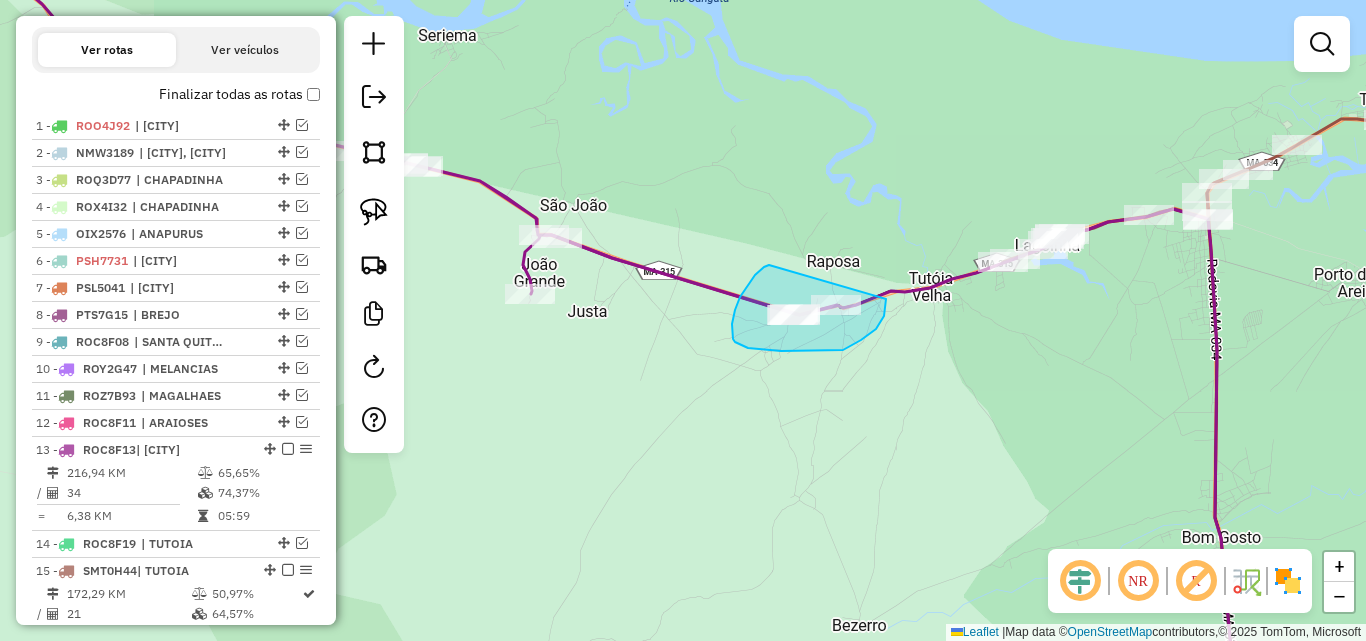 drag, startPoint x: 769, startPoint y: 265, endPoint x: 886, endPoint y: 299, distance: 121.84006 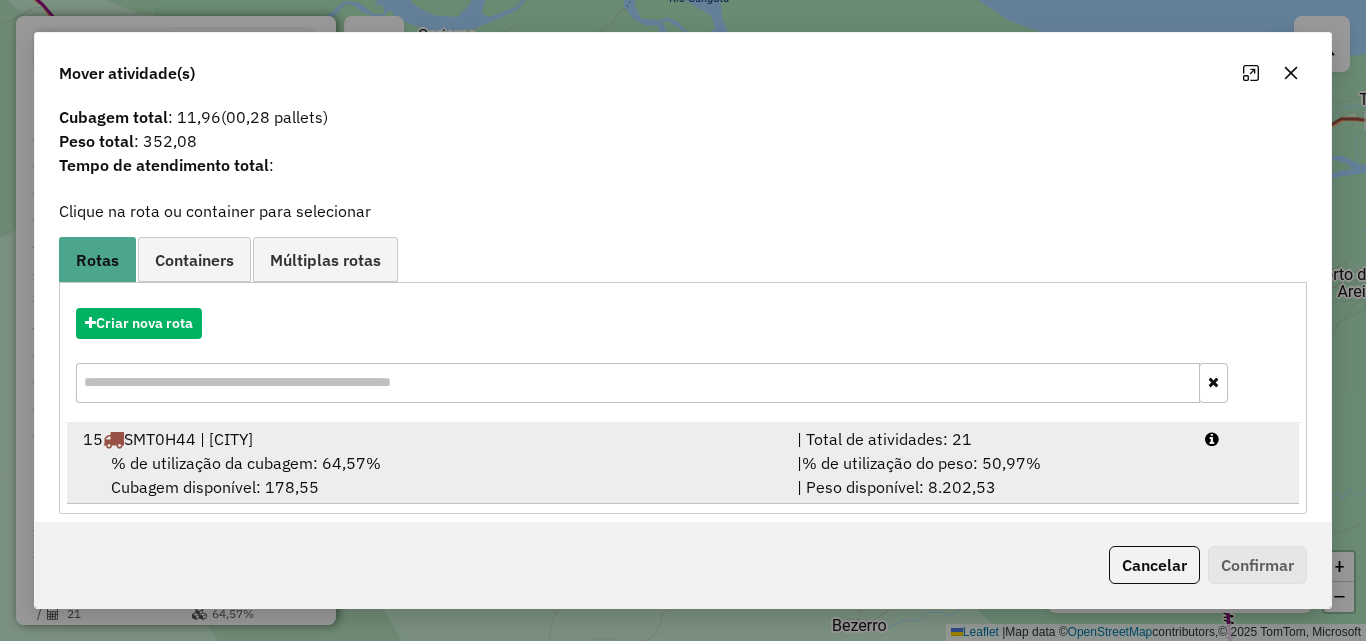 scroll, scrollTop: 48, scrollLeft: 0, axis: vertical 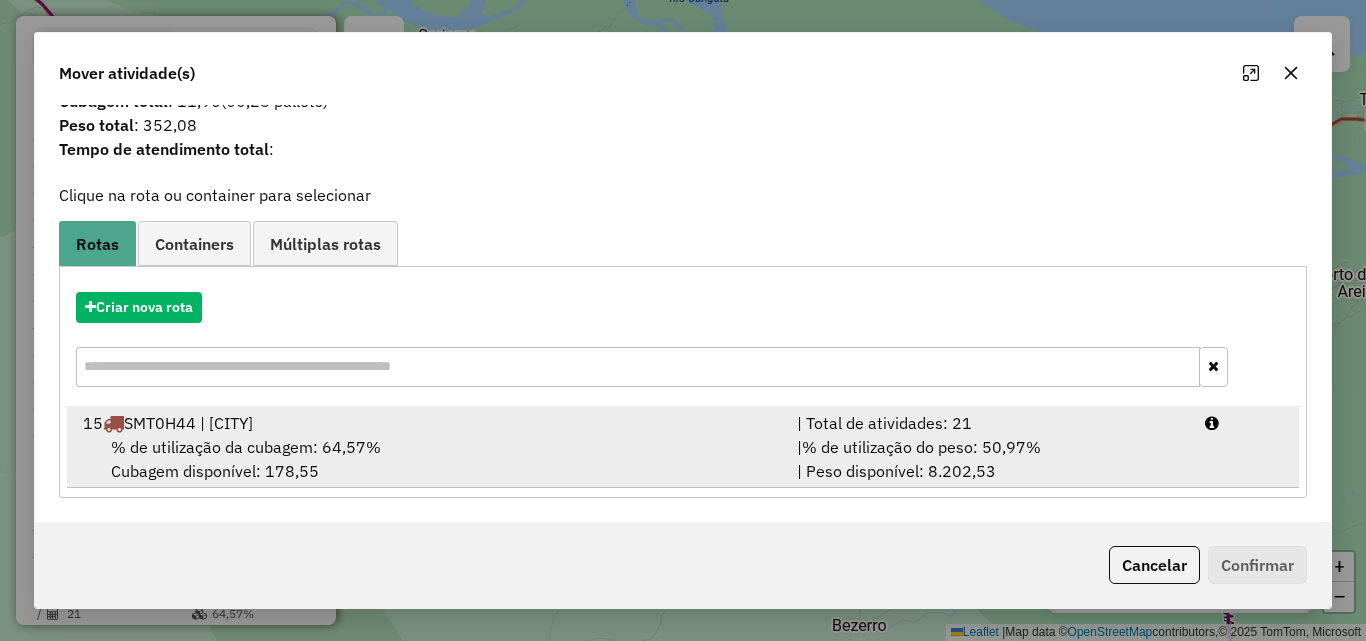 click on "% de utilização da cubagem: [PERCENTAGE]%  Cubagem disponível: [NUMBER]" at bounding box center (428, 459) 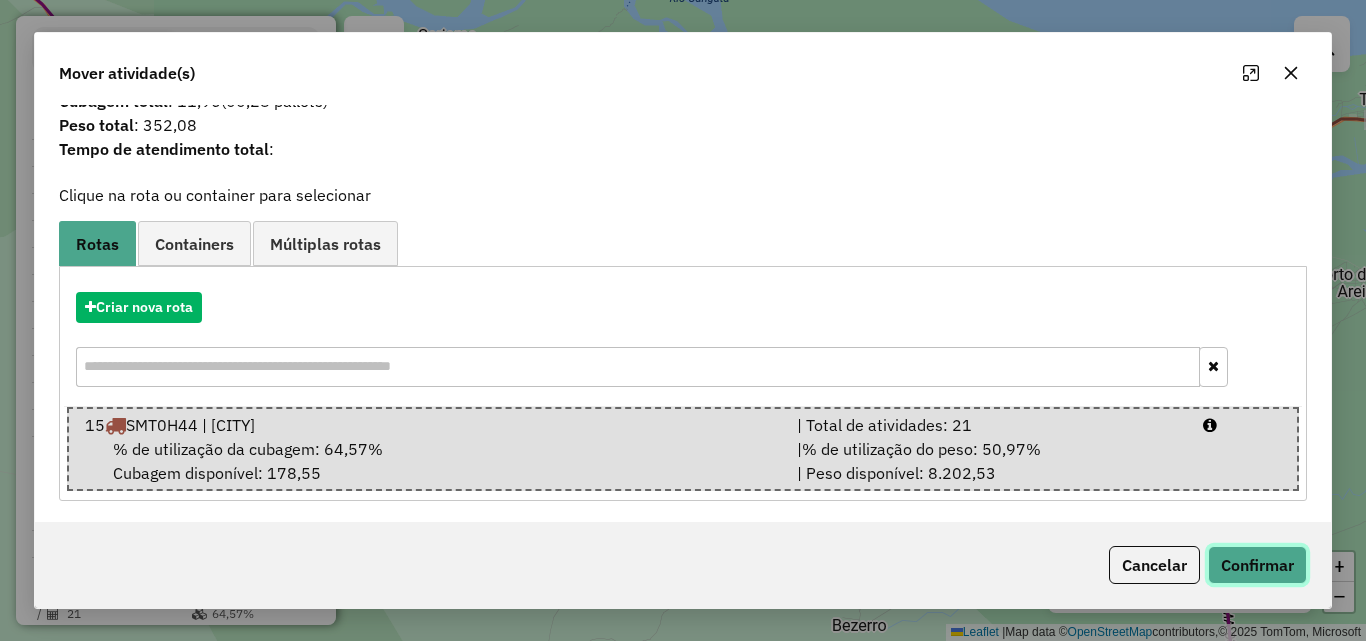 click on "Confirmar" 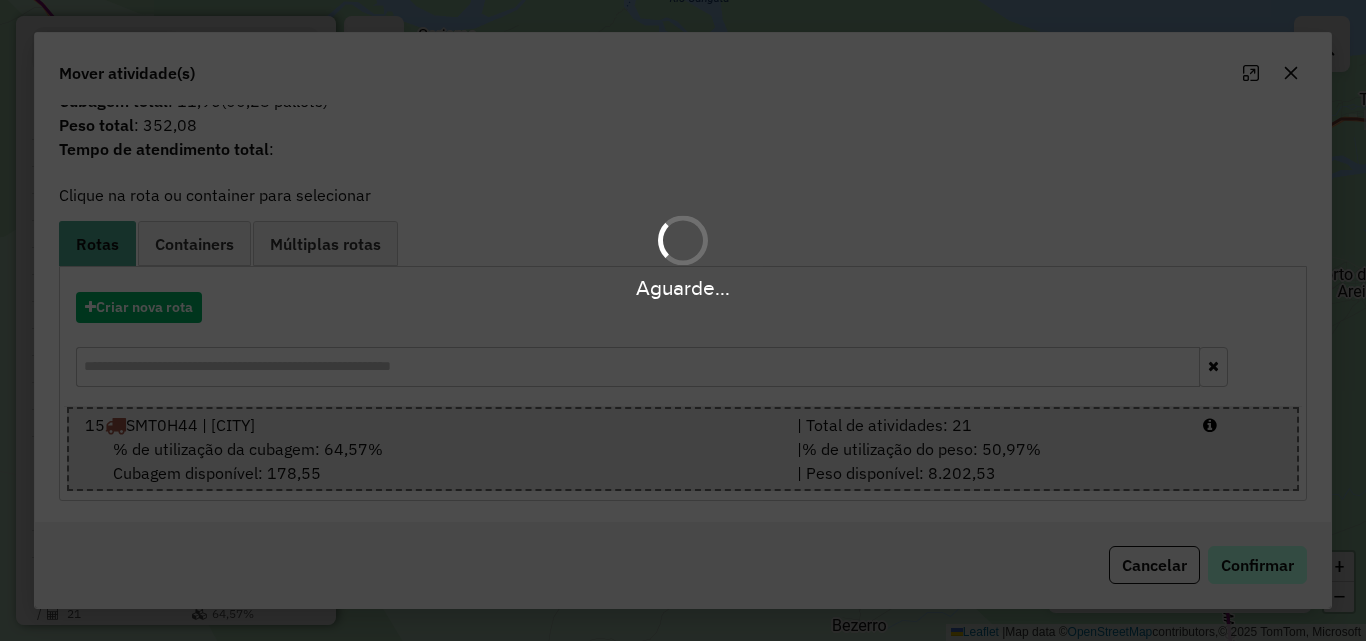 scroll, scrollTop: 0, scrollLeft: 0, axis: both 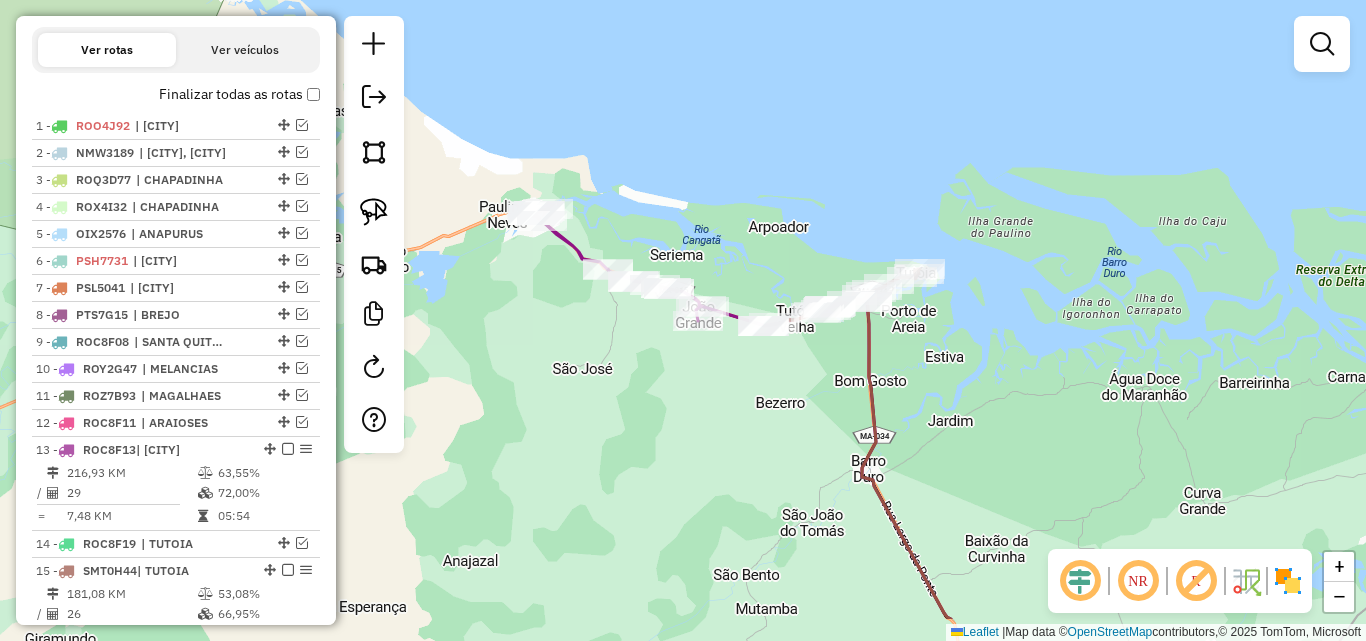 drag, startPoint x: 1041, startPoint y: 450, endPoint x: 819, endPoint y: 348, distance: 244.31128 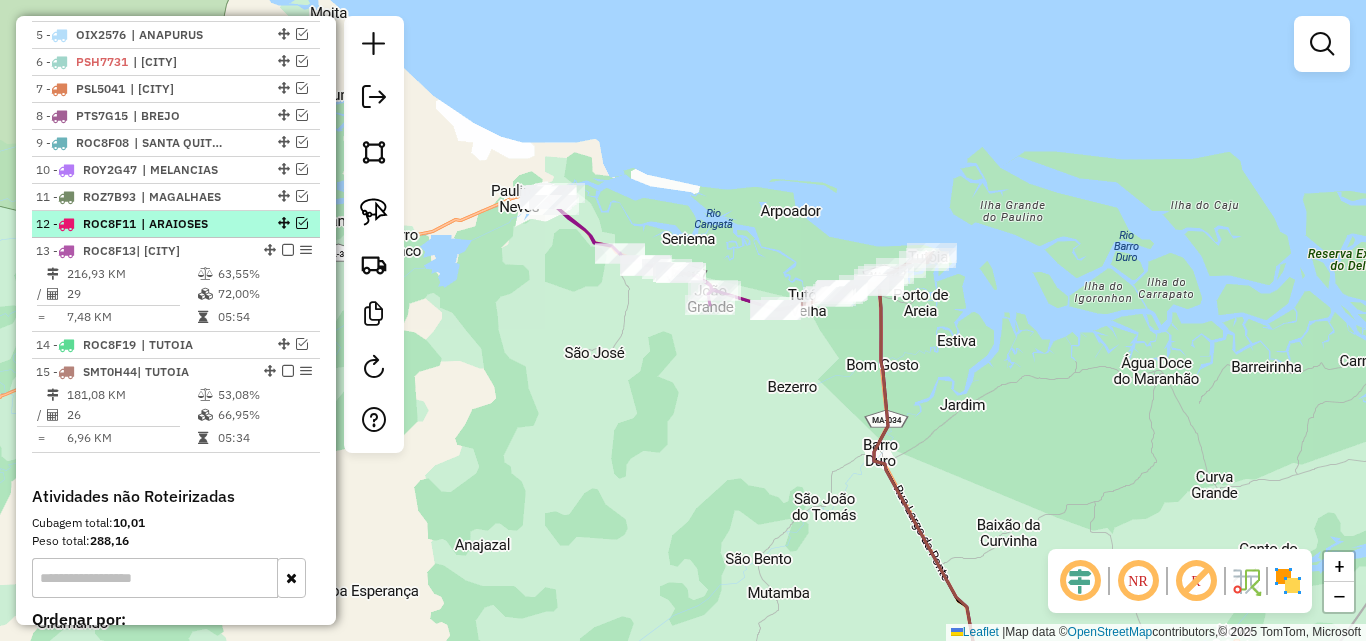 scroll, scrollTop: 902, scrollLeft: 0, axis: vertical 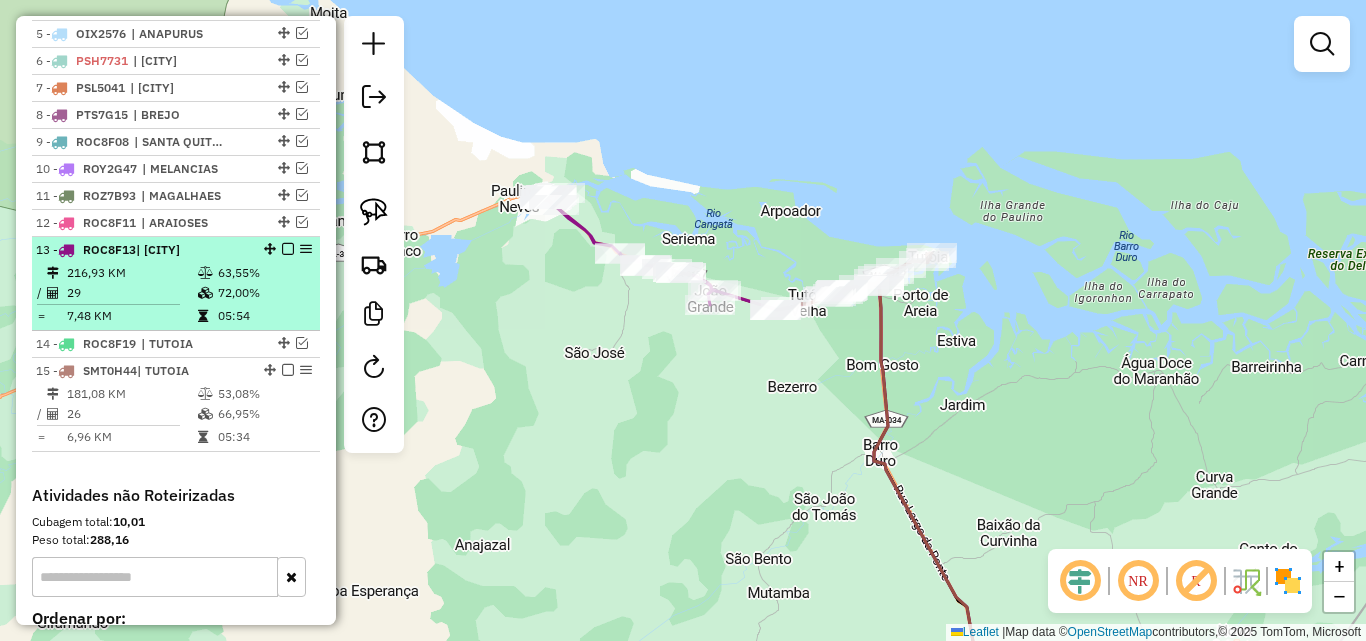 click at bounding box center (288, 249) 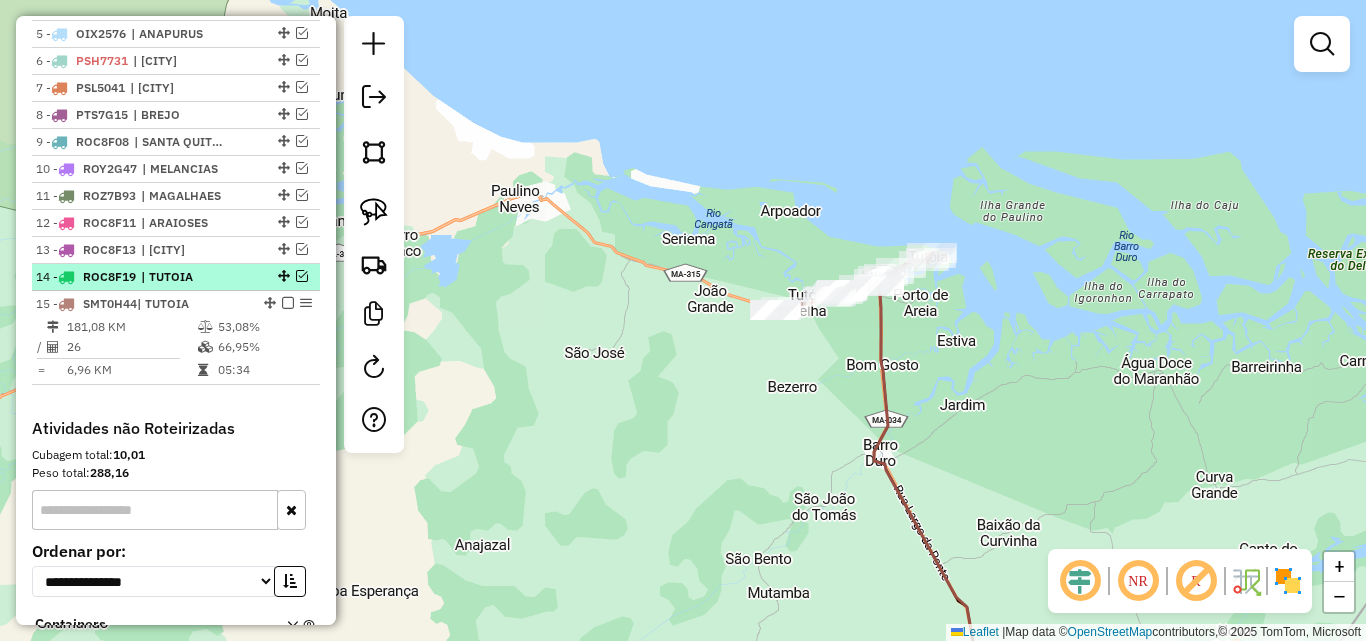 click at bounding box center [302, 276] 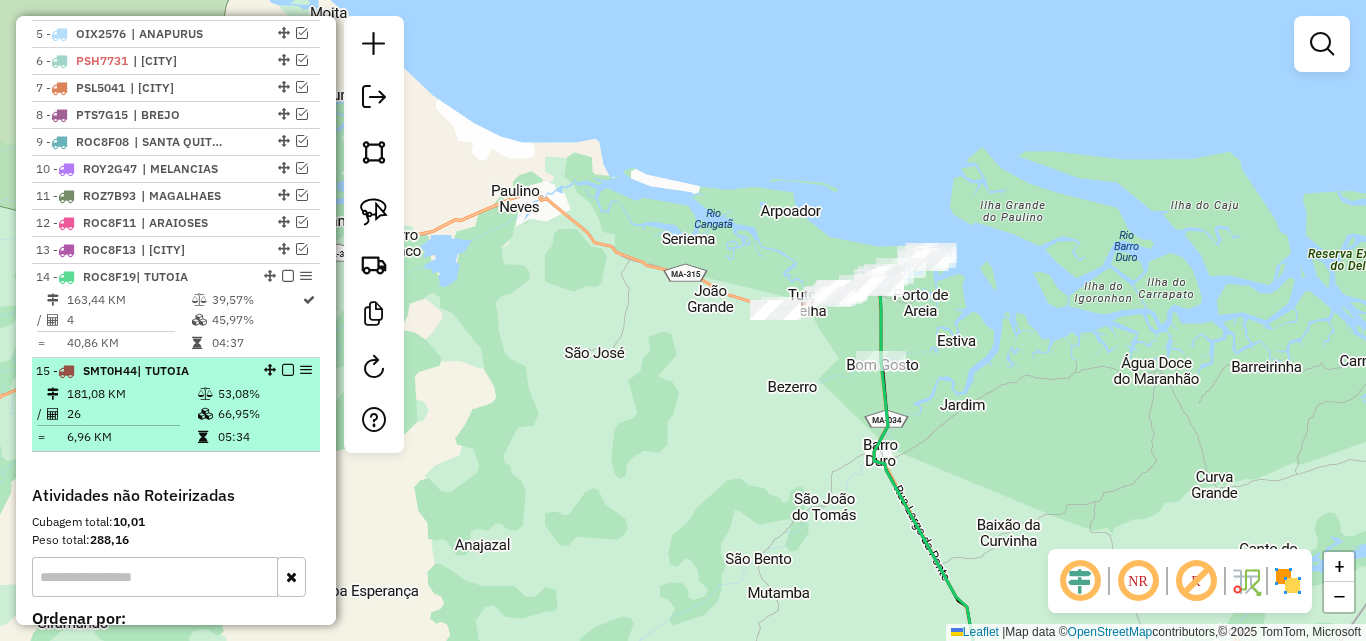 click on "| TUTOIA" at bounding box center [163, 370] 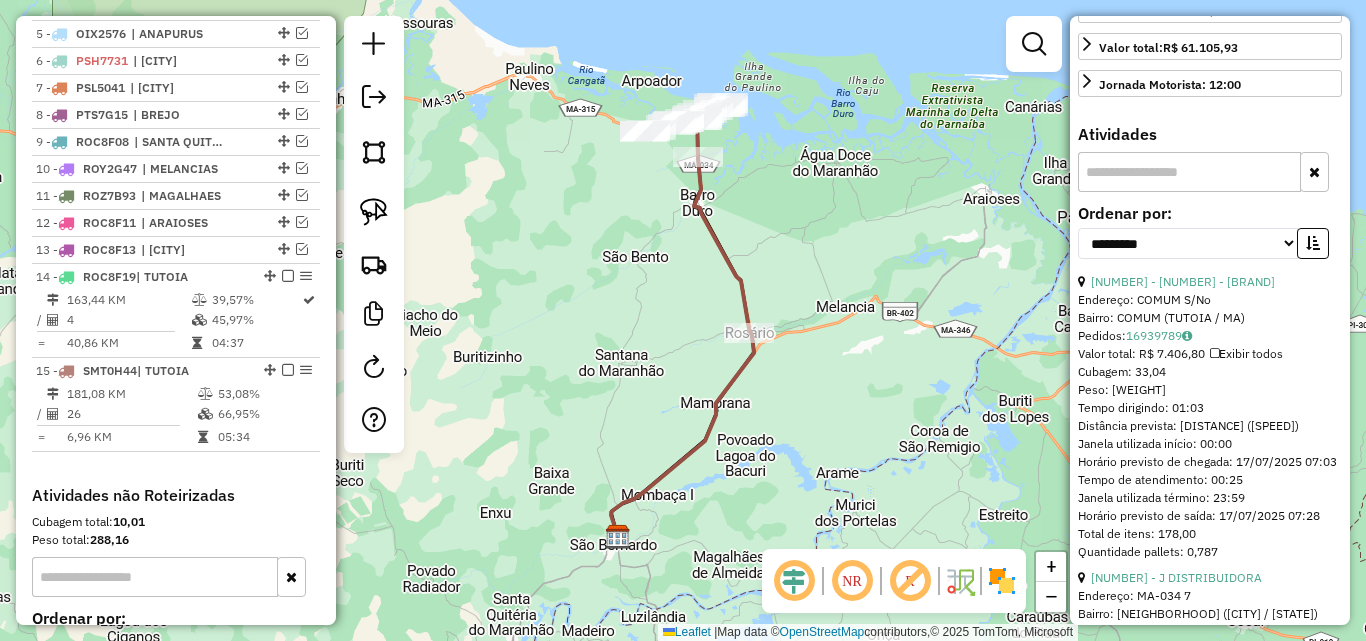 scroll, scrollTop: 600, scrollLeft: 0, axis: vertical 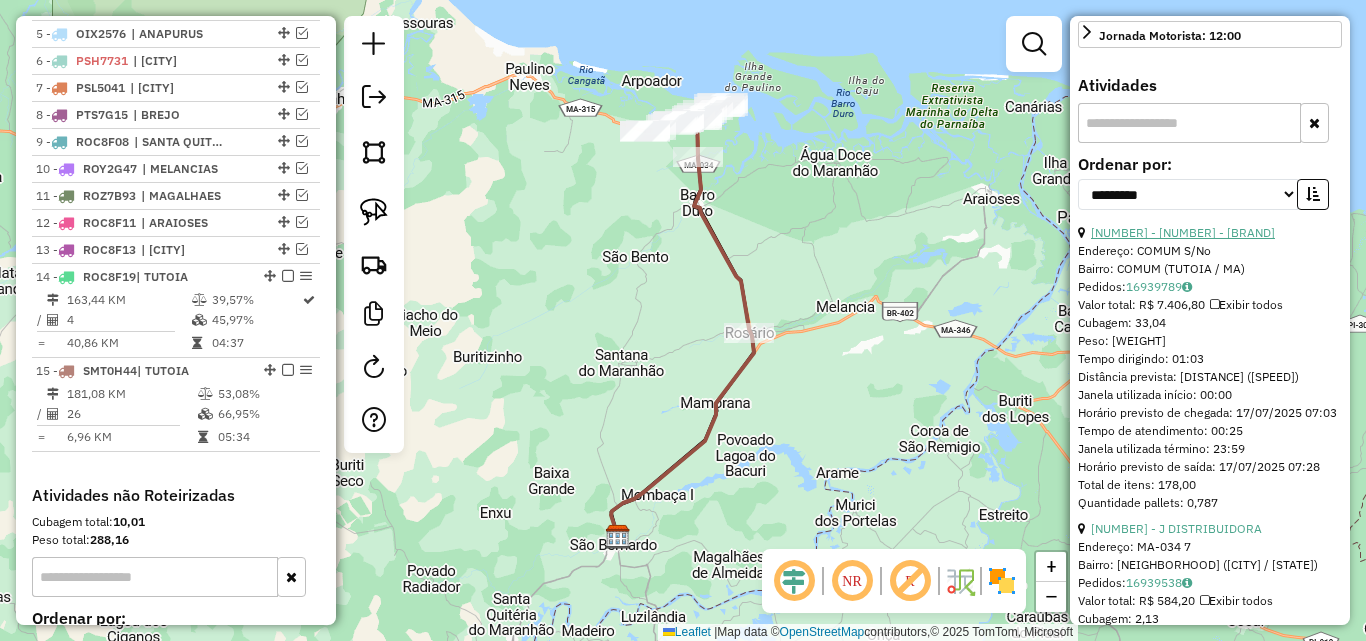 click on "[NUMBER] - [NUMBER] - [BRAND]" at bounding box center [1183, 232] 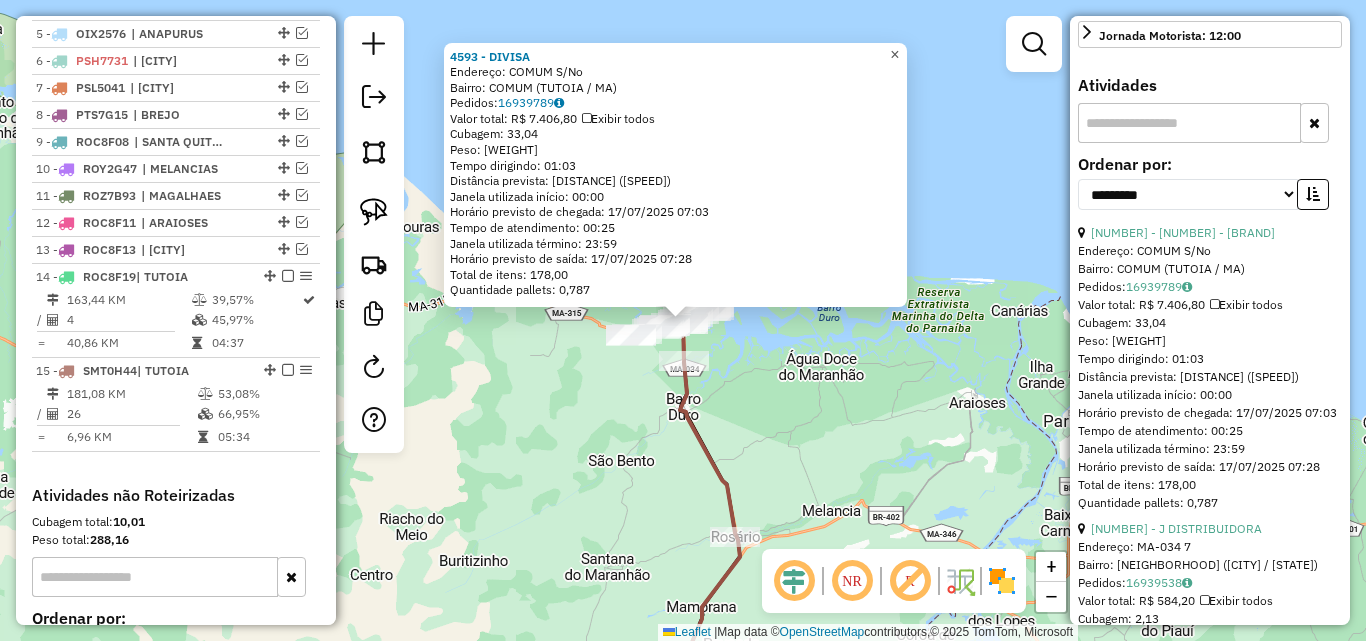click on "×" 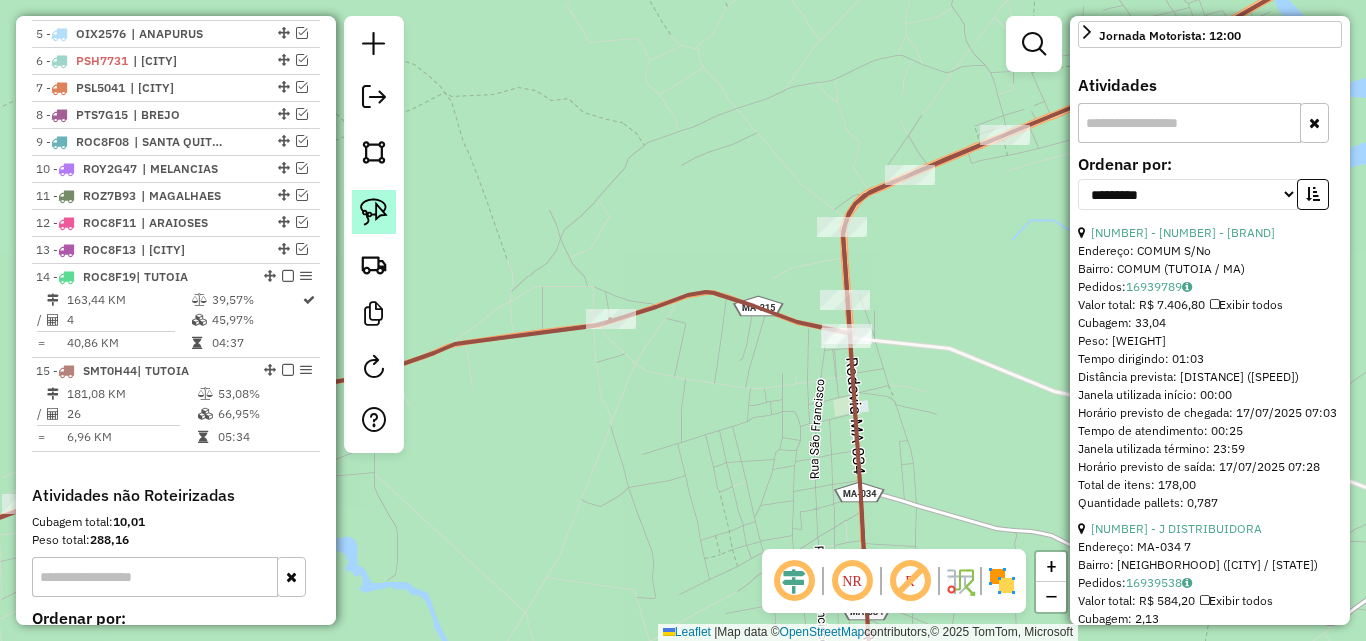 click 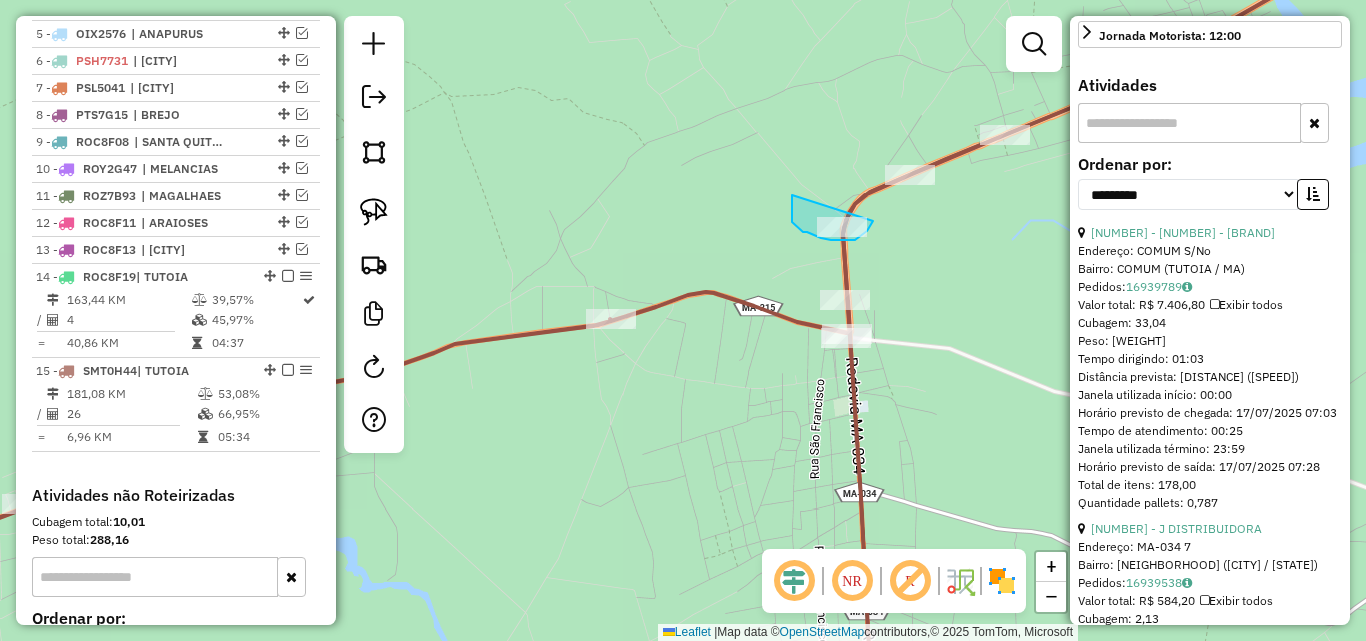 drag, startPoint x: 792, startPoint y: 195, endPoint x: 873, endPoint y: 221, distance: 85.07056 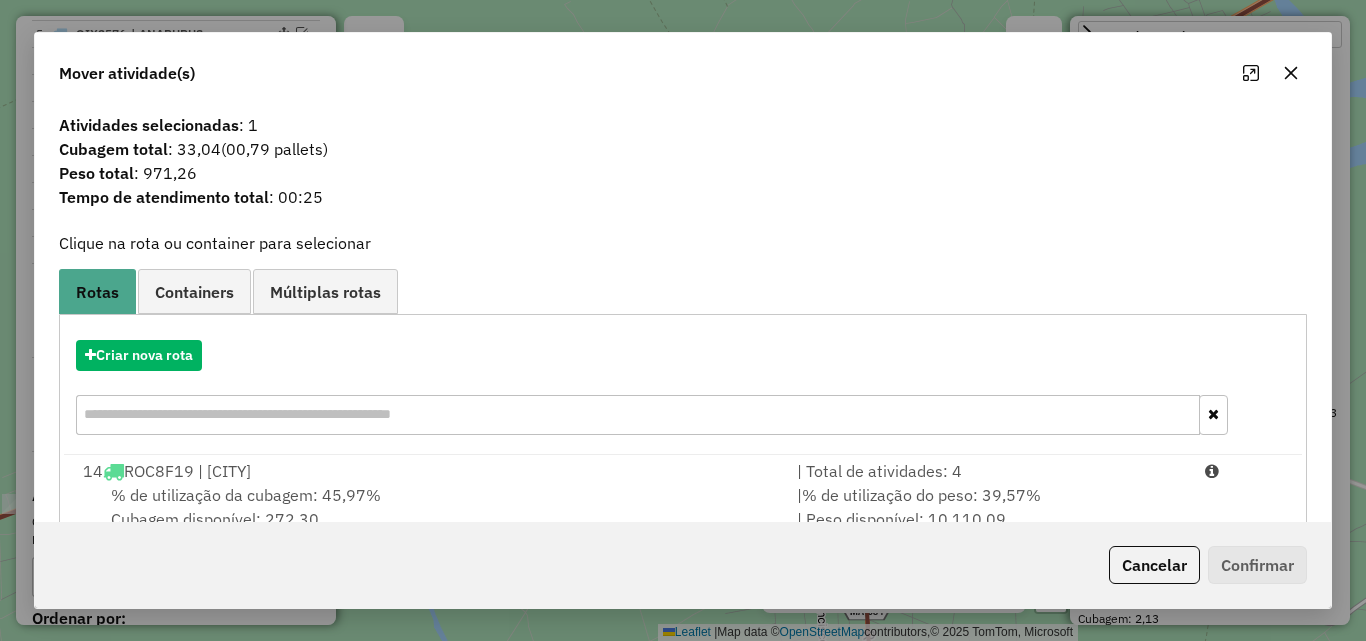 scroll, scrollTop: 48, scrollLeft: 0, axis: vertical 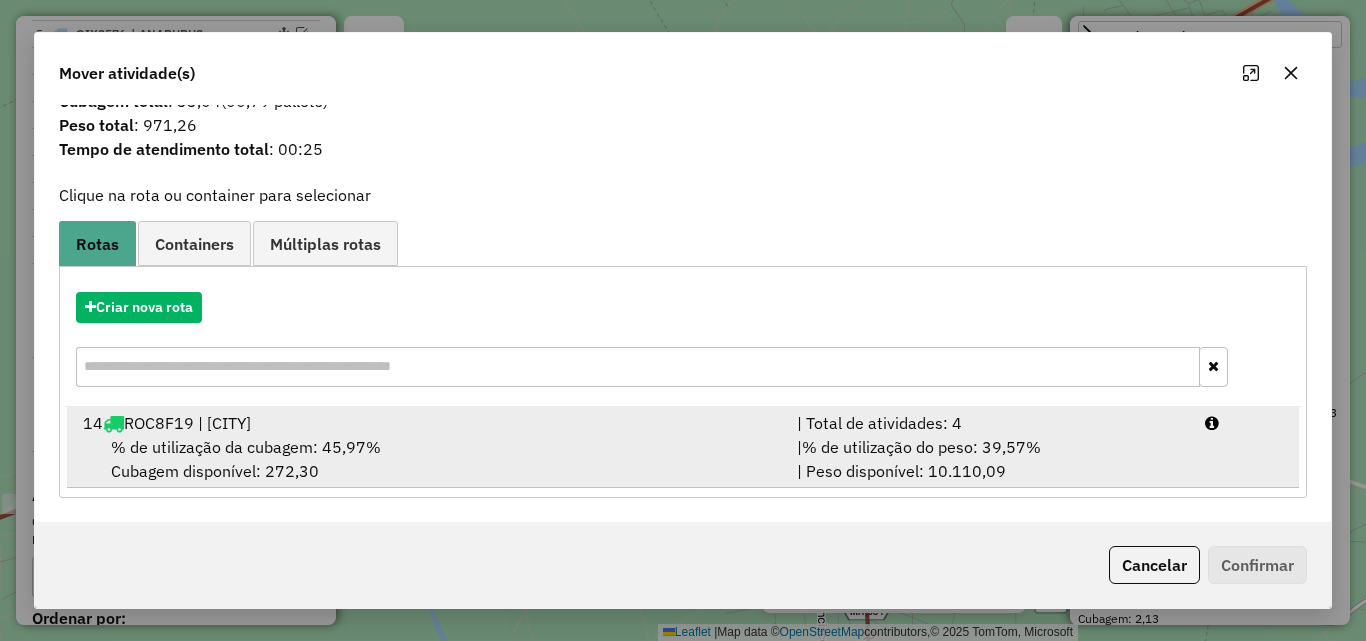click on "% de utilização da cubagem: 45,97%  Cubagem disponível: 272,30" at bounding box center [428, 459] 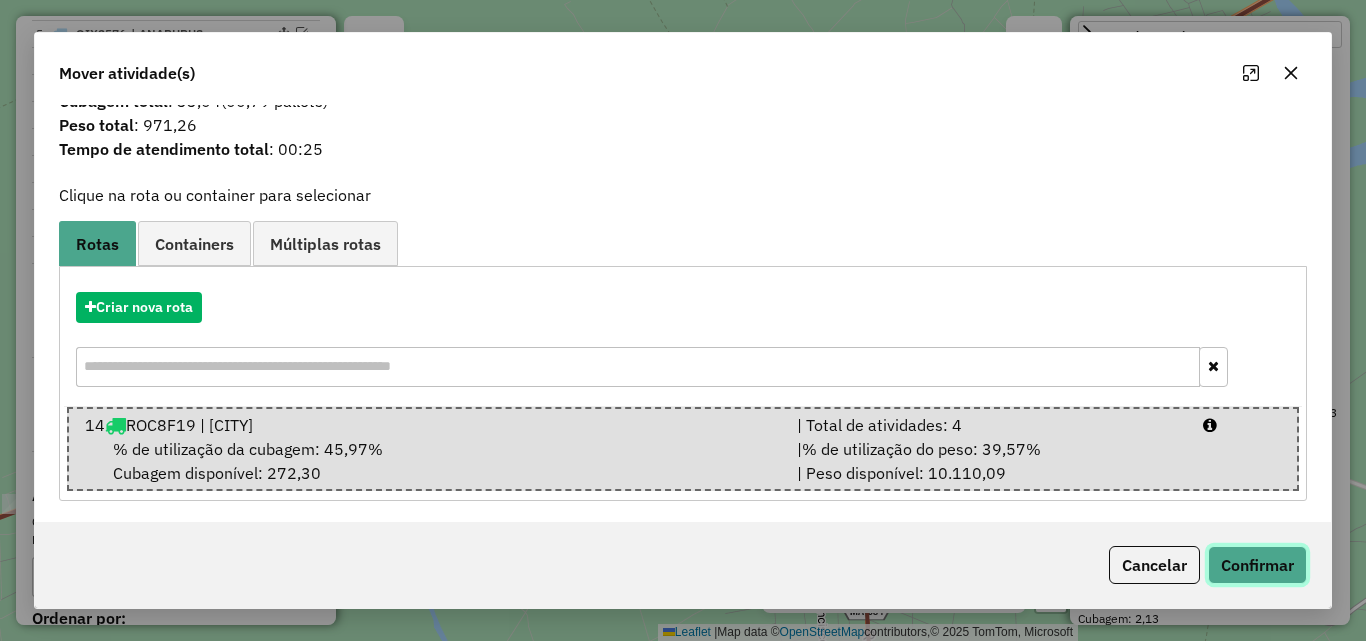 click on "Confirmar" 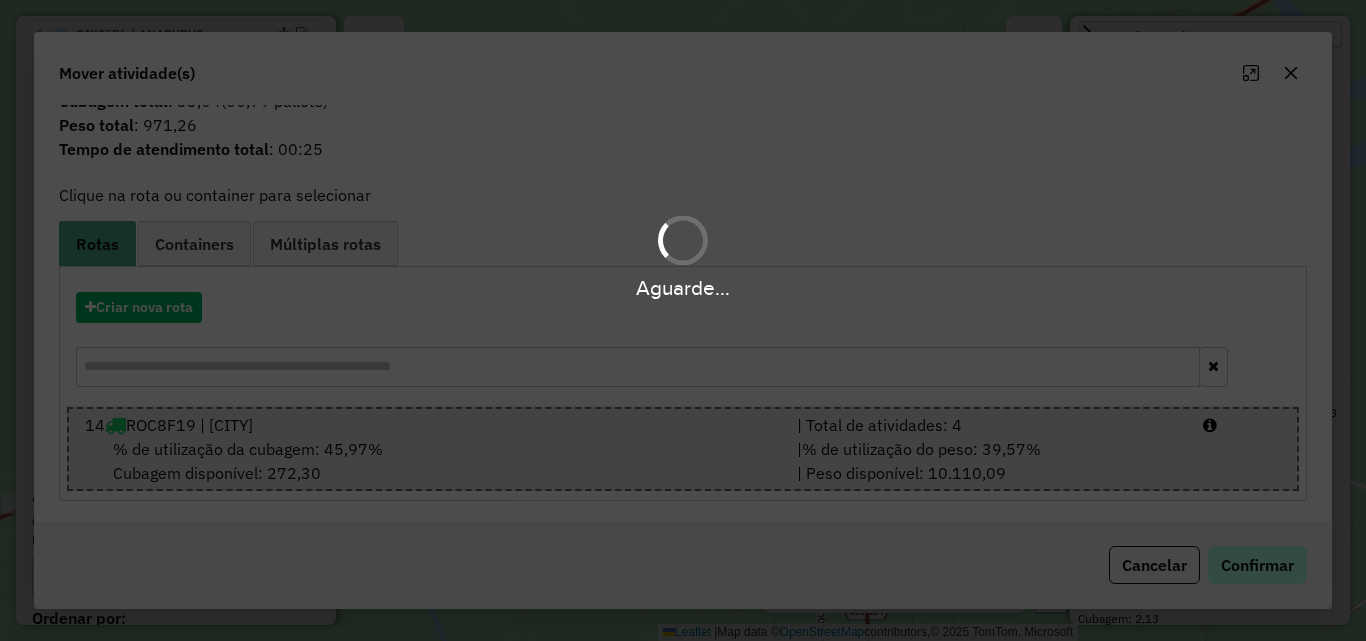 scroll, scrollTop: 0, scrollLeft: 0, axis: both 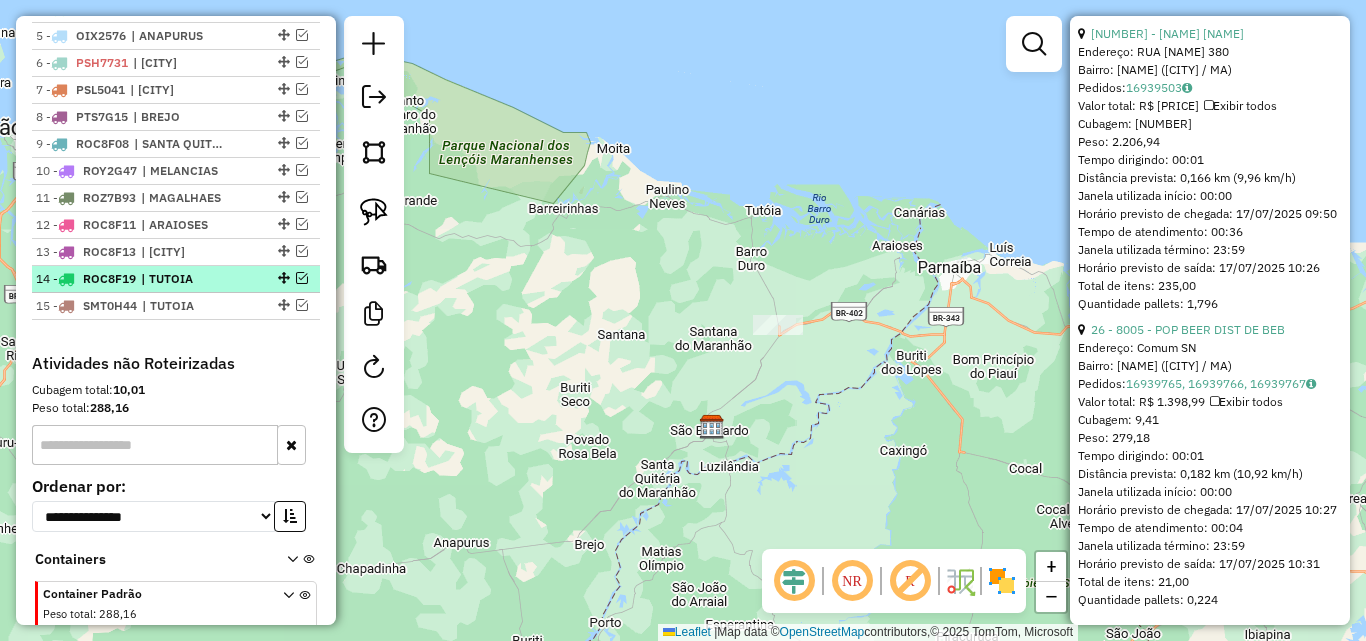 click at bounding box center [302, 278] 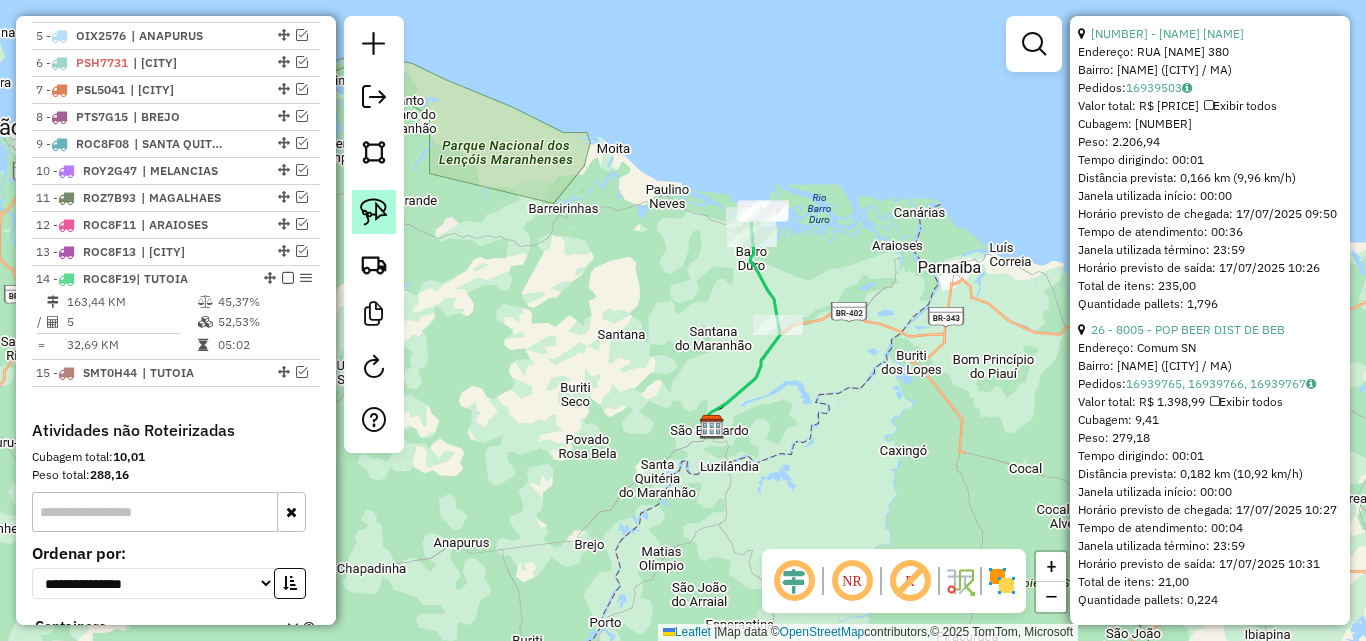click 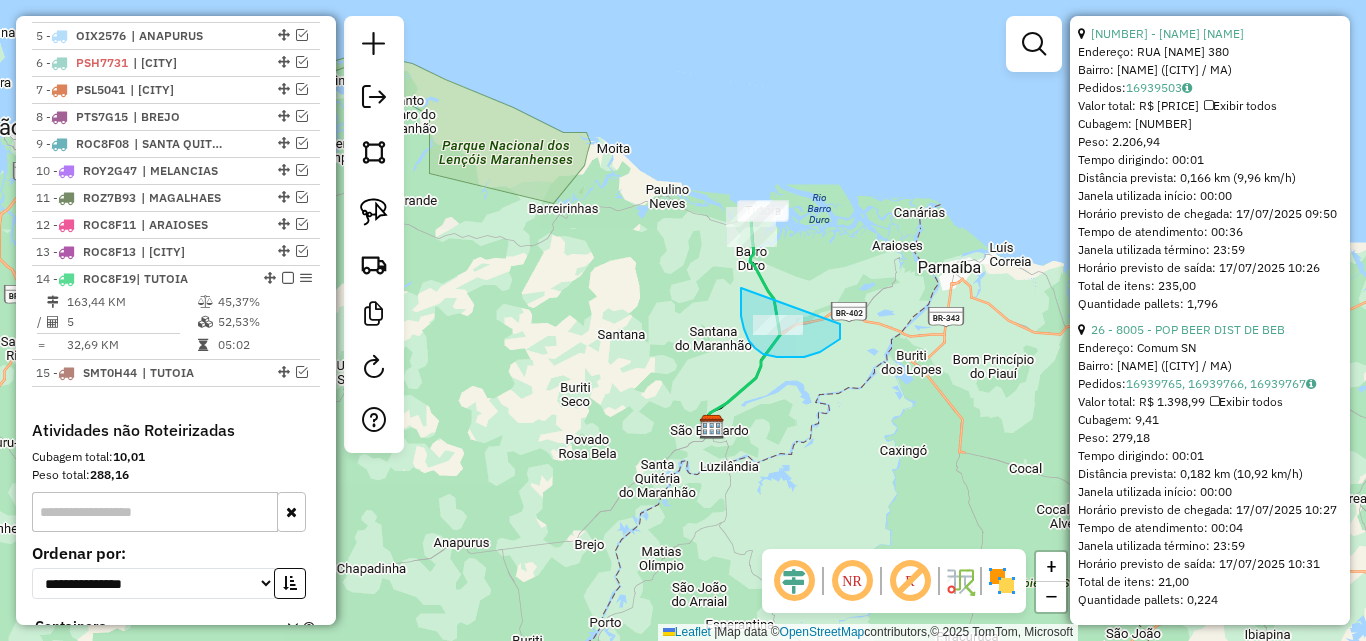 drag, startPoint x: 741, startPoint y: 288, endPoint x: 840, endPoint y: 324, distance: 105.3423 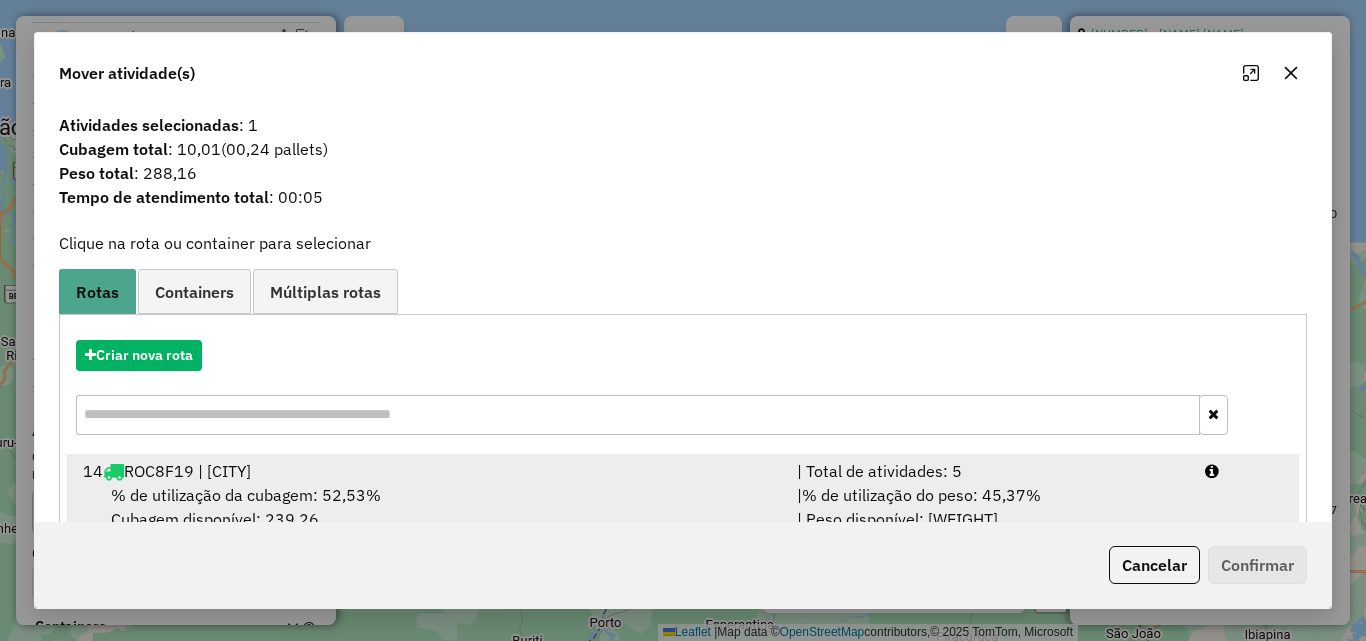 scroll, scrollTop: 48, scrollLeft: 0, axis: vertical 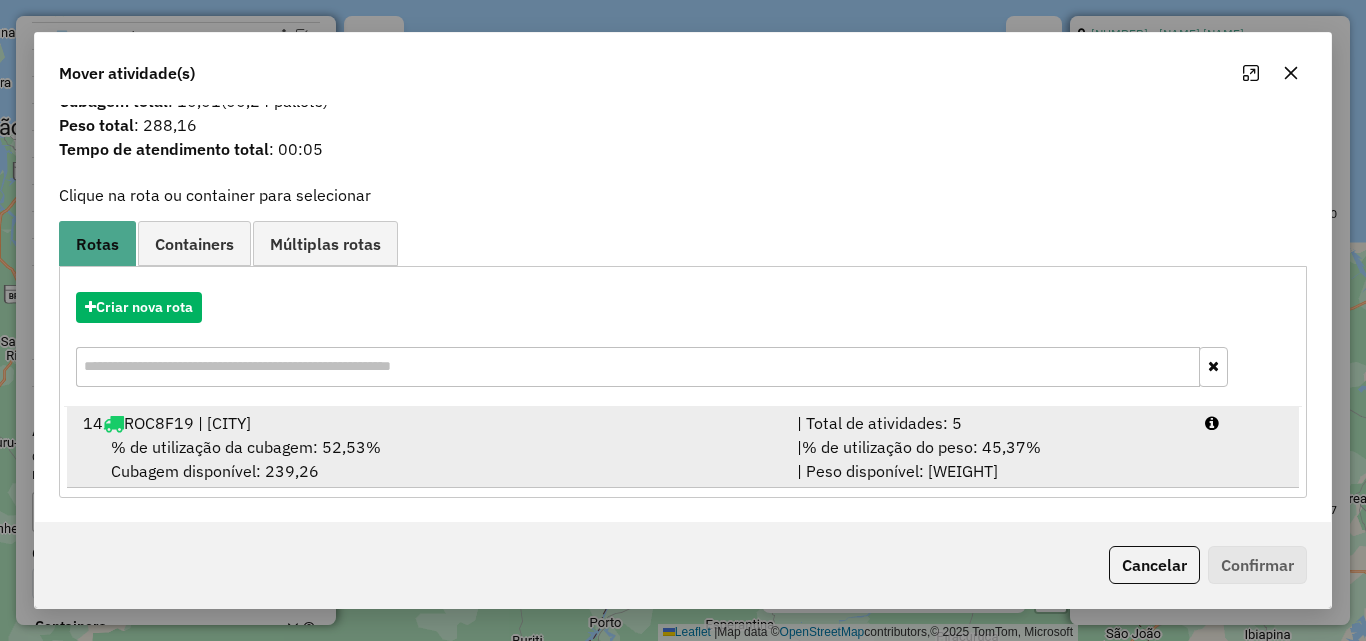 click on "% de utilização da cubagem: 52,53%  Cubagem disponível: 239,26" at bounding box center [428, 459] 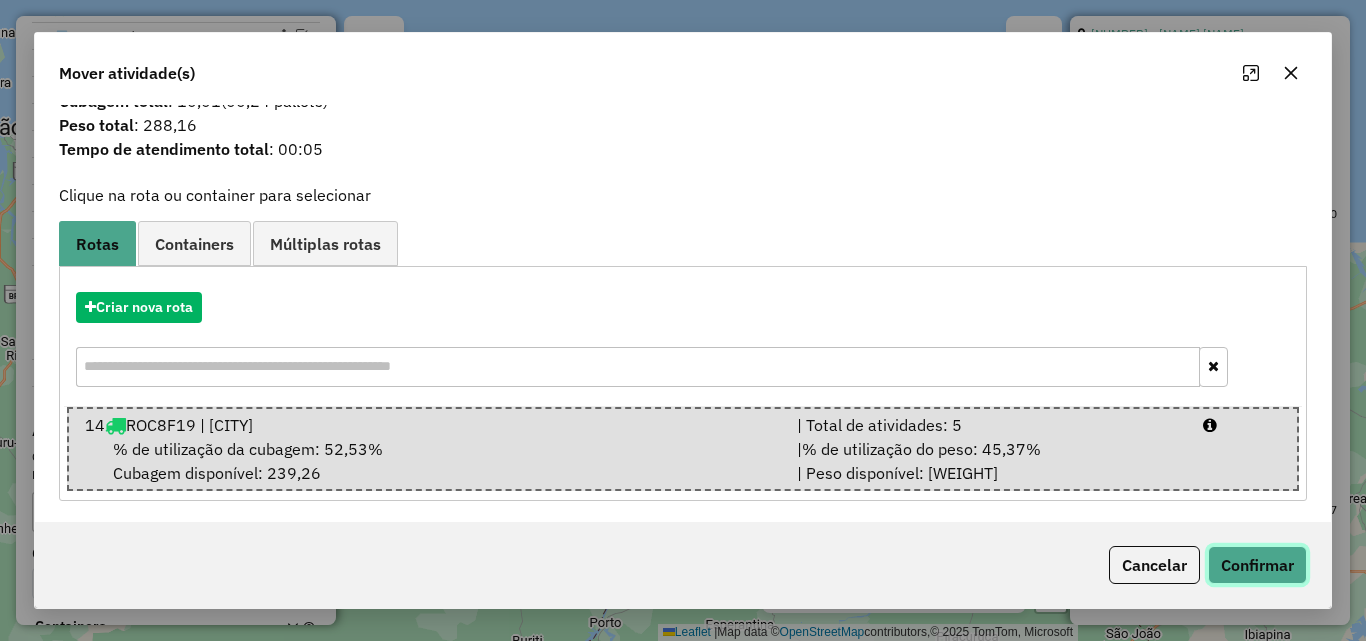 click on "Confirmar" 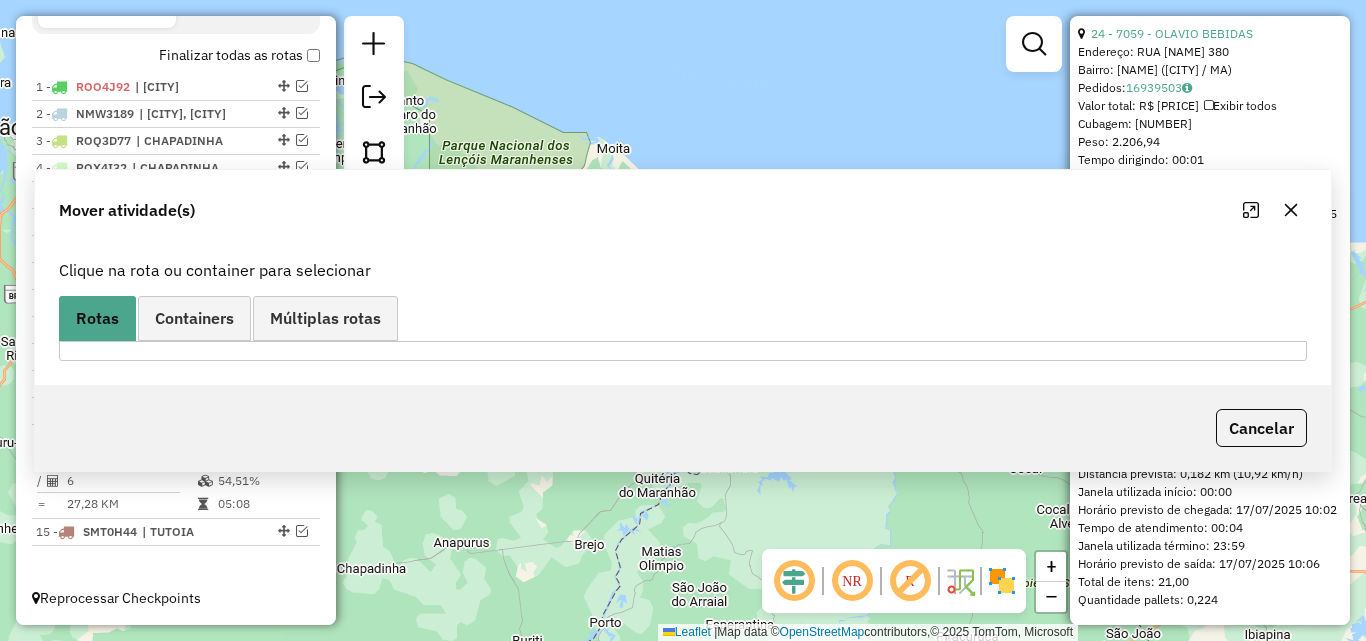 scroll, scrollTop: 741, scrollLeft: 0, axis: vertical 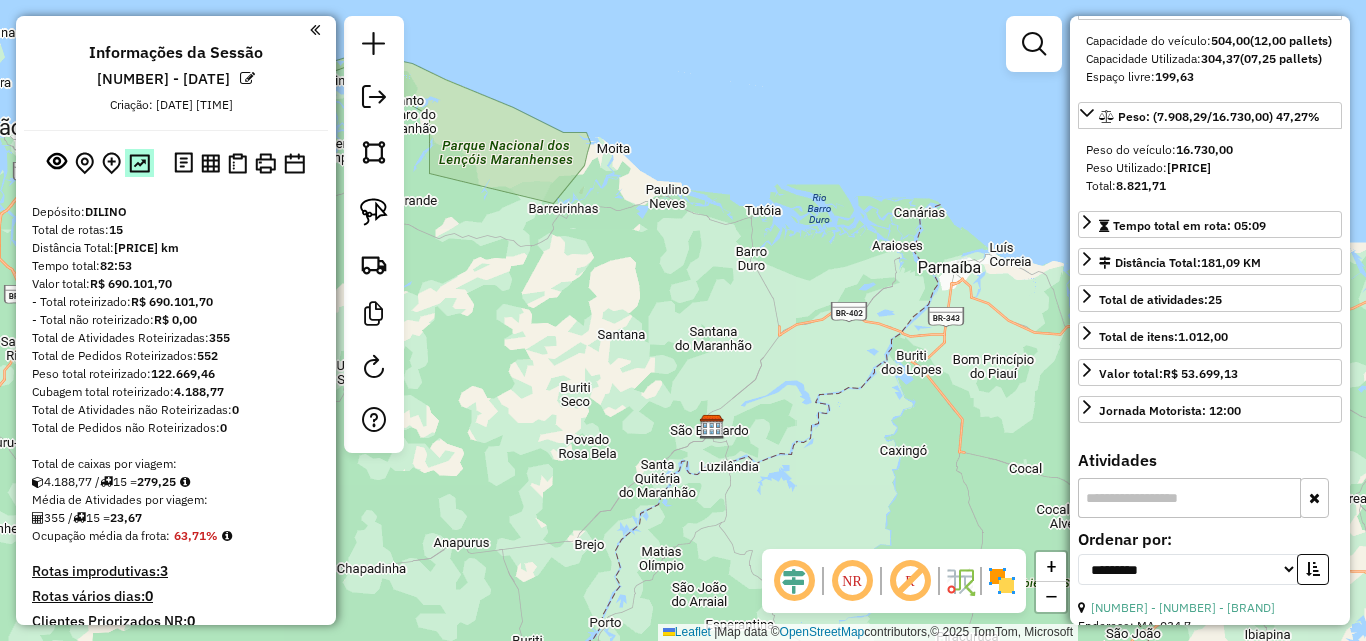 click at bounding box center [139, 163] 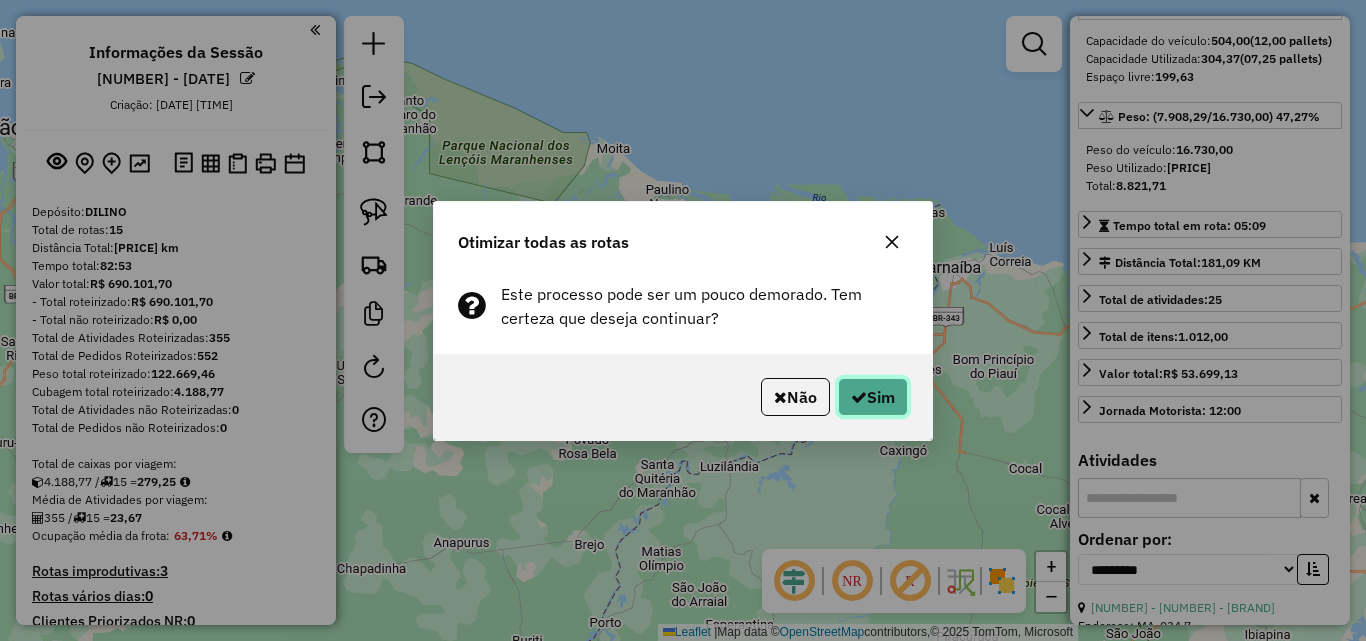click on "Sim" 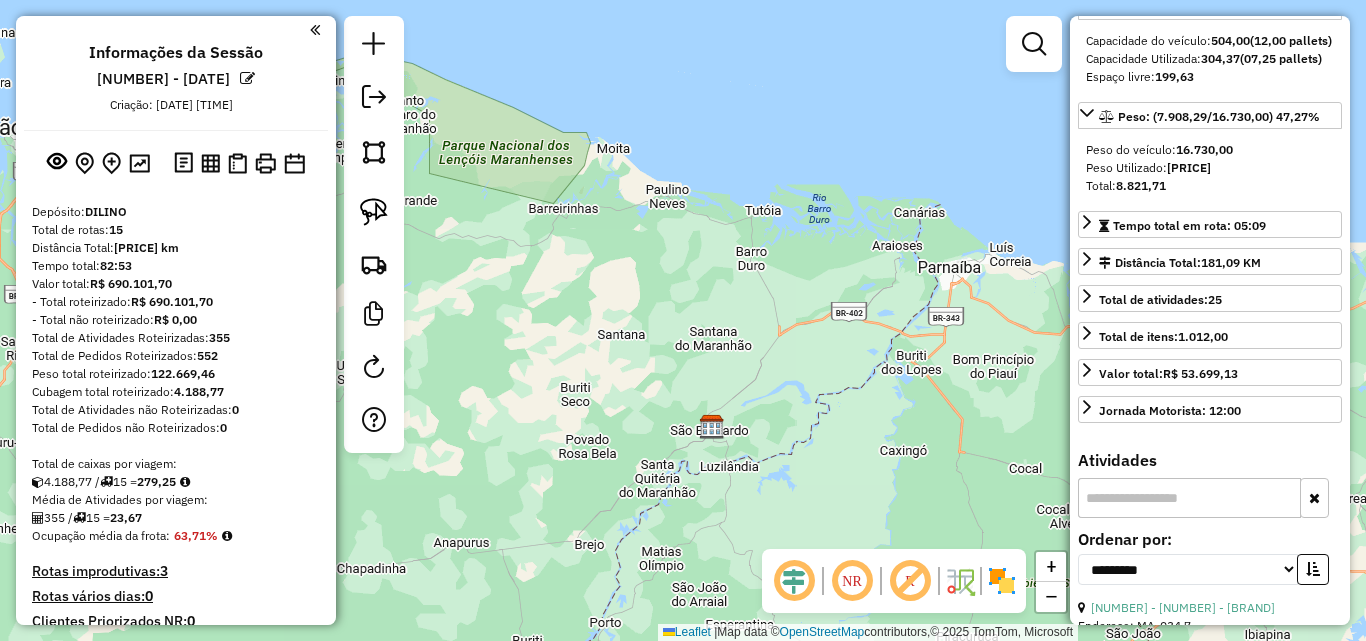 scroll, scrollTop: 674, scrollLeft: 0, axis: vertical 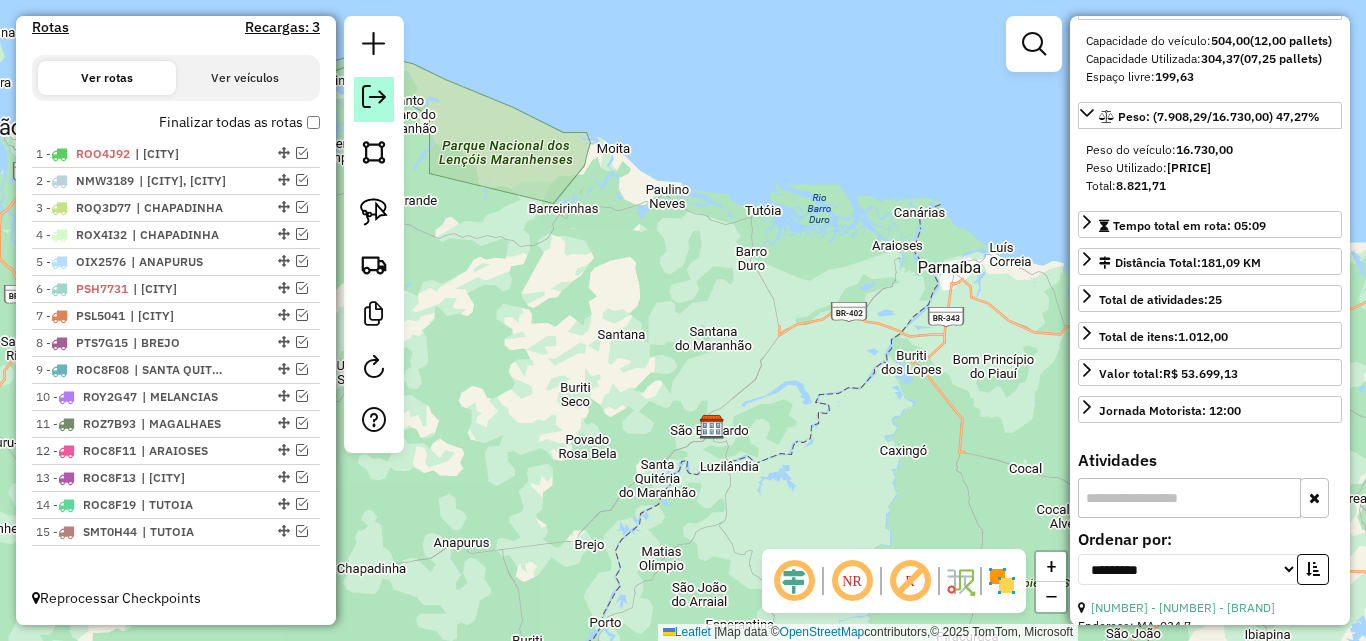 click 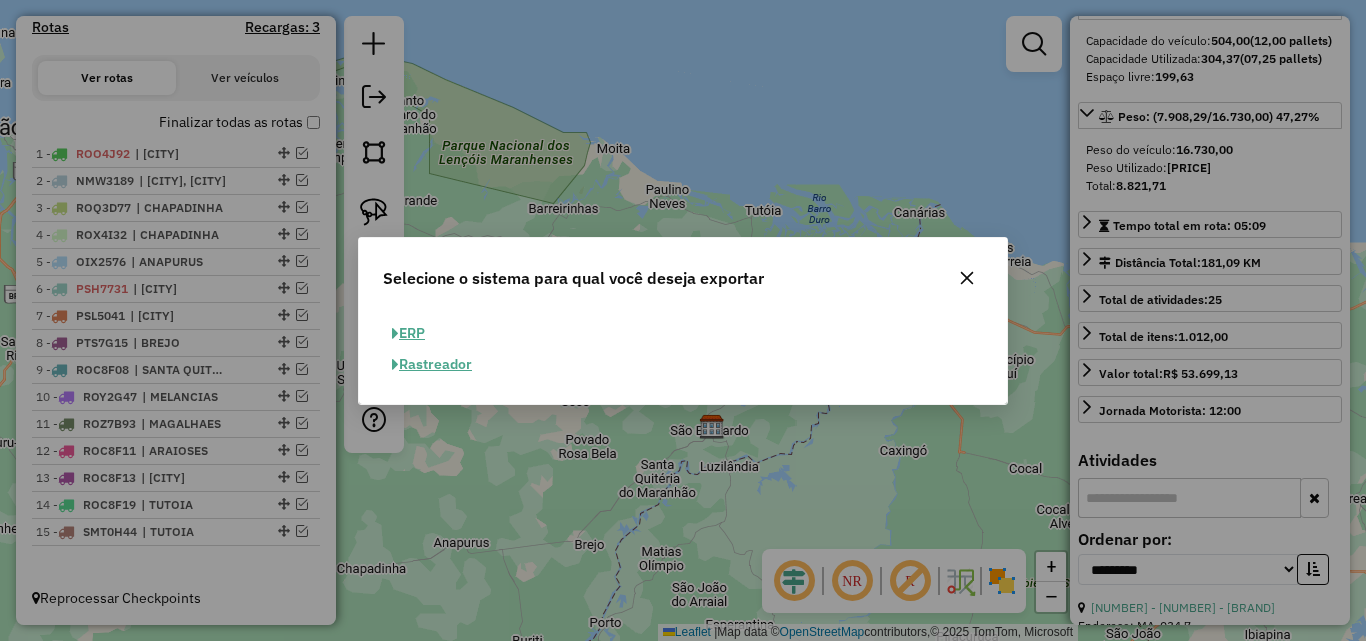 click on "ERP" 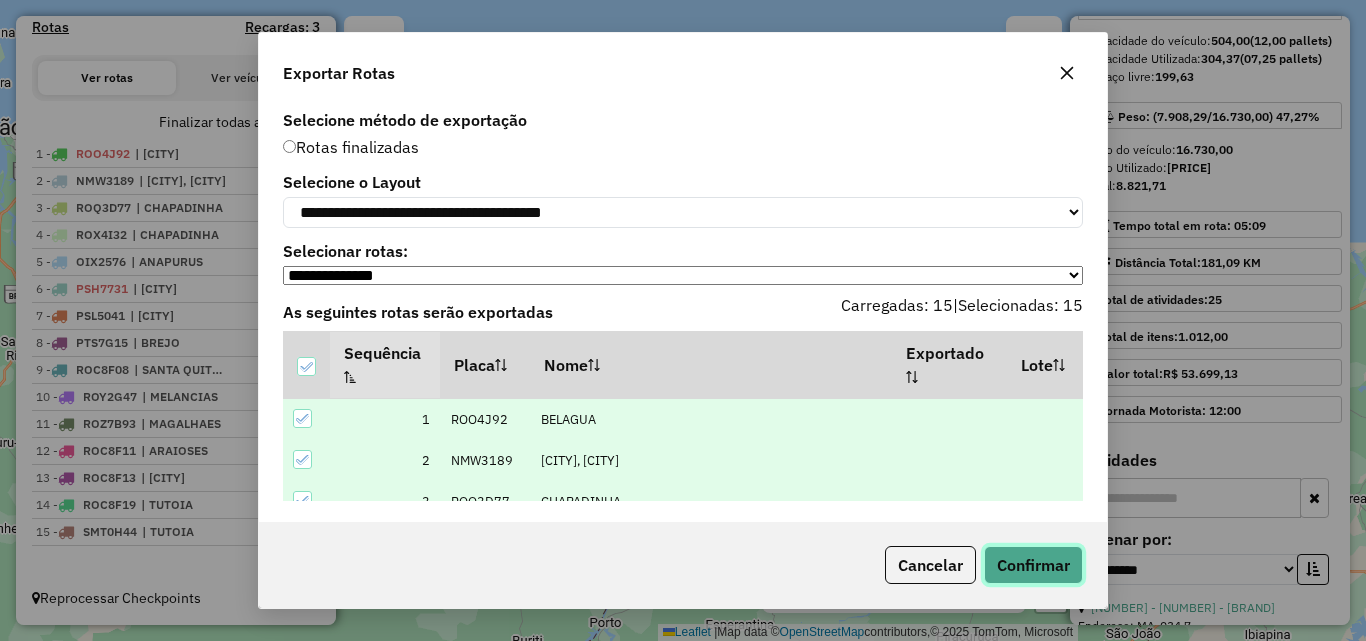 click on "Confirmar" 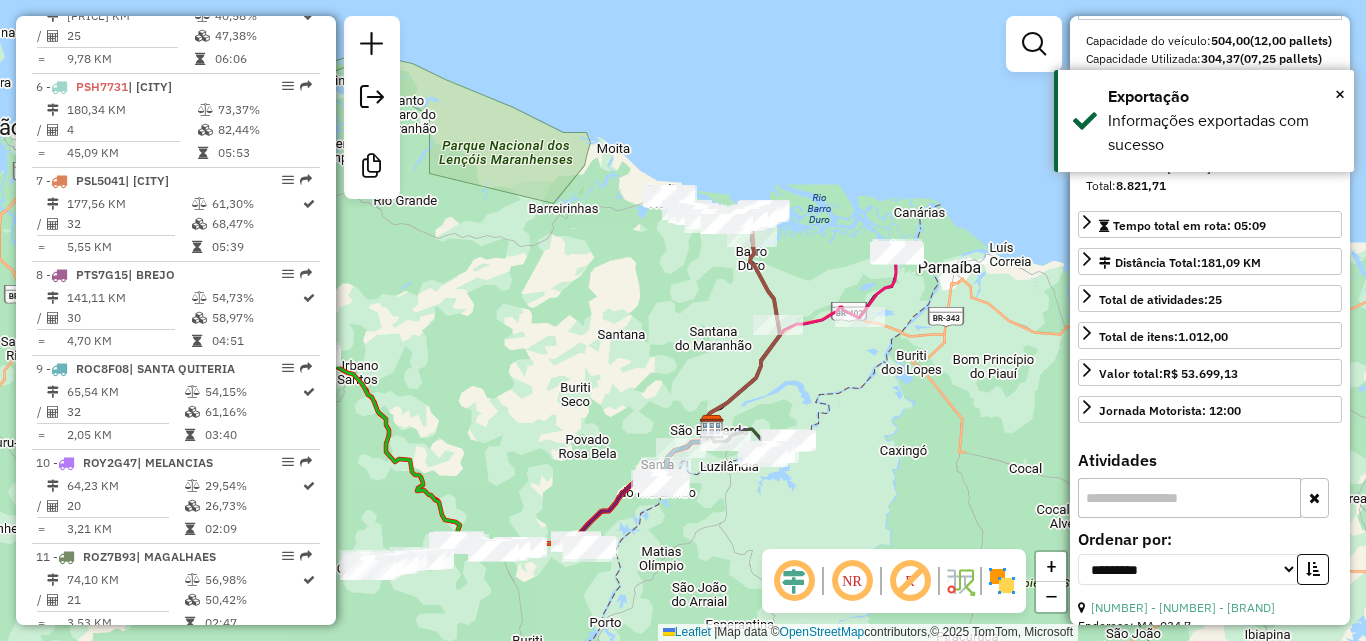 scroll, scrollTop: 1666, scrollLeft: 0, axis: vertical 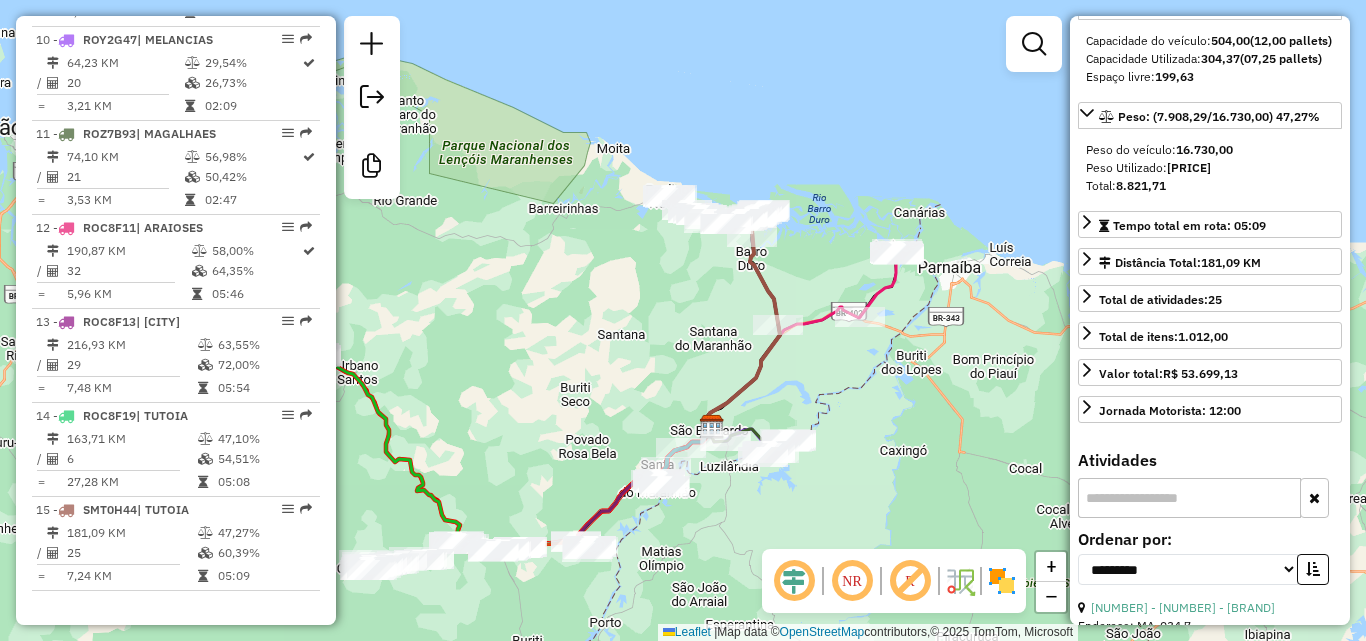 click on "Janela de atendimento Grade de atendimento Capacidade Transportadoras Veículos Cliente Pedidos  Rotas Selecione os dias de semana para filtrar as janelas de atendimento  Seg   Ter   Qua   Qui   Sex   Sáb   Dom  Informe o período da janela de atendimento: De: Até:  Filtrar exatamente a janela do cliente  Considerar janela de atendimento padrão  Selecione os dias de semana para filtrar as grades de atendimento  Seg   Ter   Qua   Qui   Sex   Sáb   Dom   Considerar clientes sem dia de atendimento cadastrado  Clientes fora do dia de atendimento selecionado Filtrar as atividades entre os valores definidos abaixo:  Peso mínimo:   Peso máximo:   Cubagem mínima:   Cubagem máxima:   De:   Até:  Filtrar as atividades entre o tempo de atendimento definido abaixo:  De:   Até:   Considerar capacidade total dos clientes não roteirizados Transportadora: Selecione um ou mais itens Tipo de veículo: Selecione um ou mais itens Veículo: Selecione um ou mais itens Motorista: Selecione um ou mais itens Nome: Rótulo:" 